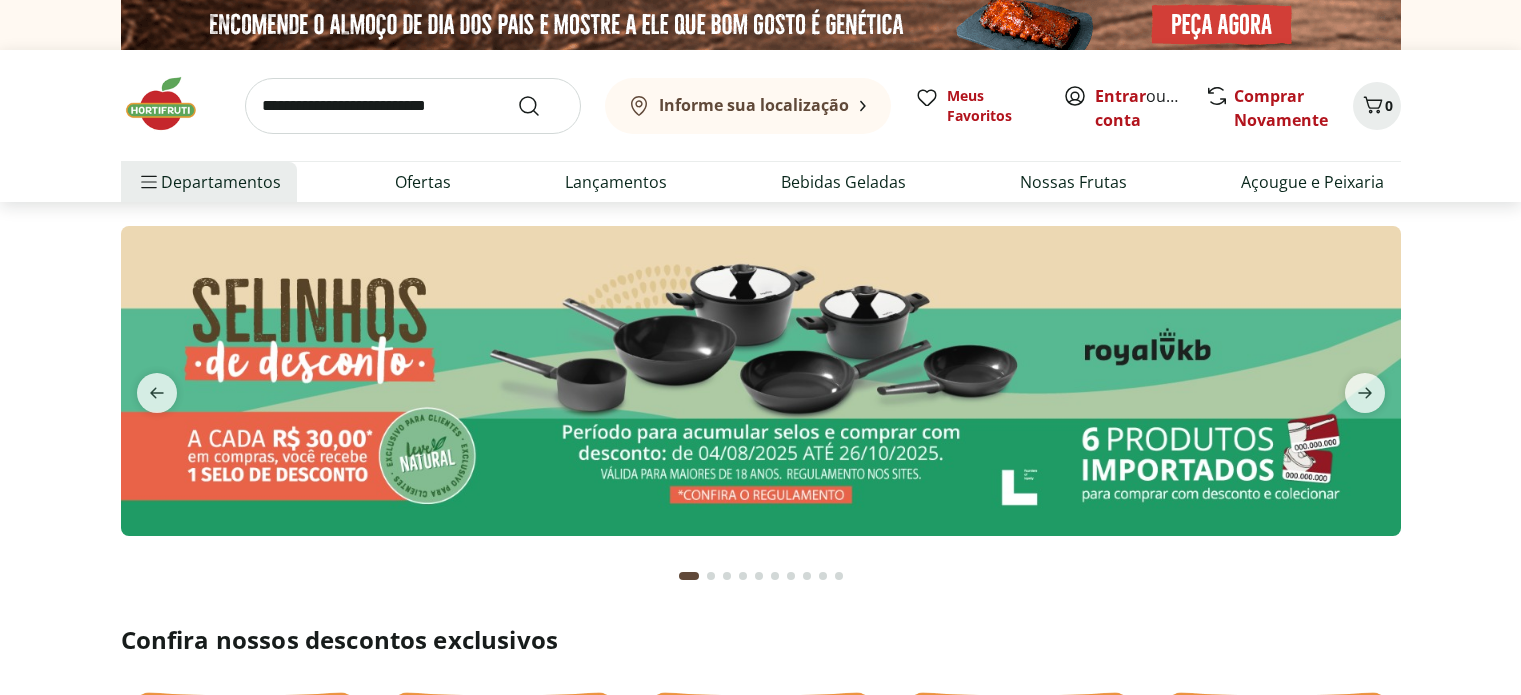 scroll, scrollTop: 0, scrollLeft: 0, axis: both 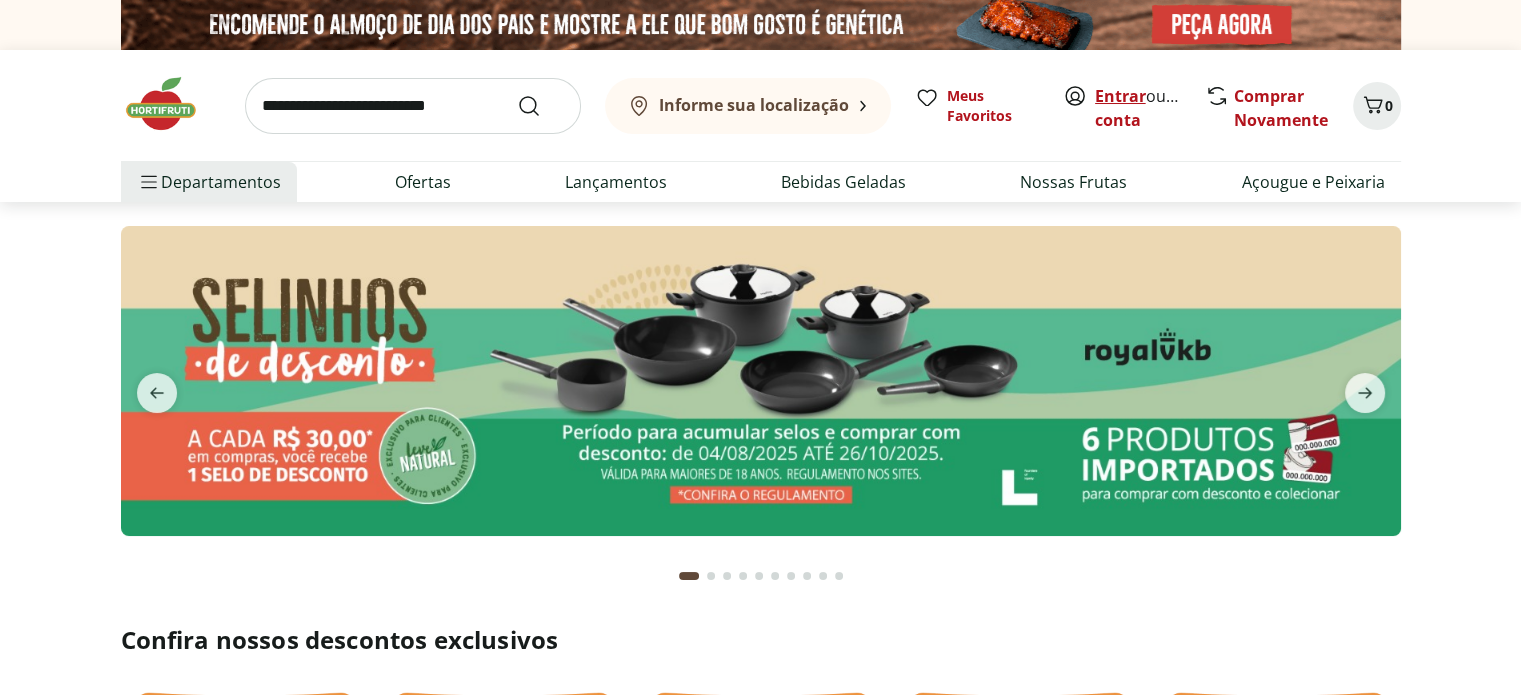 click on "Entrar" at bounding box center [1120, 96] 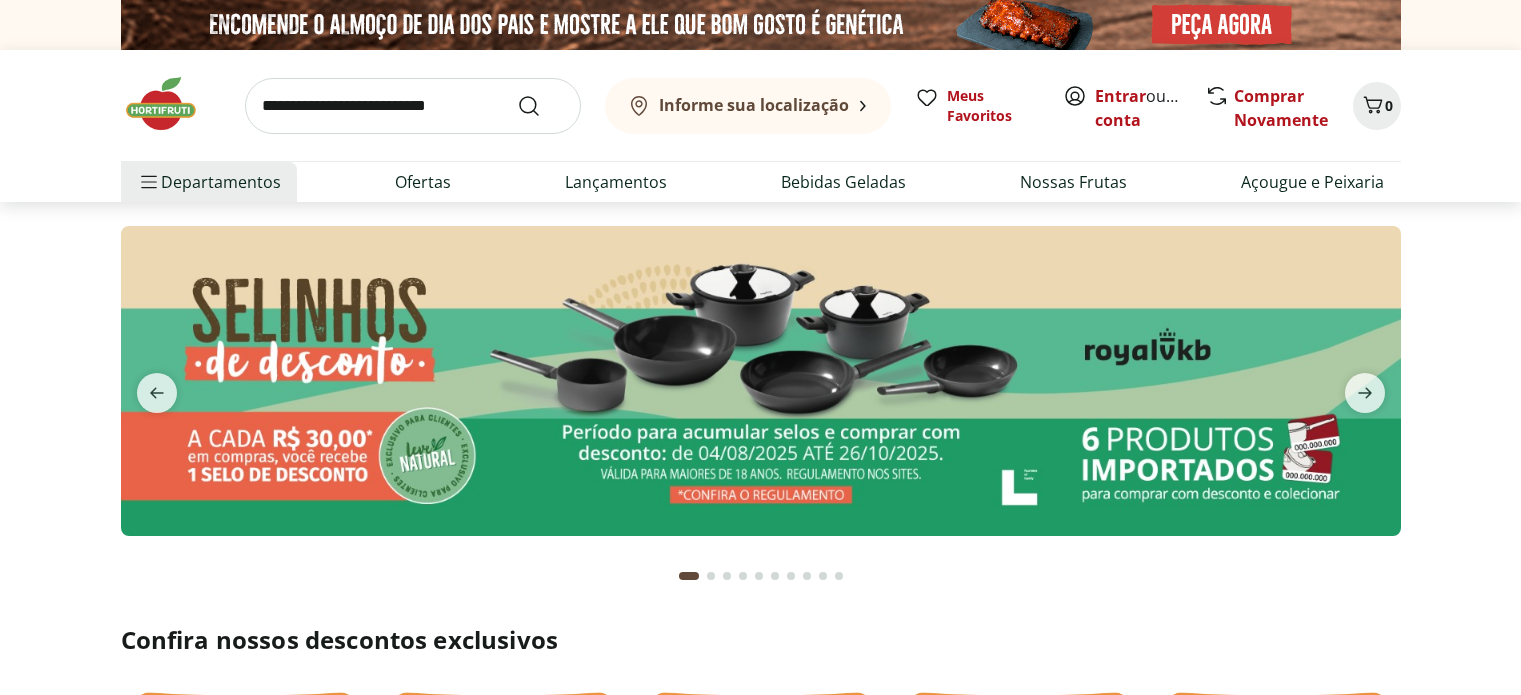 scroll, scrollTop: 0, scrollLeft: 0, axis: both 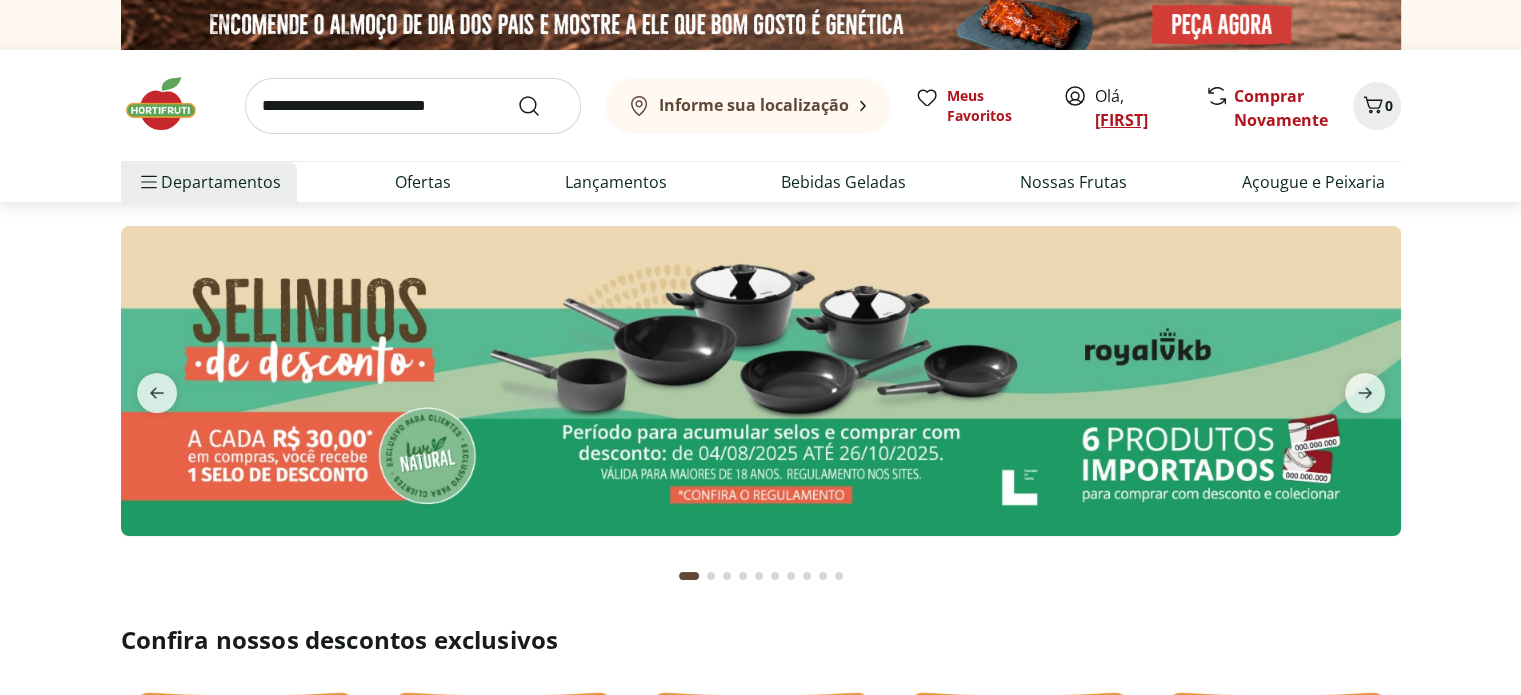 click on "[FIRST]" at bounding box center (1121, 120) 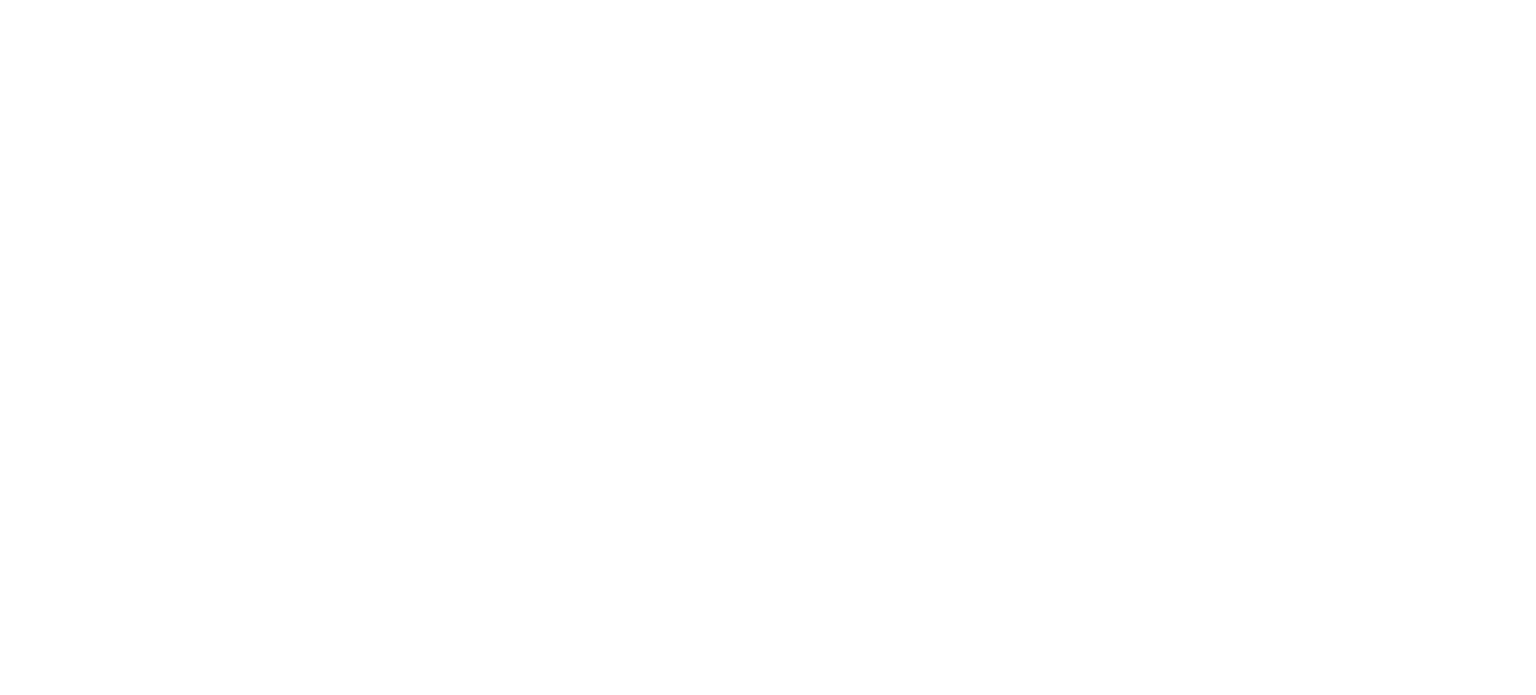 scroll, scrollTop: 0, scrollLeft: 0, axis: both 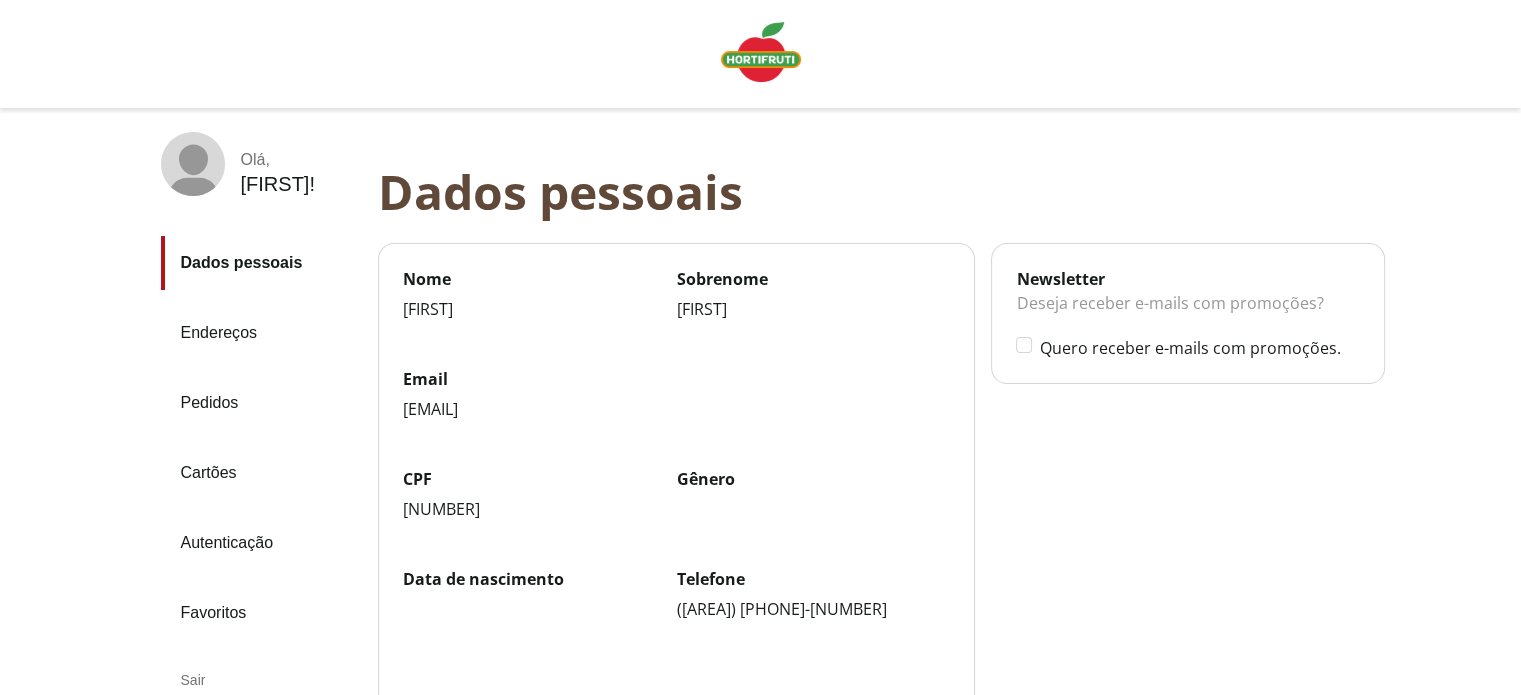 click on "Endereços" at bounding box center [261, 333] 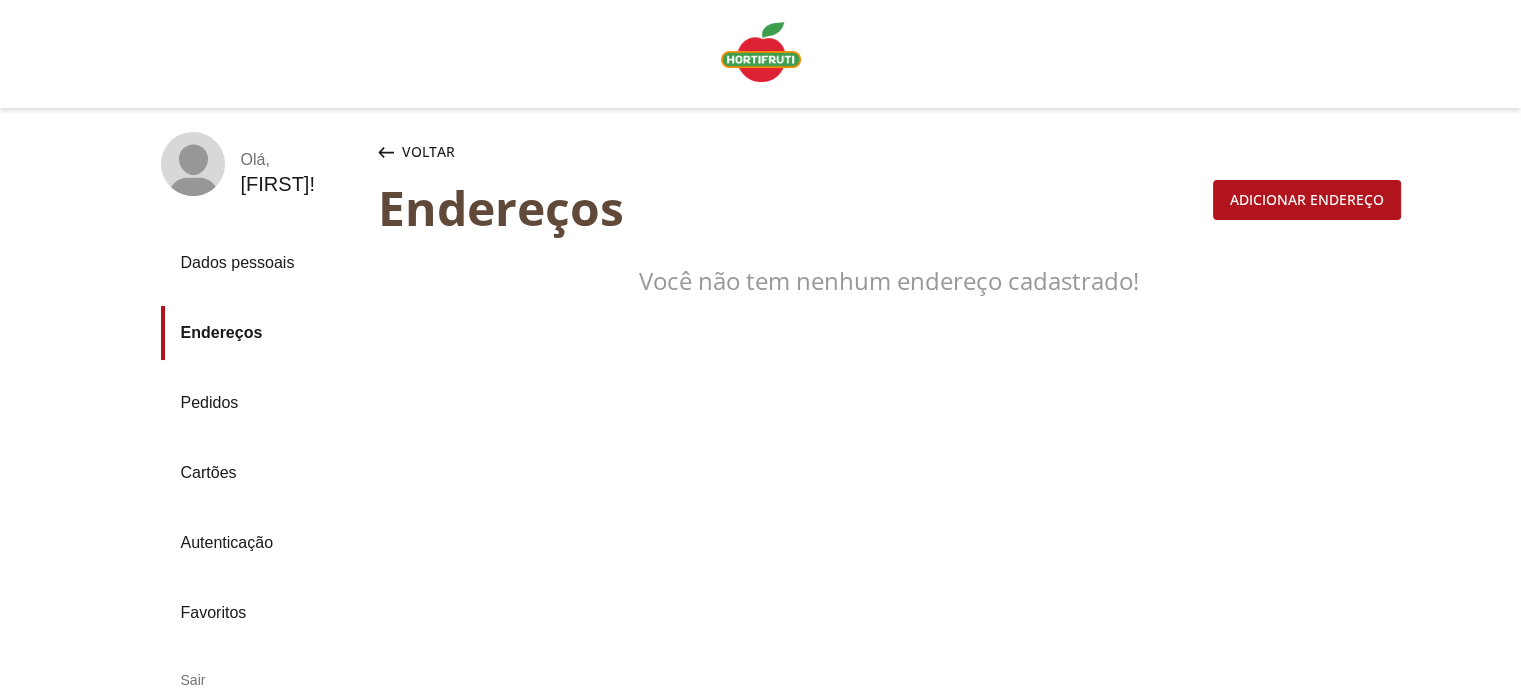 click on "Adicionar endereço" at bounding box center [1307, 200] 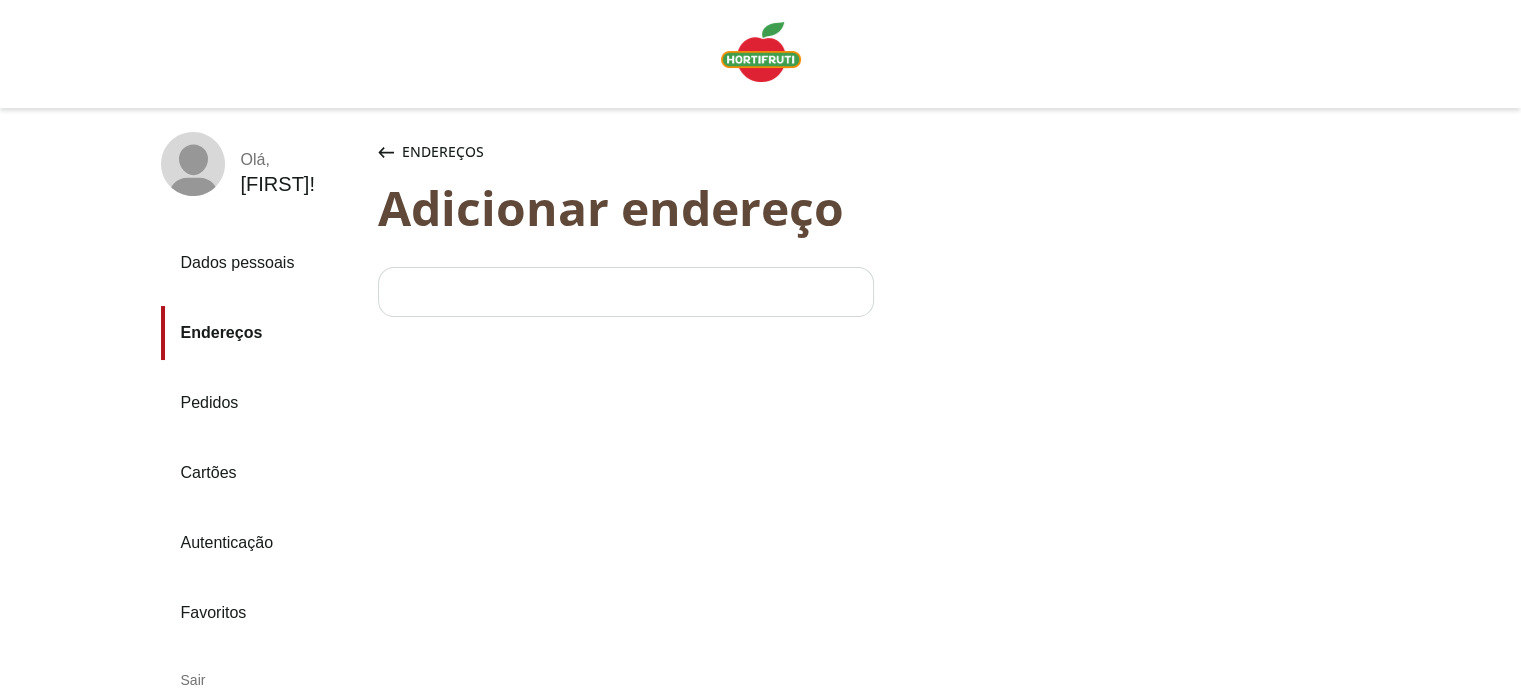 select on "***" 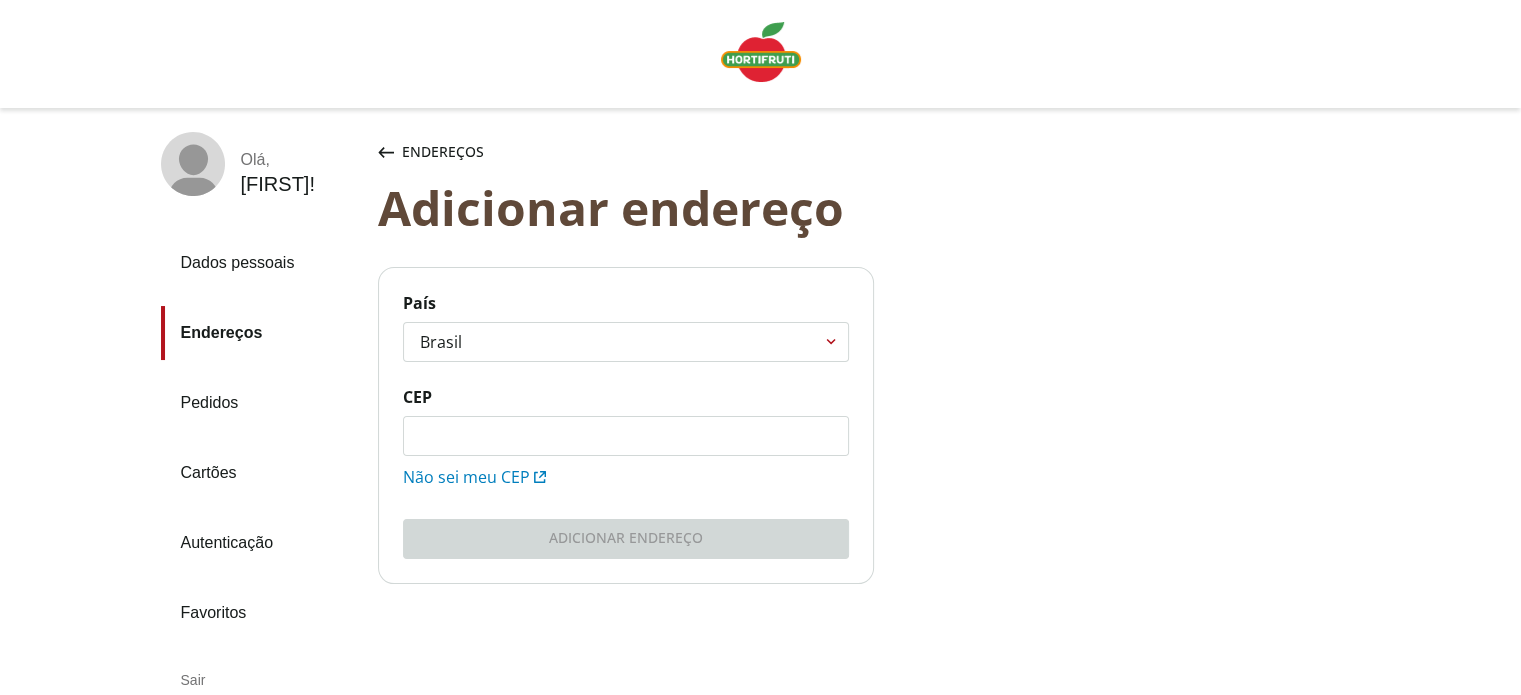 click on "CEP" 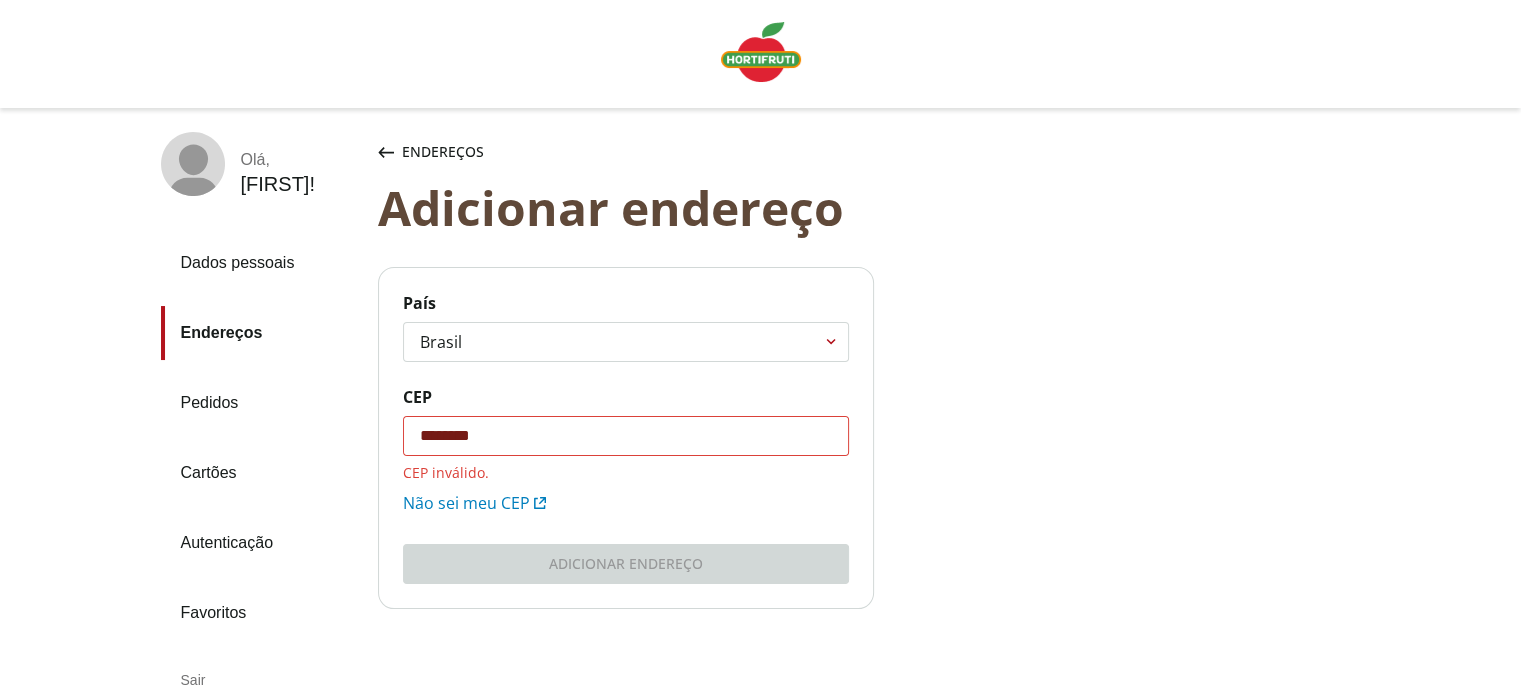 click on "CEP ******** CEP inválido. Não sei meu CEP" at bounding box center (626, 465) 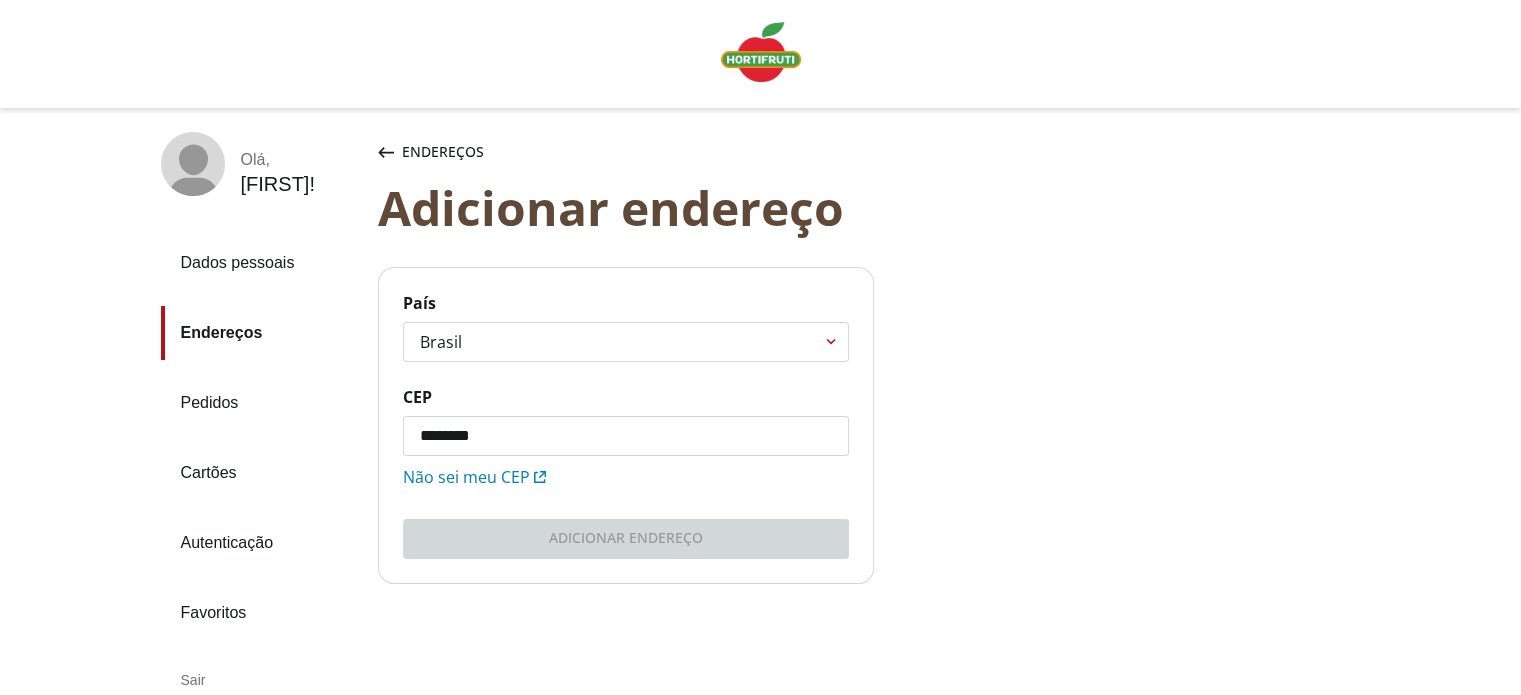click on "********" 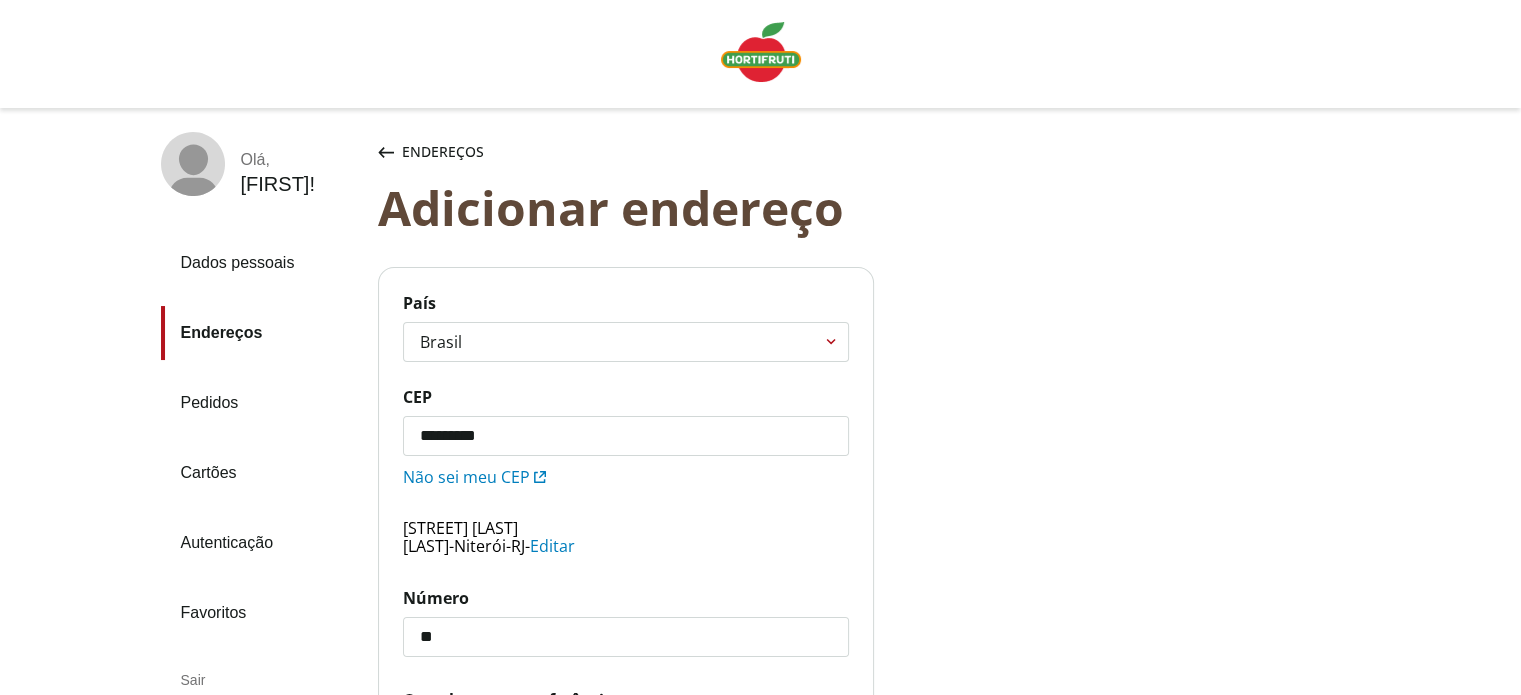 scroll, scrollTop: 439, scrollLeft: 0, axis: vertical 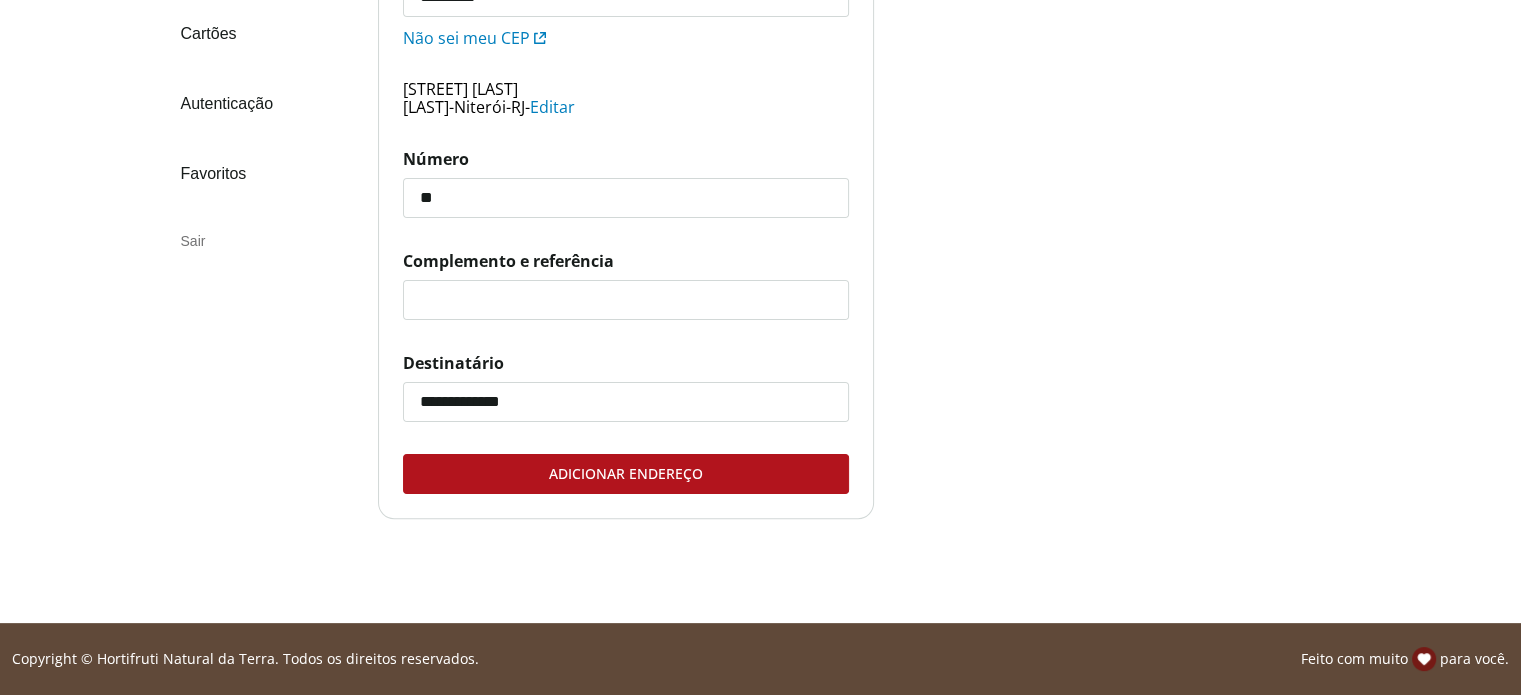 type on "**" 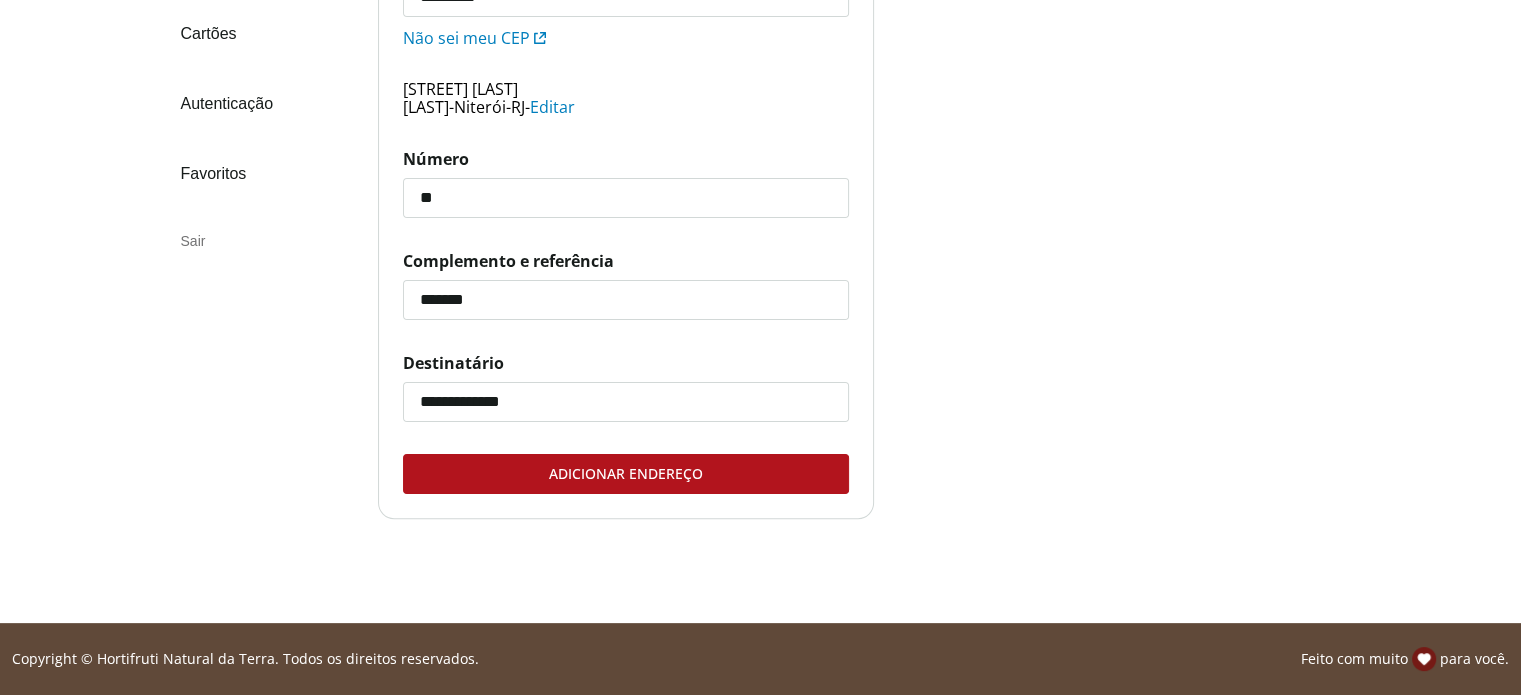 type on "******" 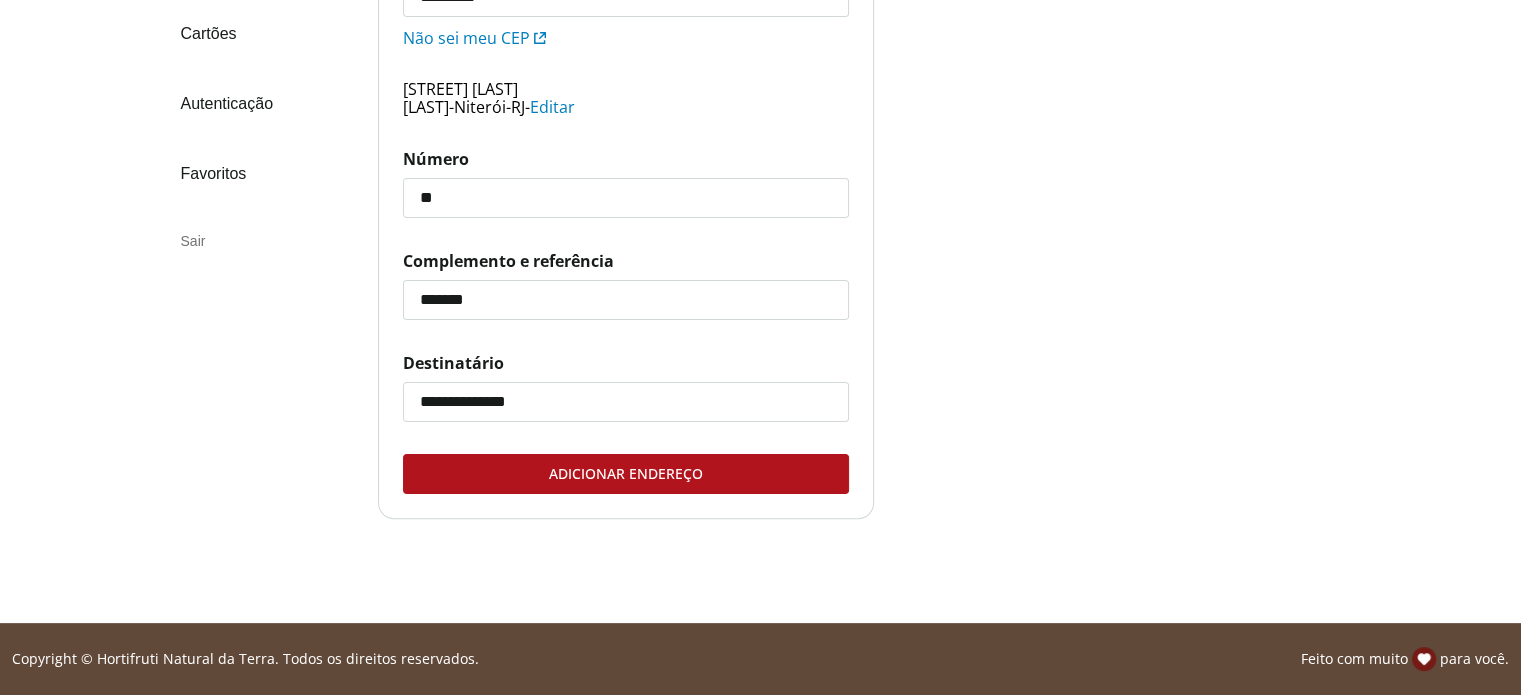 type on "**********" 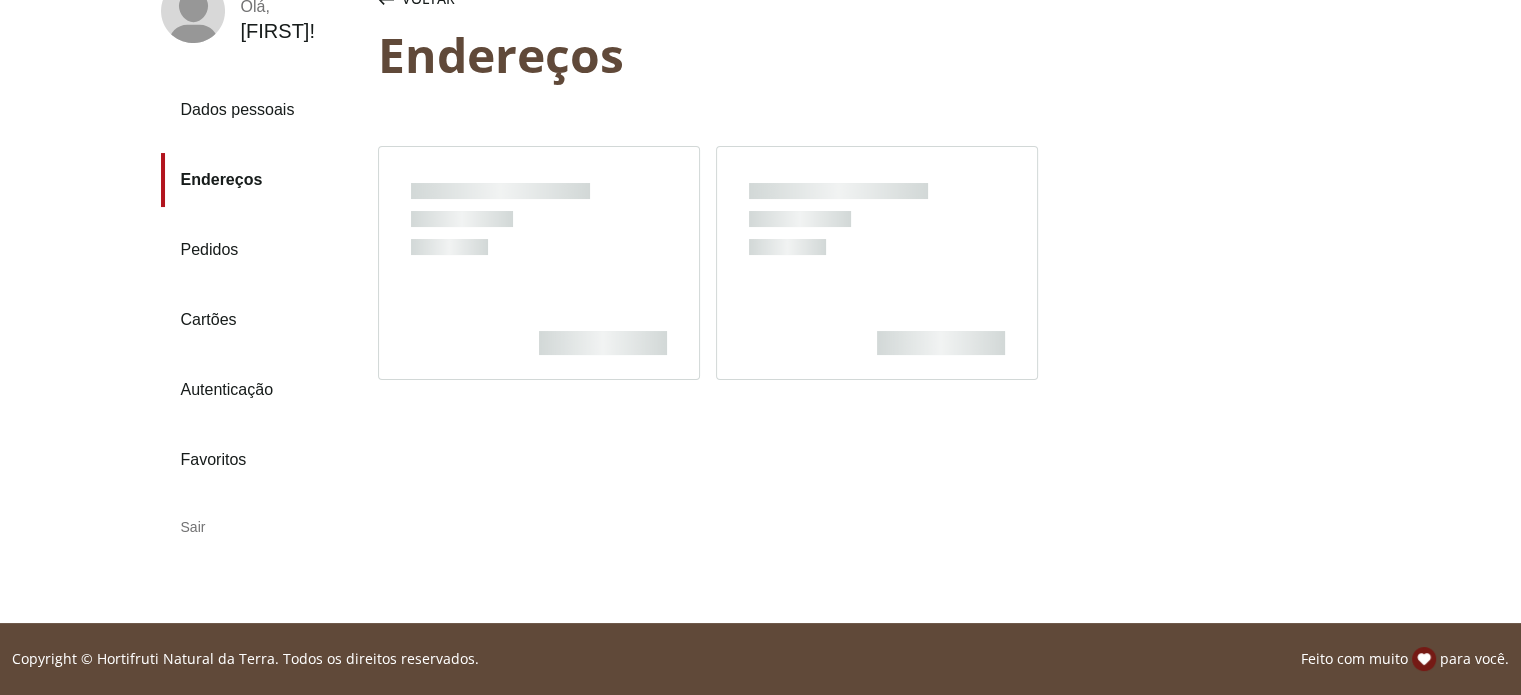 scroll, scrollTop: 0, scrollLeft: 0, axis: both 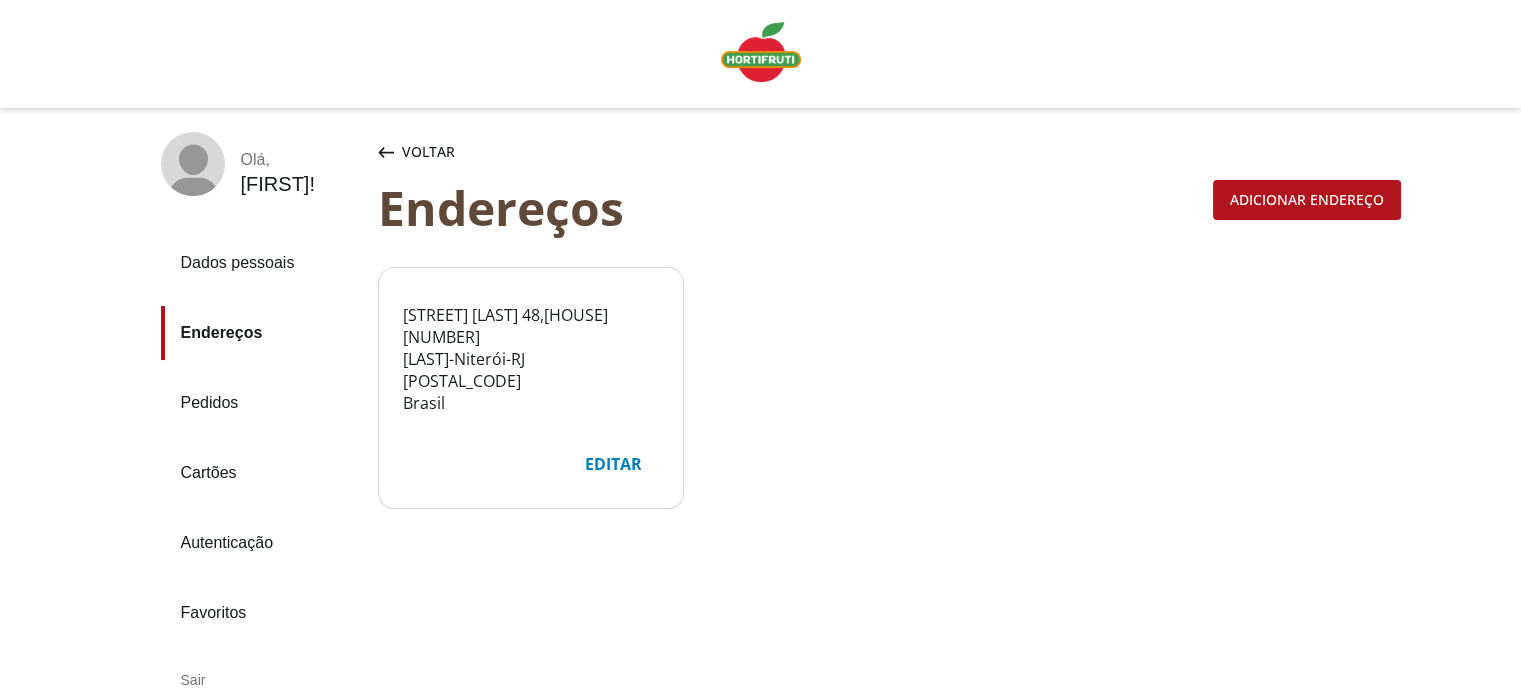 click at bounding box center (761, 52) 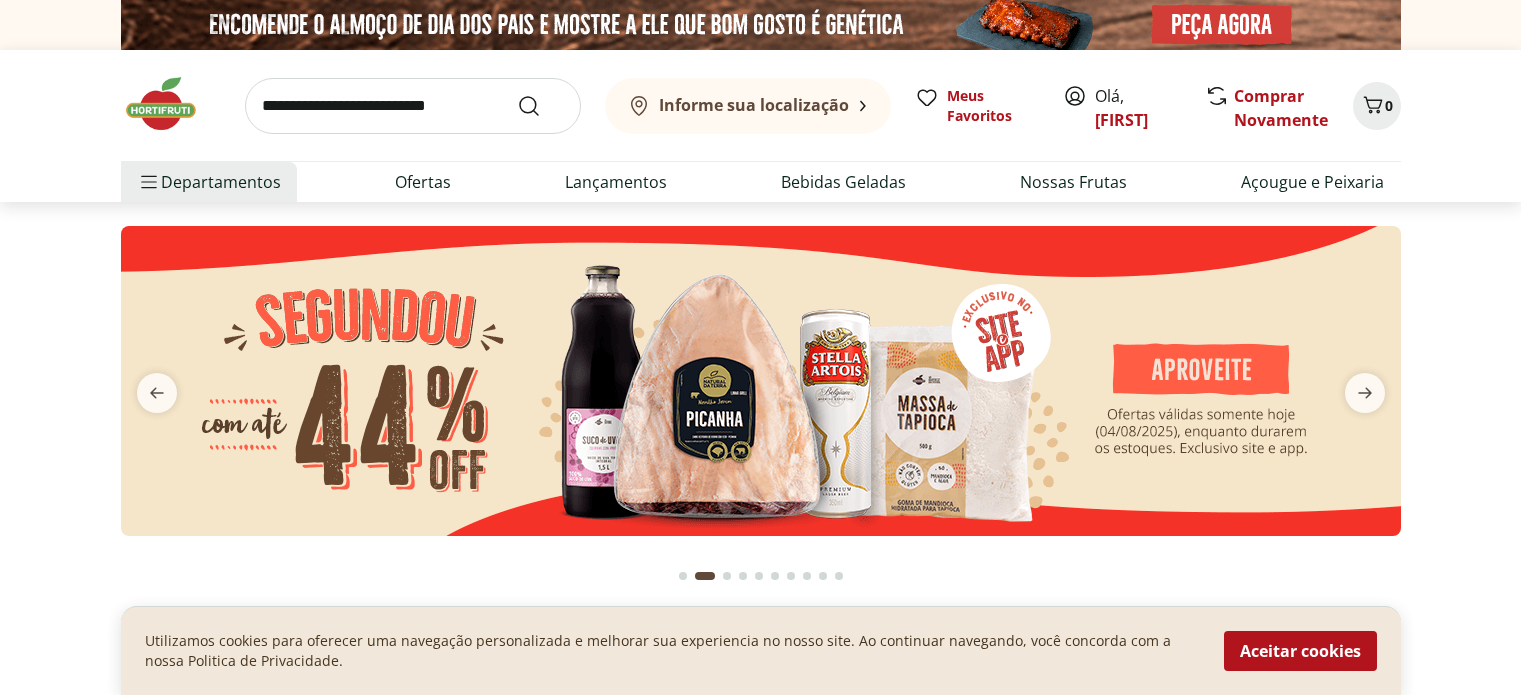 scroll, scrollTop: 0, scrollLeft: 0, axis: both 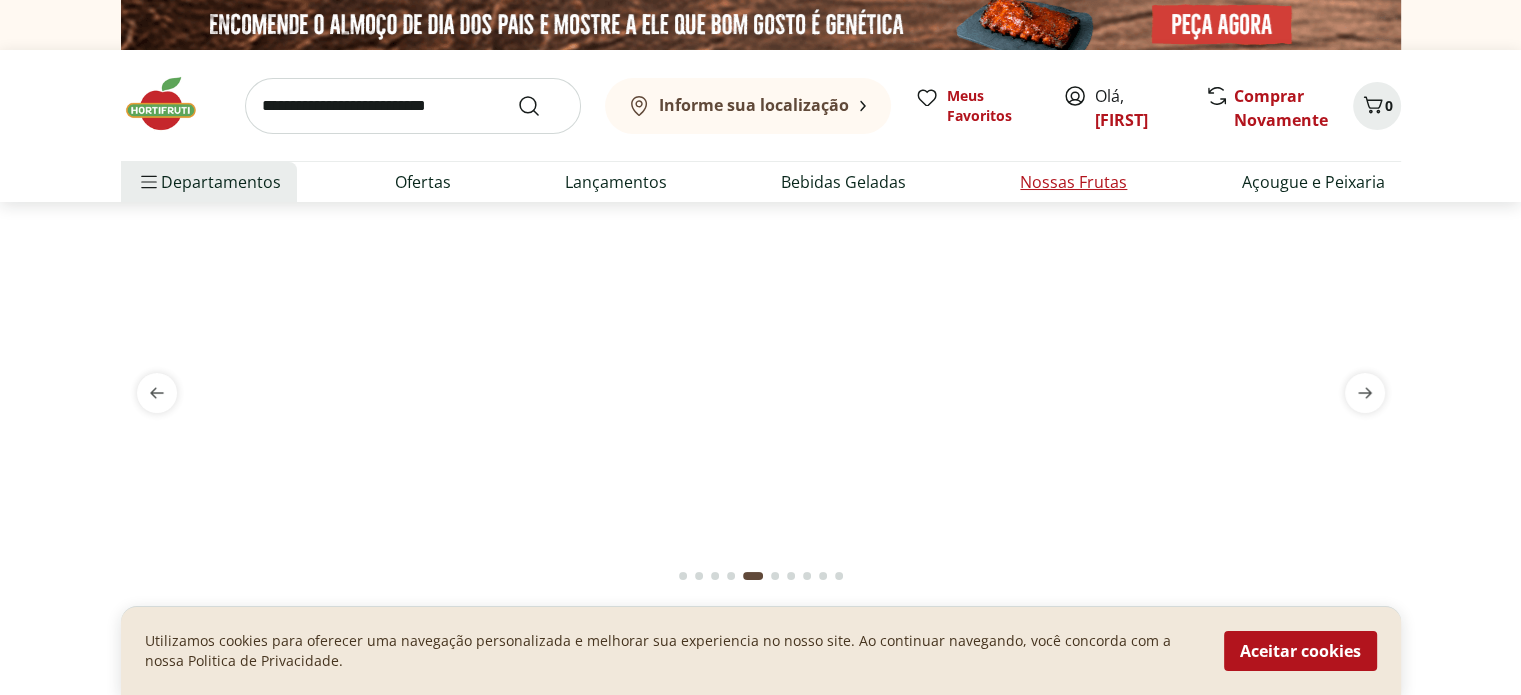 click on "Nossas Frutas" at bounding box center (1073, 182) 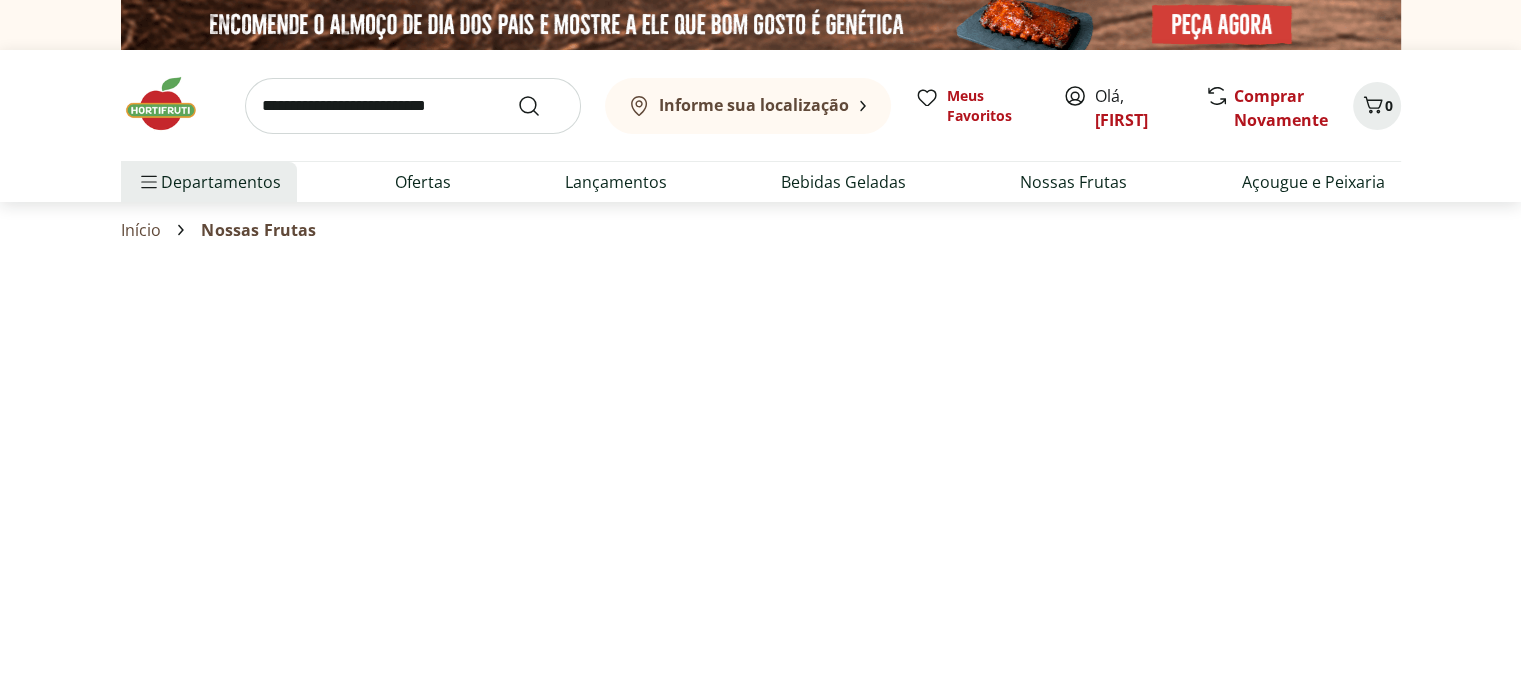 select on "**********" 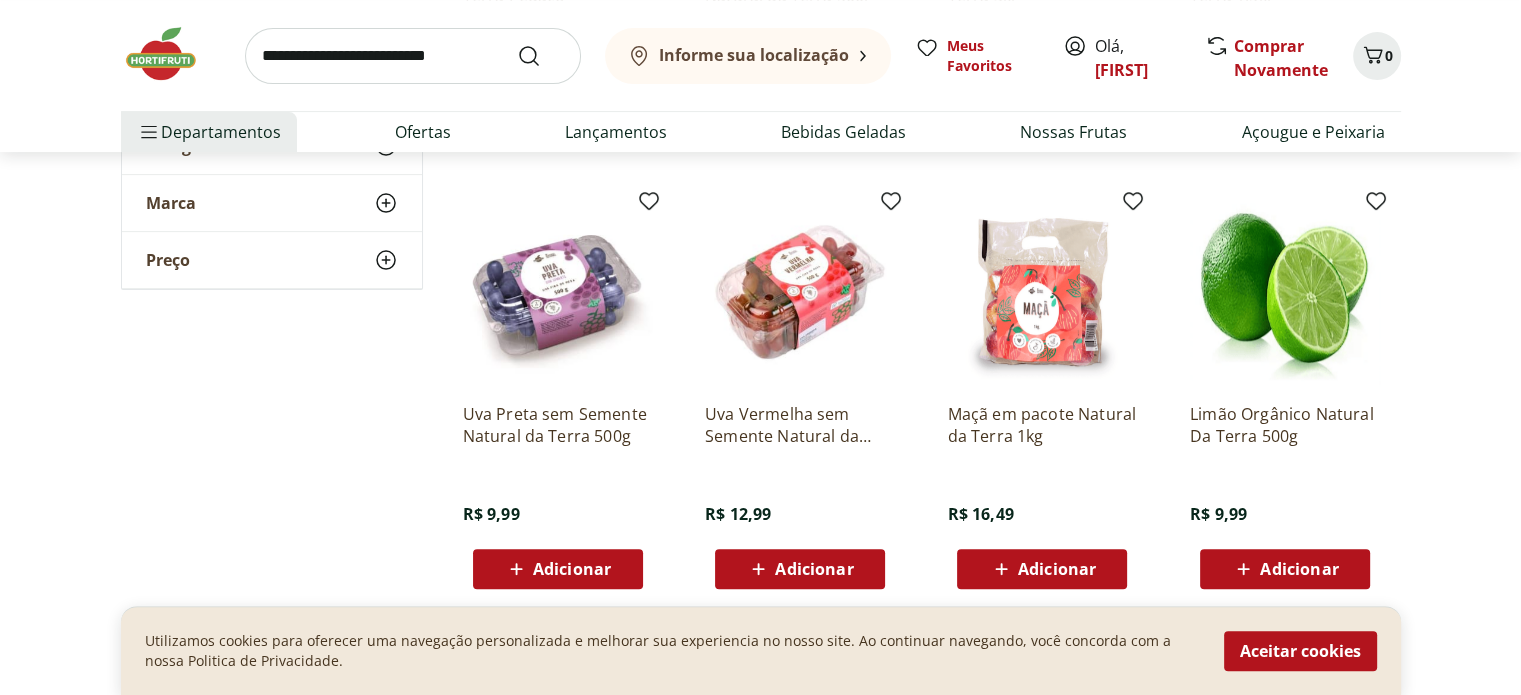 scroll, scrollTop: 608, scrollLeft: 0, axis: vertical 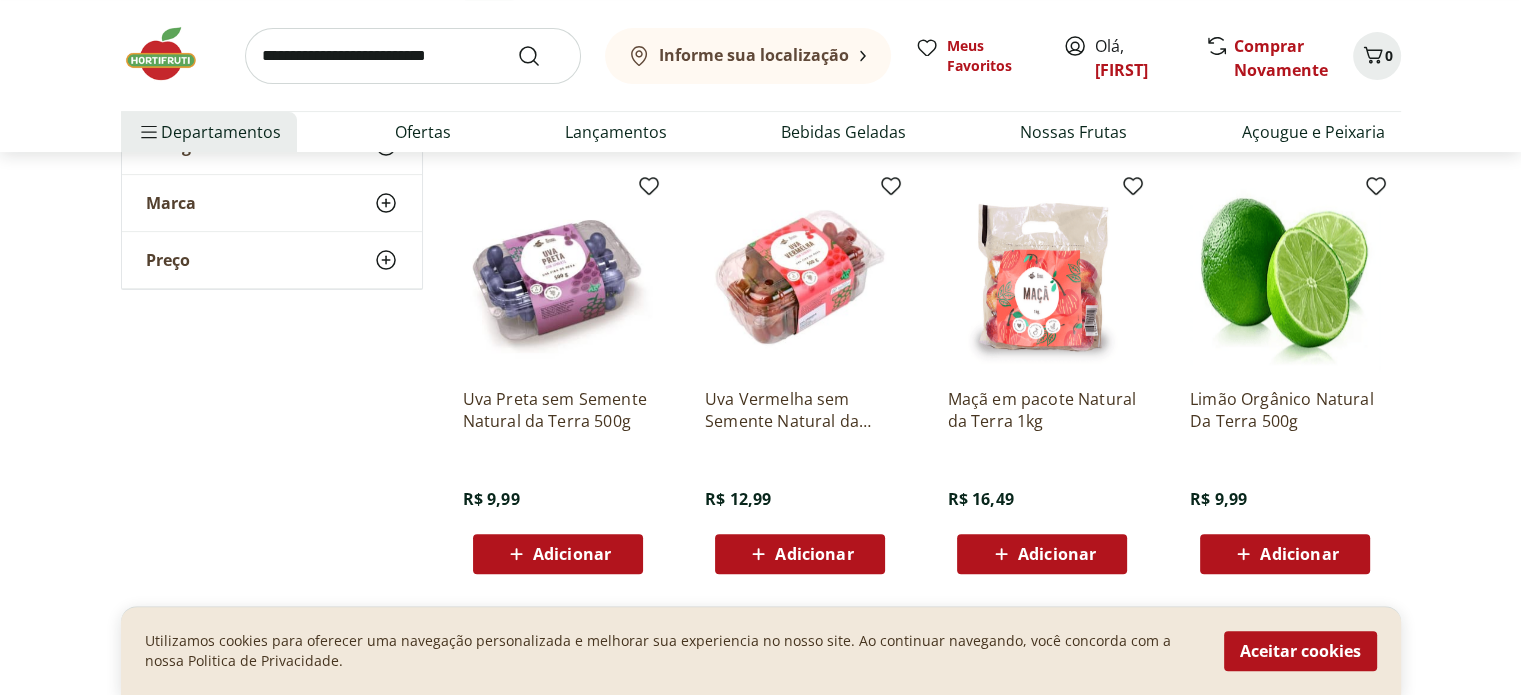 click on "Adicionar" at bounding box center (1299, 554) 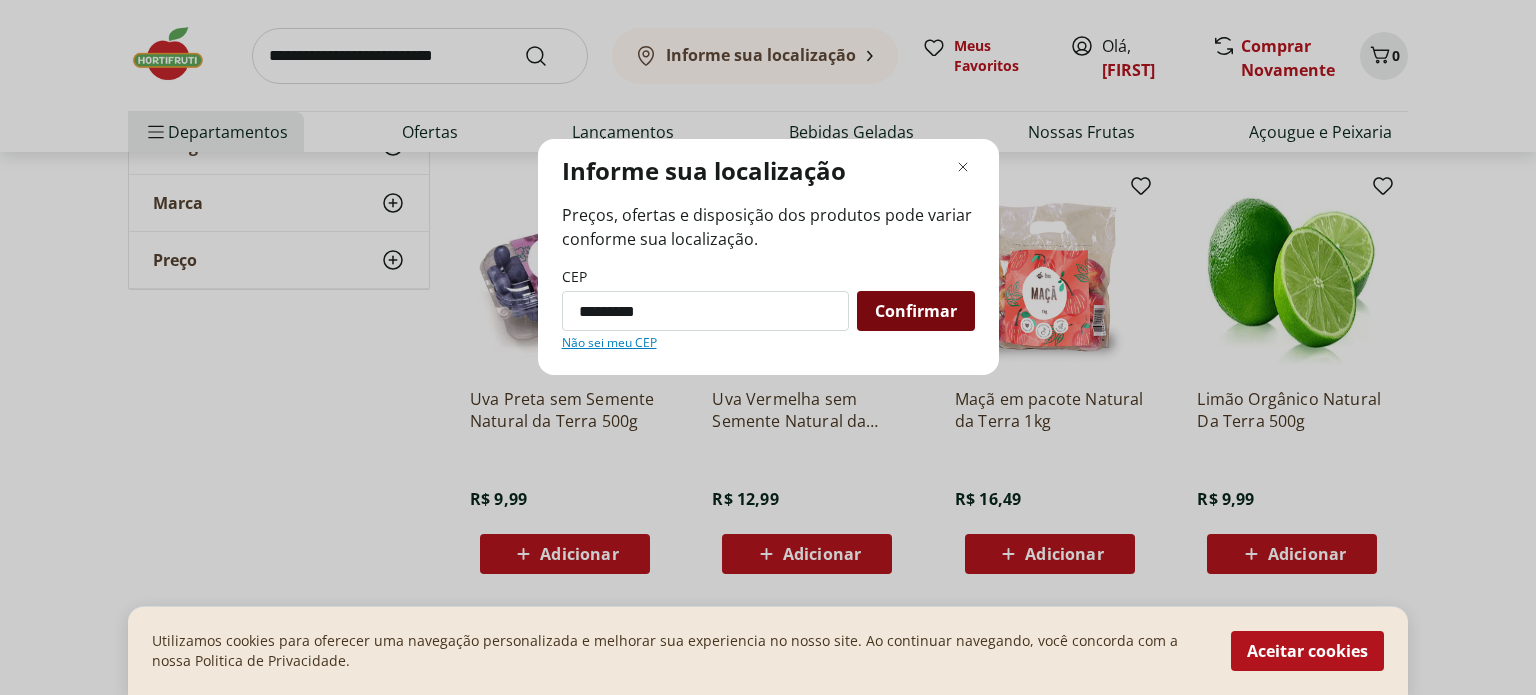 type on "*********" 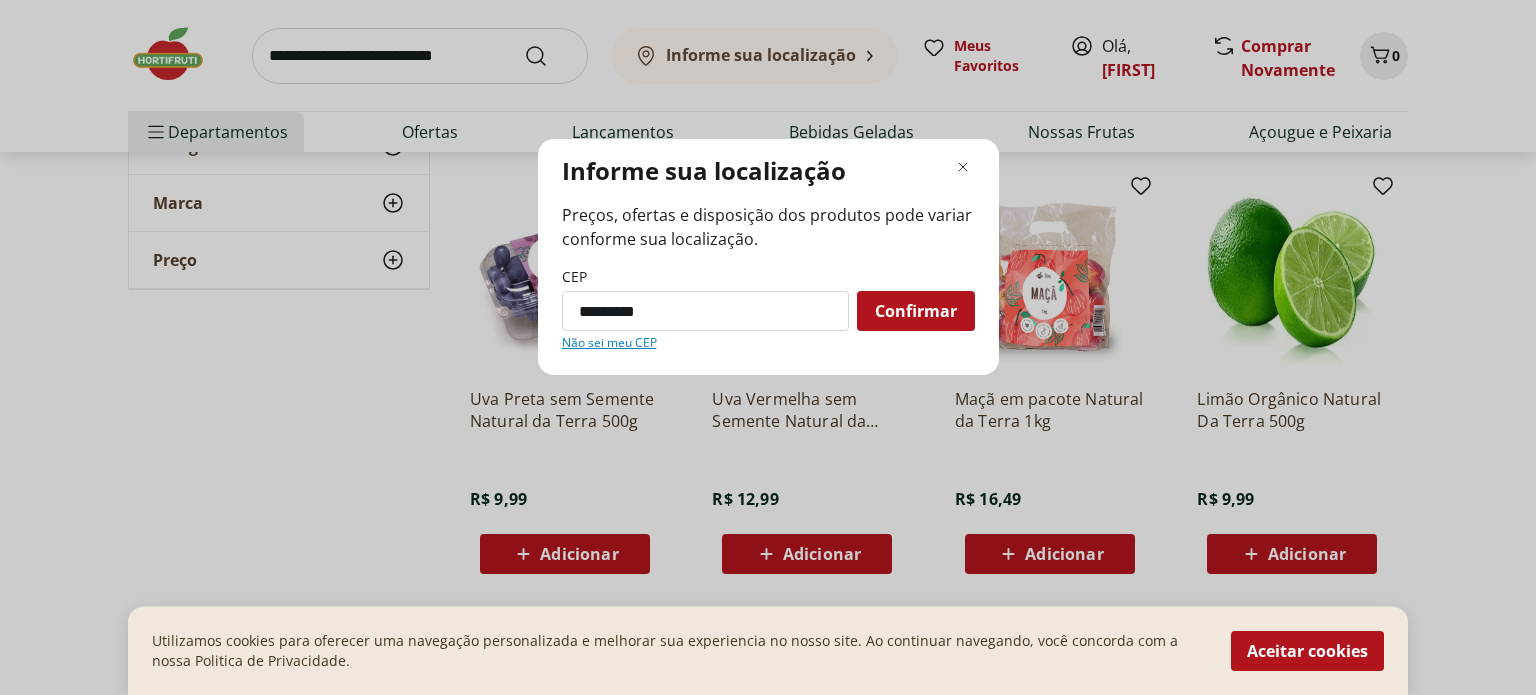 click on "Confirmar" at bounding box center [916, 311] 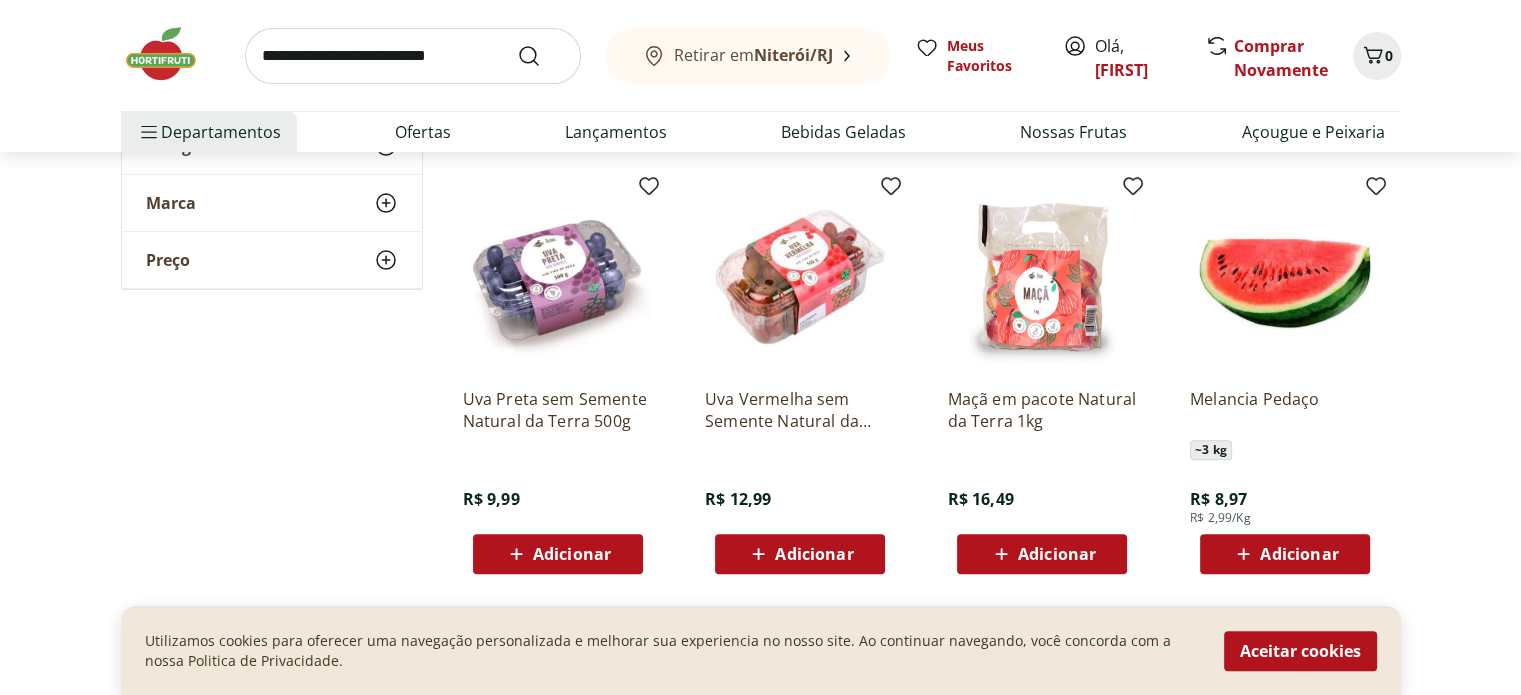 scroll, scrollTop: 0, scrollLeft: 0, axis: both 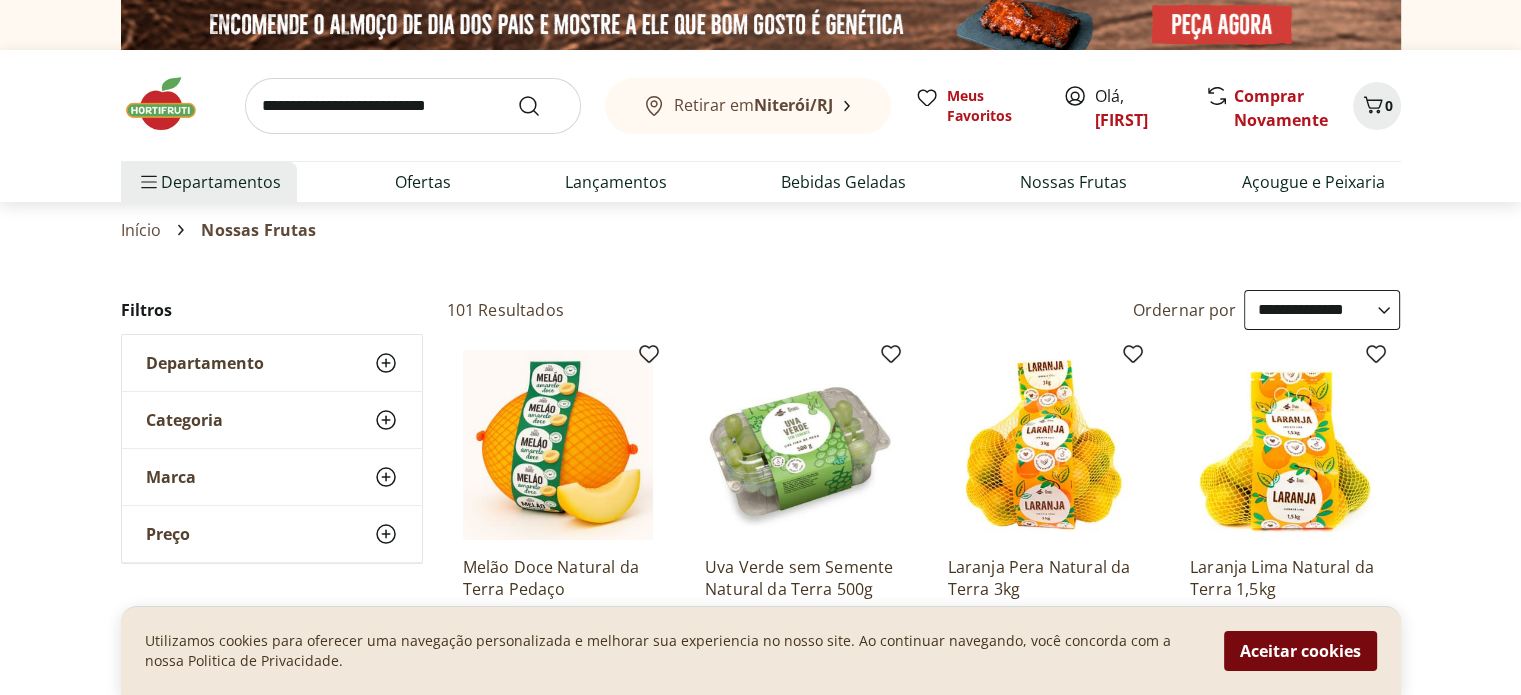 click on "Aceitar cookies" at bounding box center [1300, 651] 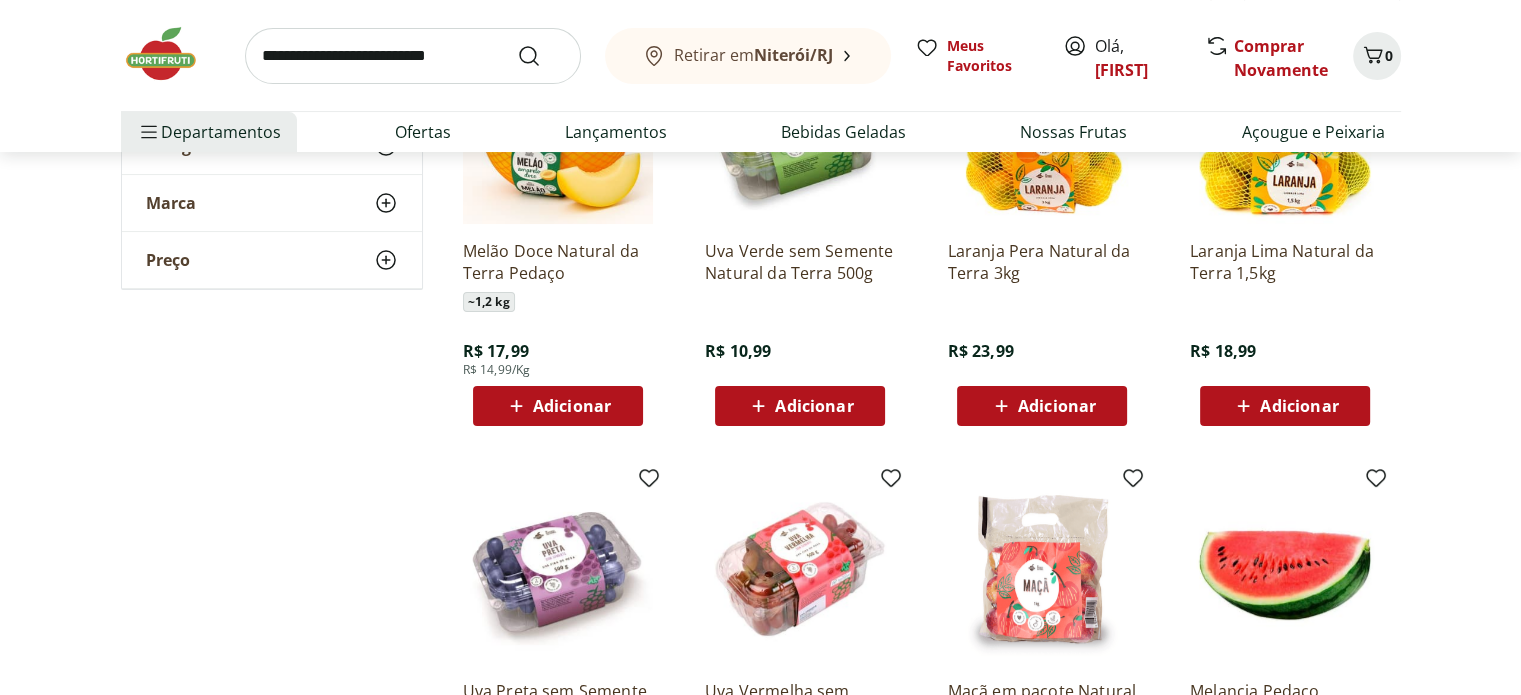 scroll, scrollTop: 320, scrollLeft: 0, axis: vertical 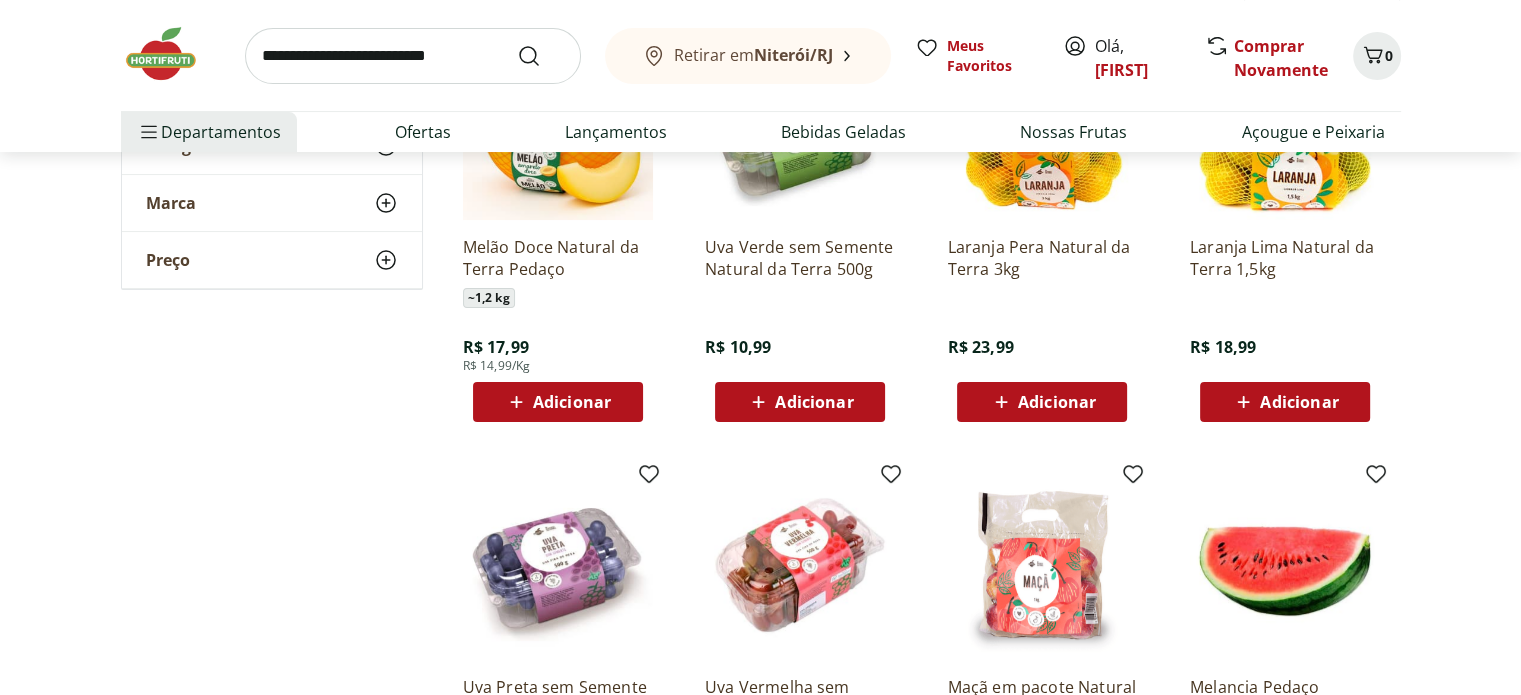 click on "Adicionar" at bounding box center [814, 402] 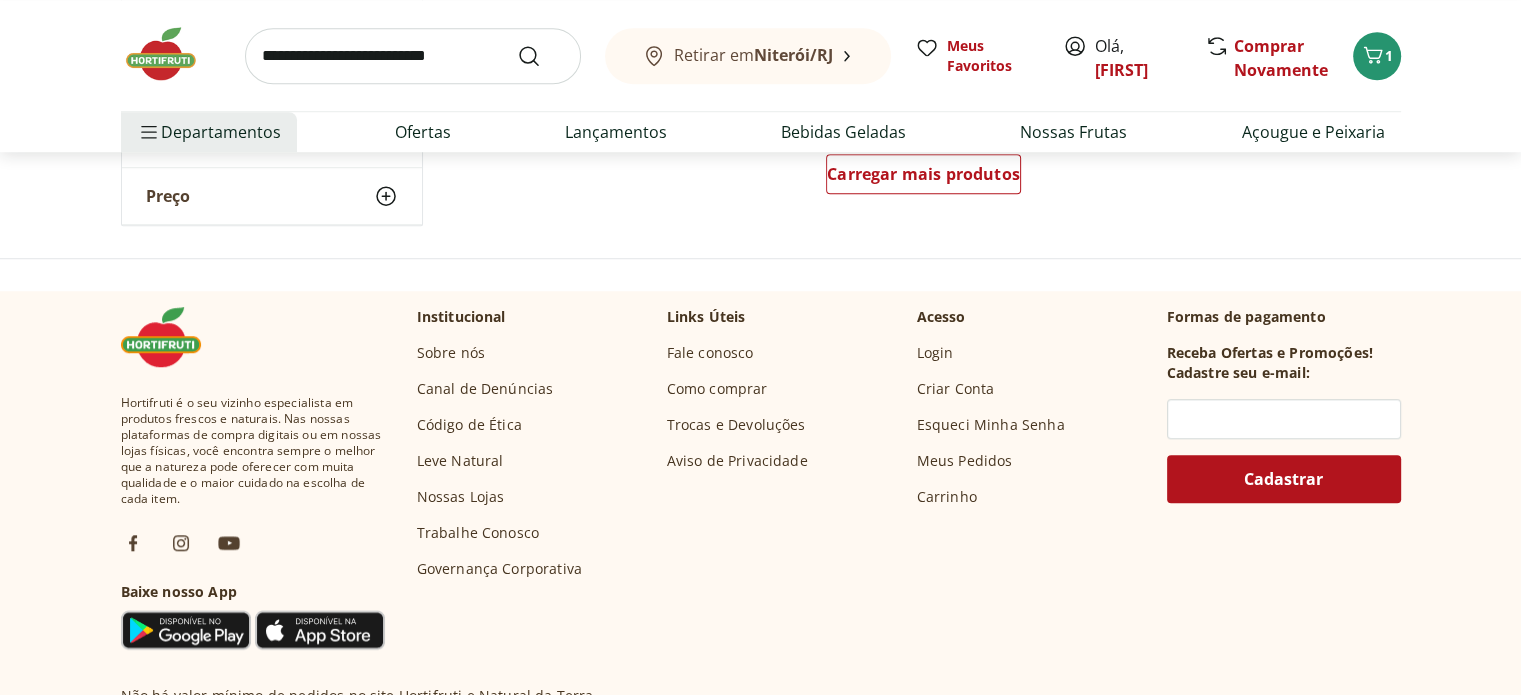 scroll, scrollTop: 1536, scrollLeft: 0, axis: vertical 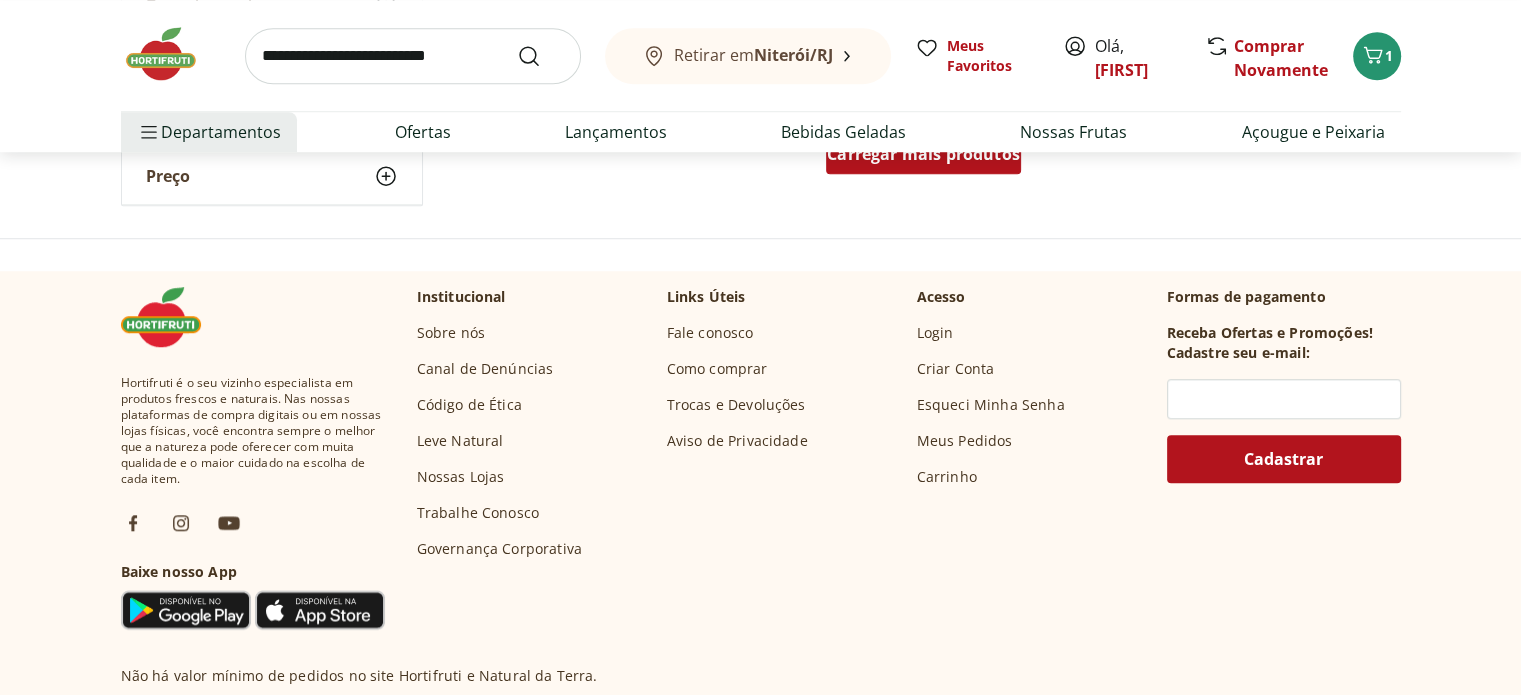 click on "Carregar mais produtos" at bounding box center [923, 154] 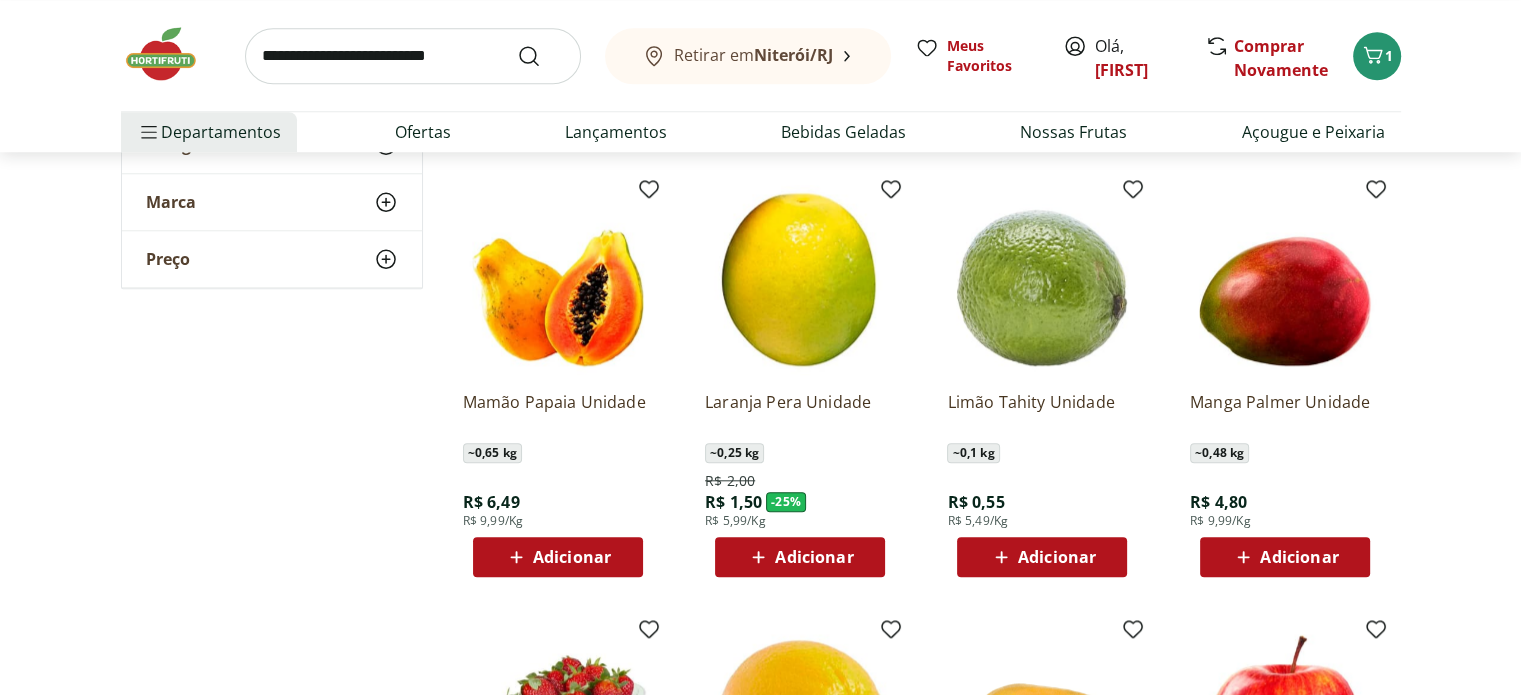 scroll, scrollTop: 1904, scrollLeft: 0, axis: vertical 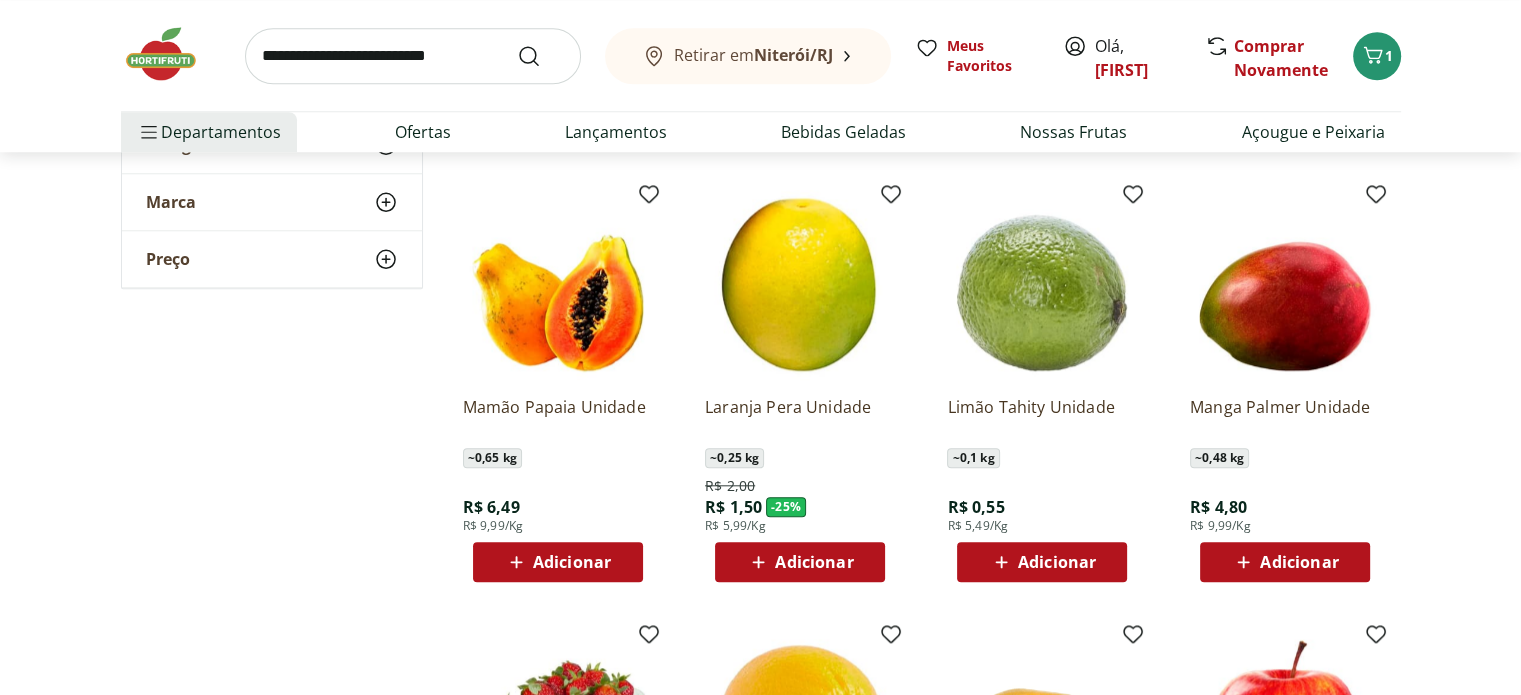 click on "Adicionar" at bounding box center (1057, 562) 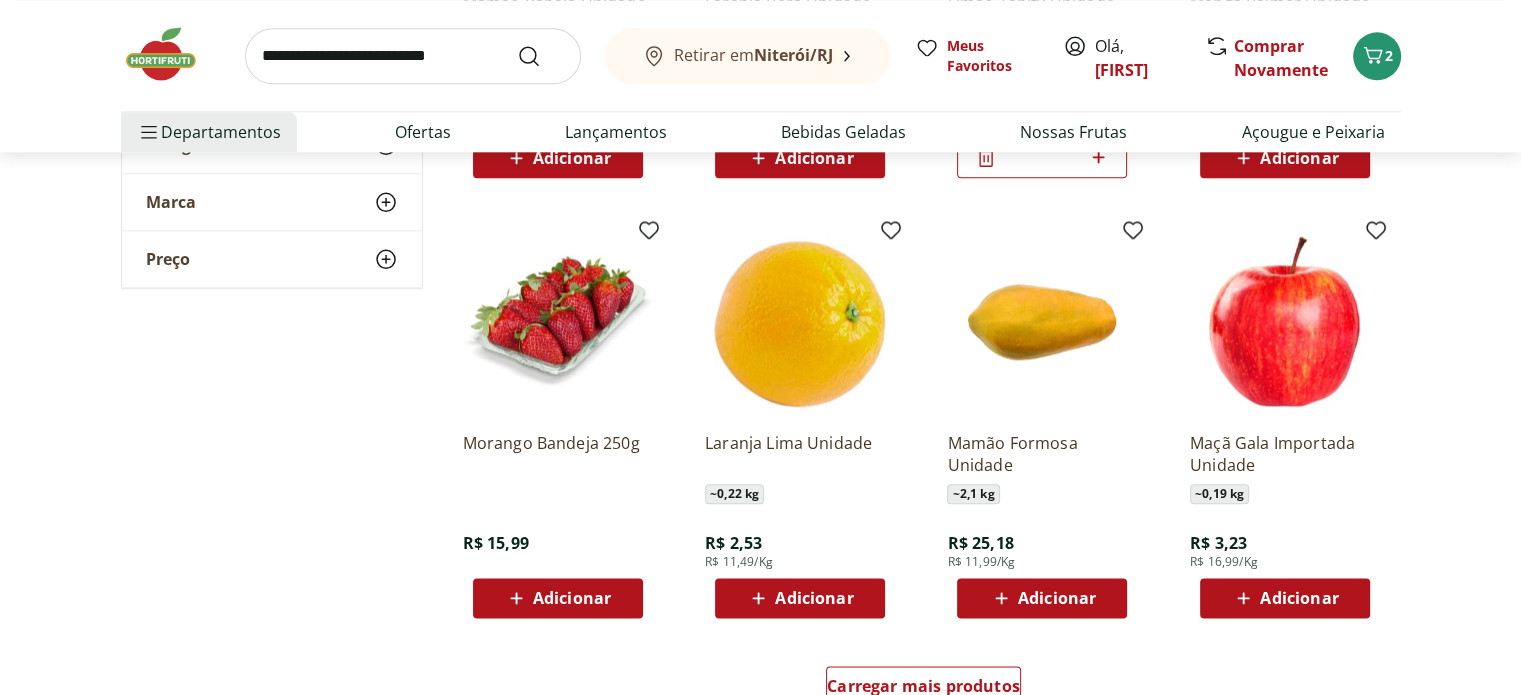 scroll, scrollTop: 2344, scrollLeft: 0, axis: vertical 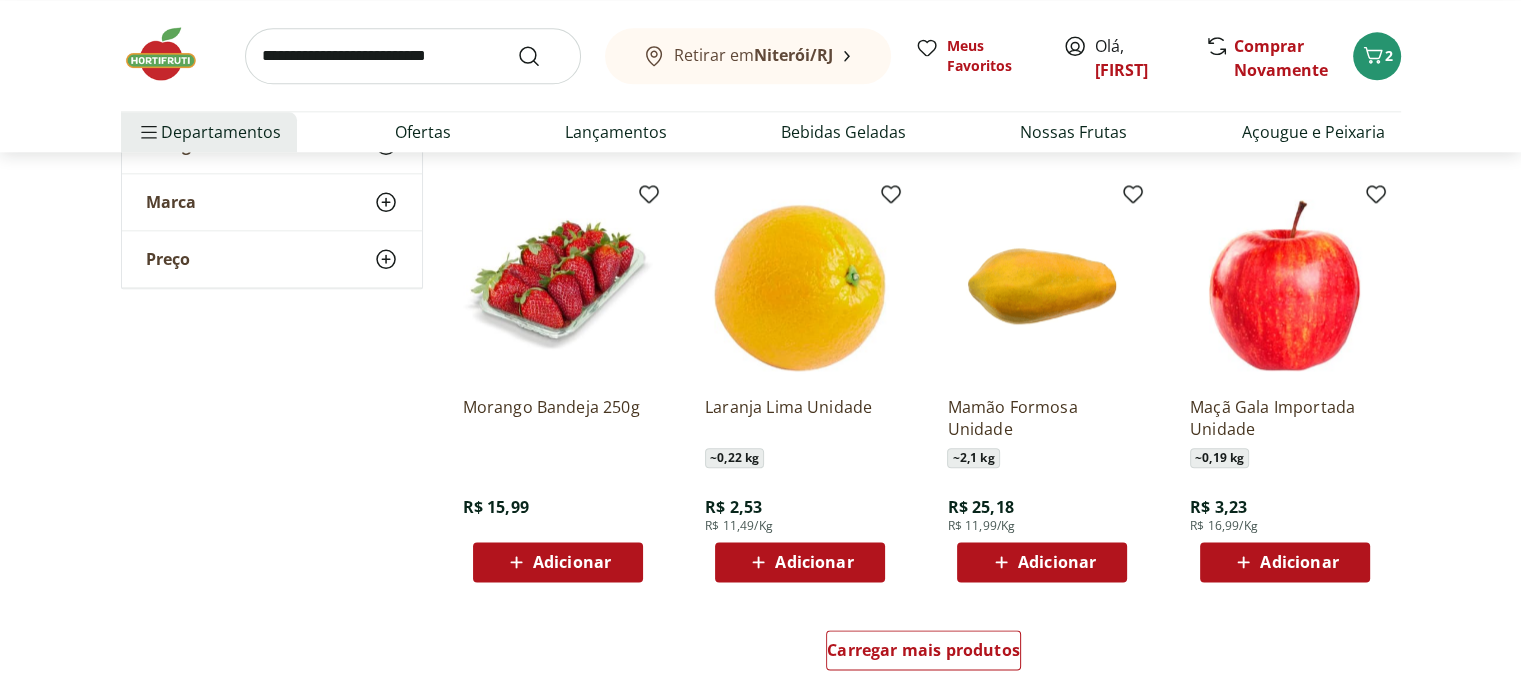click on "Adicionar" at bounding box center [572, 562] 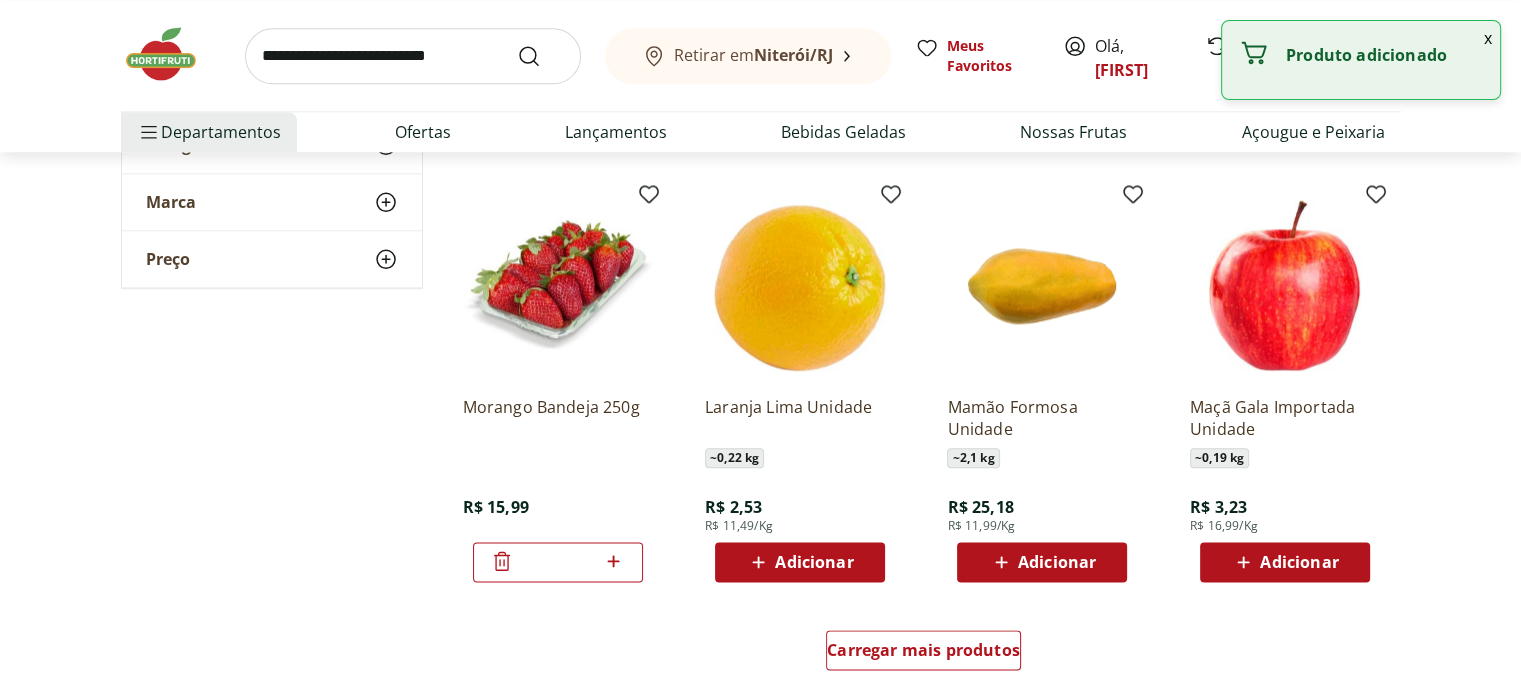 click on "Adicionar" at bounding box center (1285, 562) 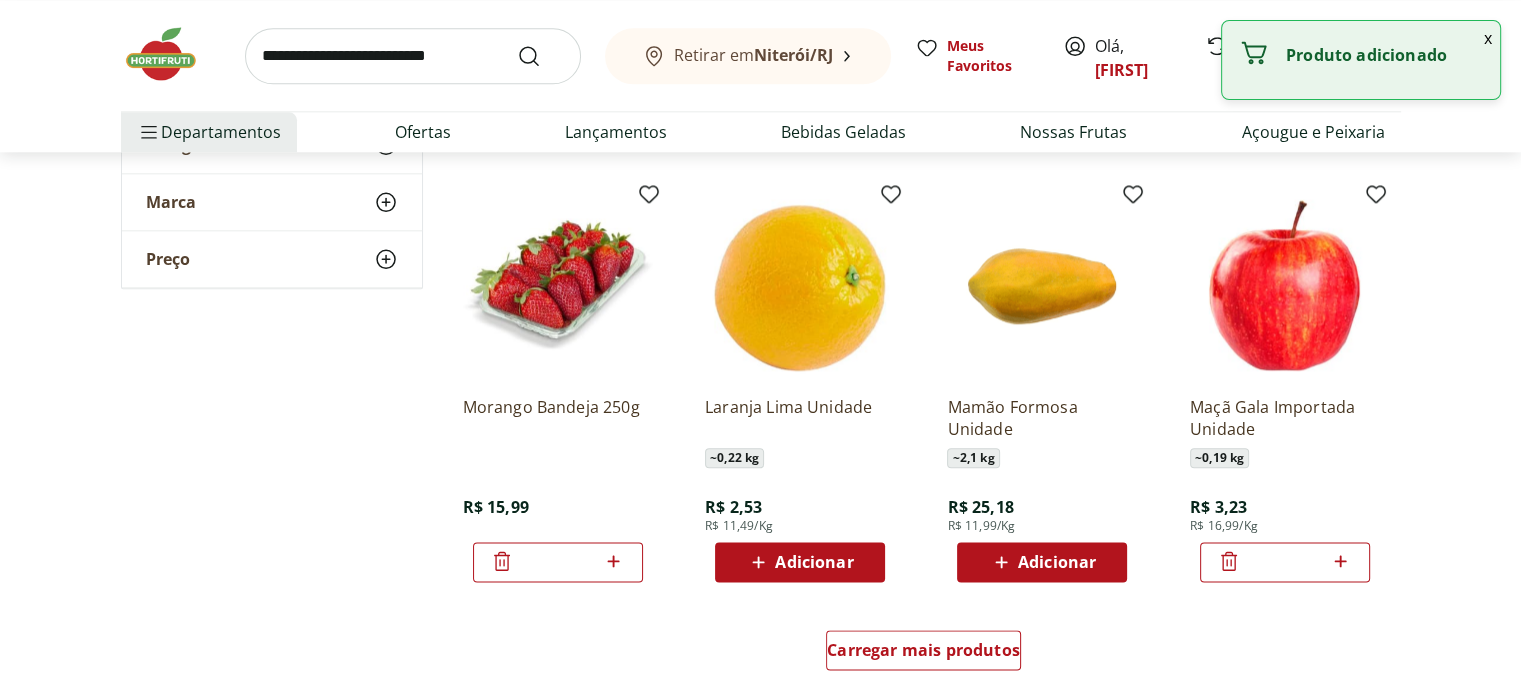 click 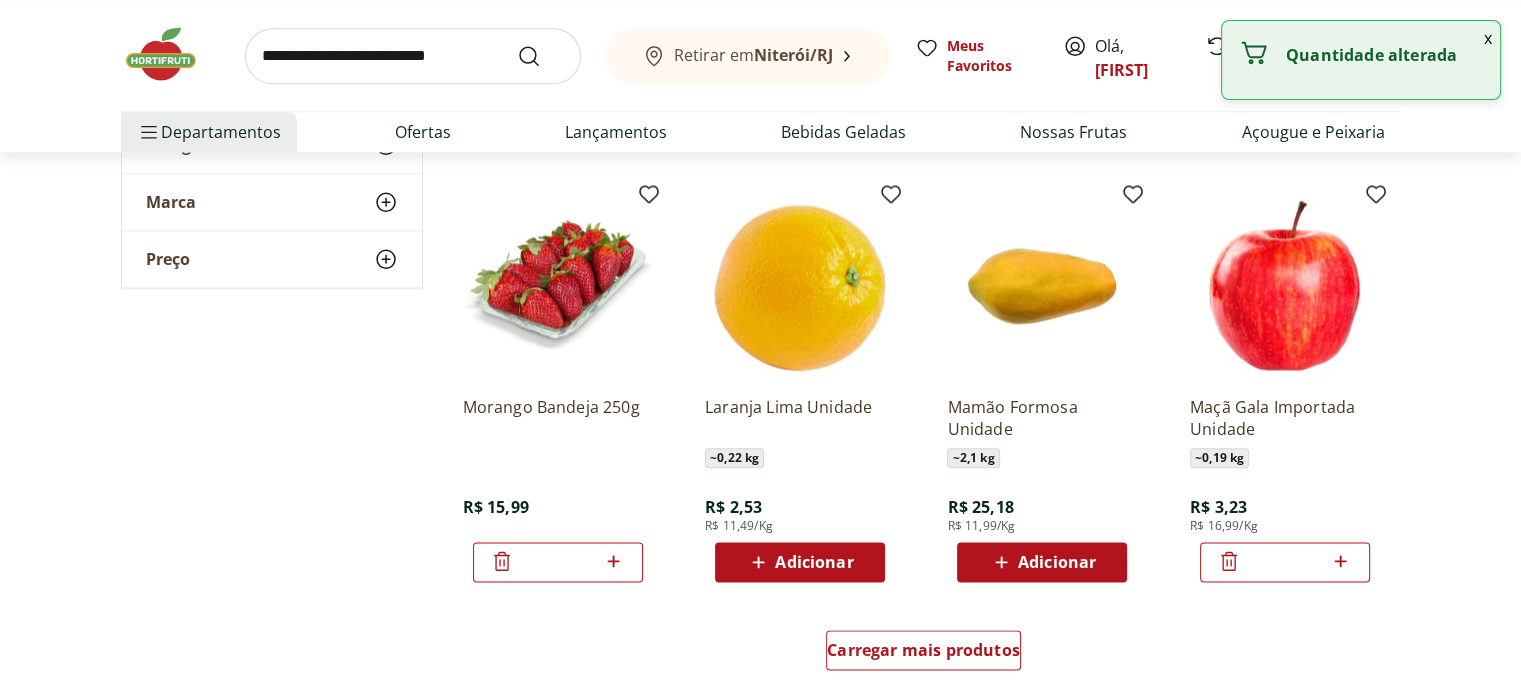 click 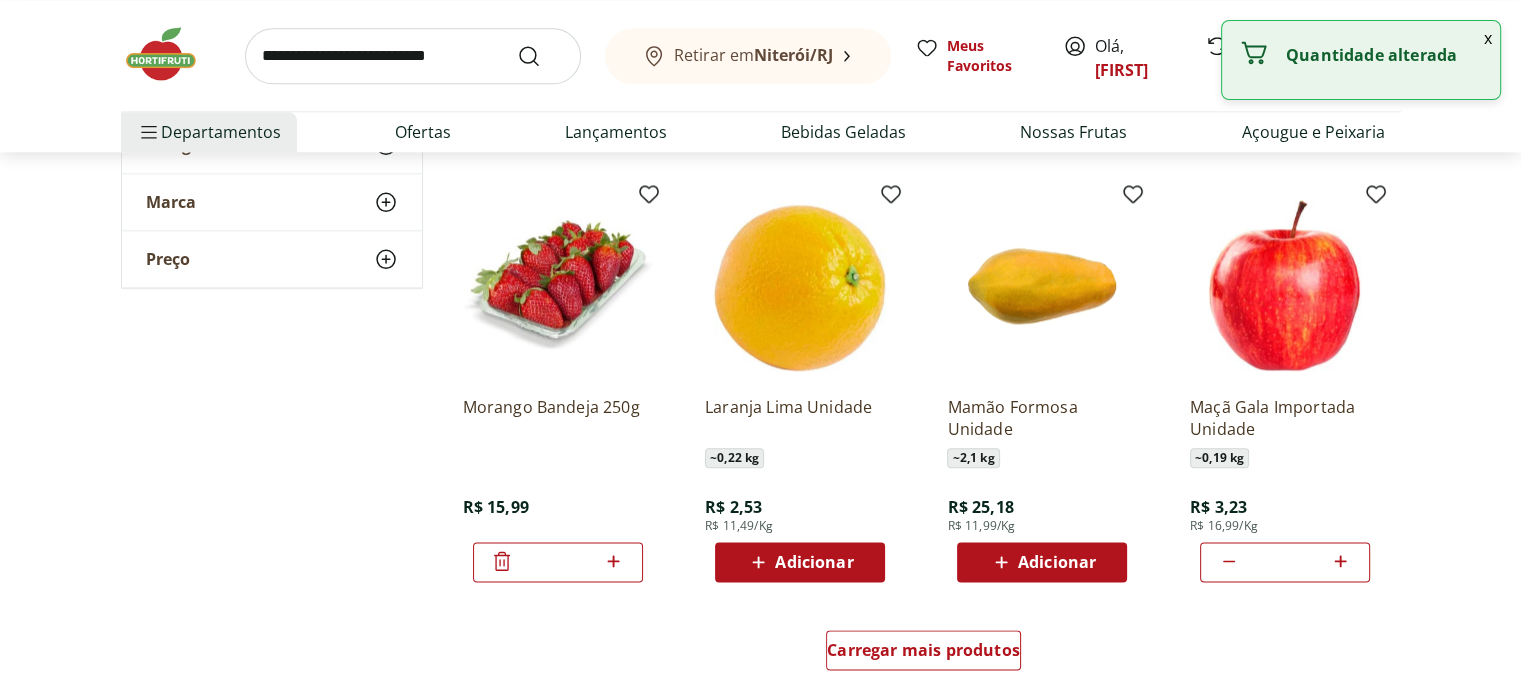 type on "*" 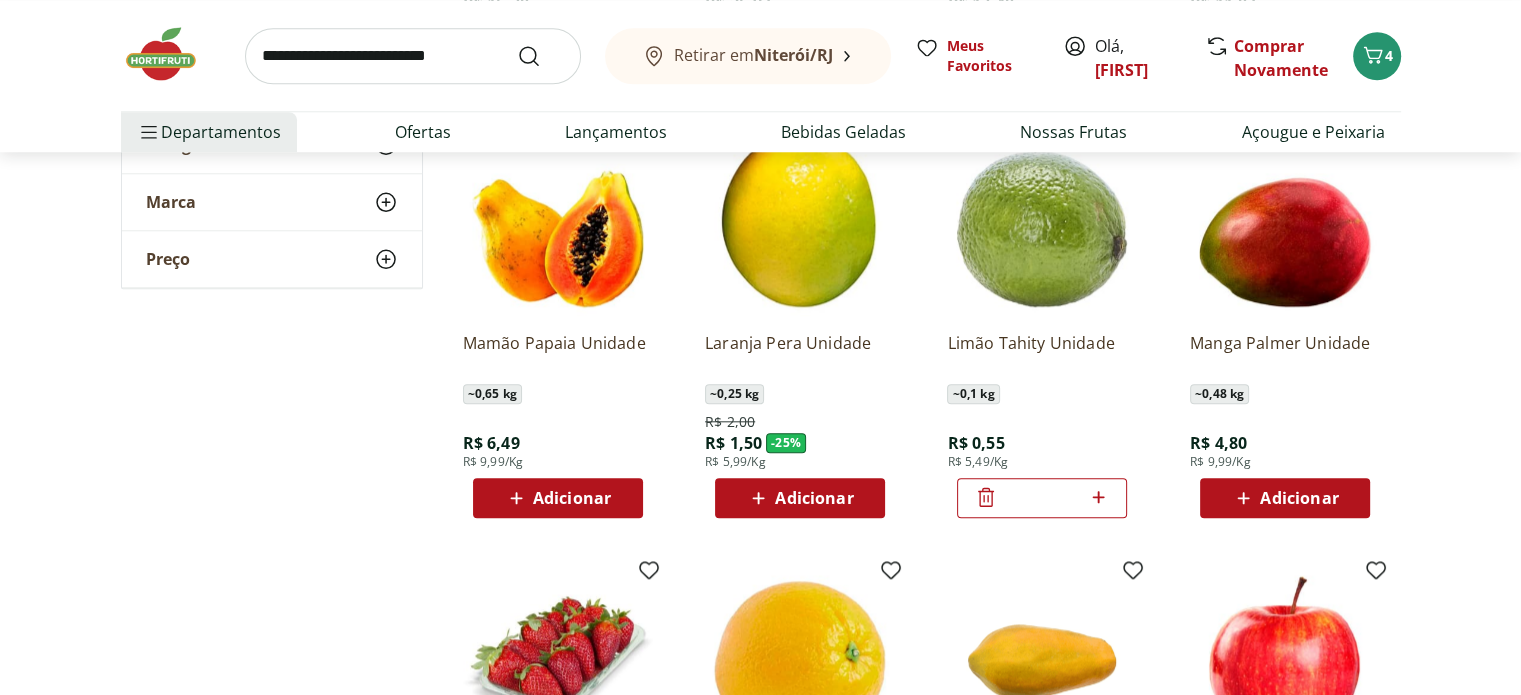 scroll, scrollTop: 2576, scrollLeft: 0, axis: vertical 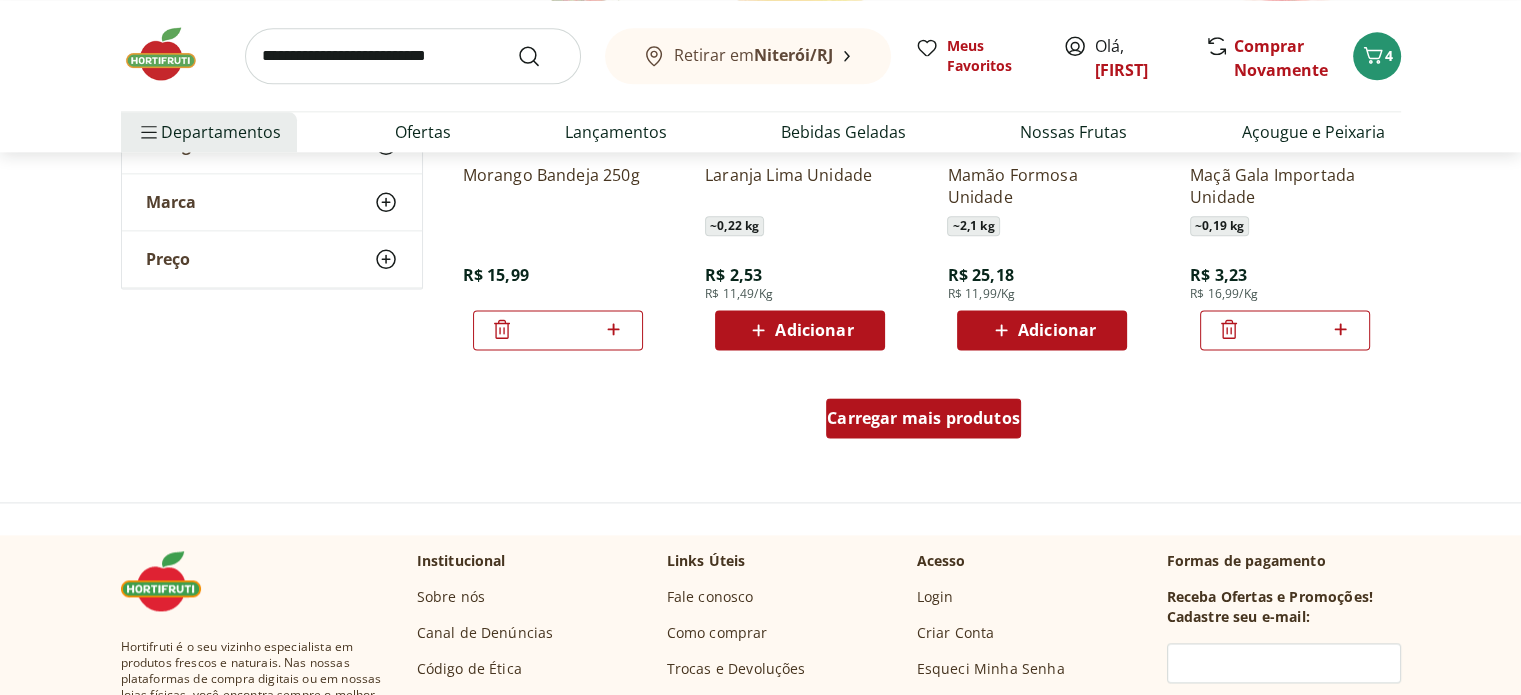 click on "Carregar mais produtos" at bounding box center [923, 418] 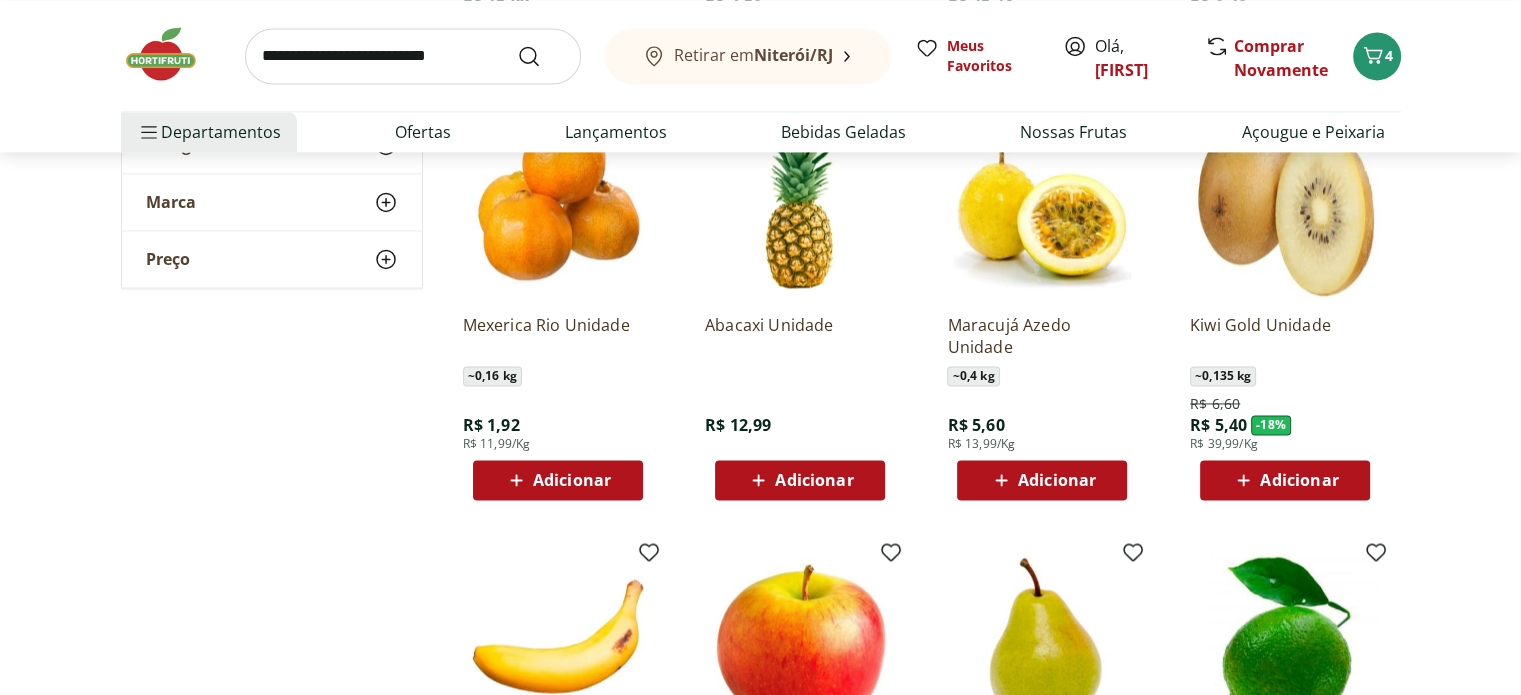 scroll, scrollTop: 2856, scrollLeft: 0, axis: vertical 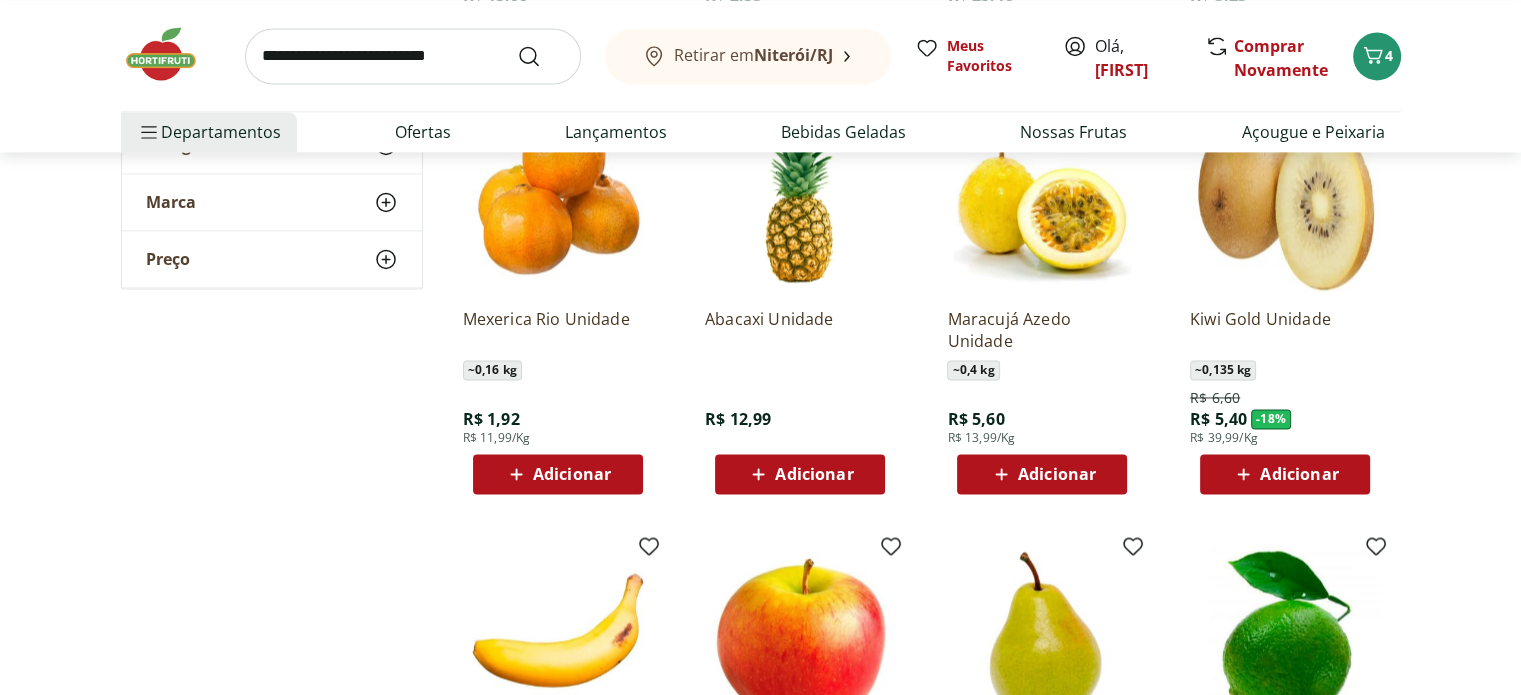 click on "Adicionar" at bounding box center (572, 474) 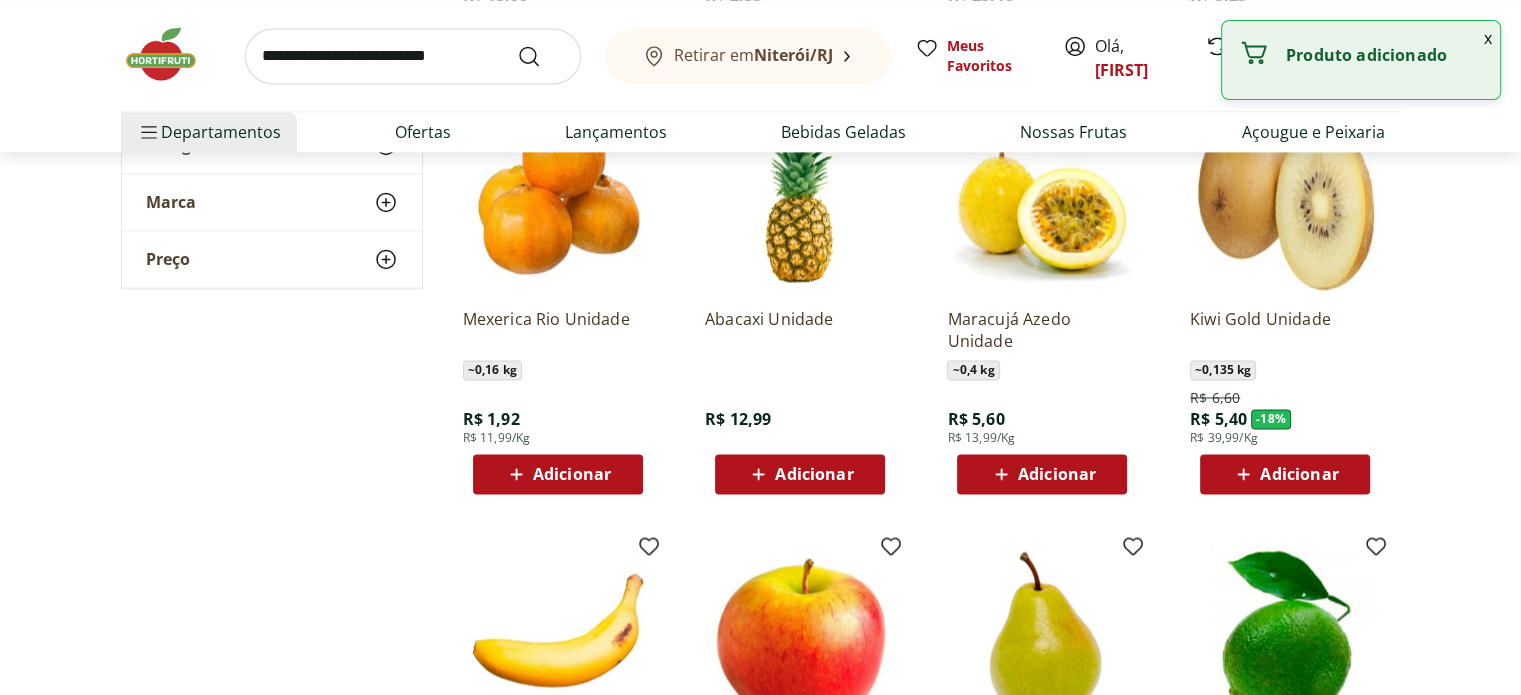 click on "Adicionar" at bounding box center [558, 474] 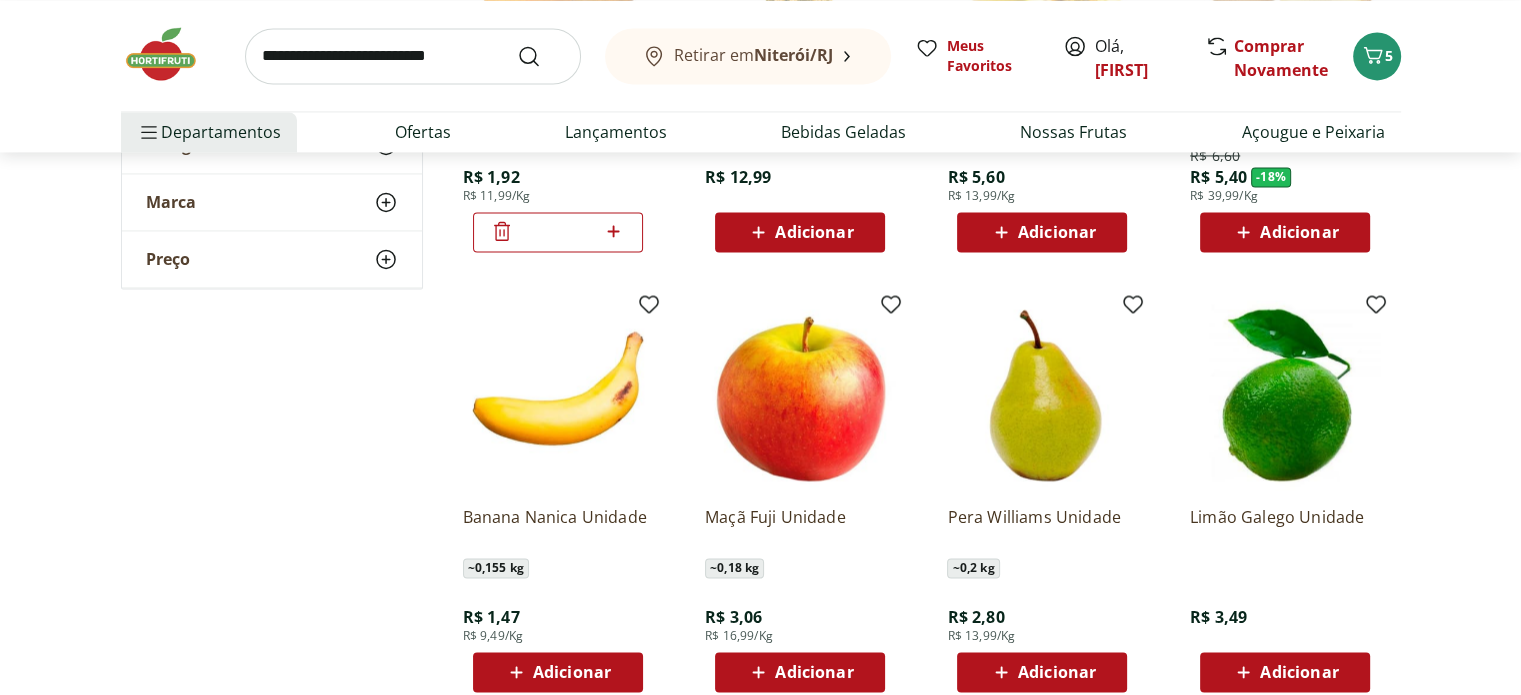 scroll, scrollTop: 3136, scrollLeft: 0, axis: vertical 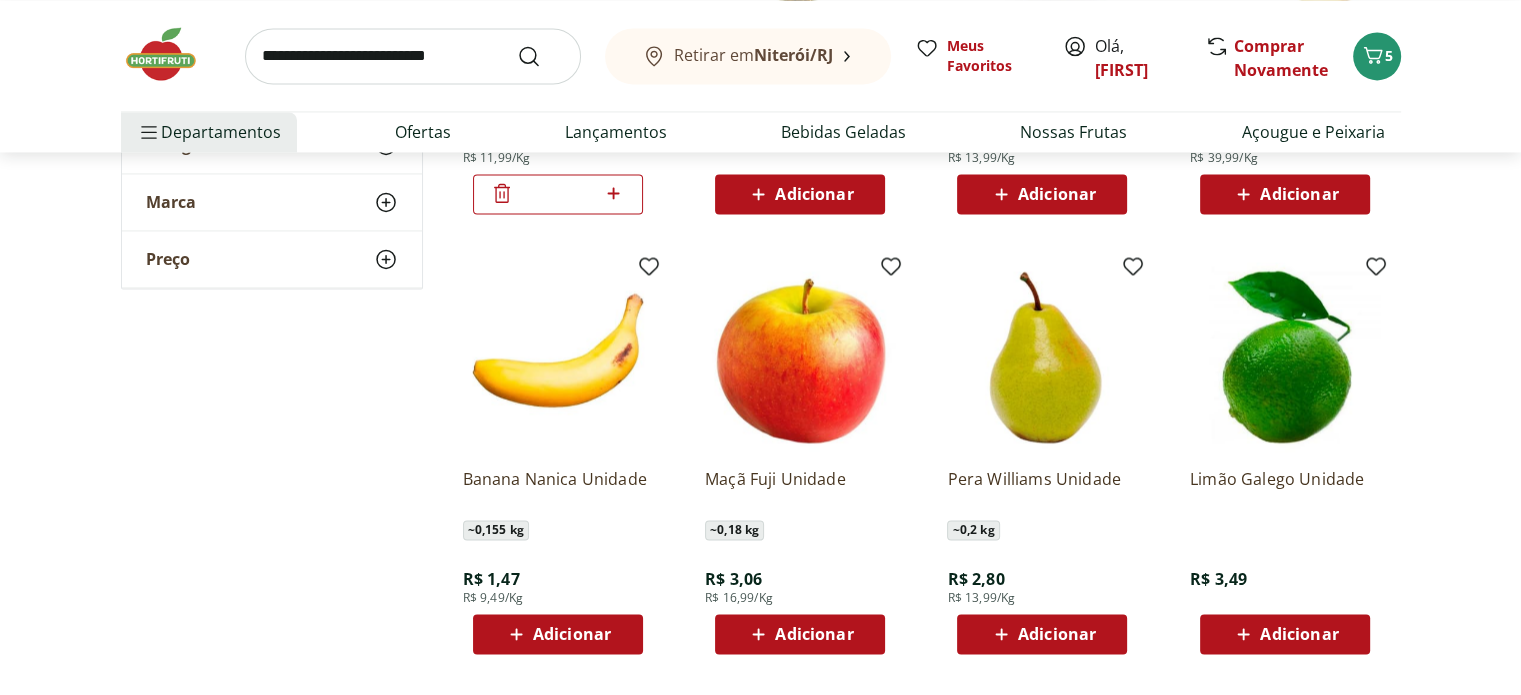 click on "Adicionar" at bounding box center [1057, 634] 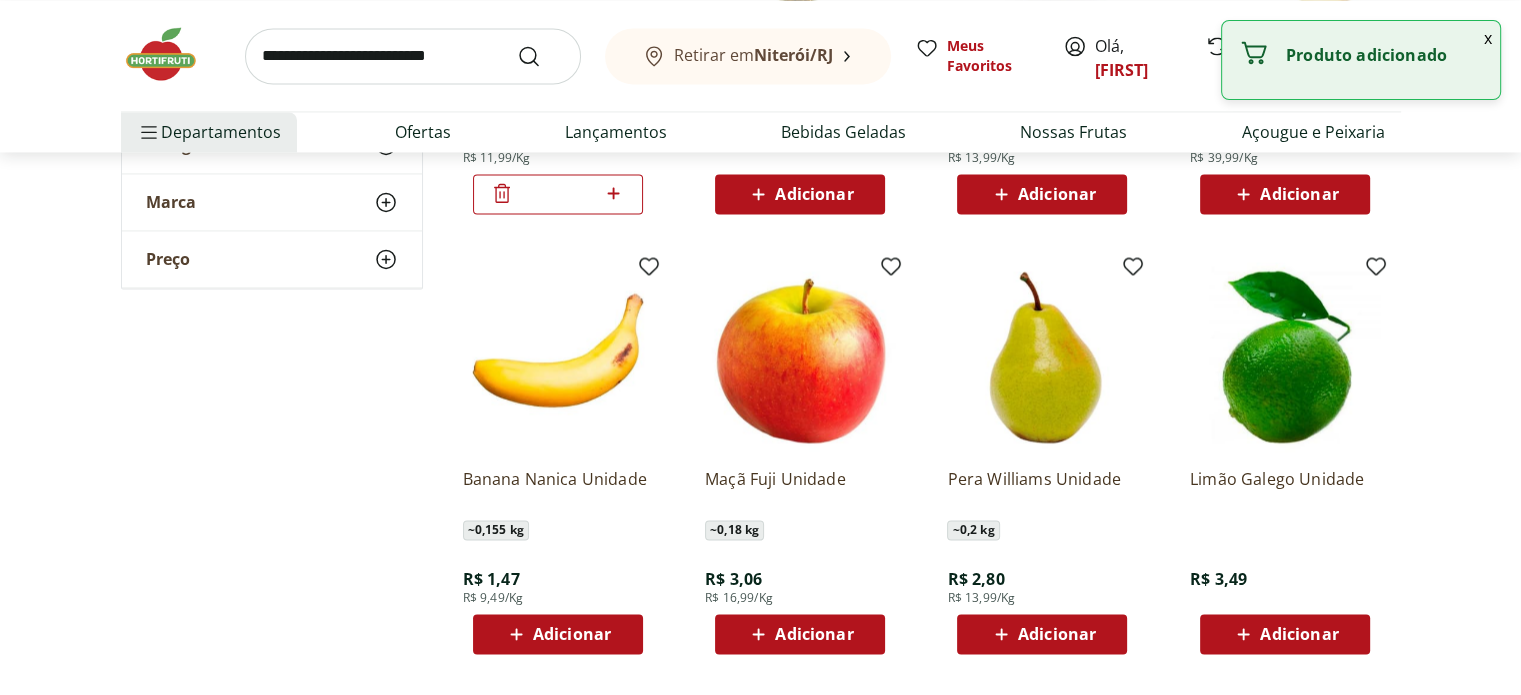 click on "Adicionar" at bounding box center [572, 634] 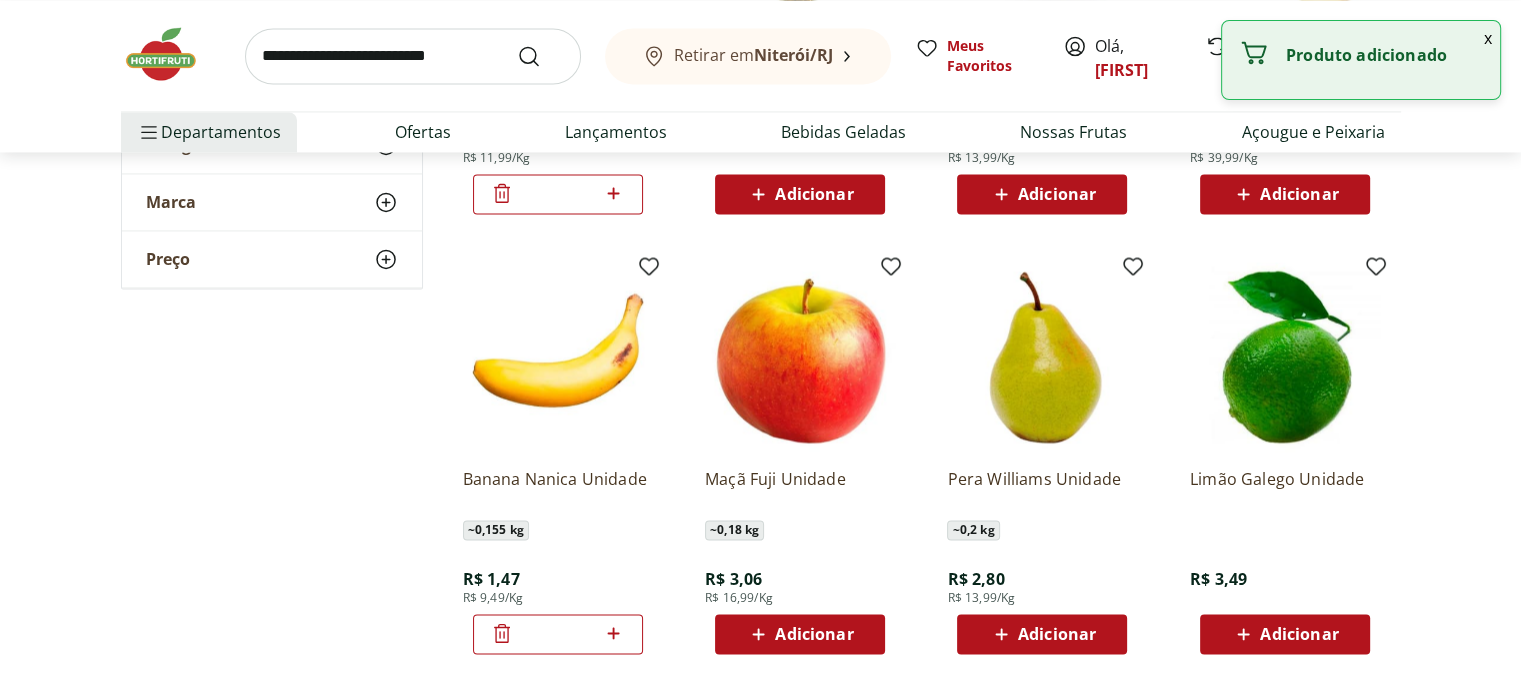click 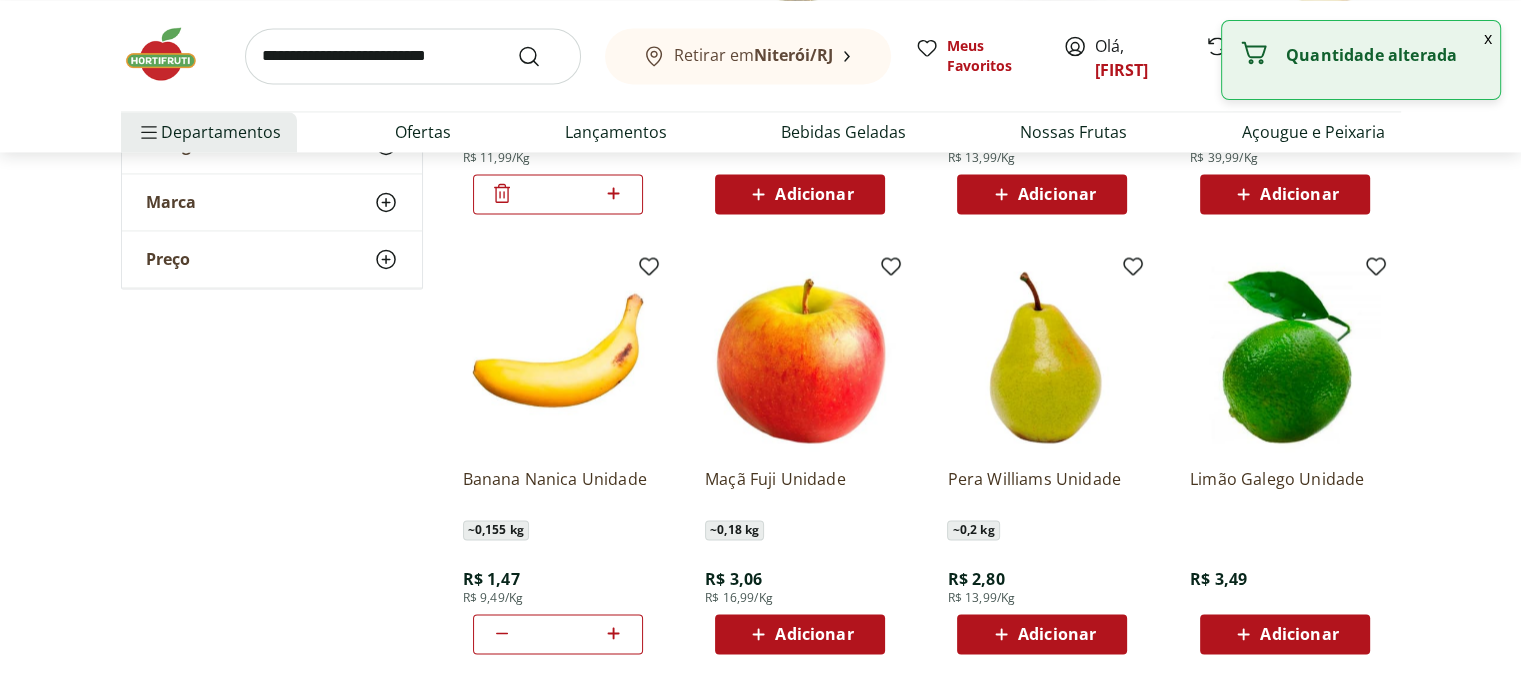 click 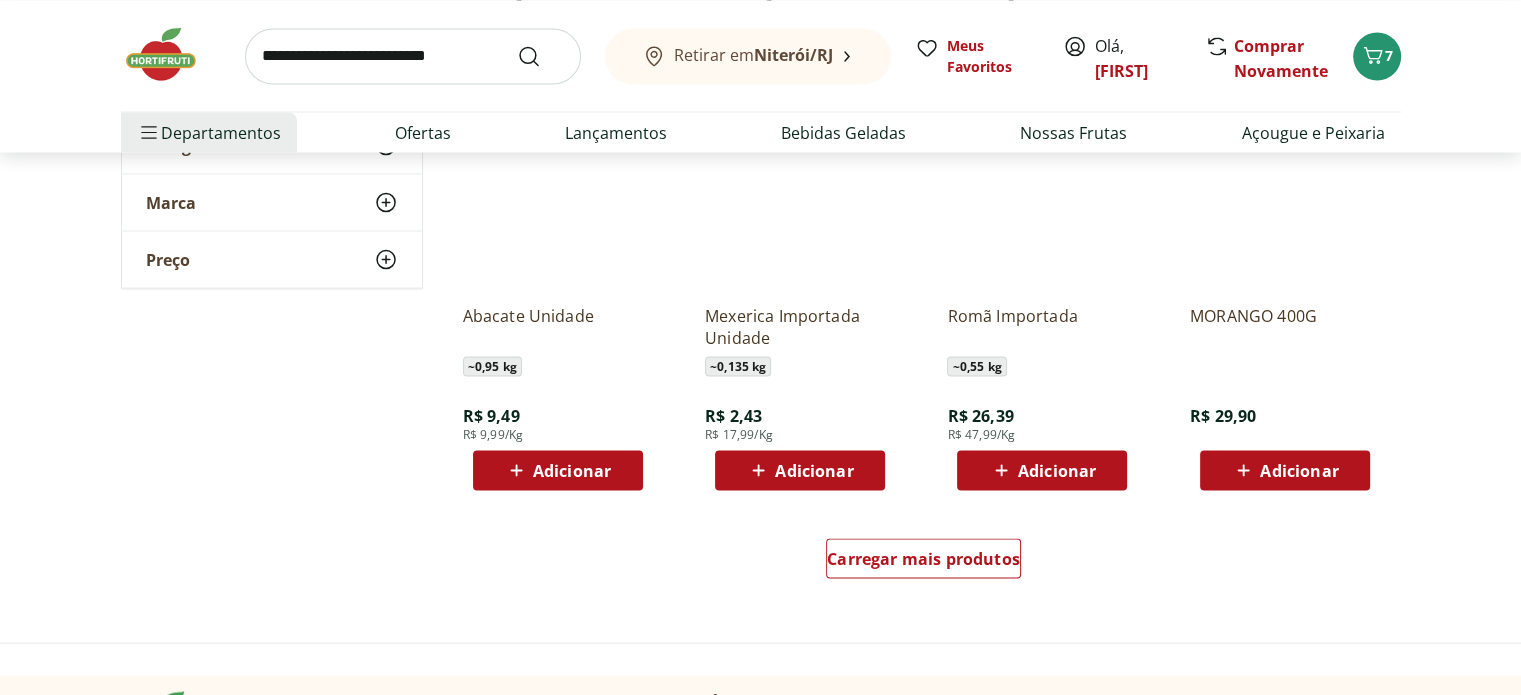 scroll, scrollTop: 3744, scrollLeft: 0, axis: vertical 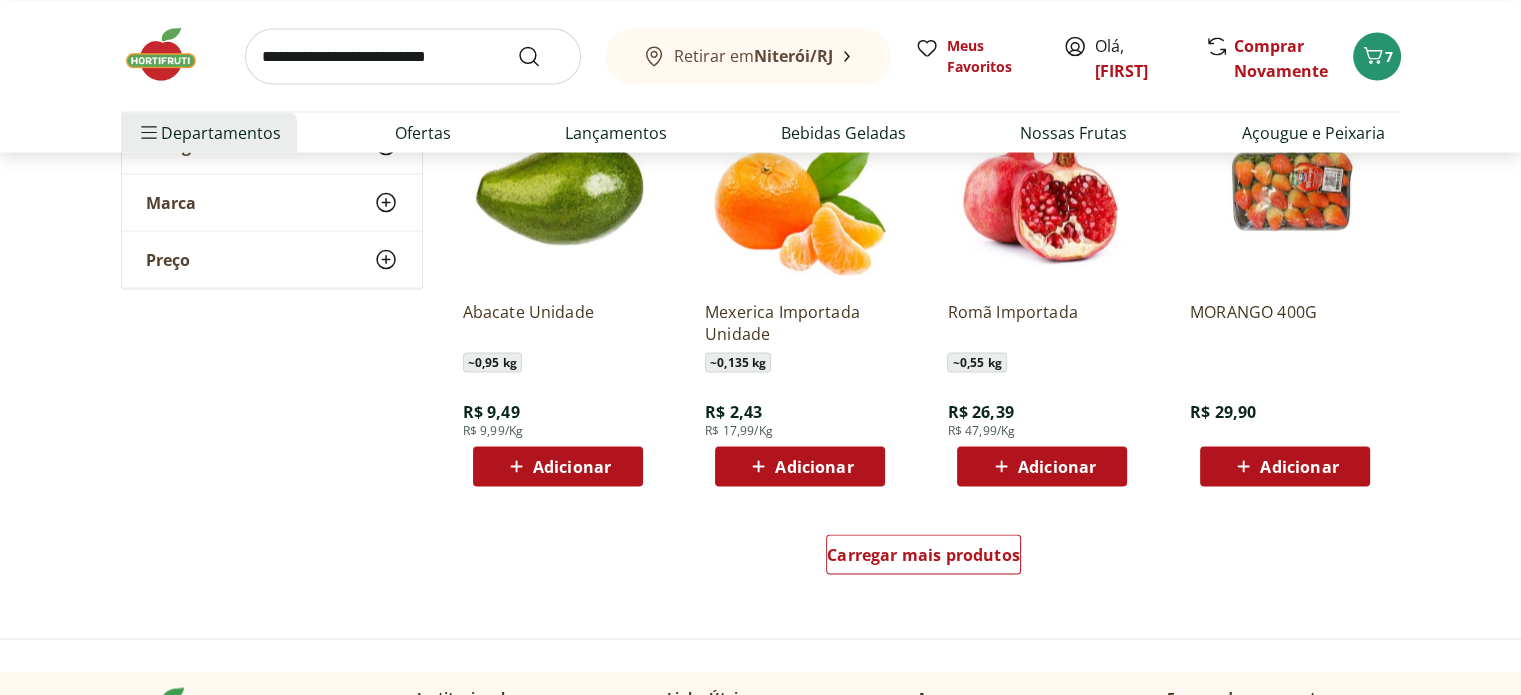 click on "Adicionar" at bounding box center (814, 466) 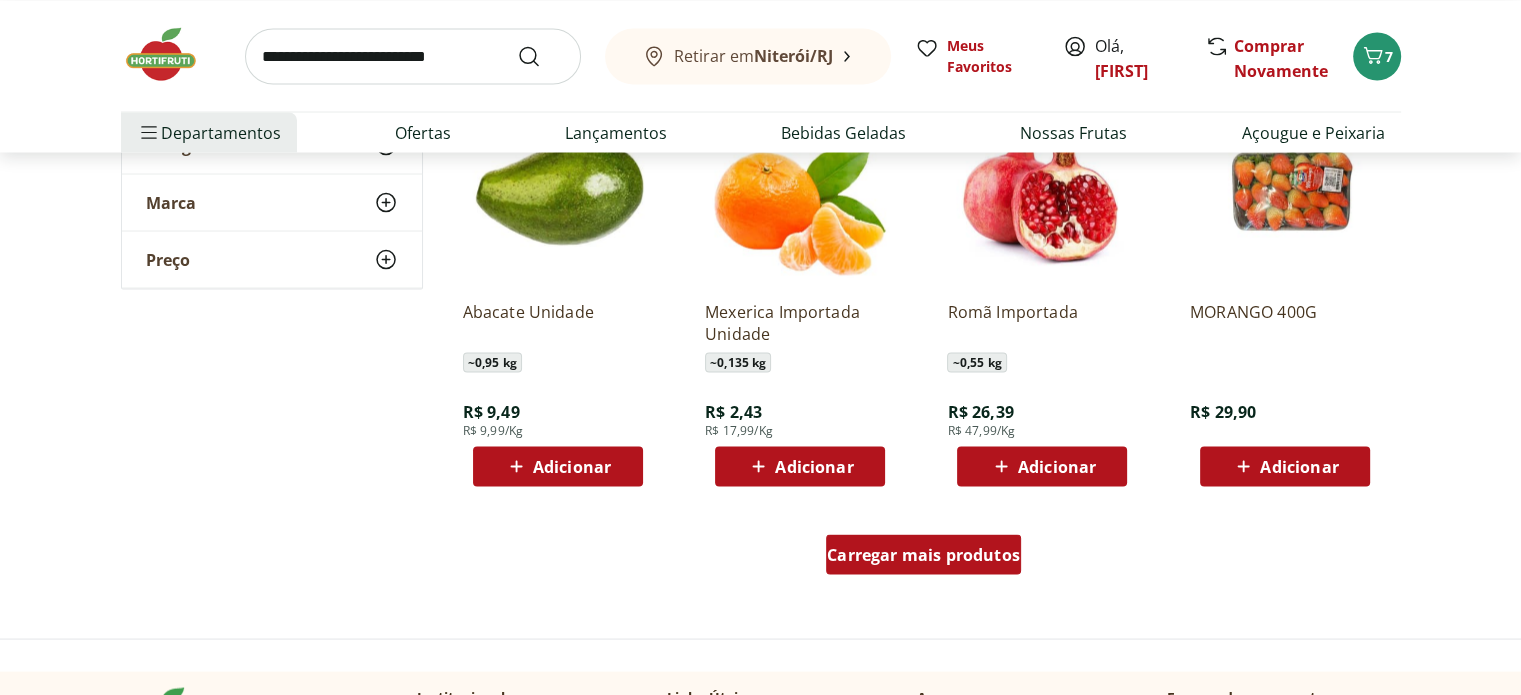 click on "Carregar mais produtos" at bounding box center [923, 554] 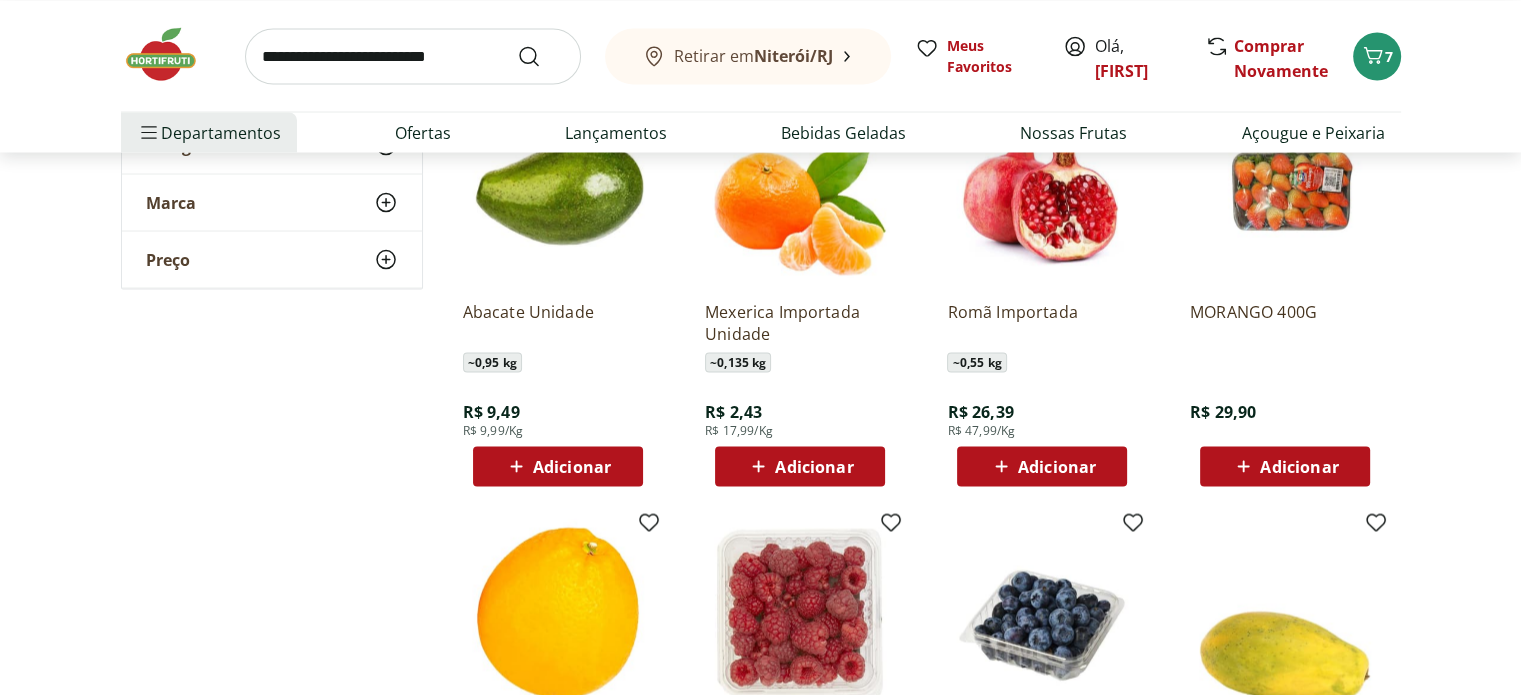 click on "Adicionar" at bounding box center (814, 466) 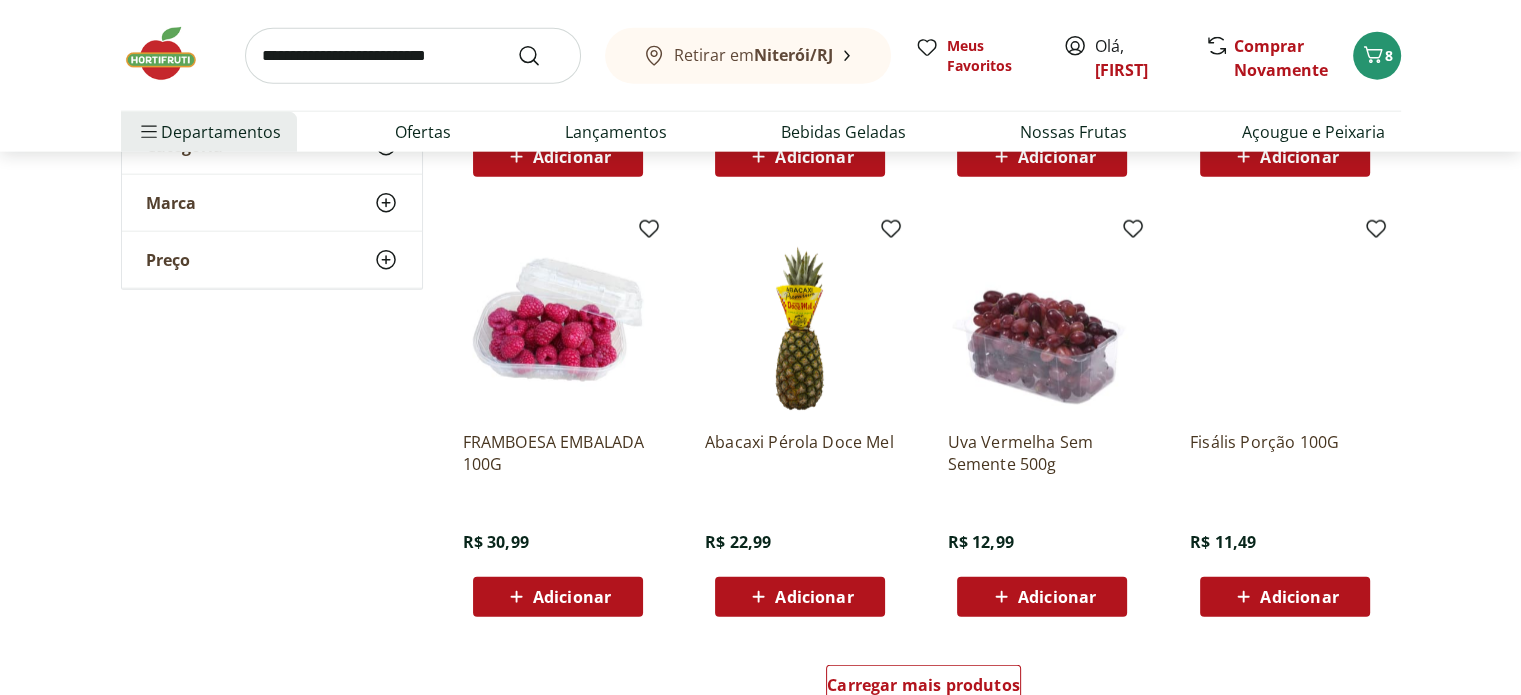 scroll, scrollTop: 4960, scrollLeft: 0, axis: vertical 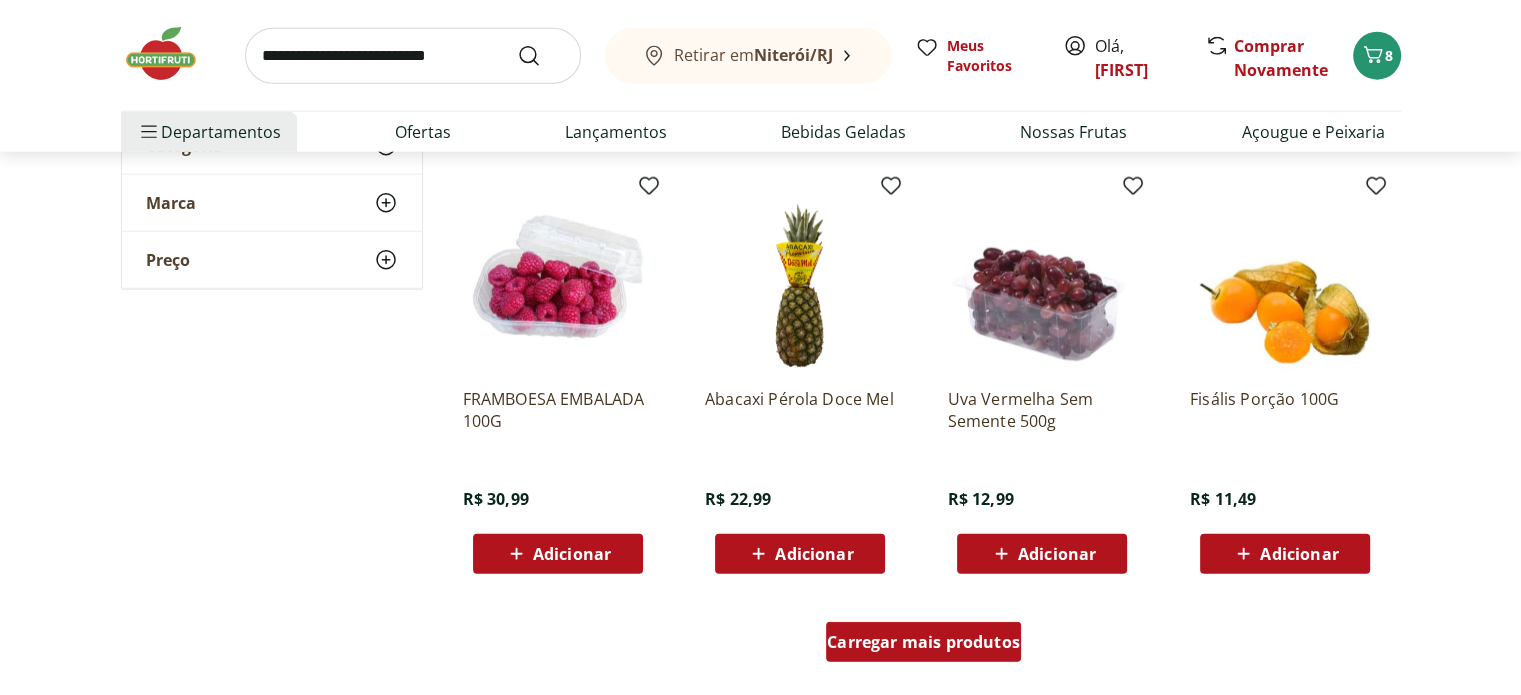 click on "Carregar mais produtos" at bounding box center [923, 642] 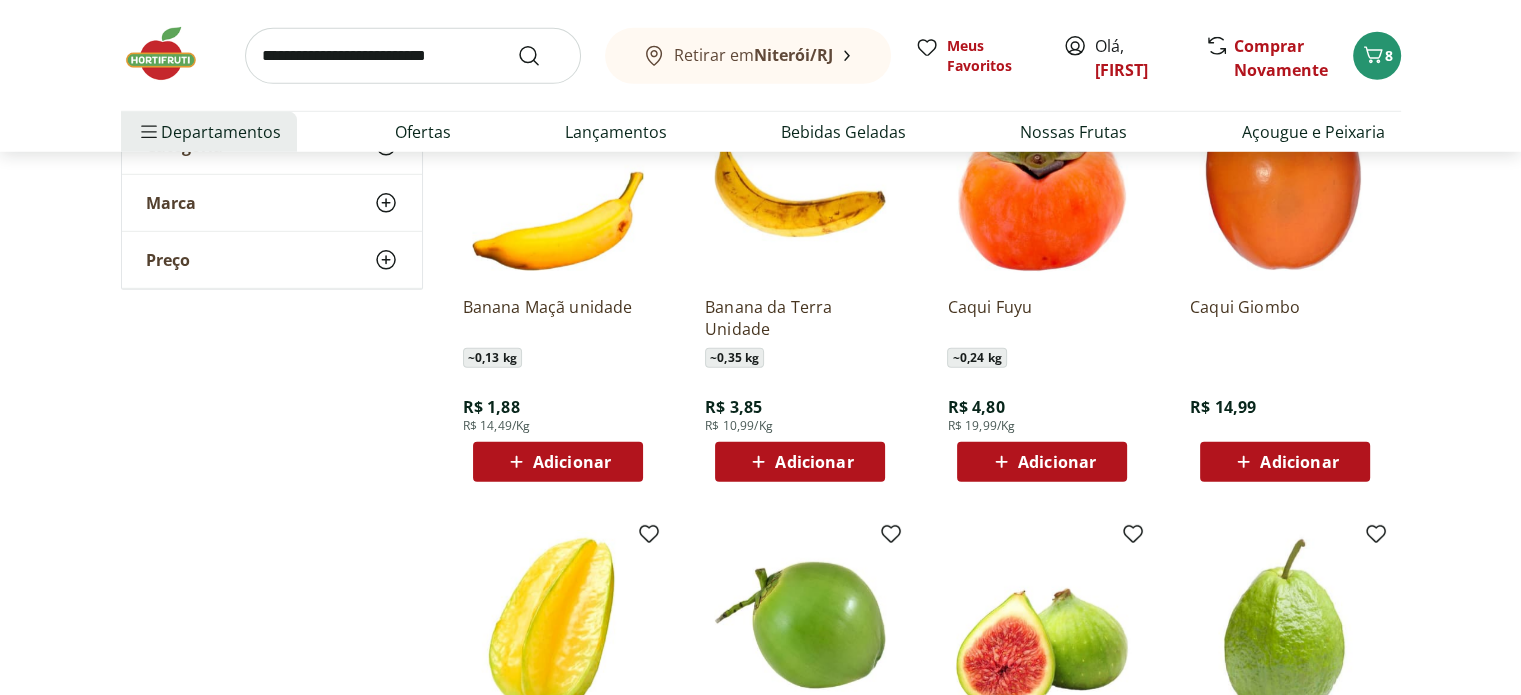 scroll, scrollTop: 5759, scrollLeft: 0, axis: vertical 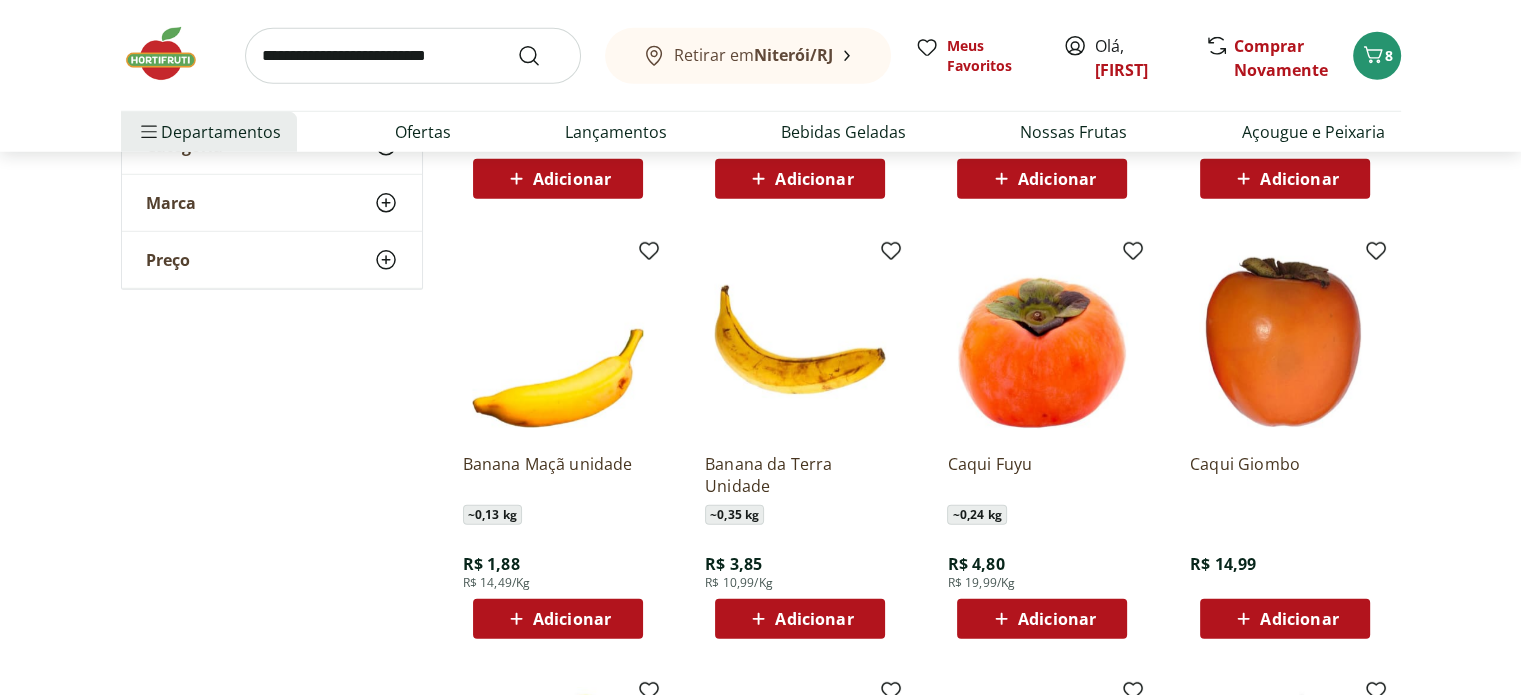click on "Adicionar" at bounding box center [1057, 619] 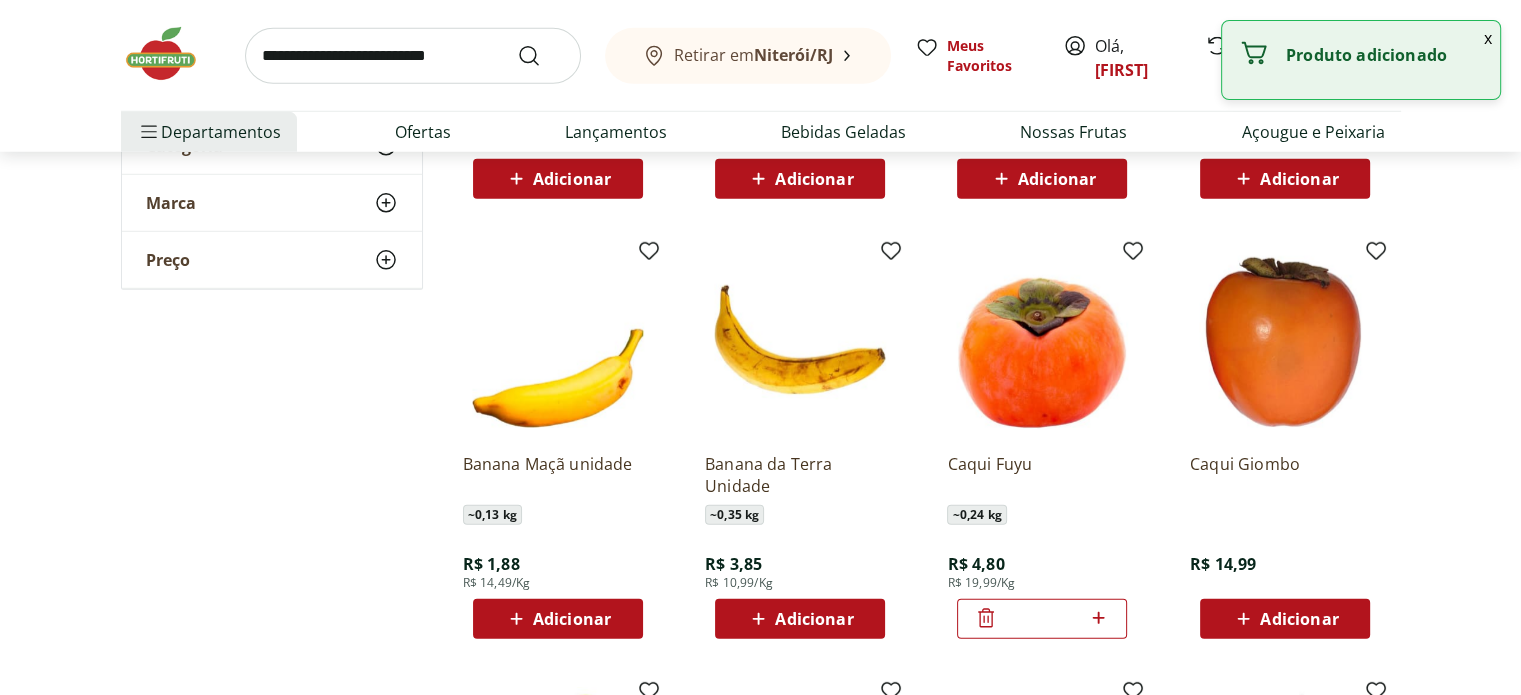 click on "Adicionar" at bounding box center (1299, 619) 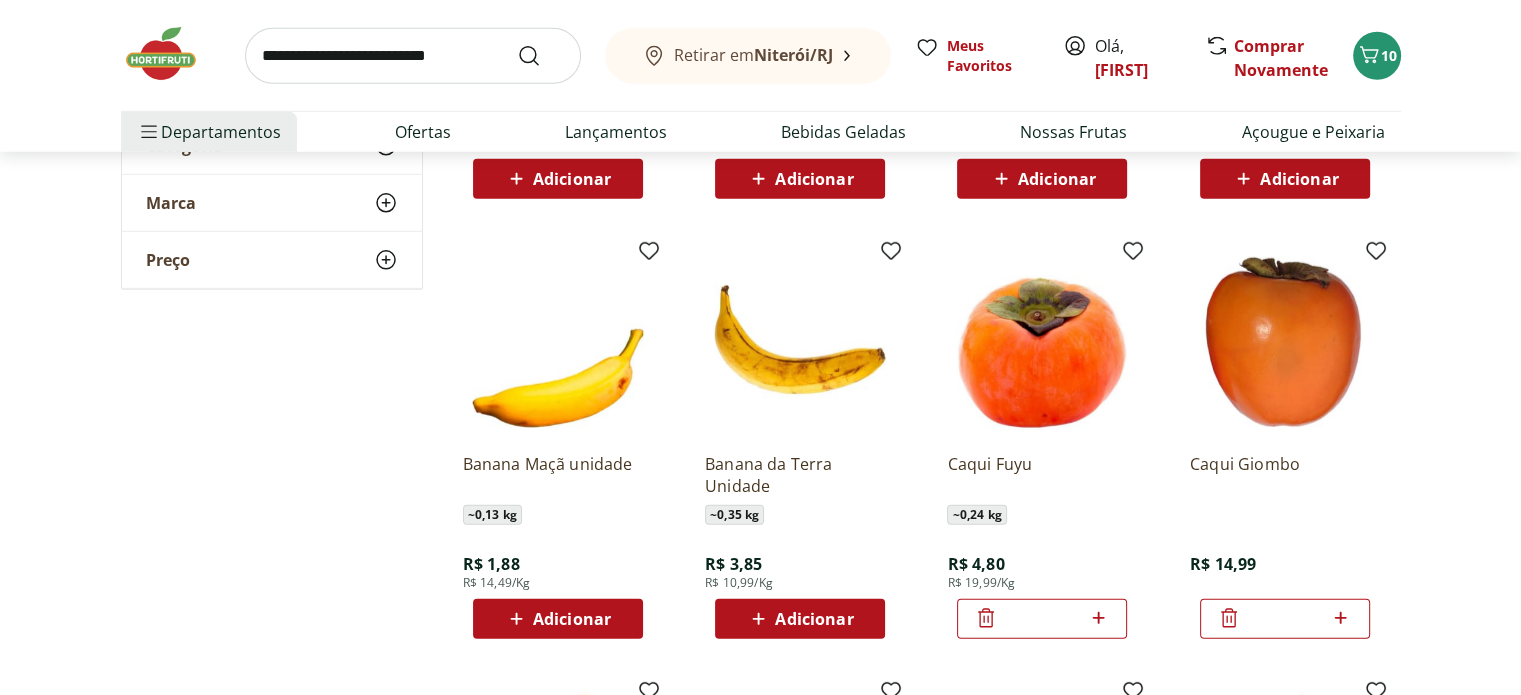 scroll, scrollTop: 6367, scrollLeft: 0, axis: vertical 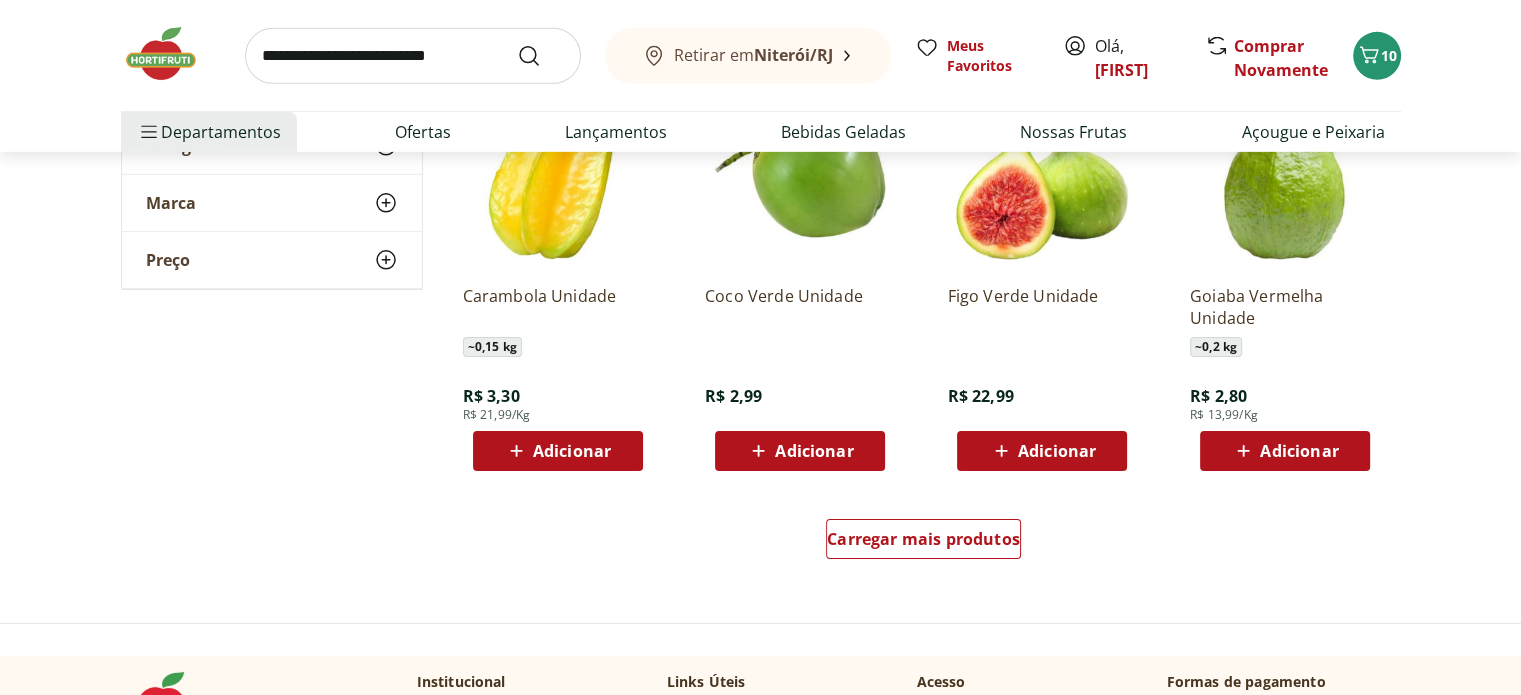 click on "Adicionar" at bounding box center (572, 451) 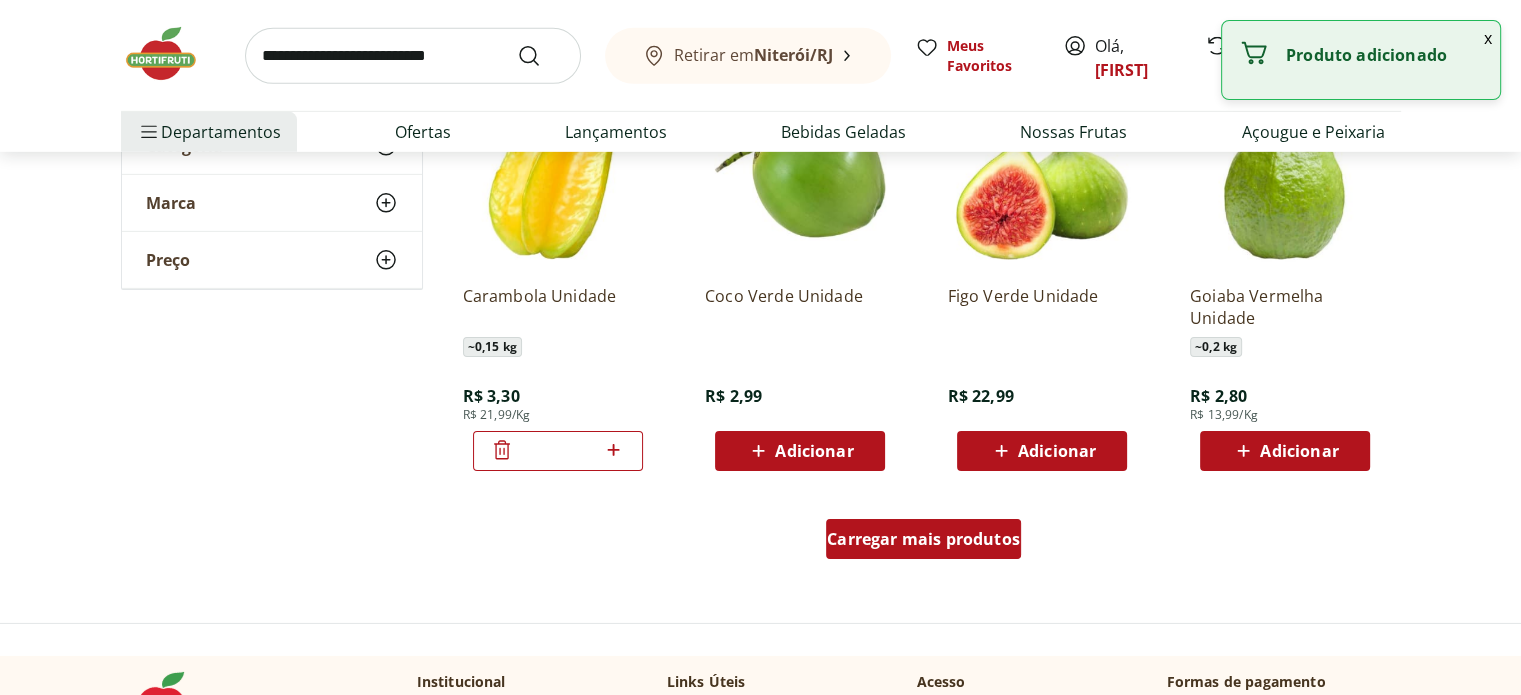 click on "Carregar mais produtos" at bounding box center [923, 539] 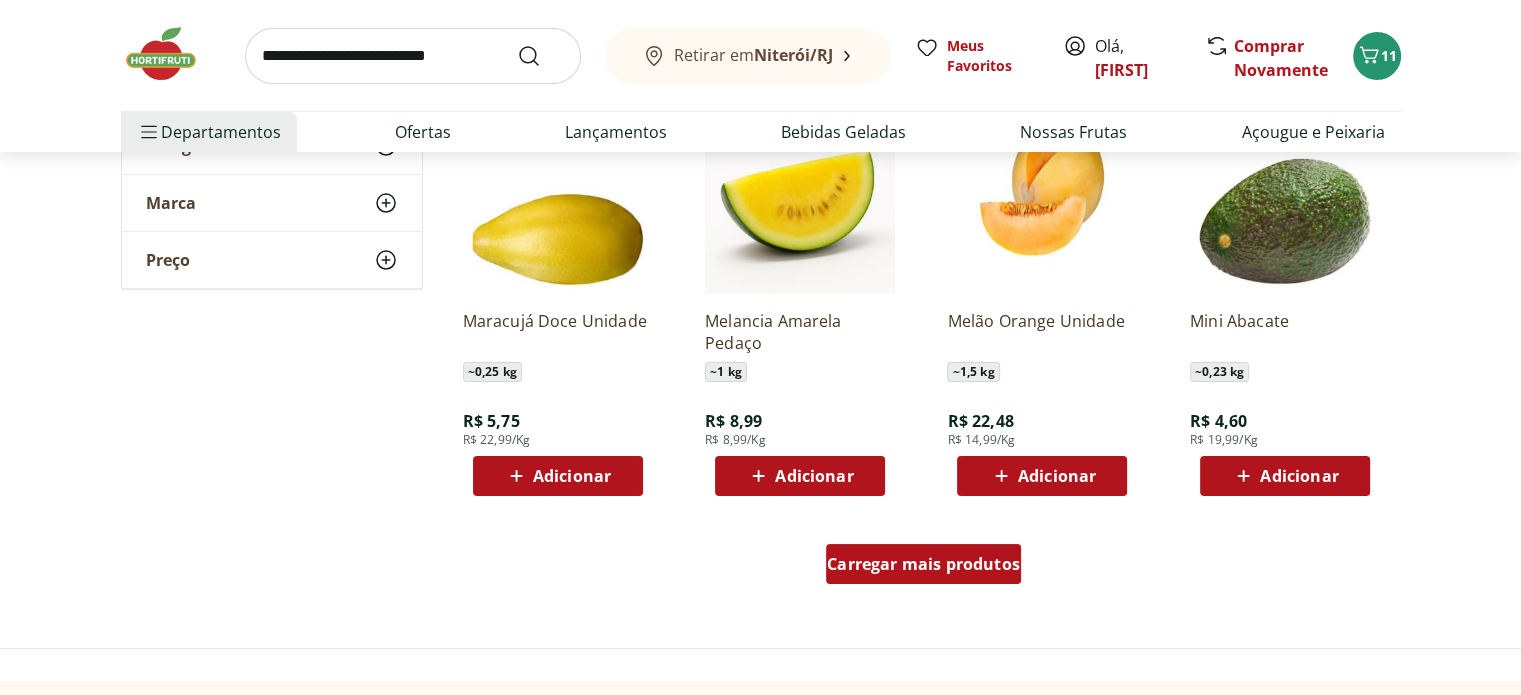 scroll, scrollTop: 7647, scrollLeft: 0, axis: vertical 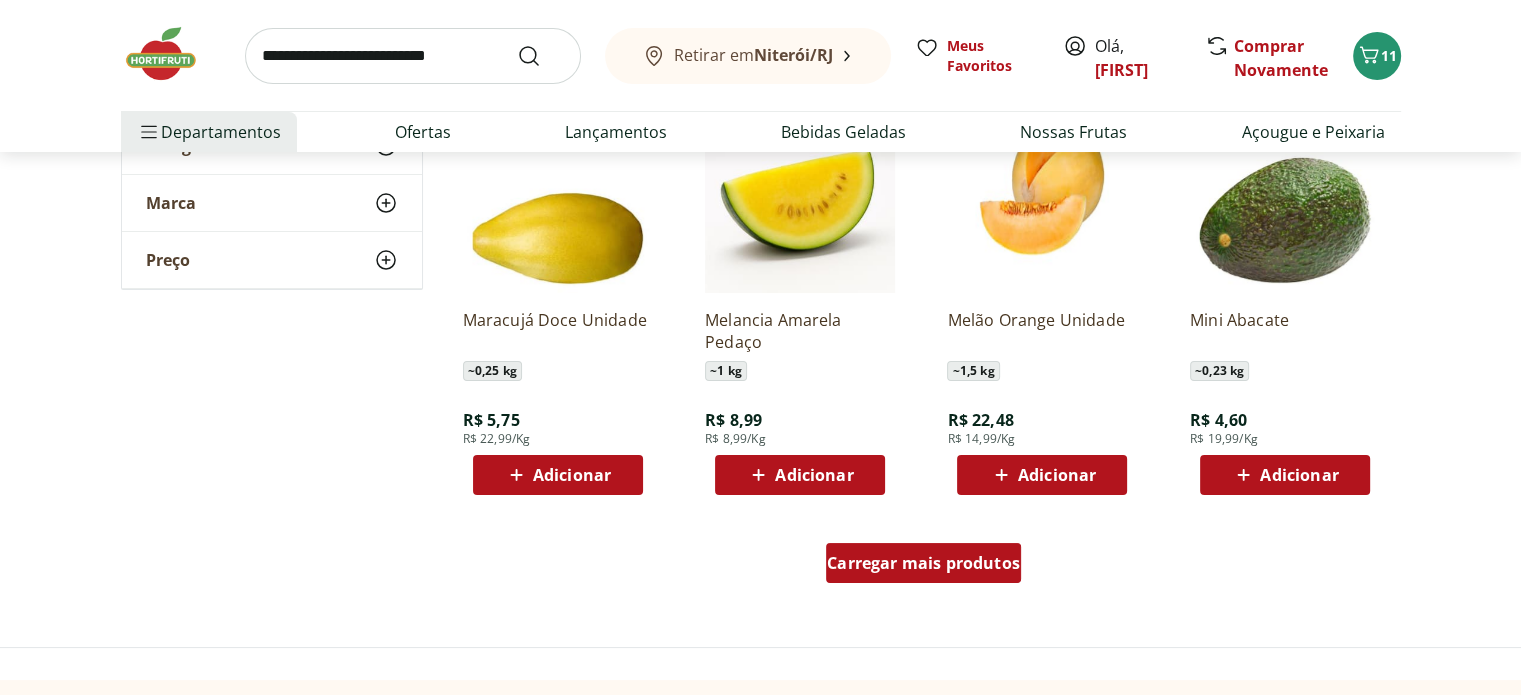 click on "Carregar mais produtos" at bounding box center [923, 563] 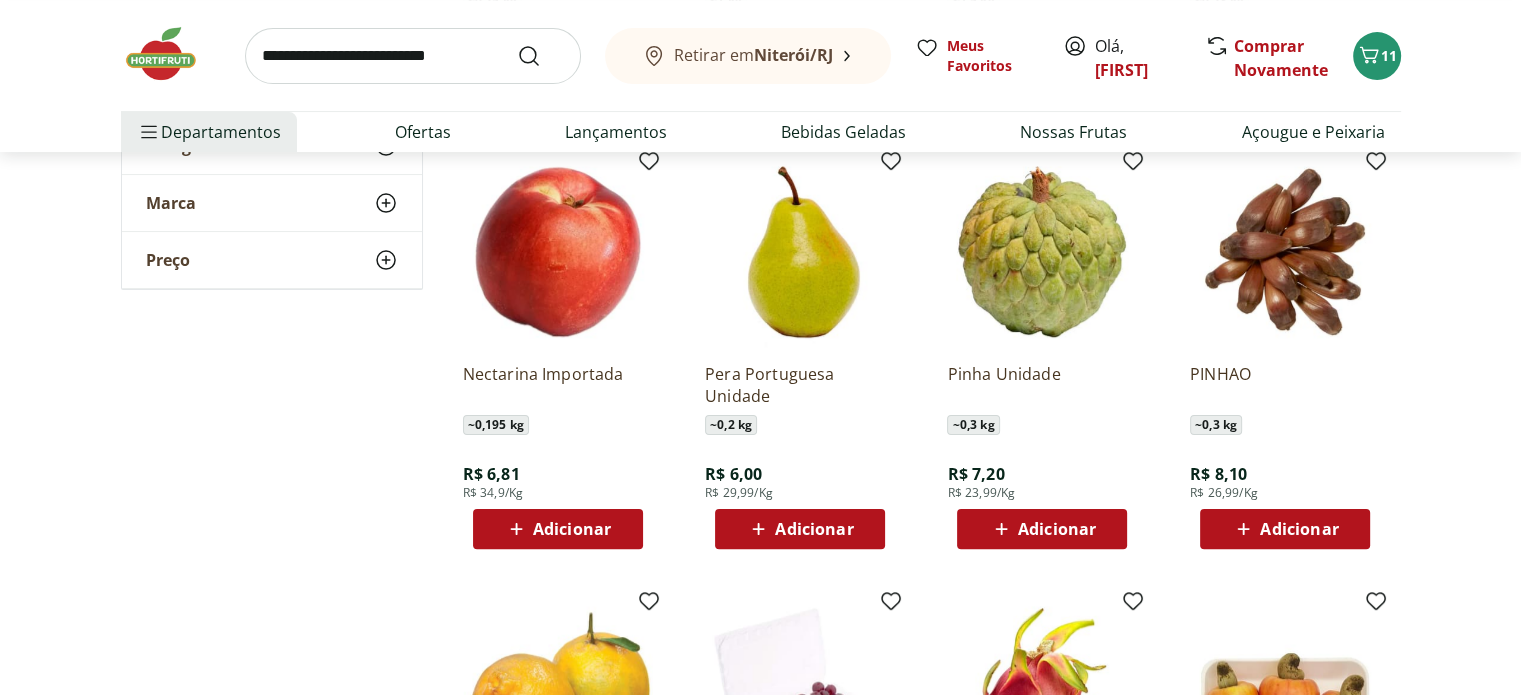 scroll, scrollTop: 8047, scrollLeft: 0, axis: vertical 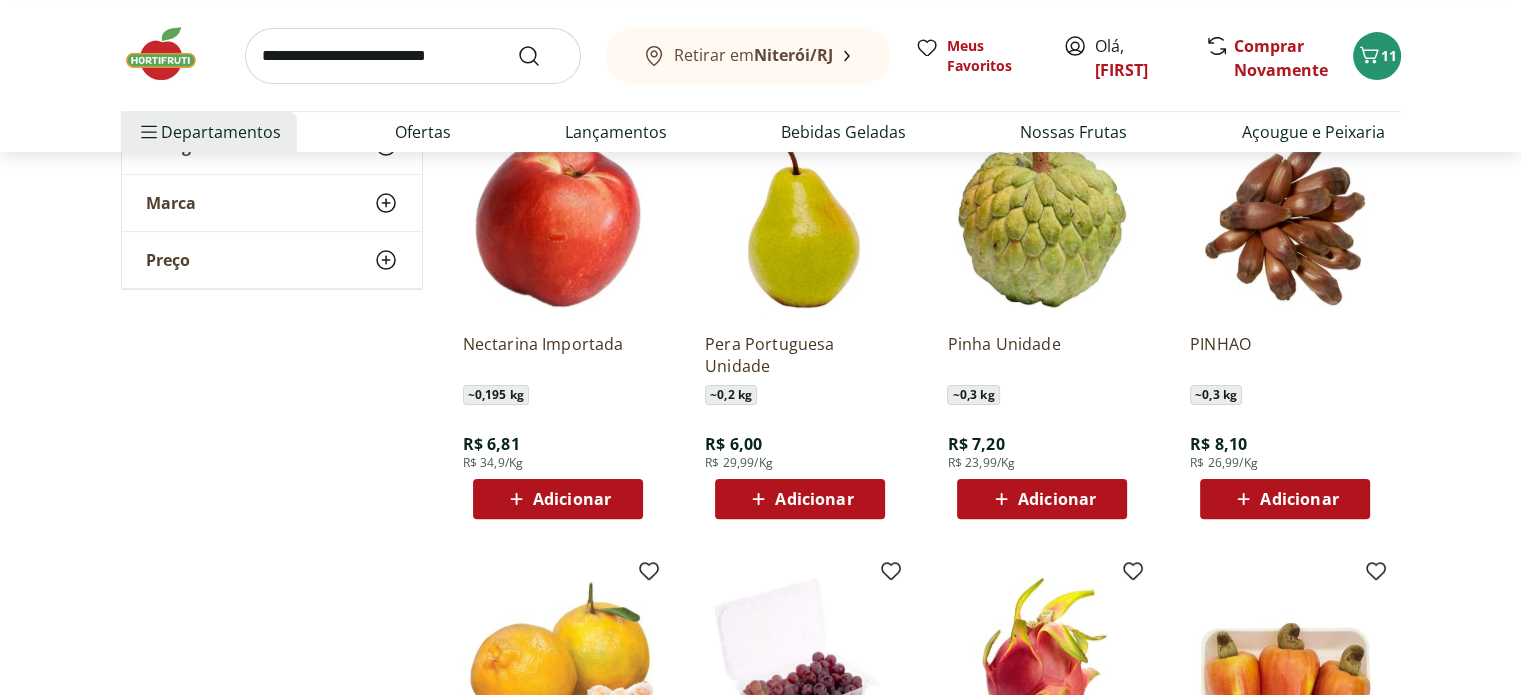 click on "Adicionar" at bounding box center [1057, 499] 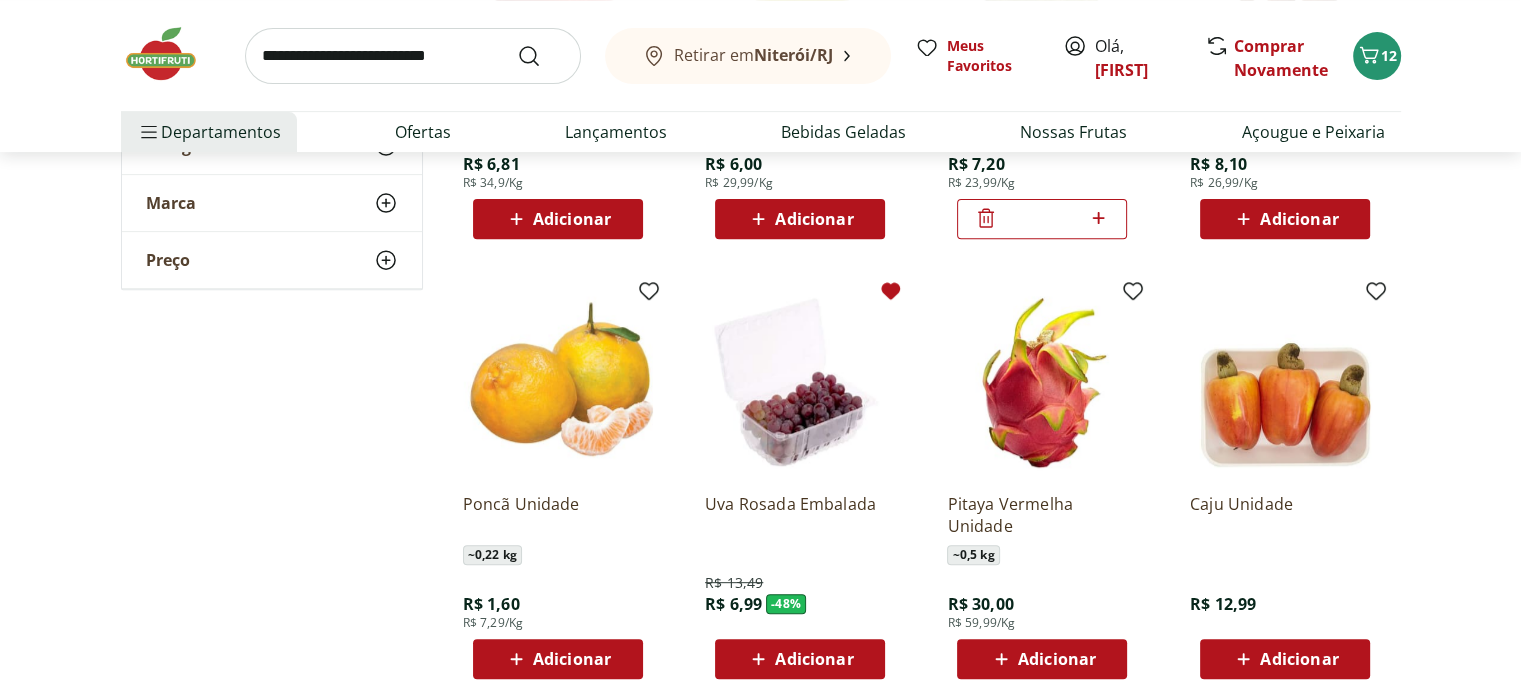 scroll, scrollTop: 8367, scrollLeft: 0, axis: vertical 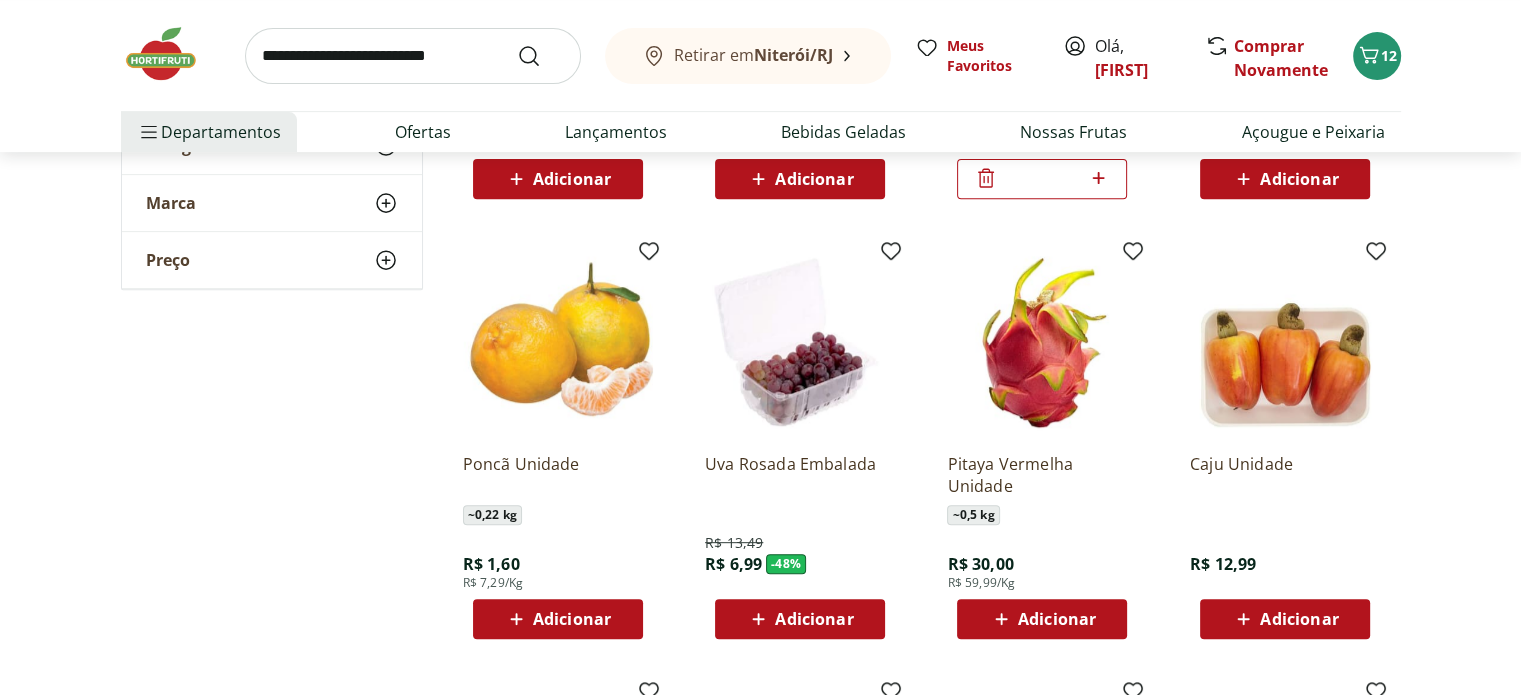 click on "Adicionar" at bounding box center (557, 619) 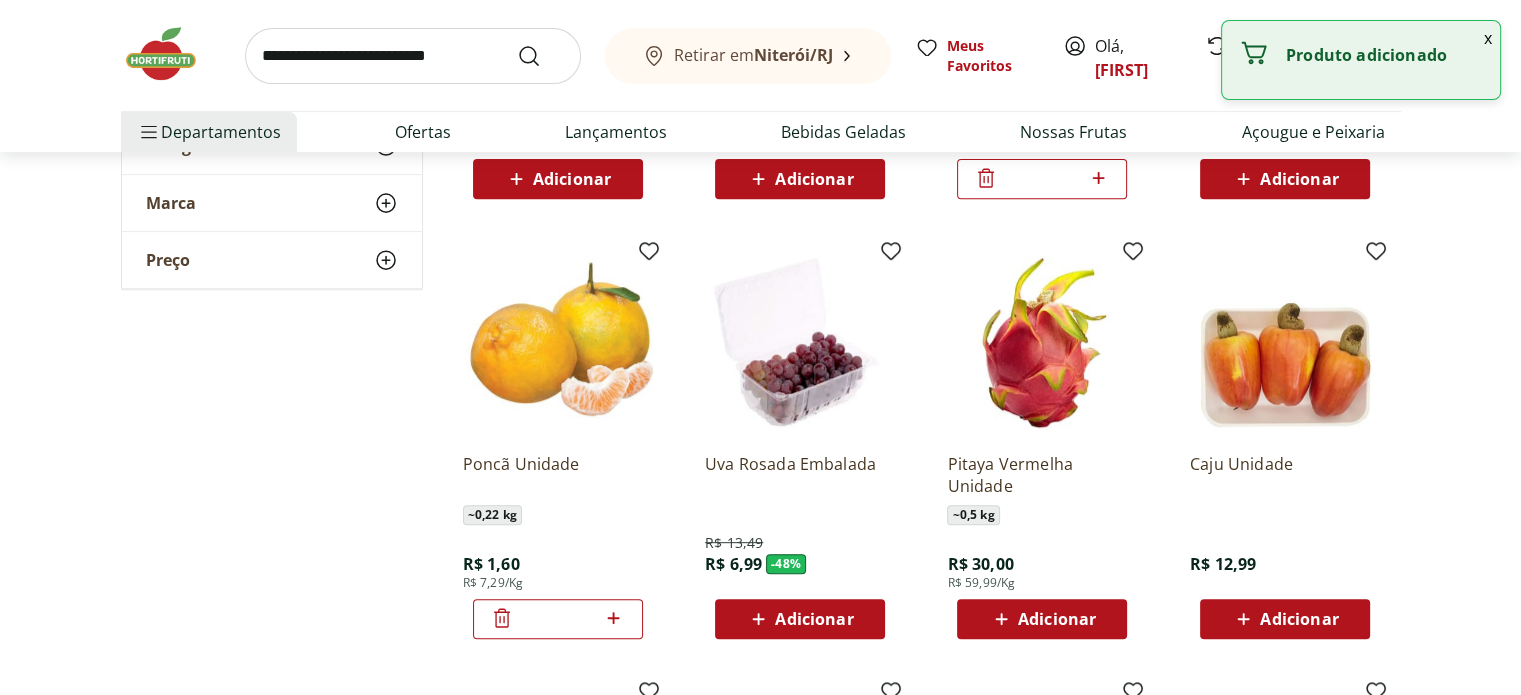click 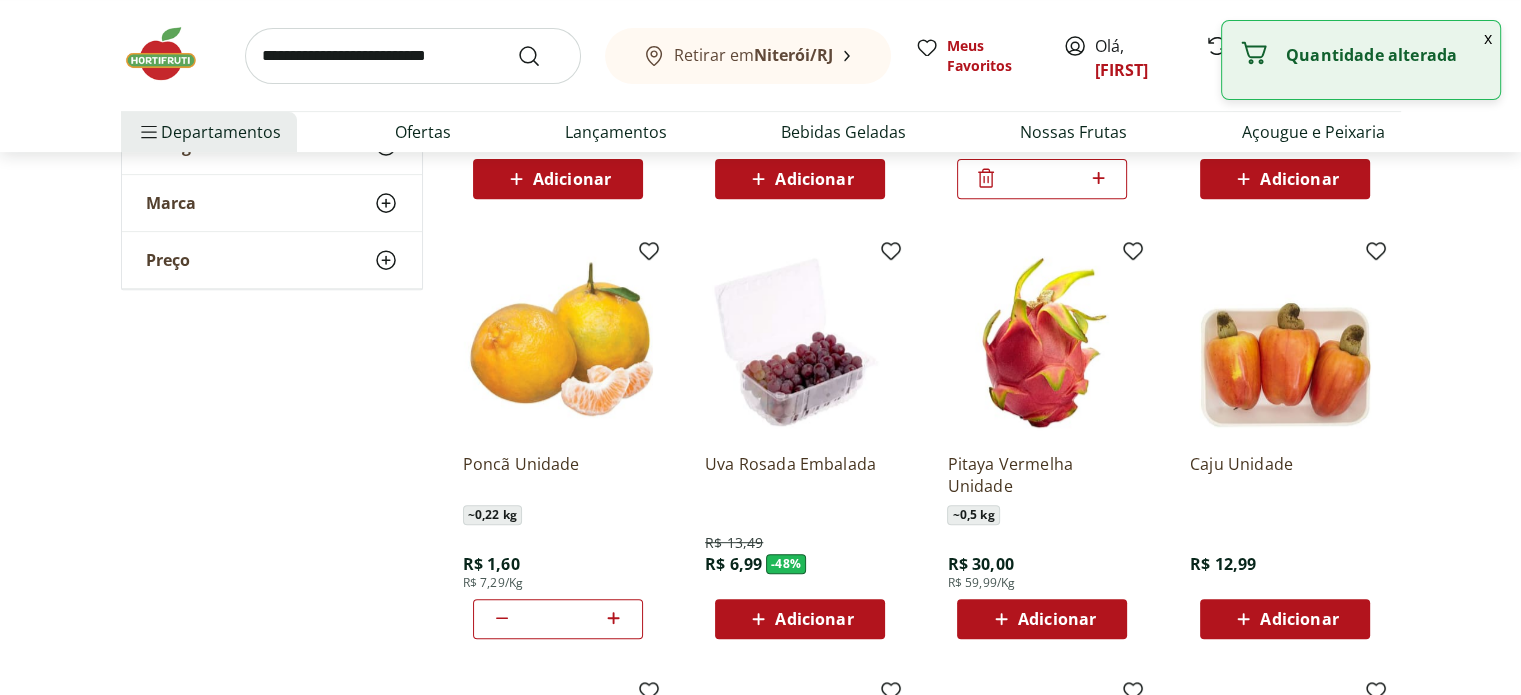 type 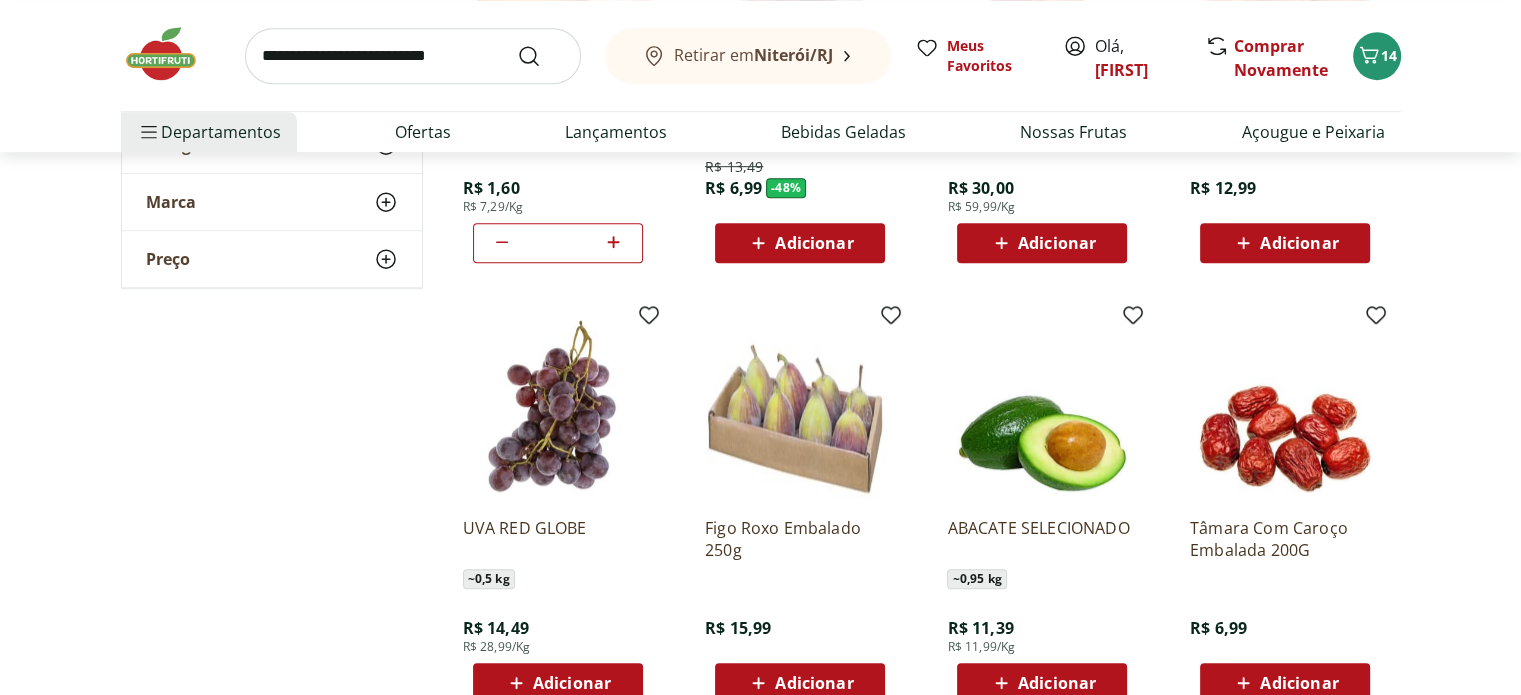 scroll, scrollTop: 8767, scrollLeft: 0, axis: vertical 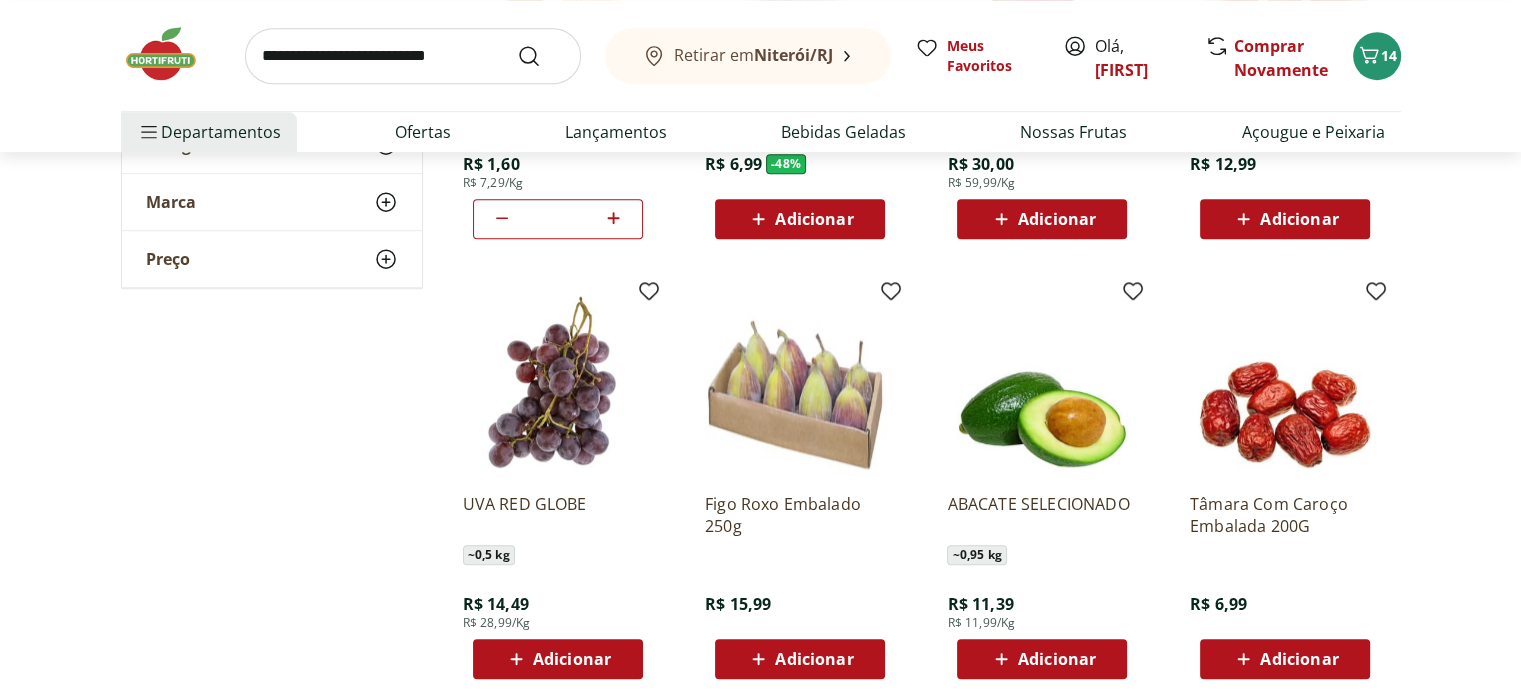click on "Adicionar" at bounding box center (1299, 659) 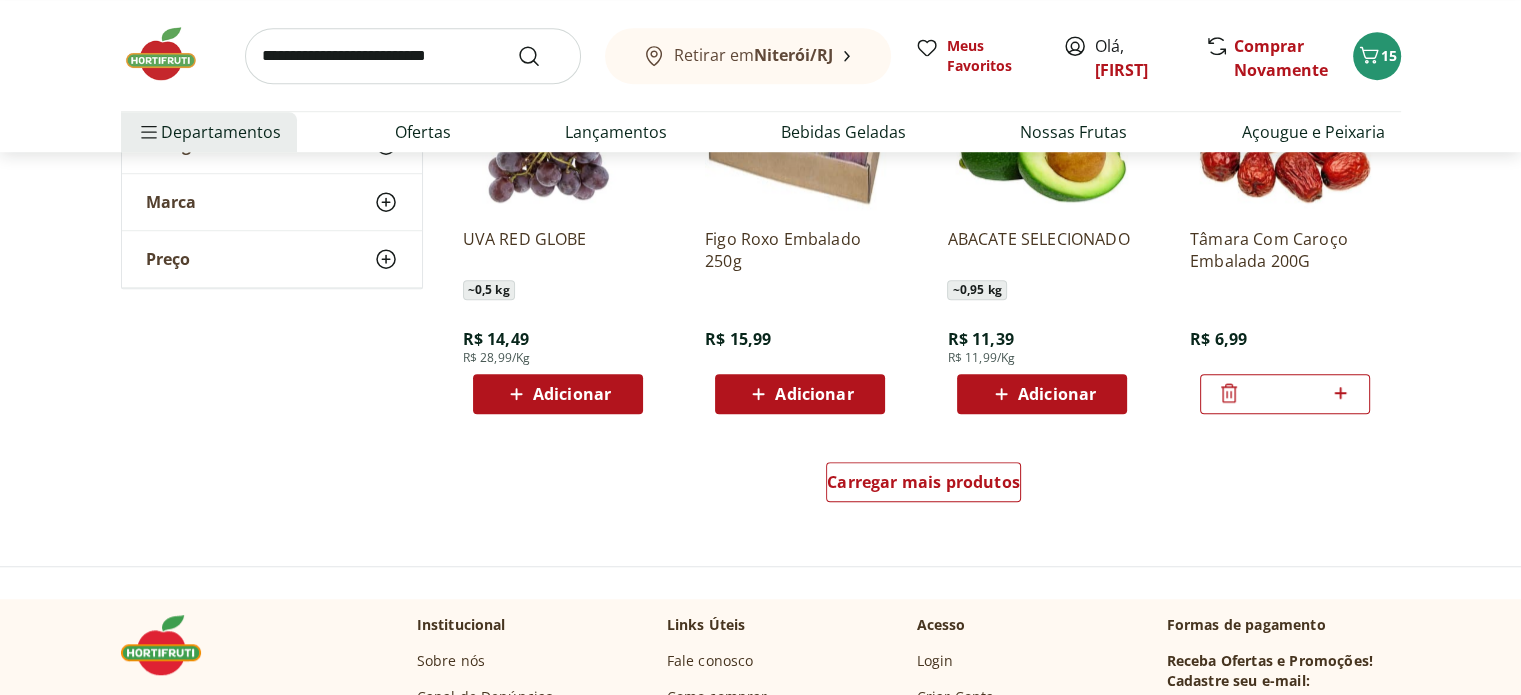 scroll, scrollTop: 9087, scrollLeft: 0, axis: vertical 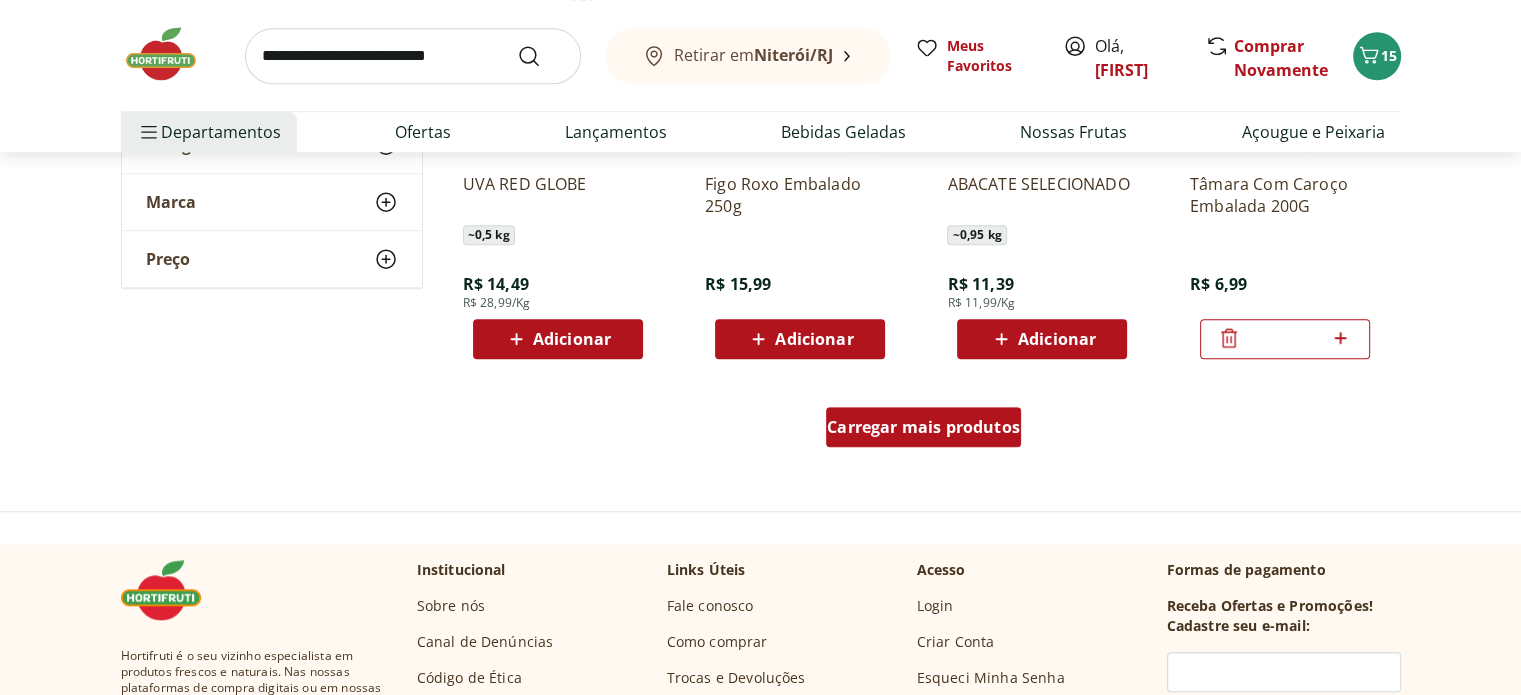 click on "Carregar mais produtos" at bounding box center [923, 427] 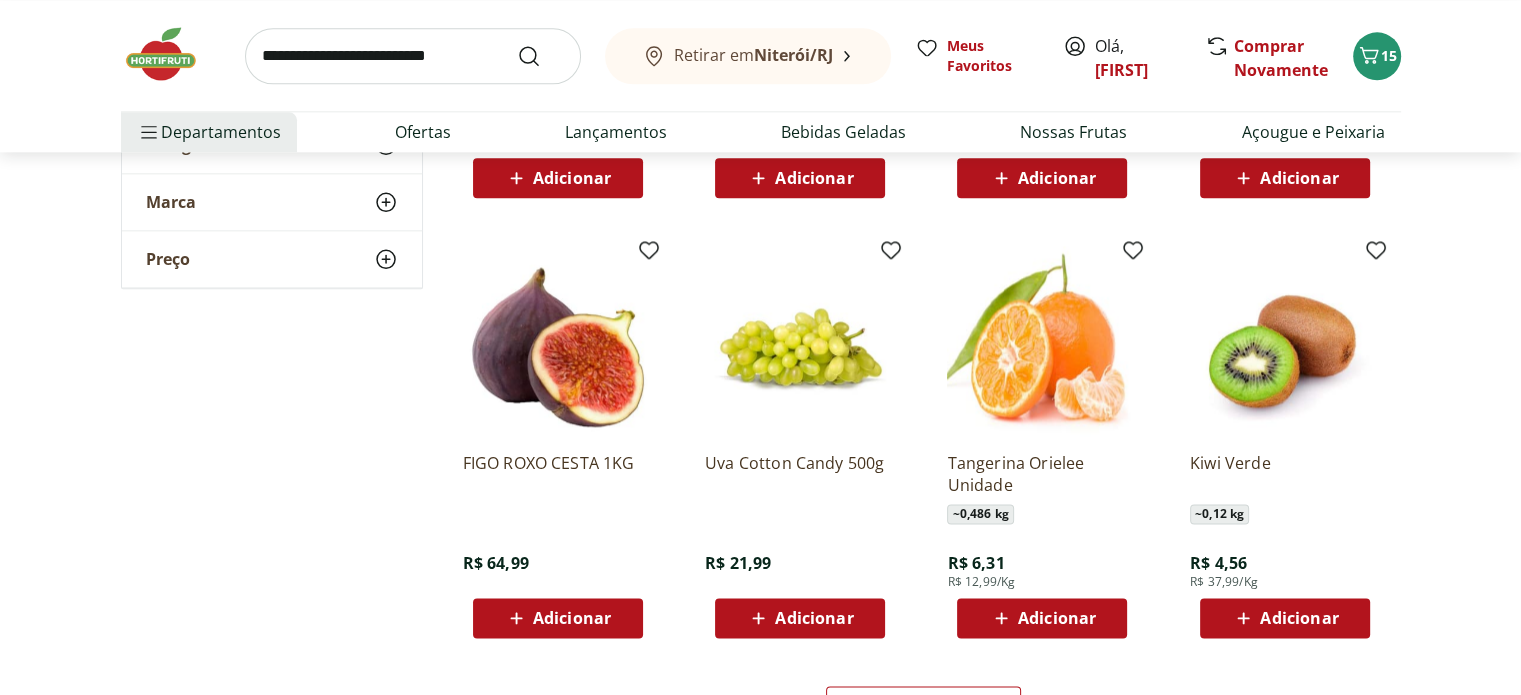 scroll, scrollTop: 10127, scrollLeft: 0, axis: vertical 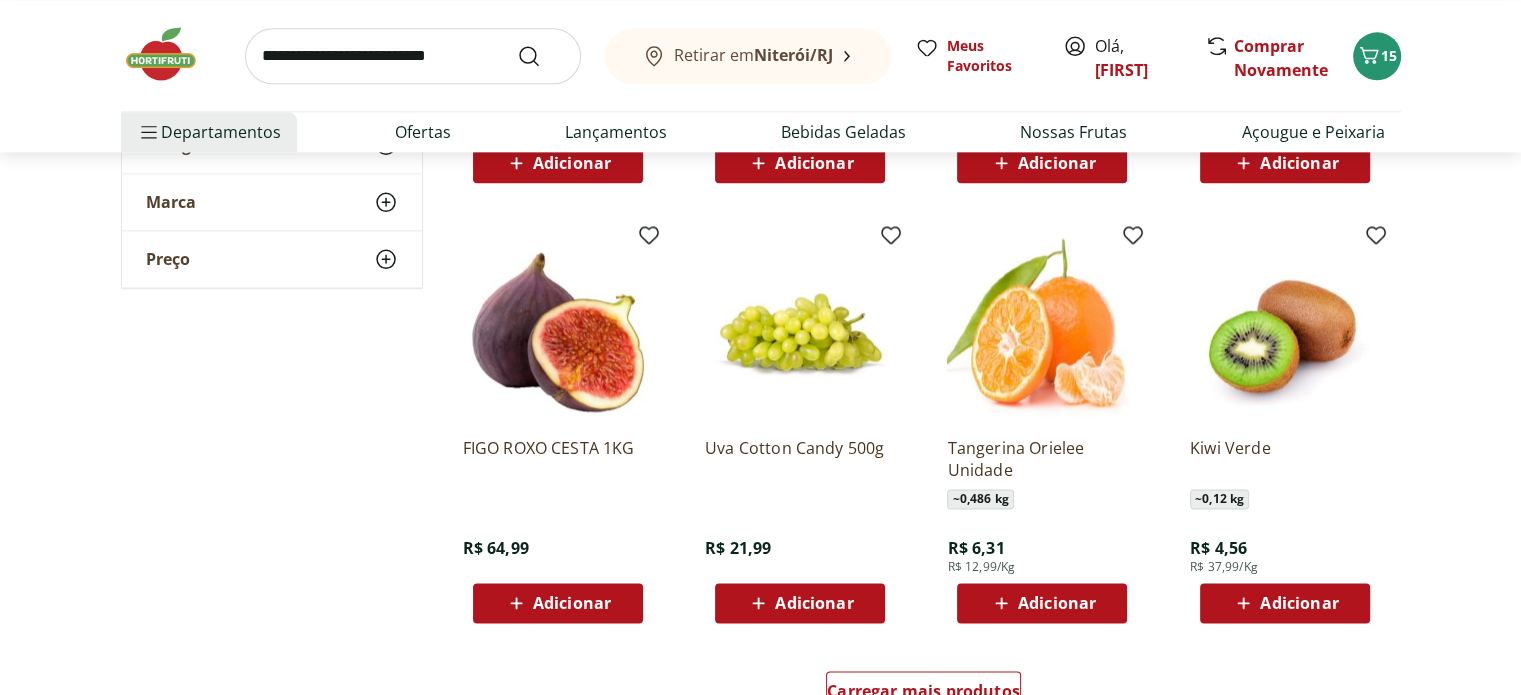 click on "Adicionar" at bounding box center (1299, 603) 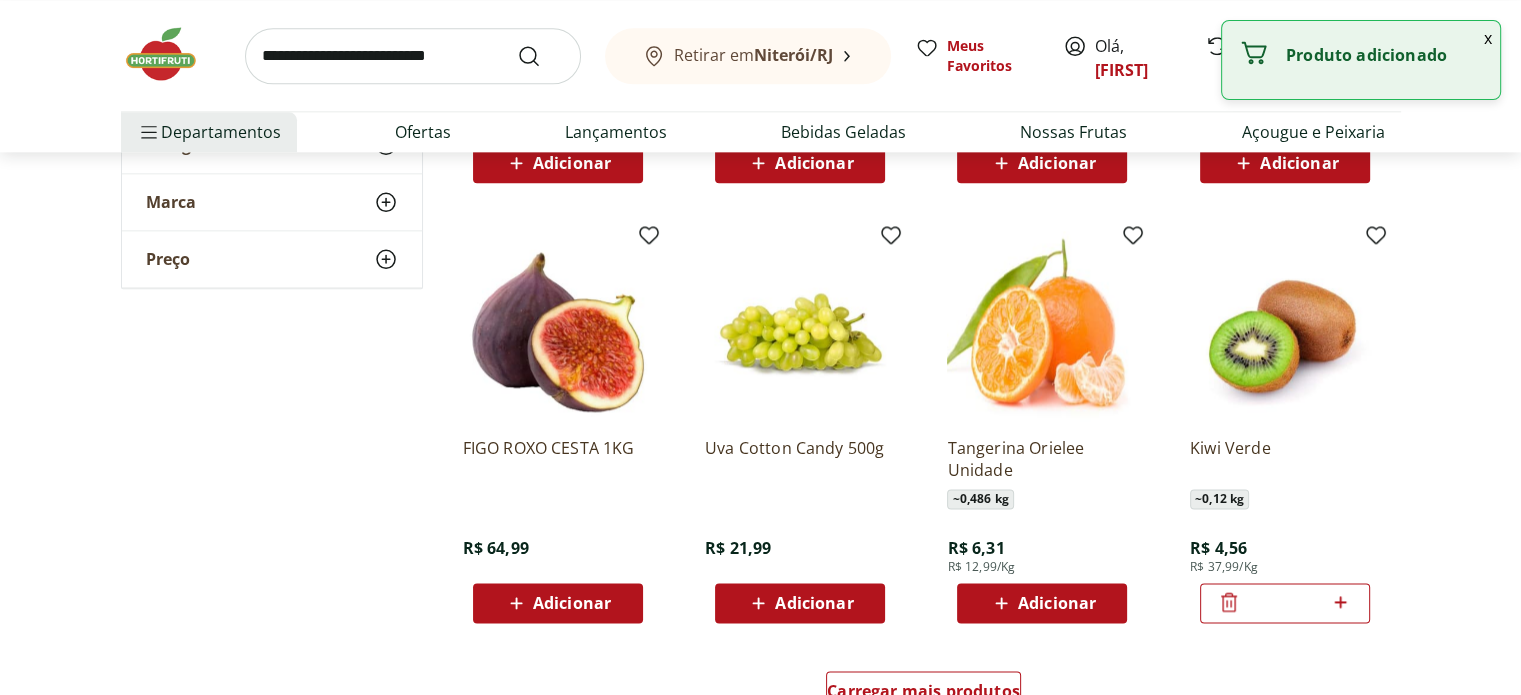 click 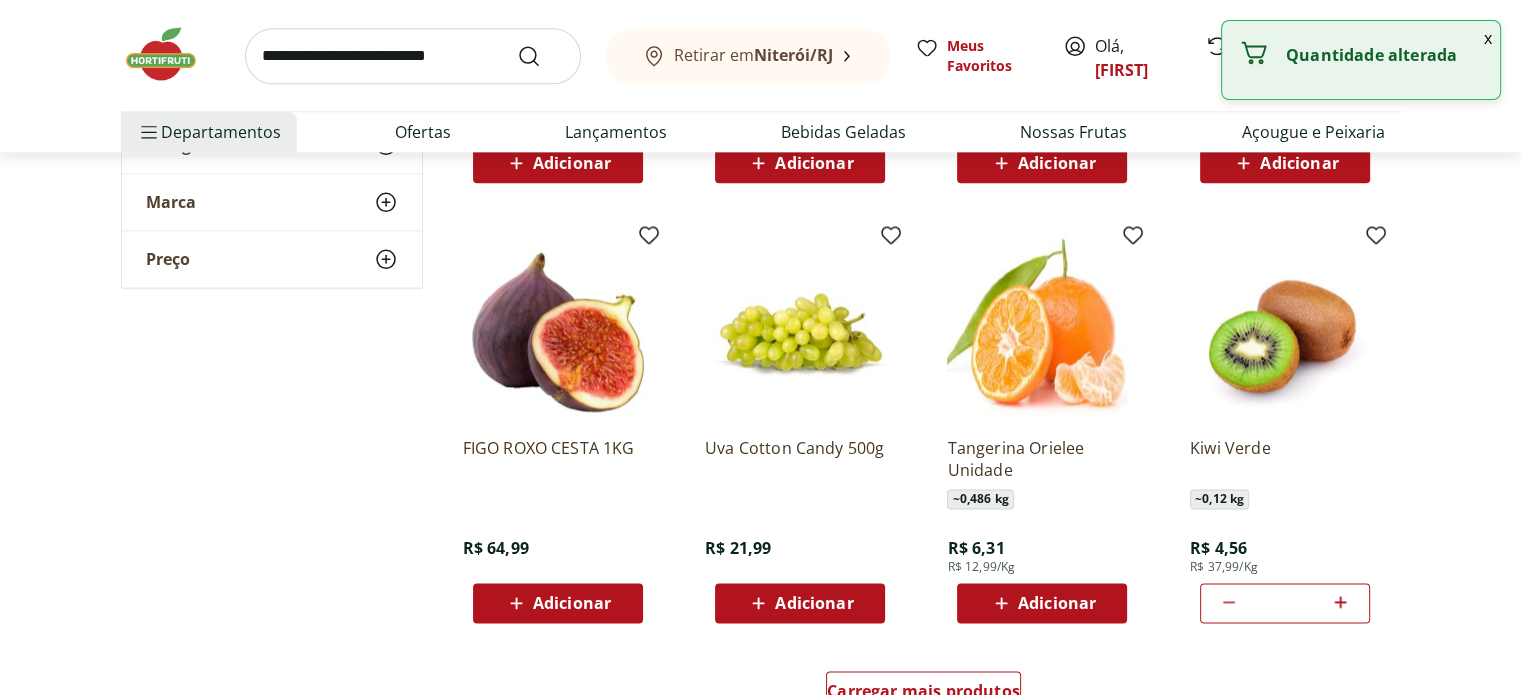 type 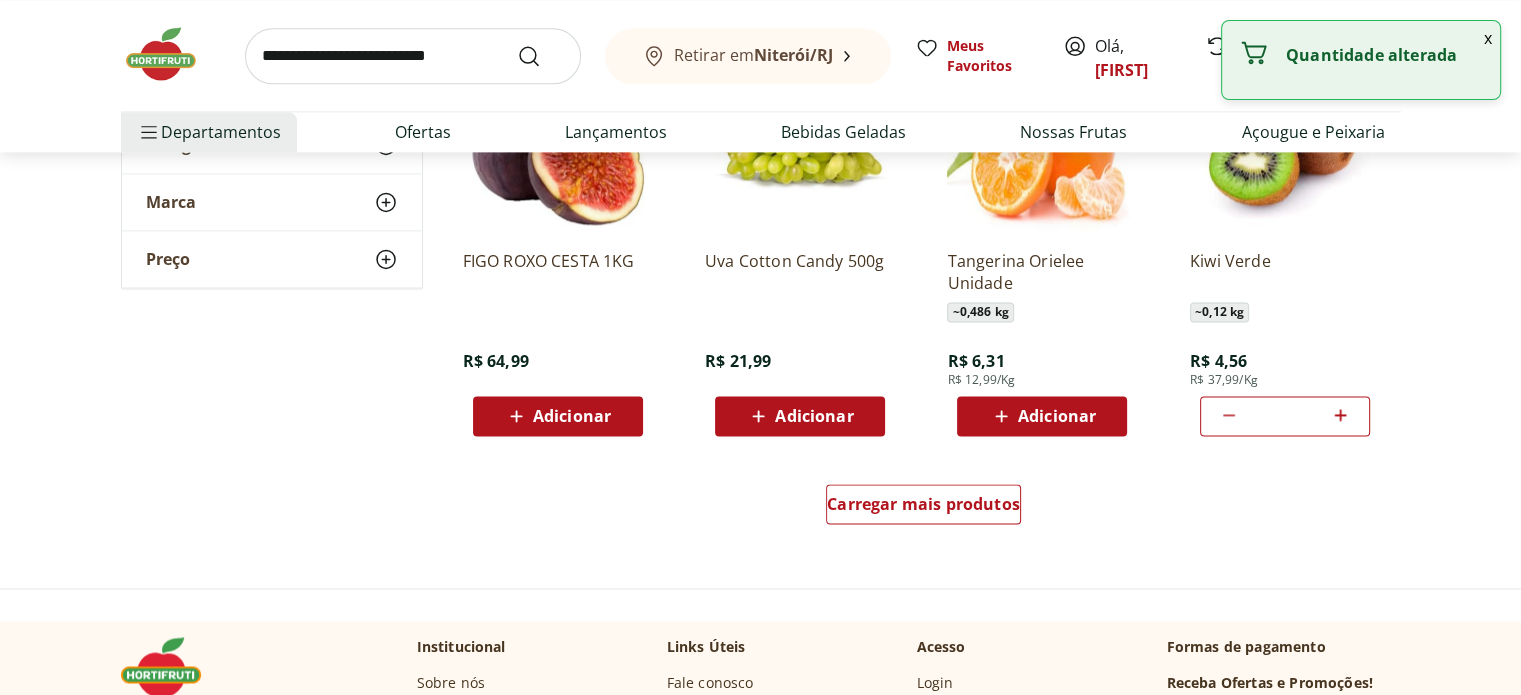 scroll, scrollTop: 10447, scrollLeft: 0, axis: vertical 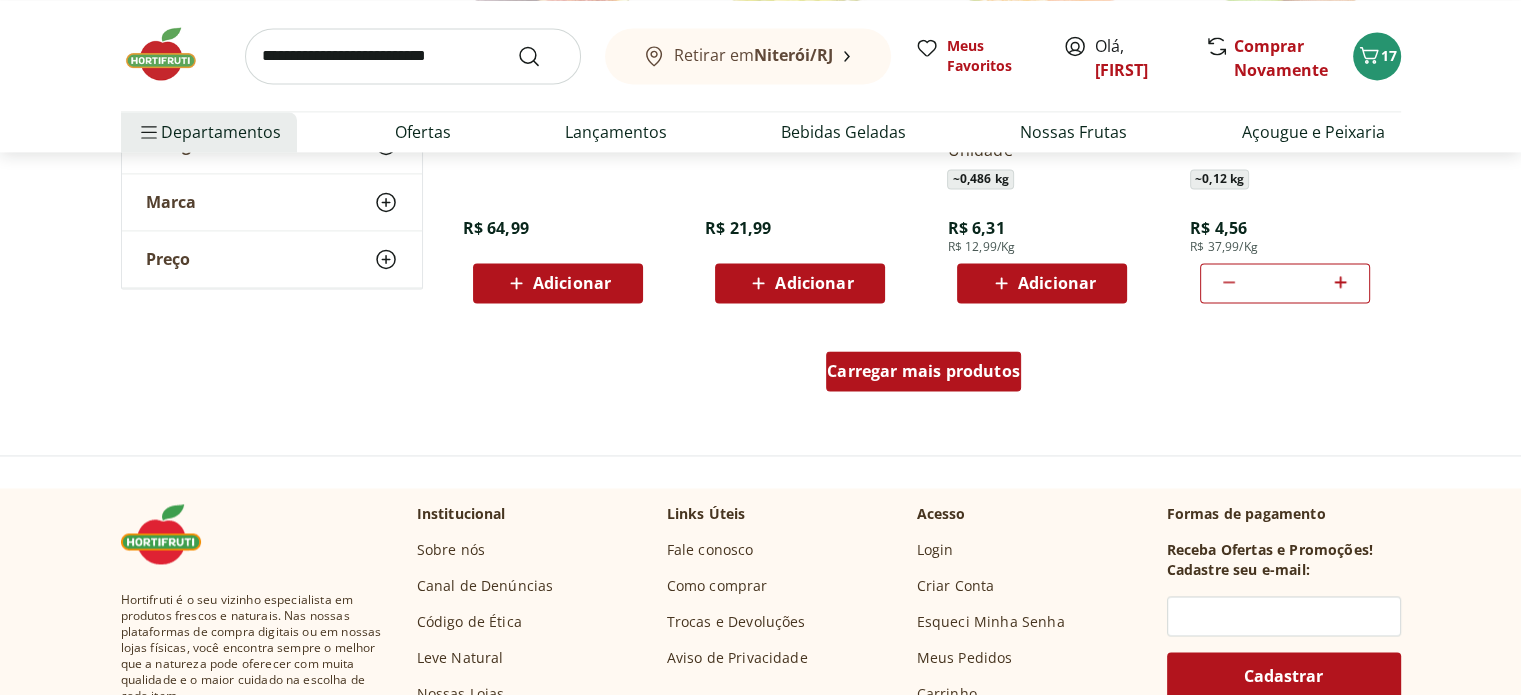 click on "Carregar mais produtos" at bounding box center (923, 371) 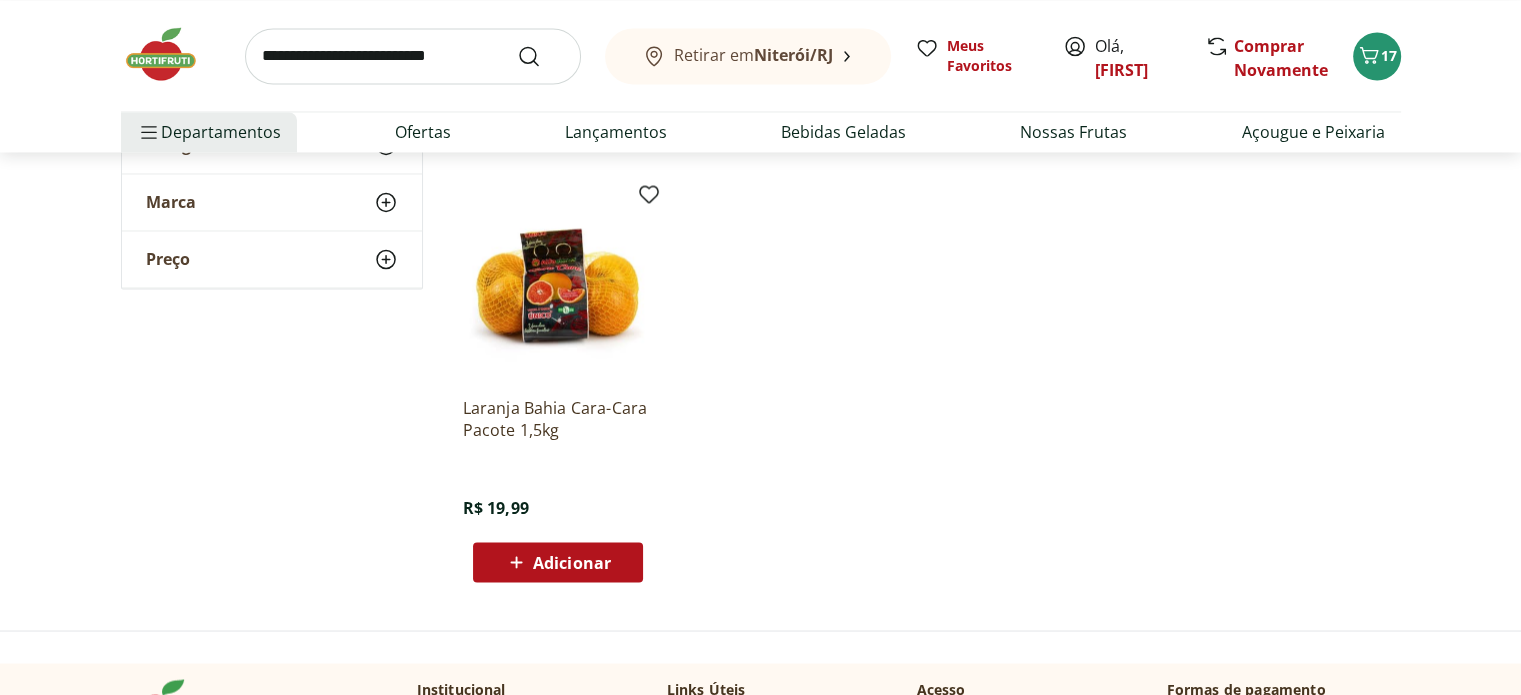 scroll, scrollTop: 11047, scrollLeft: 0, axis: vertical 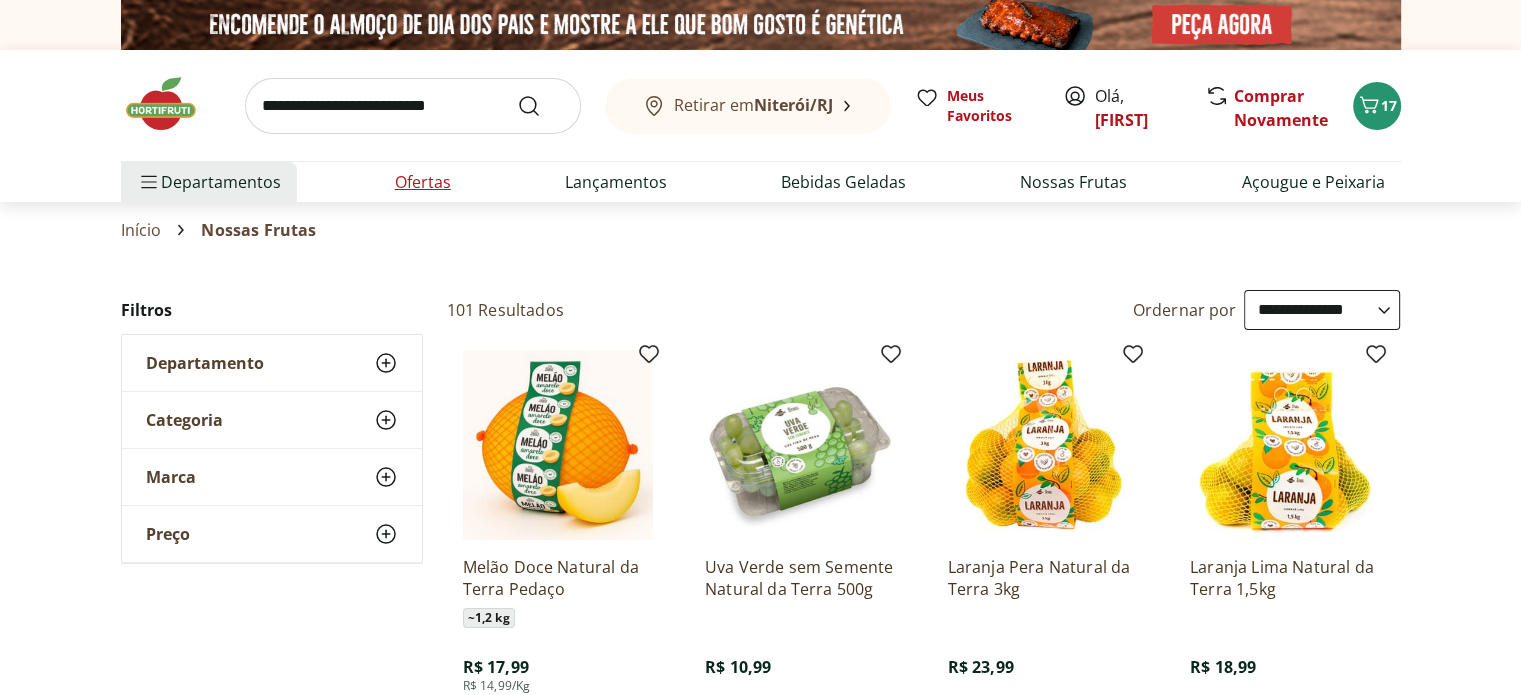 click on "Ofertas" at bounding box center [423, 182] 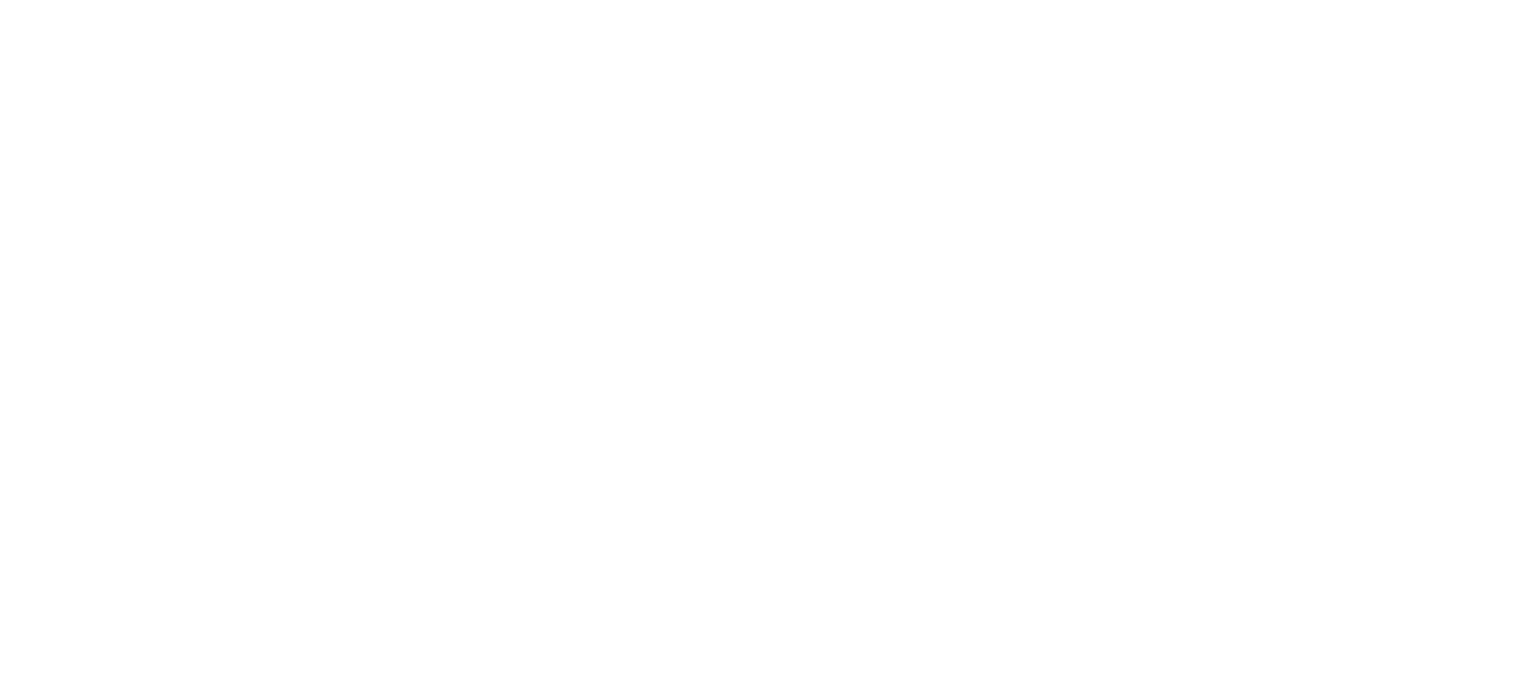 select on "**********" 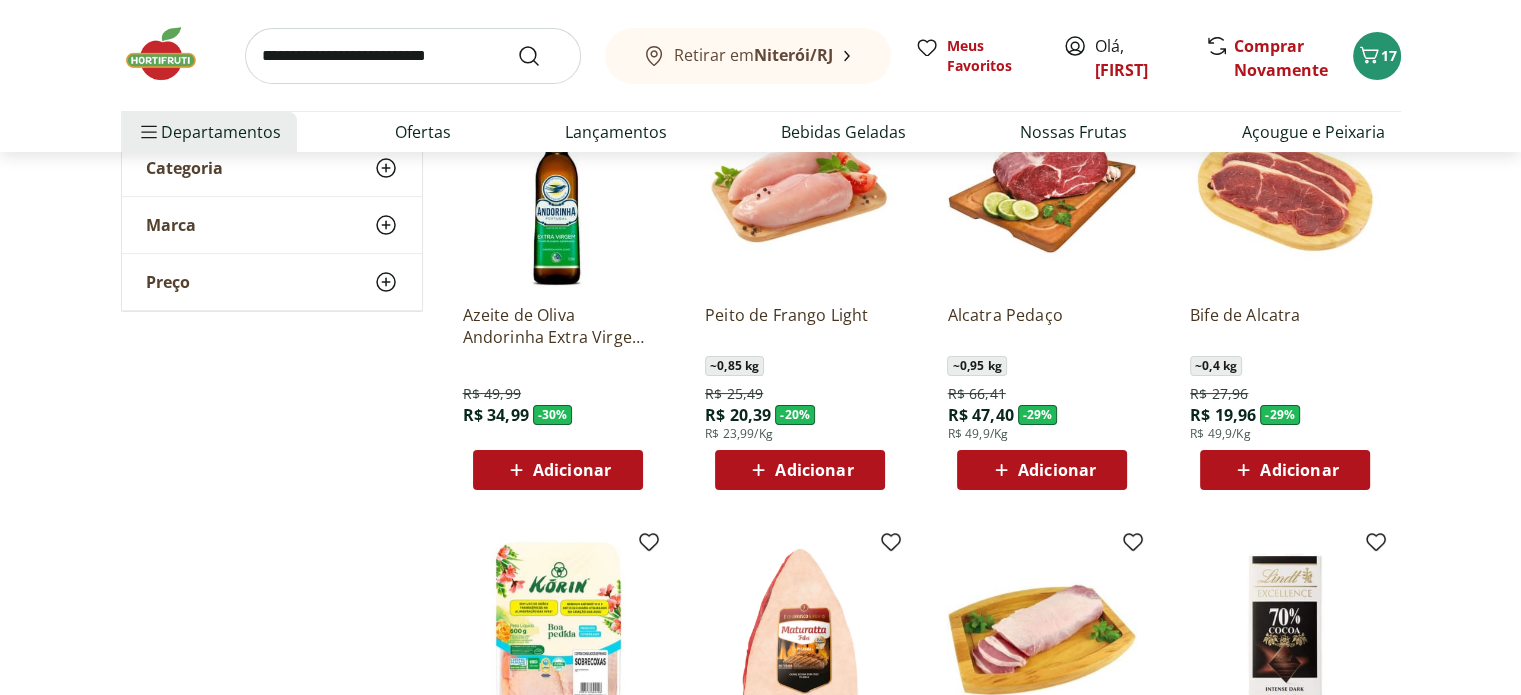 scroll, scrollTop: 240, scrollLeft: 0, axis: vertical 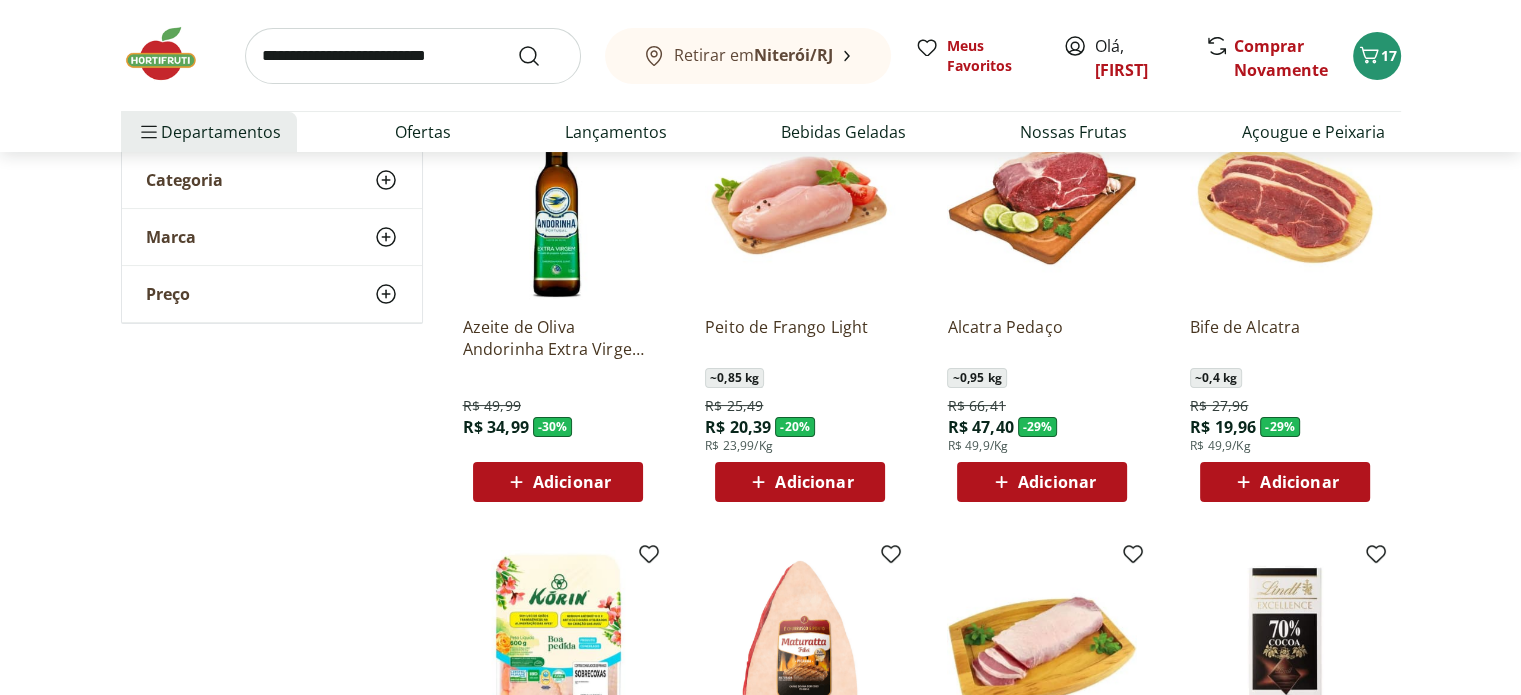 click on "Adicionar" at bounding box center (814, 482) 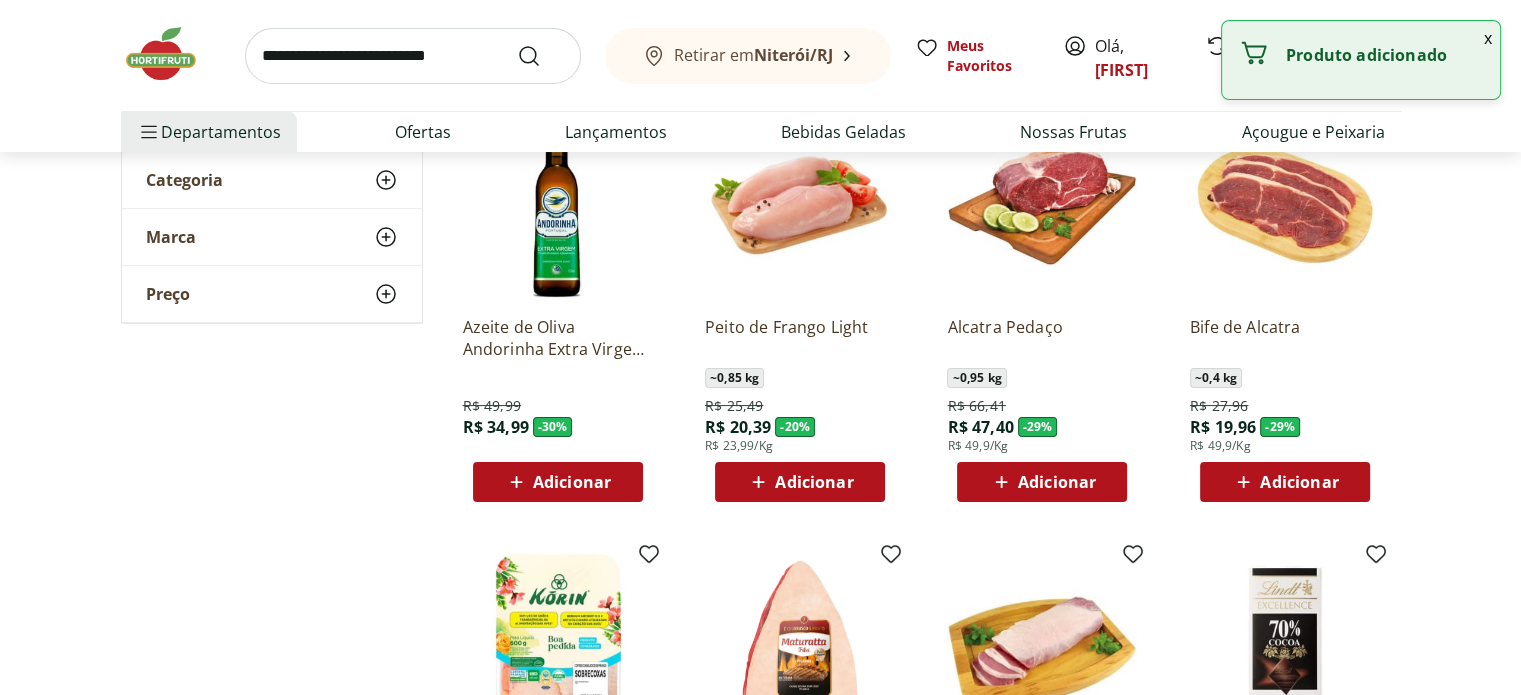 click on "Adicionar" at bounding box center (1299, 482) 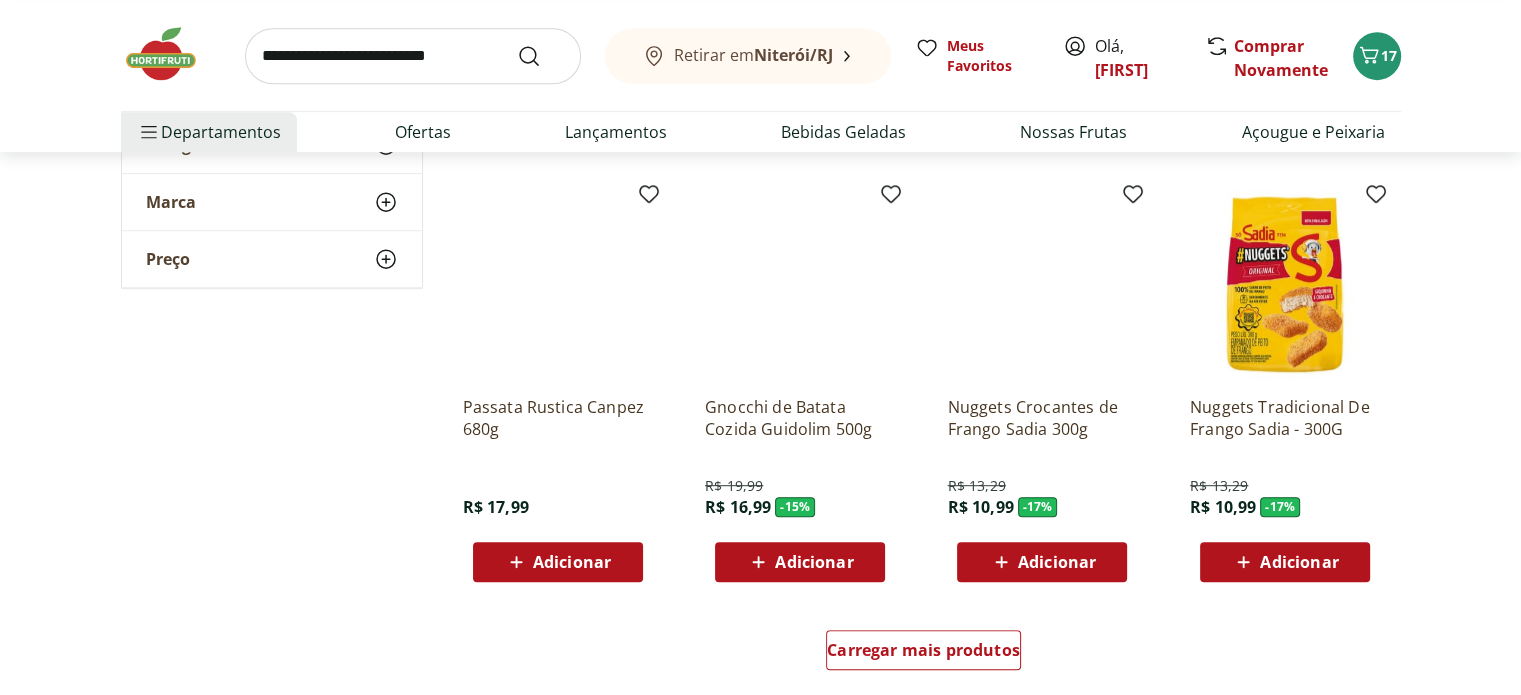 scroll, scrollTop: 1080, scrollLeft: 0, axis: vertical 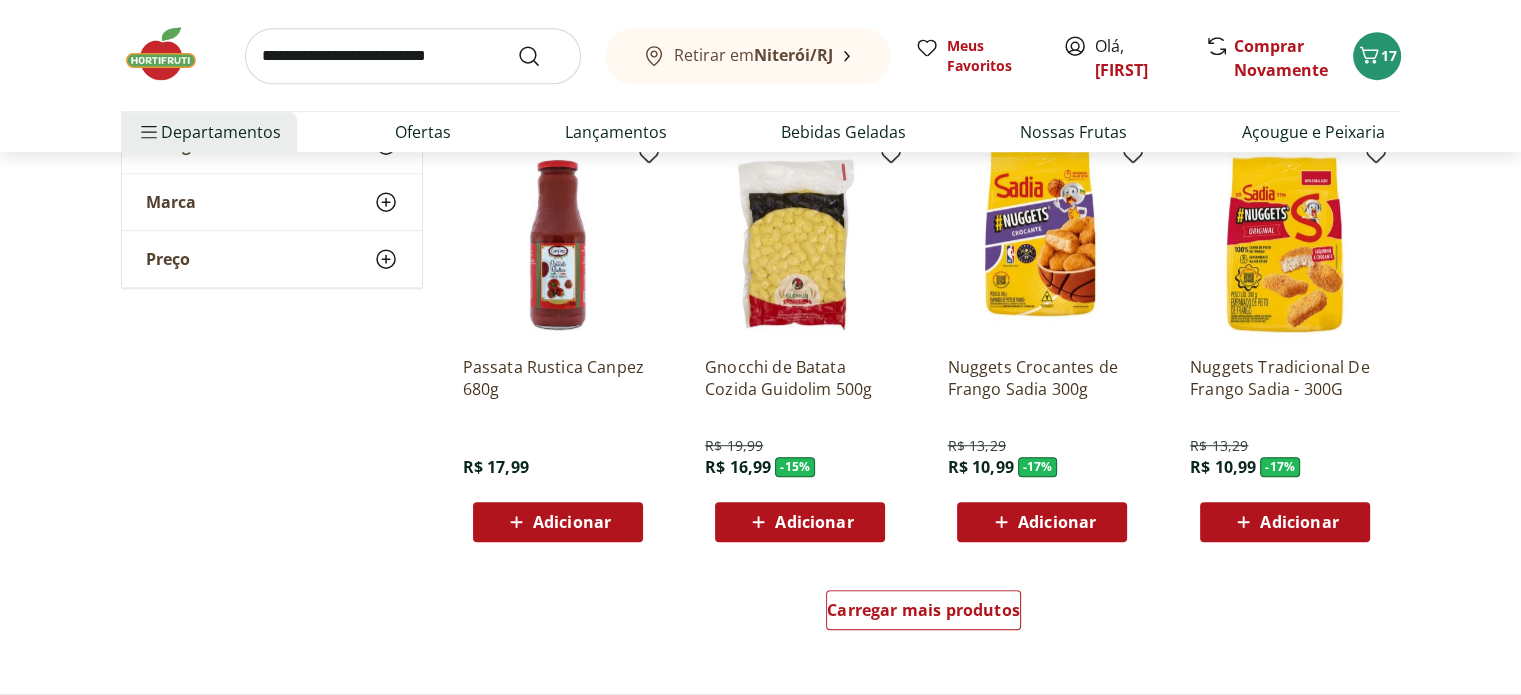 click on "Adicionar" at bounding box center [572, 522] 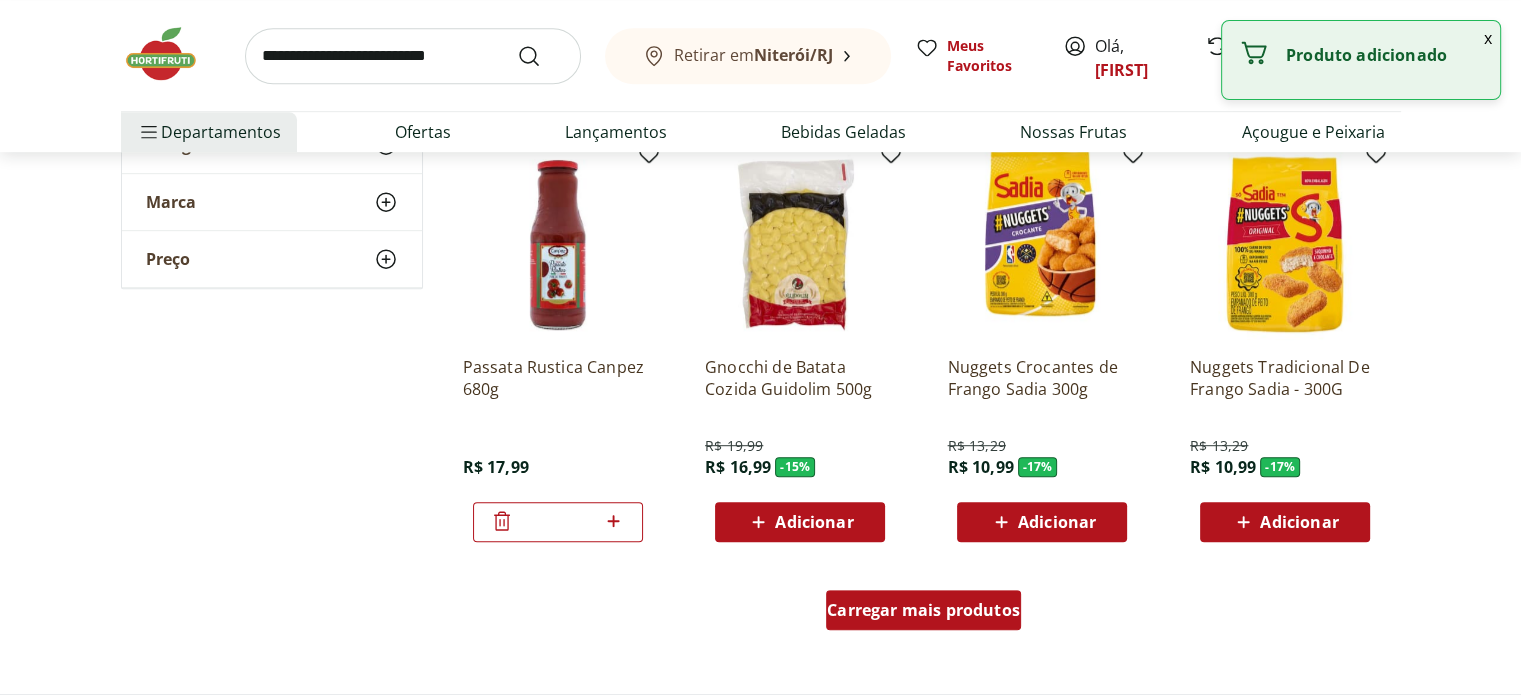 click on "Carregar mais produtos" at bounding box center [923, 610] 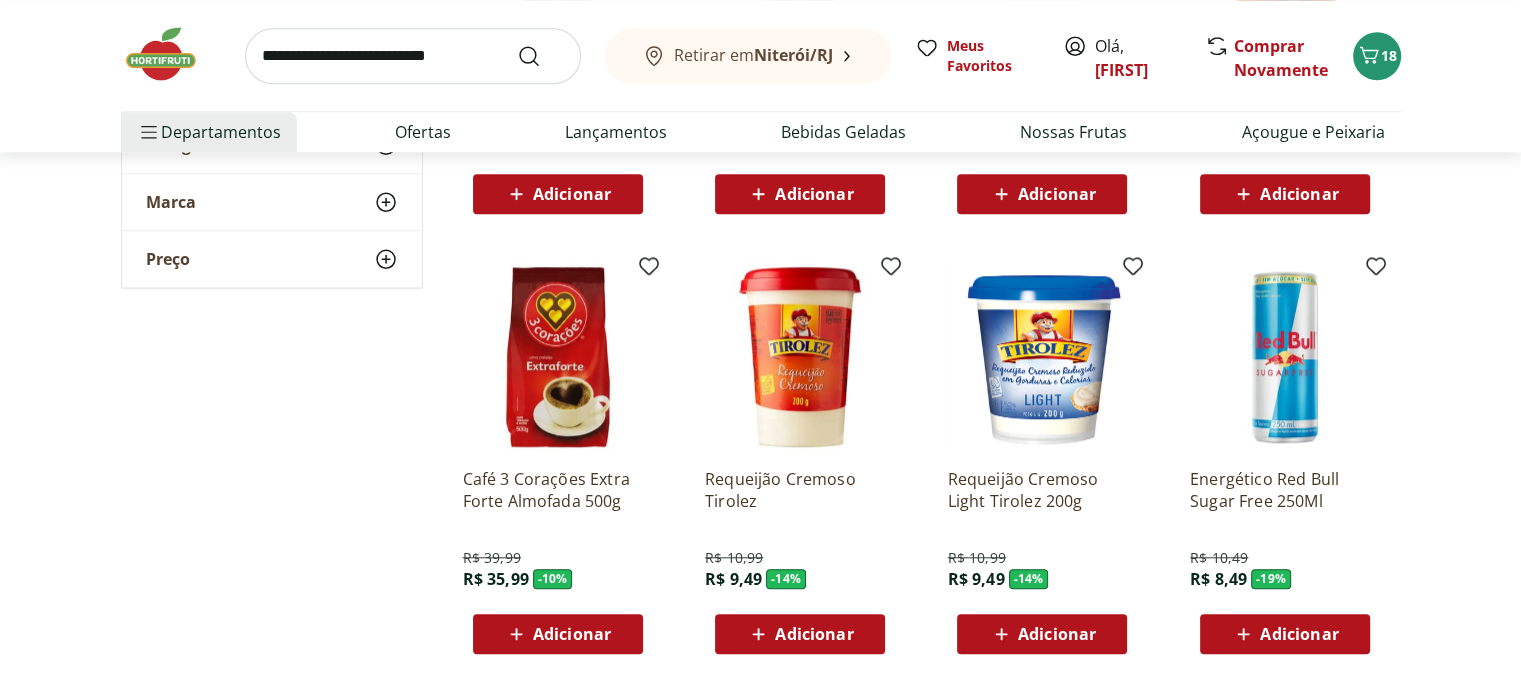 scroll, scrollTop: 1840, scrollLeft: 0, axis: vertical 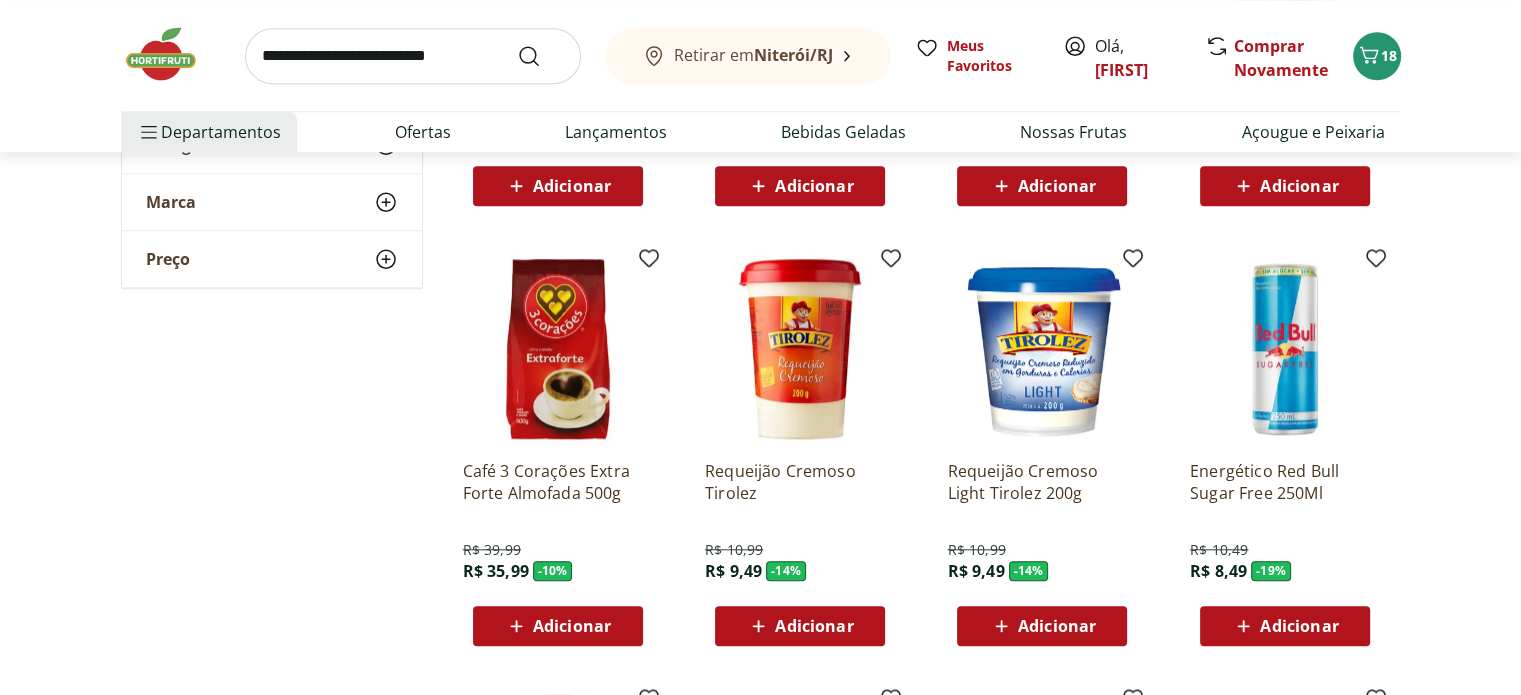 click on "Adicionar" at bounding box center [1057, 626] 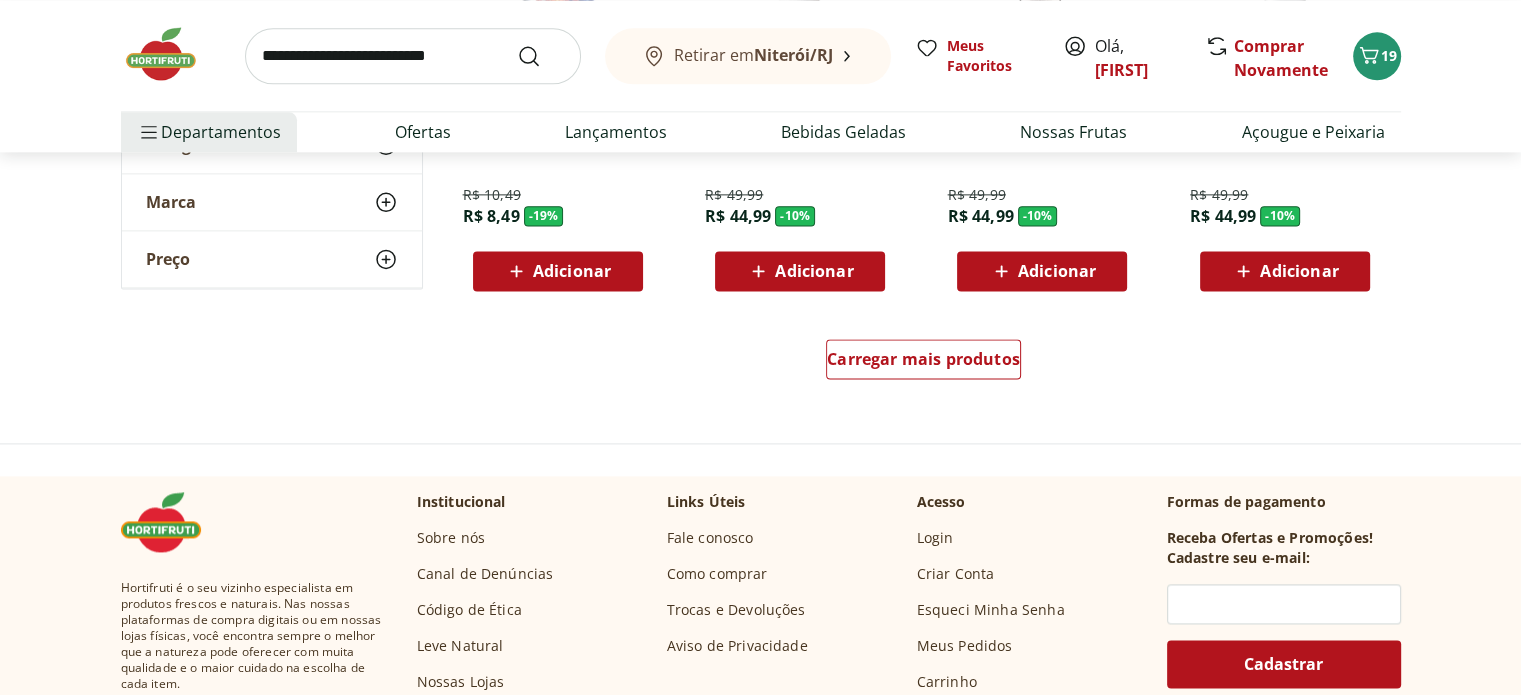 scroll, scrollTop: 2680, scrollLeft: 0, axis: vertical 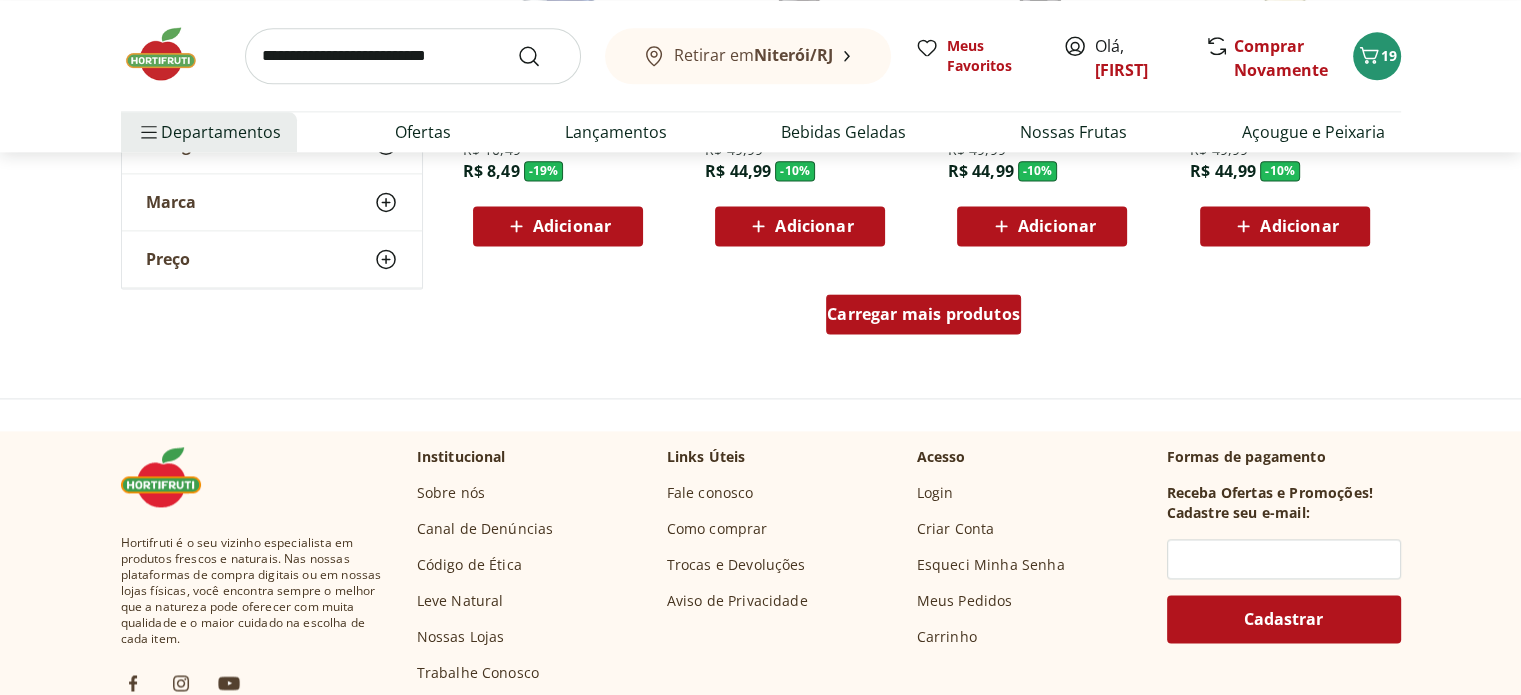 click on "Carregar mais produtos" at bounding box center (923, 314) 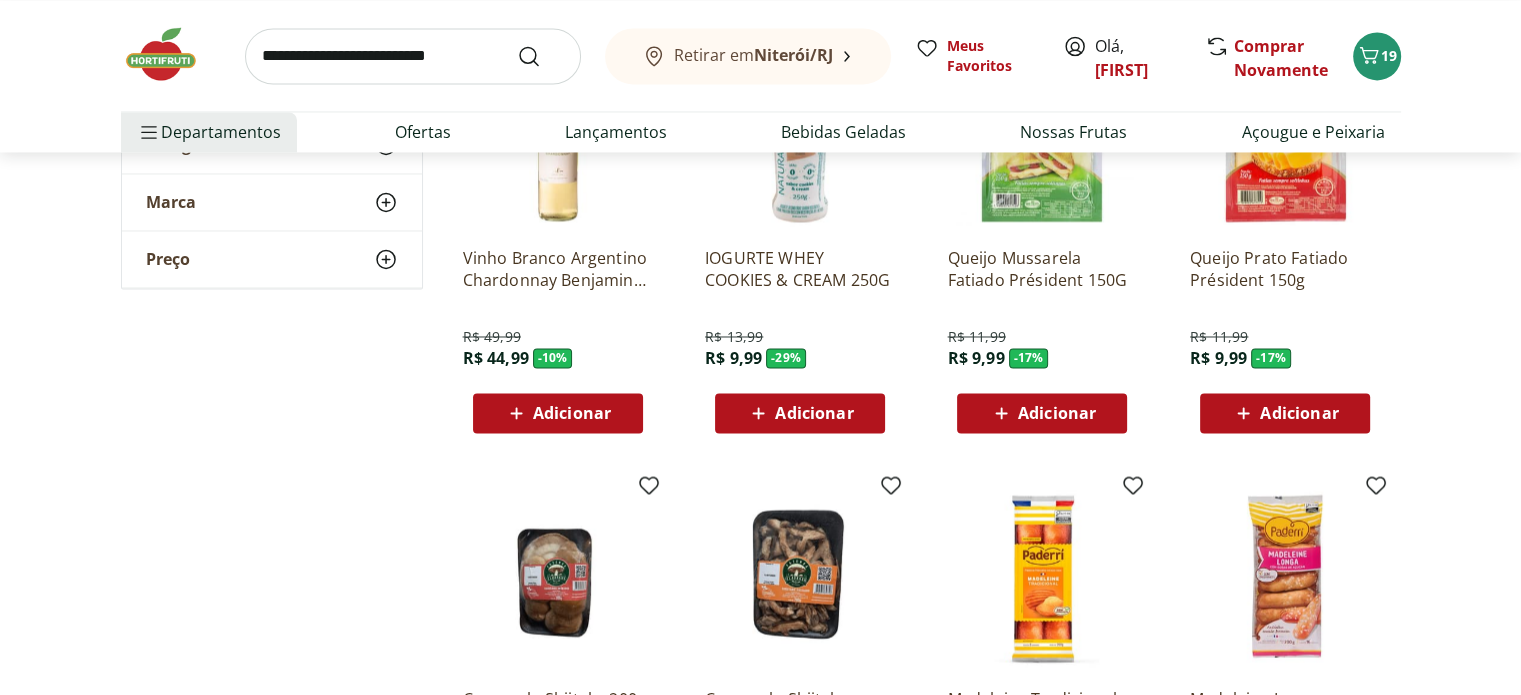 scroll, scrollTop: 3360, scrollLeft: 0, axis: vertical 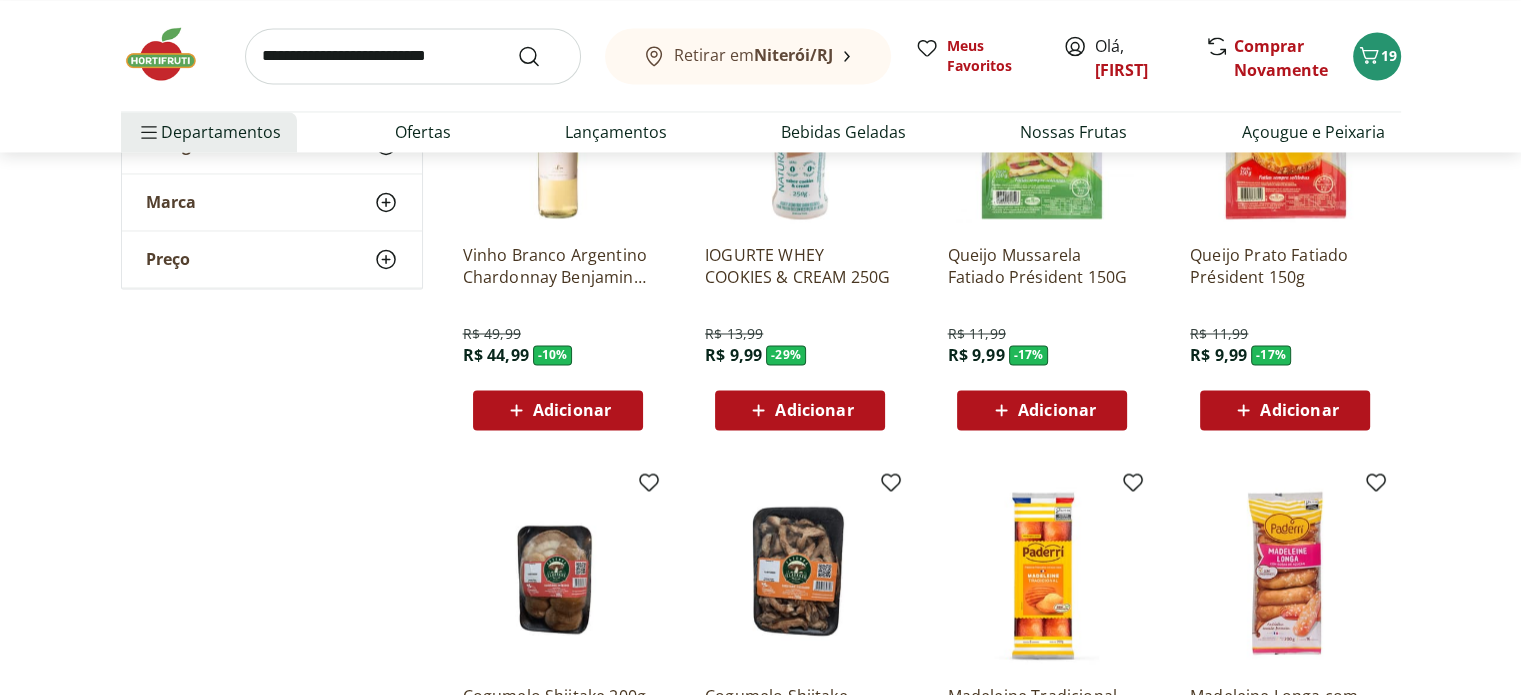 click on "Adicionar" at bounding box center [1042, 410] 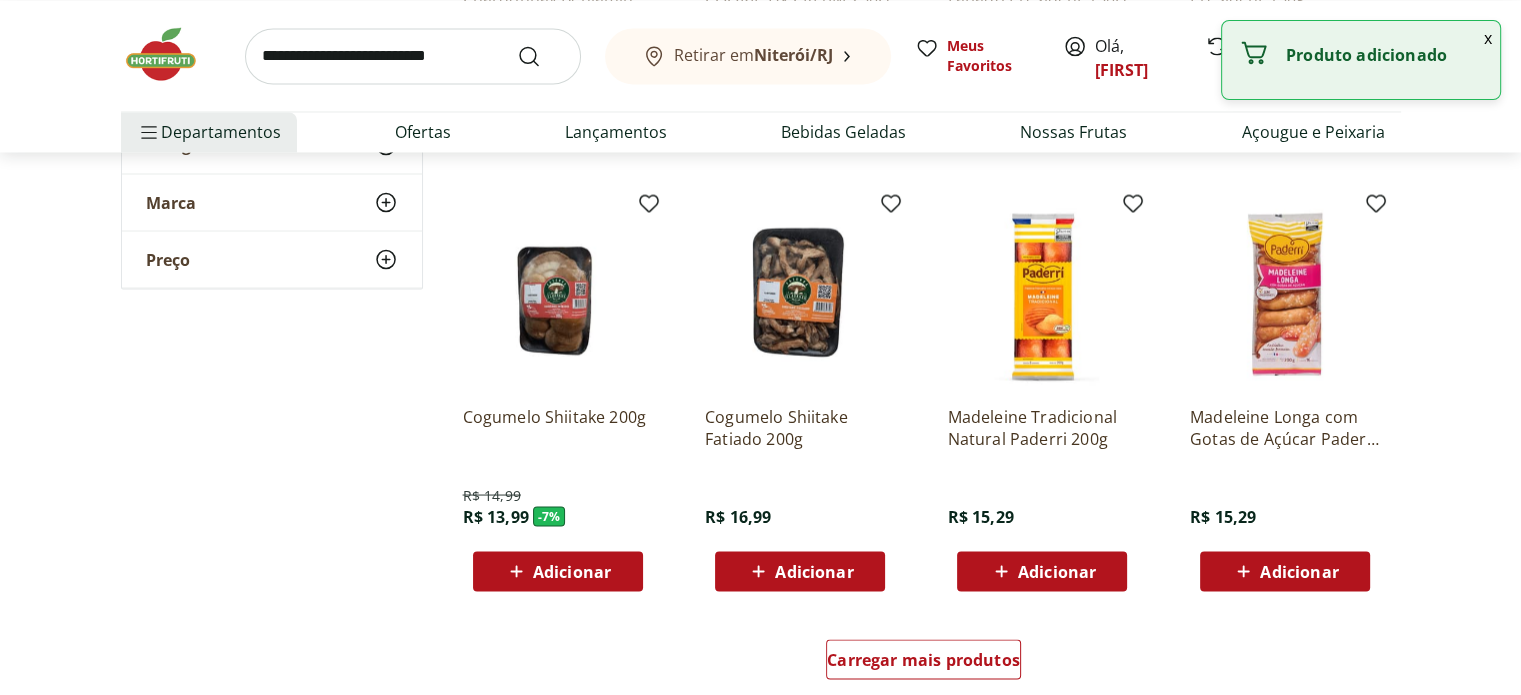 scroll, scrollTop: 3640, scrollLeft: 0, axis: vertical 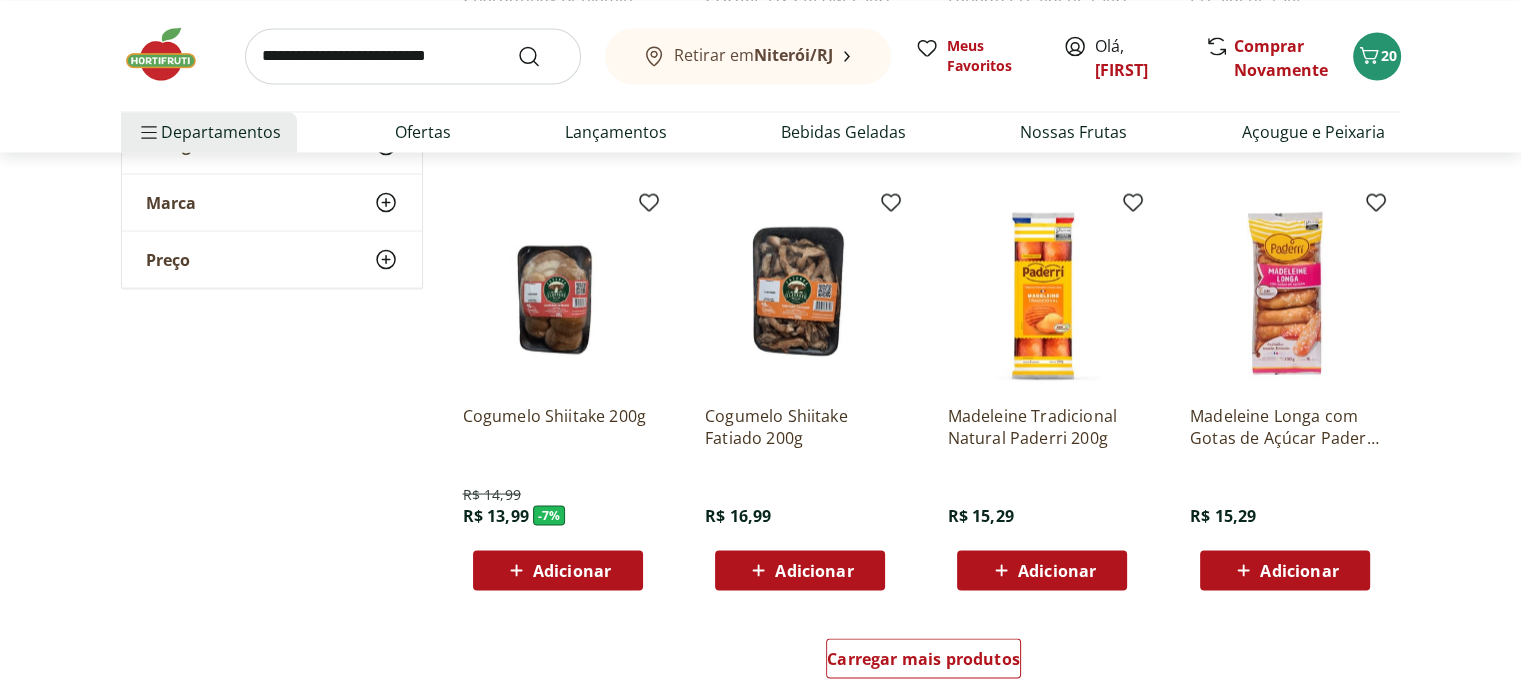 click on "Adicionar" at bounding box center (572, 570) 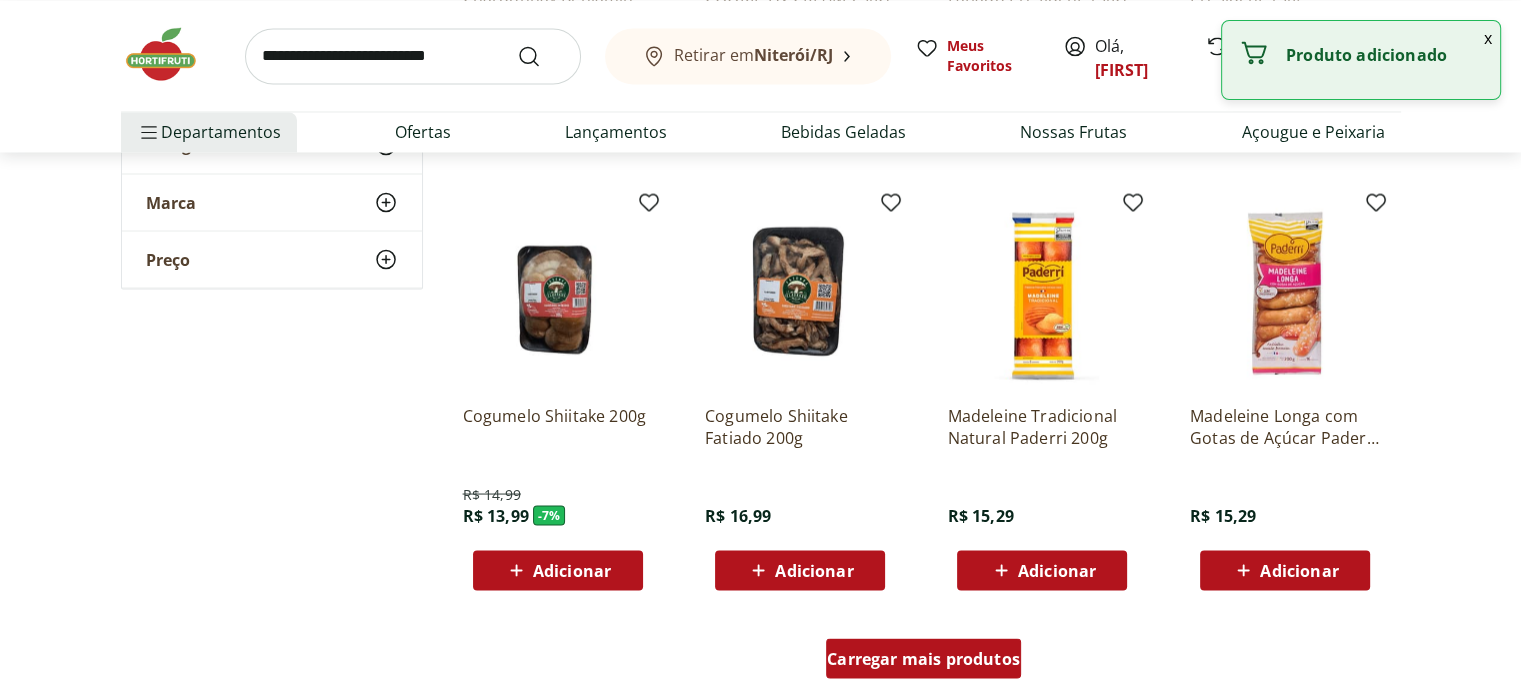 click on "Carregar mais produtos" at bounding box center (923, 658) 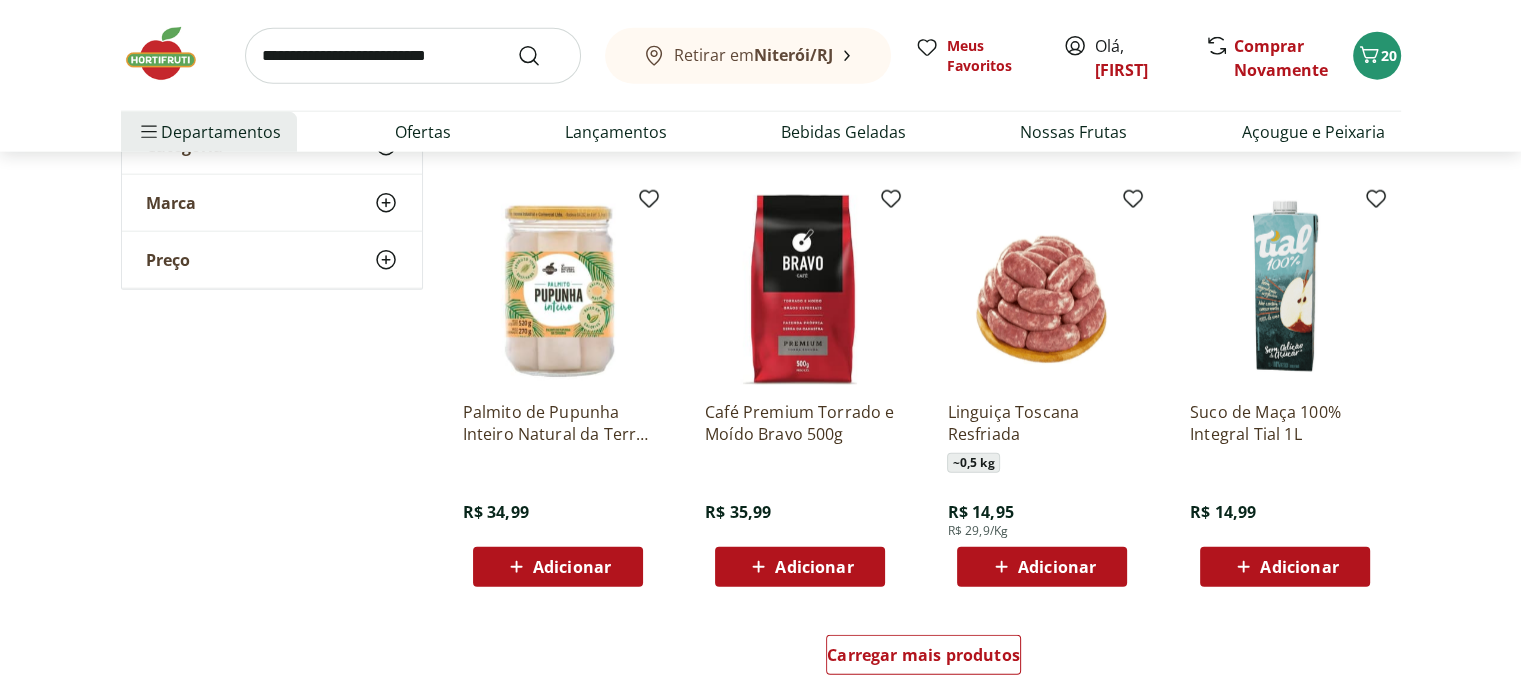 scroll, scrollTop: 4960, scrollLeft: 0, axis: vertical 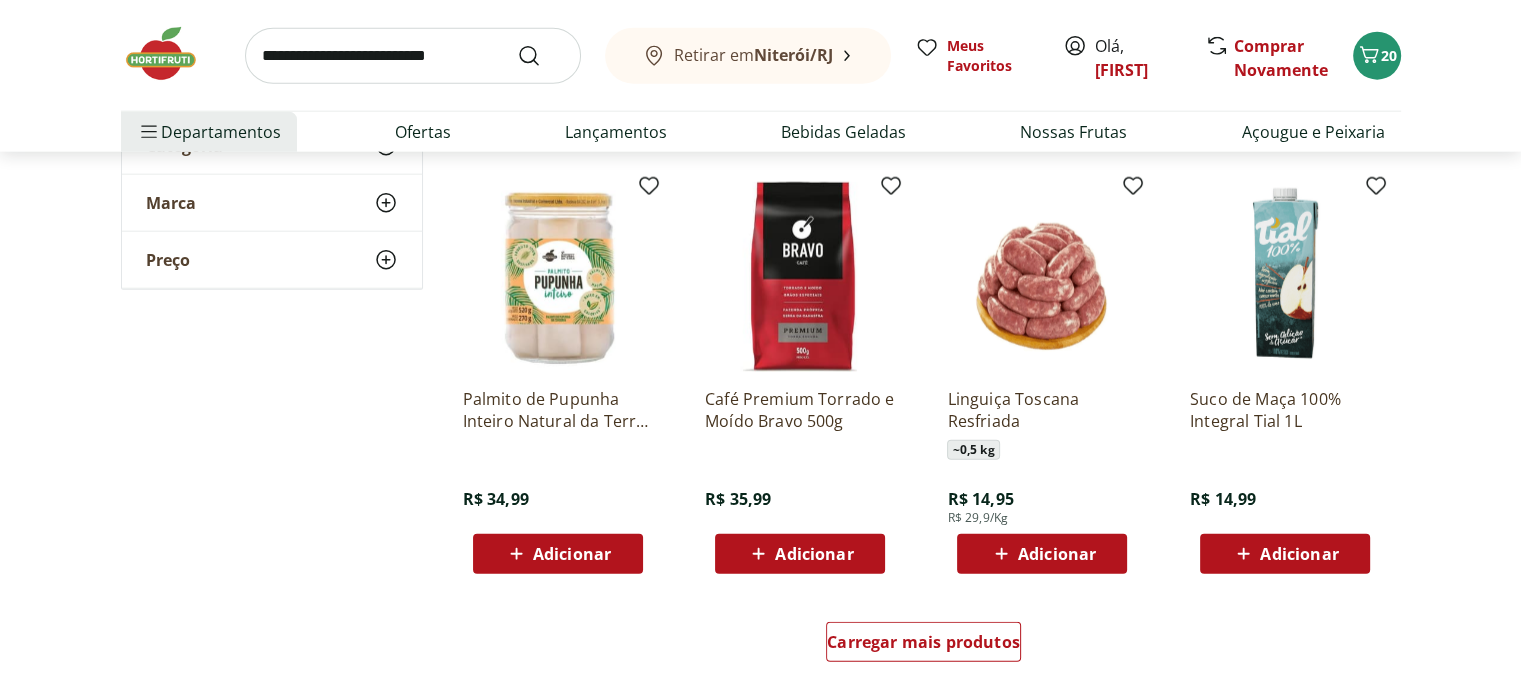 click on "Adicionar" at bounding box center (1299, 554) 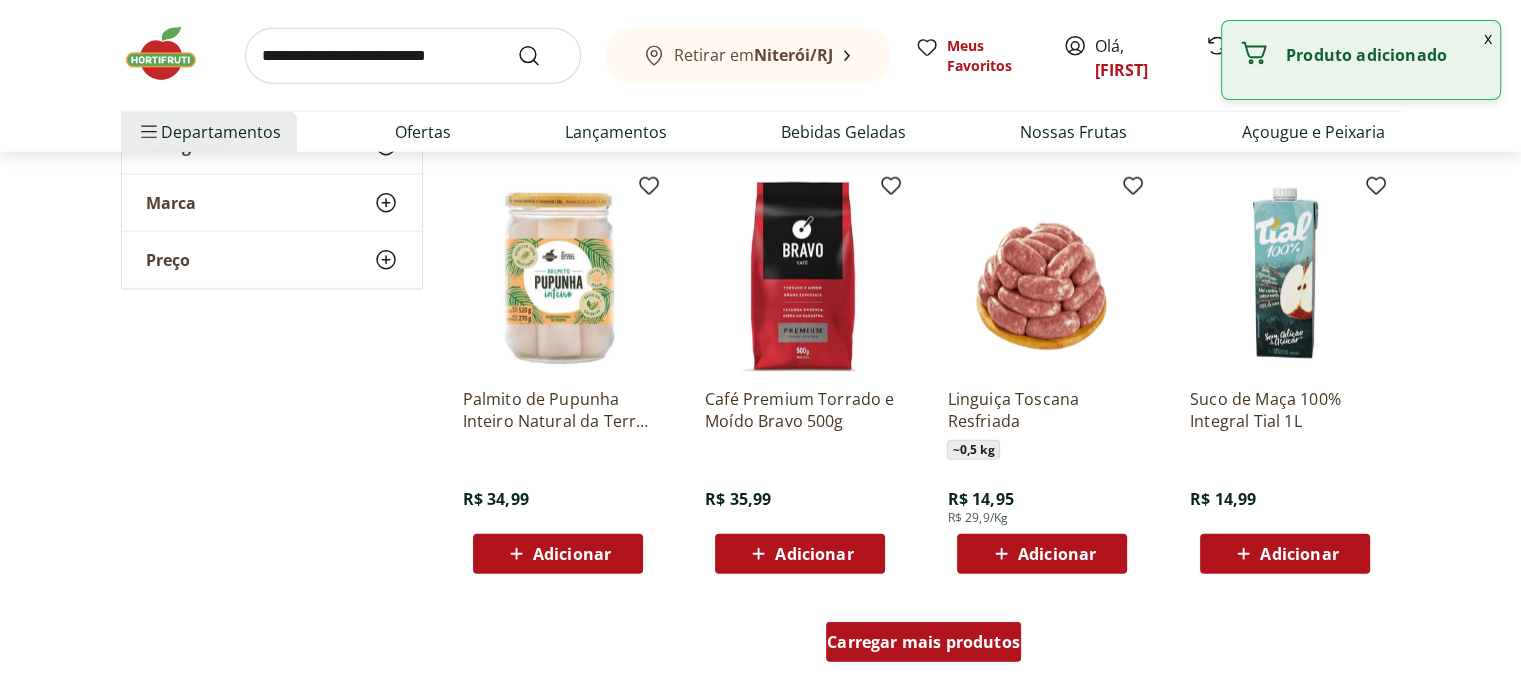 click on "Carregar mais produtos" at bounding box center [923, 642] 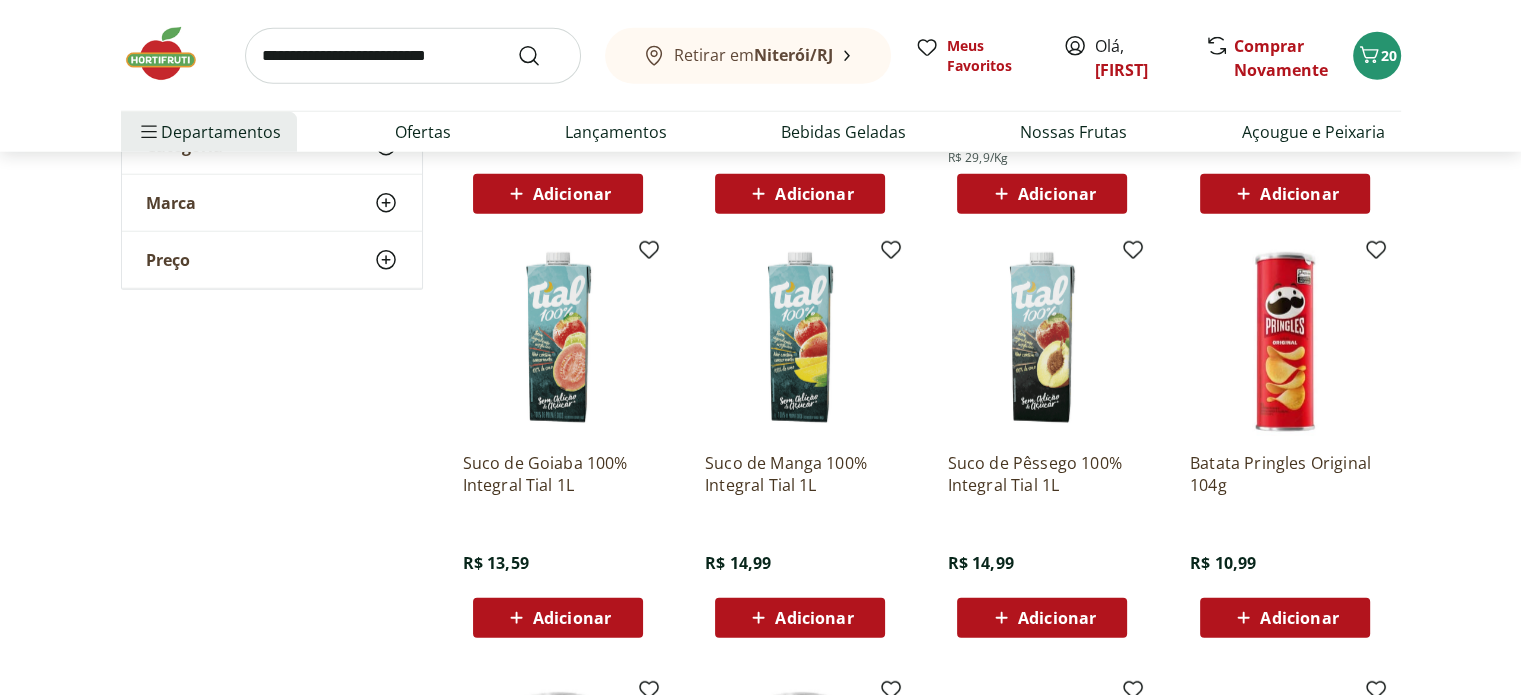 scroll, scrollTop: 5360, scrollLeft: 0, axis: vertical 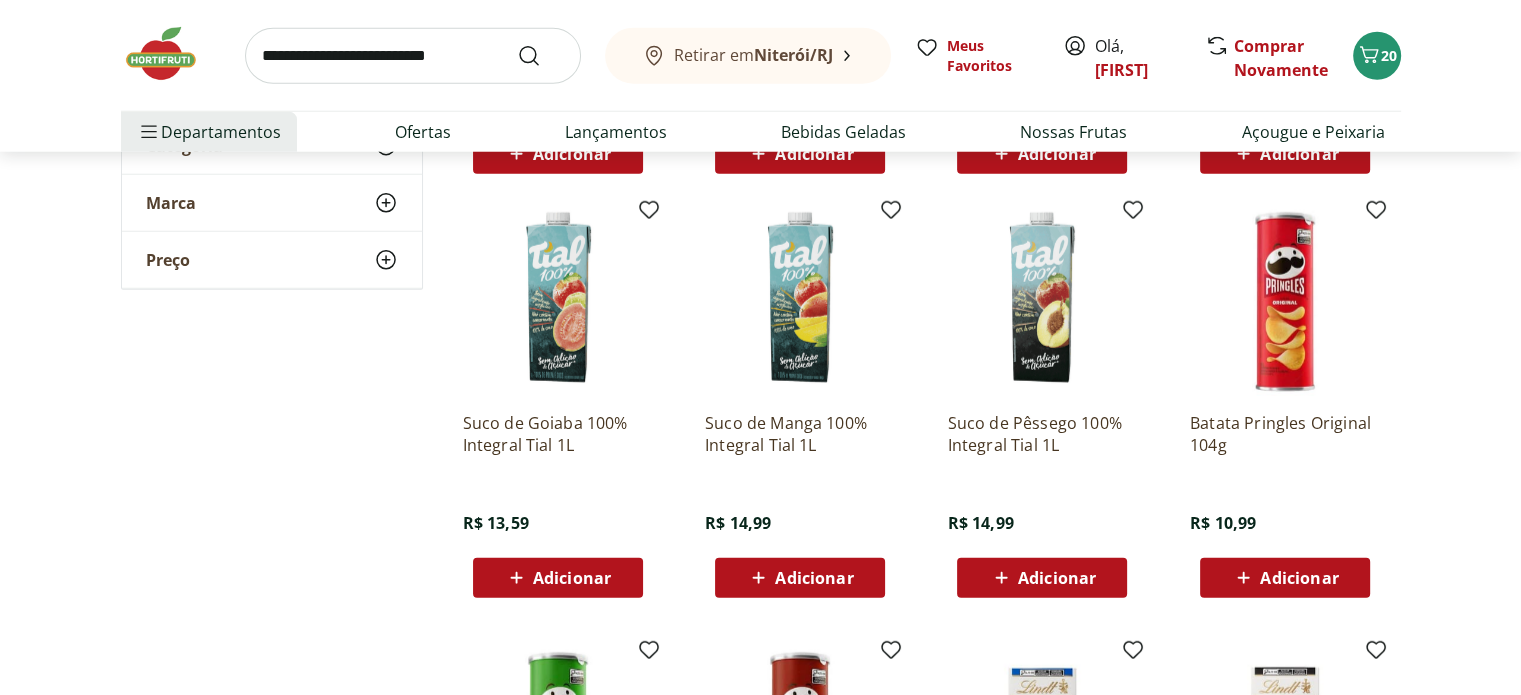 click on "Adicionar" at bounding box center [1057, 578] 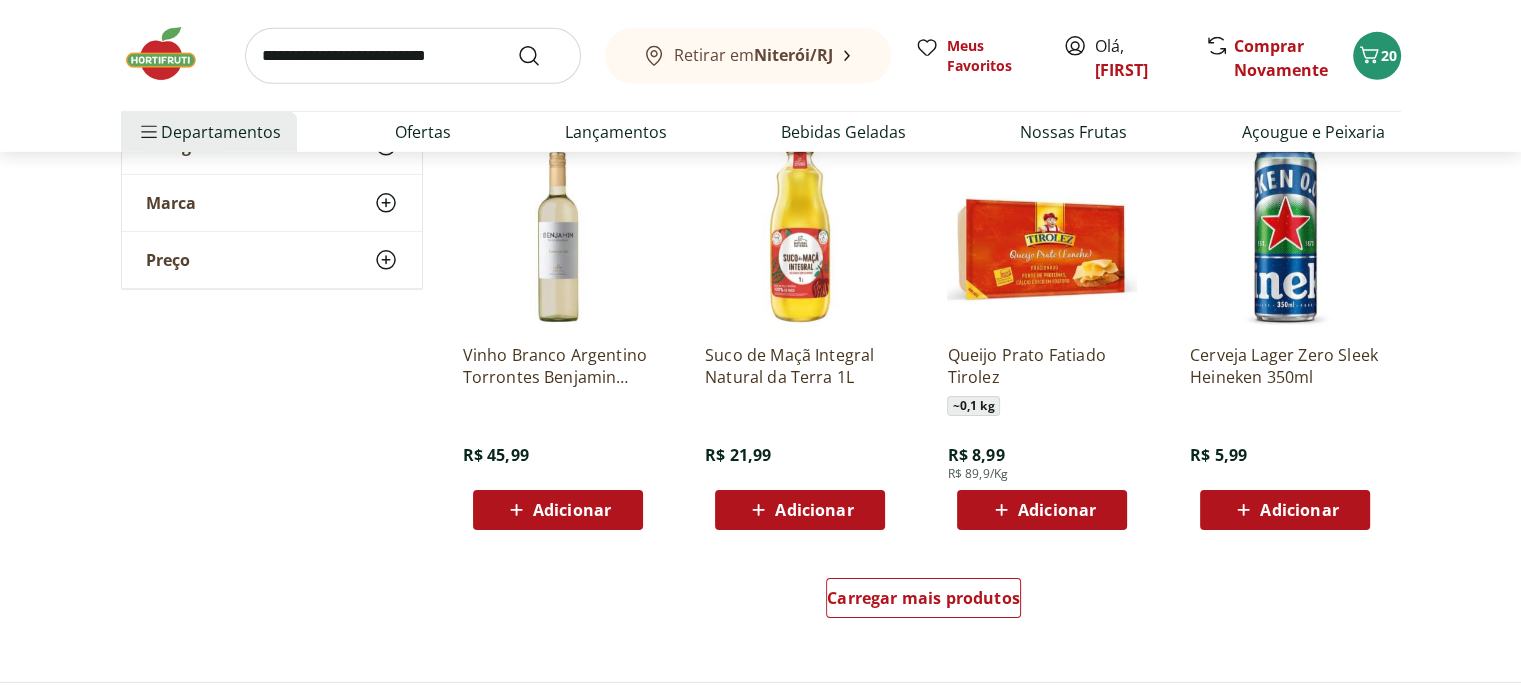 scroll, scrollTop: 6320, scrollLeft: 0, axis: vertical 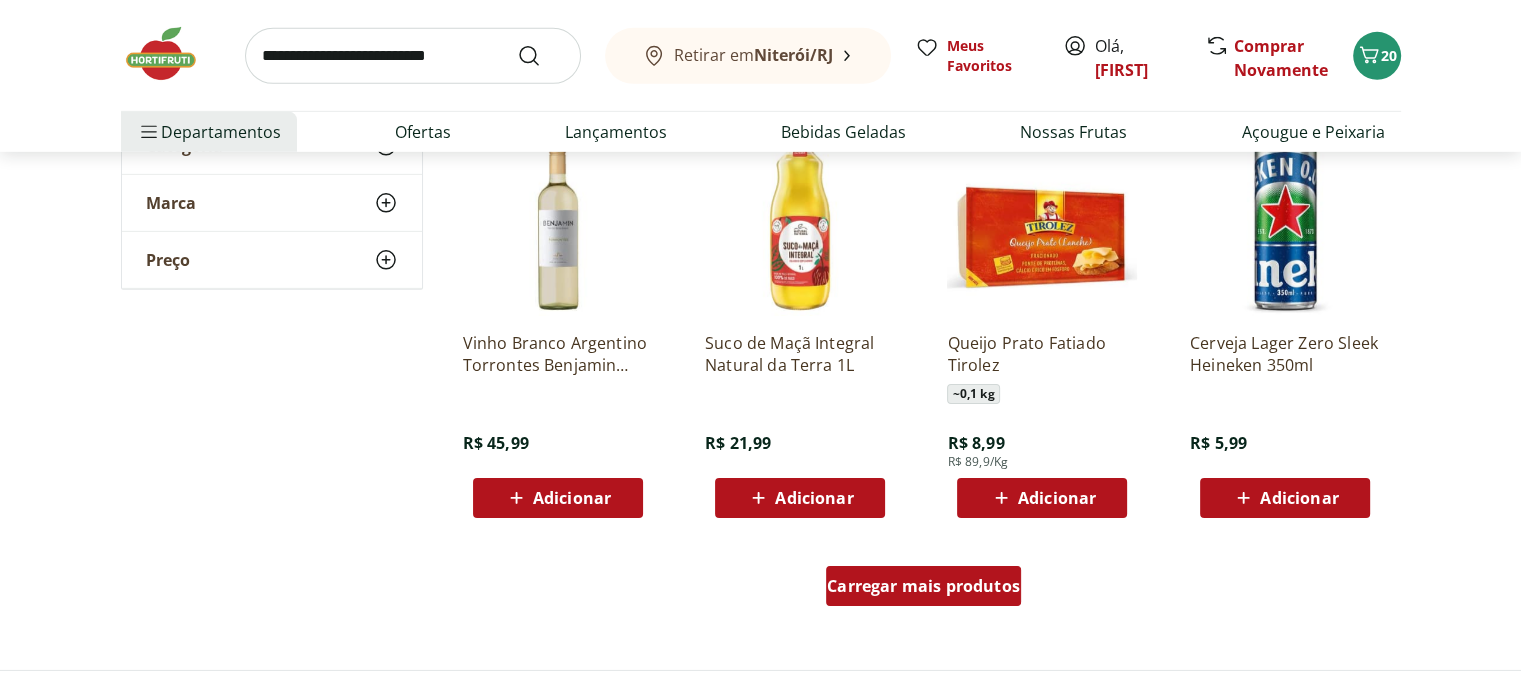 click on "Carregar mais produtos" at bounding box center [923, 586] 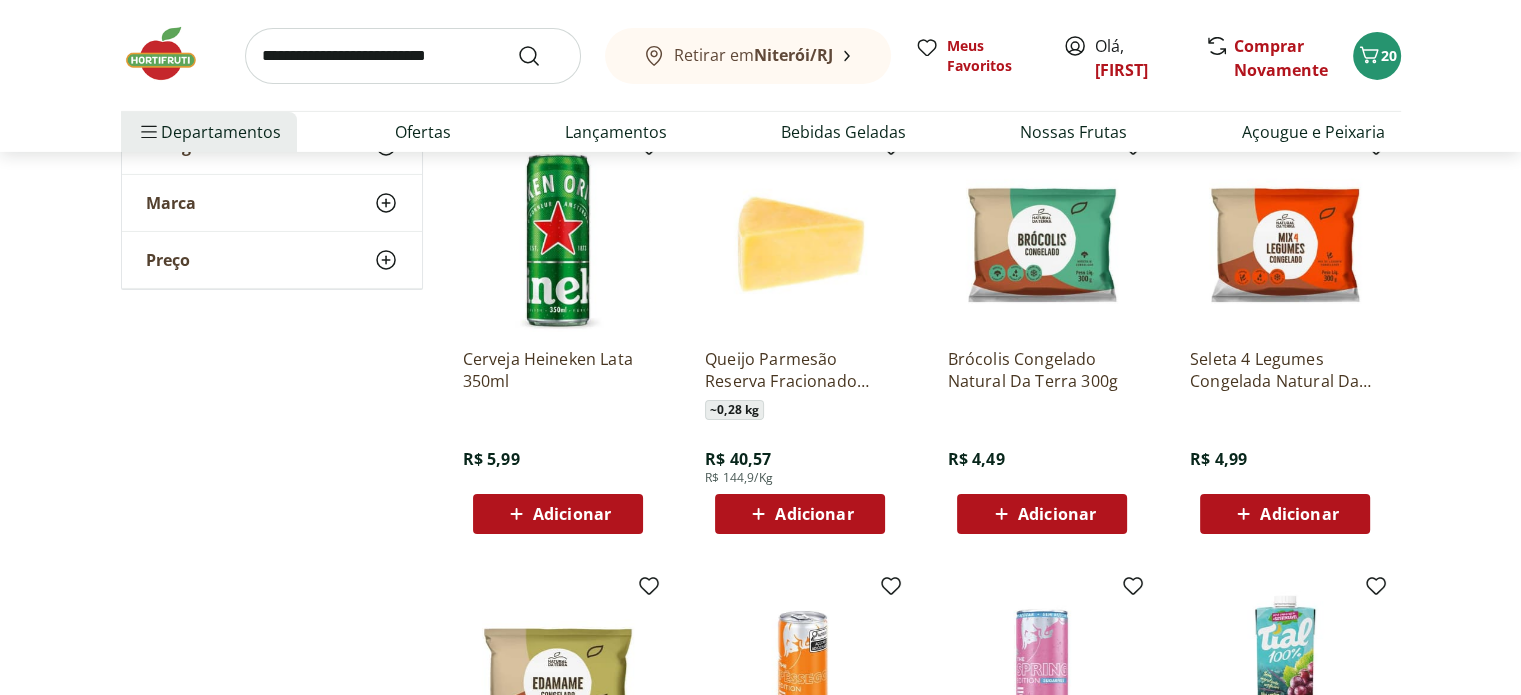 scroll, scrollTop: 6760, scrollLeft: 0, axis: vertical 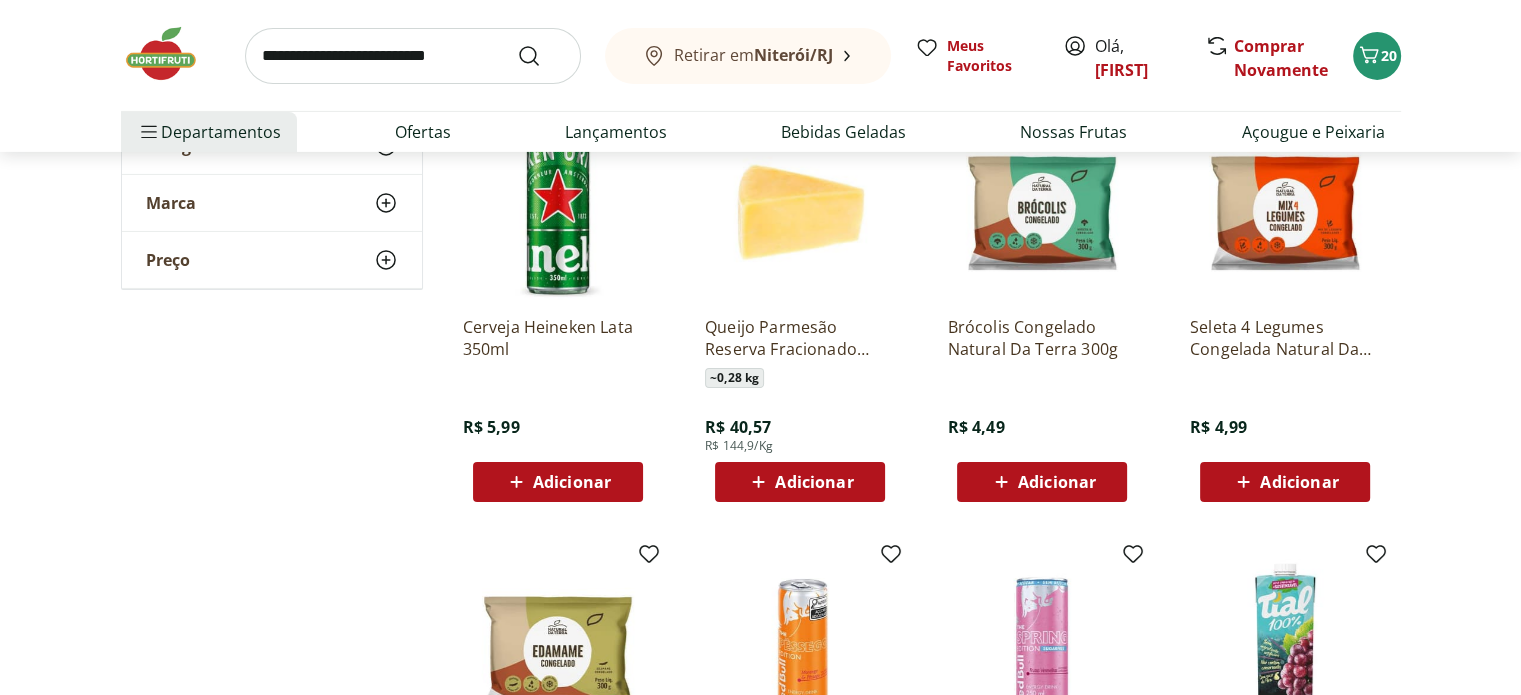 click on "Adicionar" at bounding box center (1057, 482) 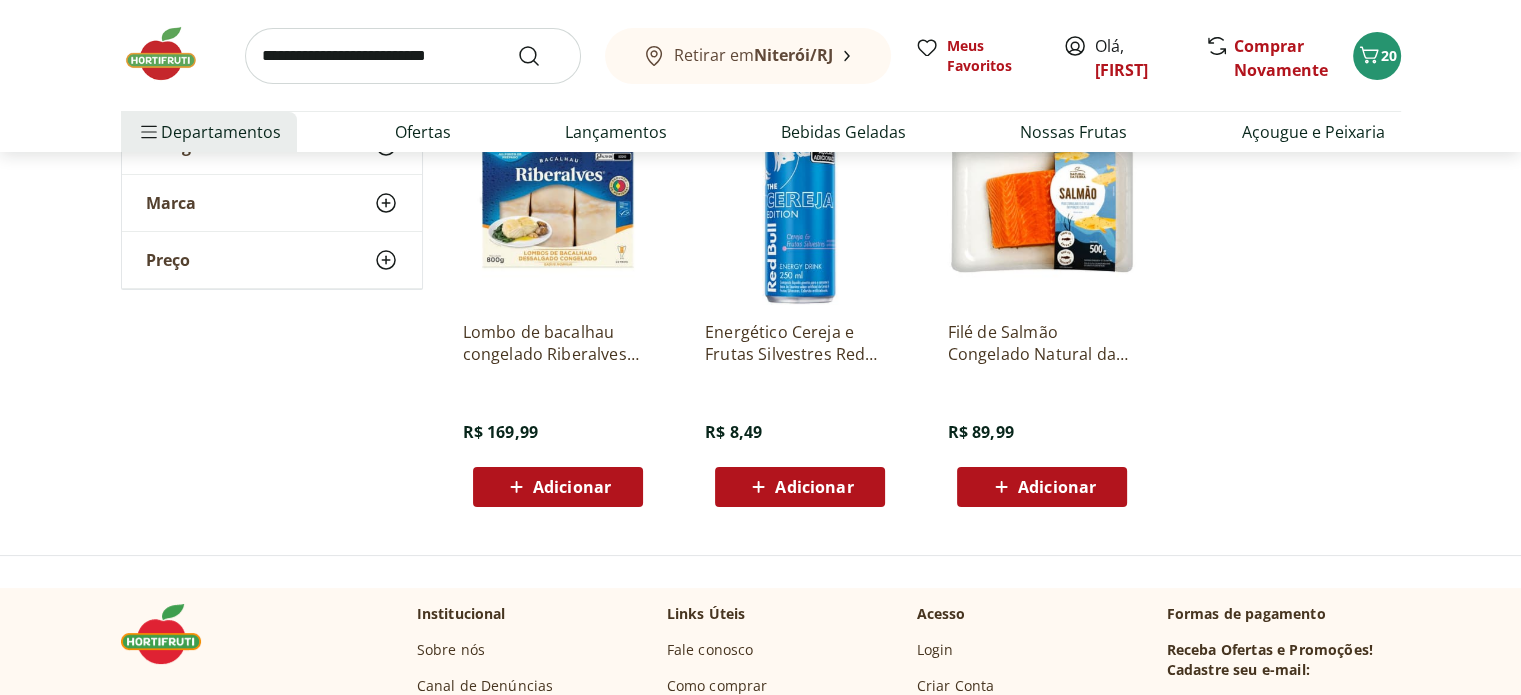 scroll, scrollTop: 7680, scrollLeft: 0, axis: vertical 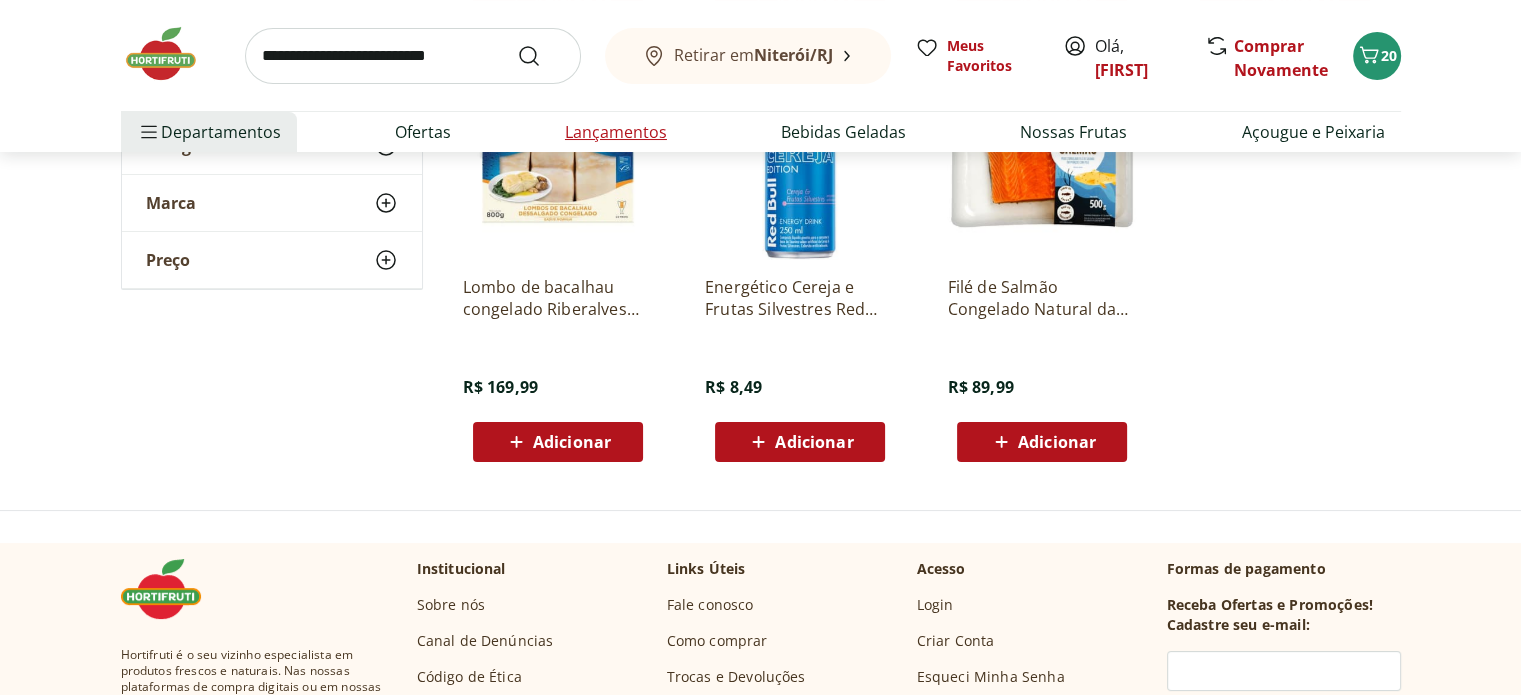 click on "Lançamentos" at bounding box center (616, 132) 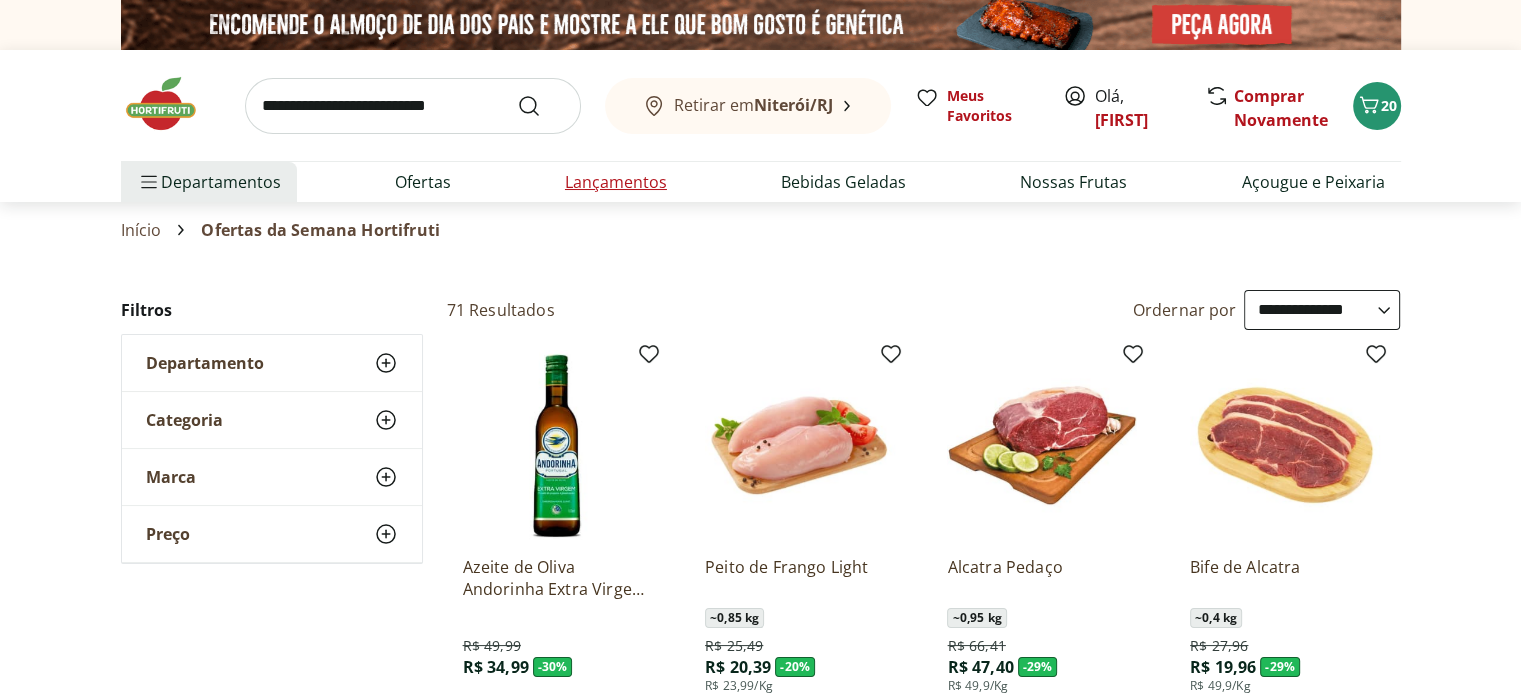 select on "**********" 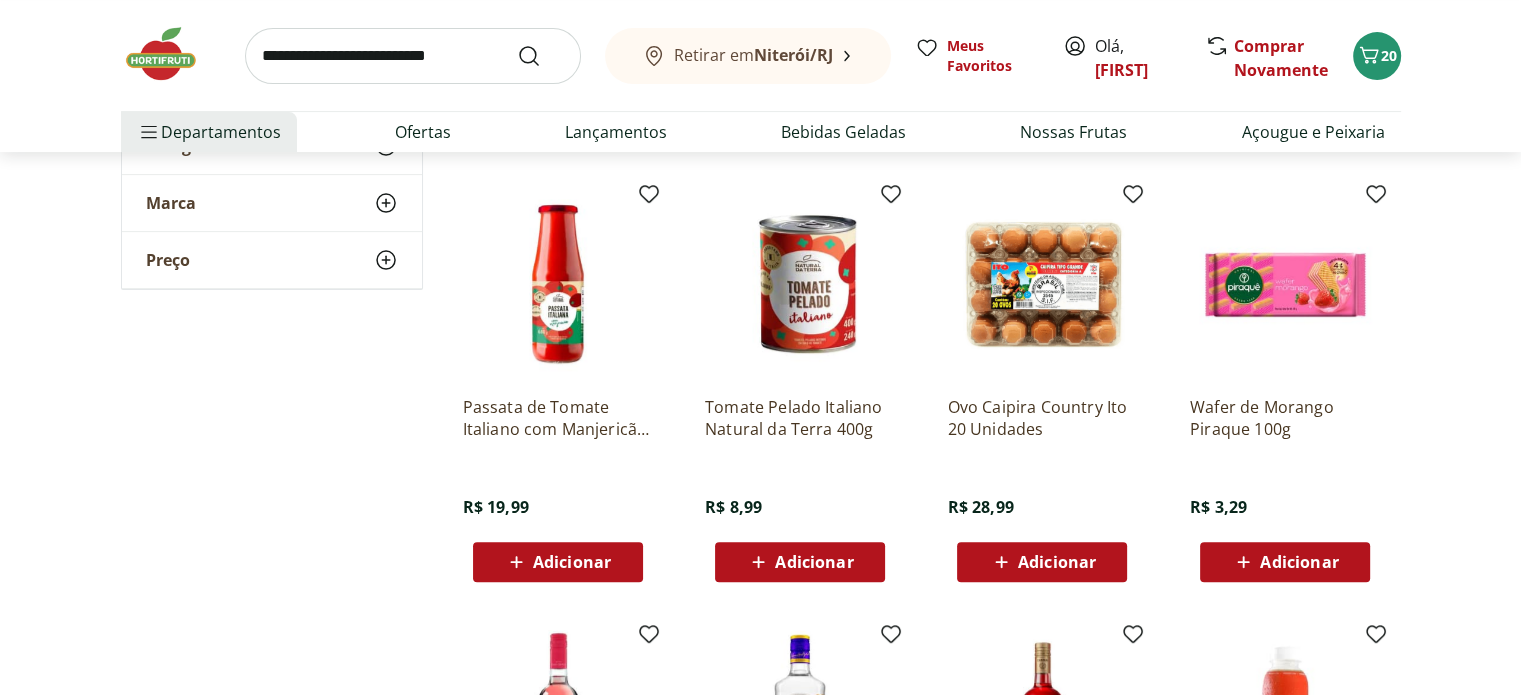 scroll, scrollTop: 640, scrollLeft: 0, axis: vertical 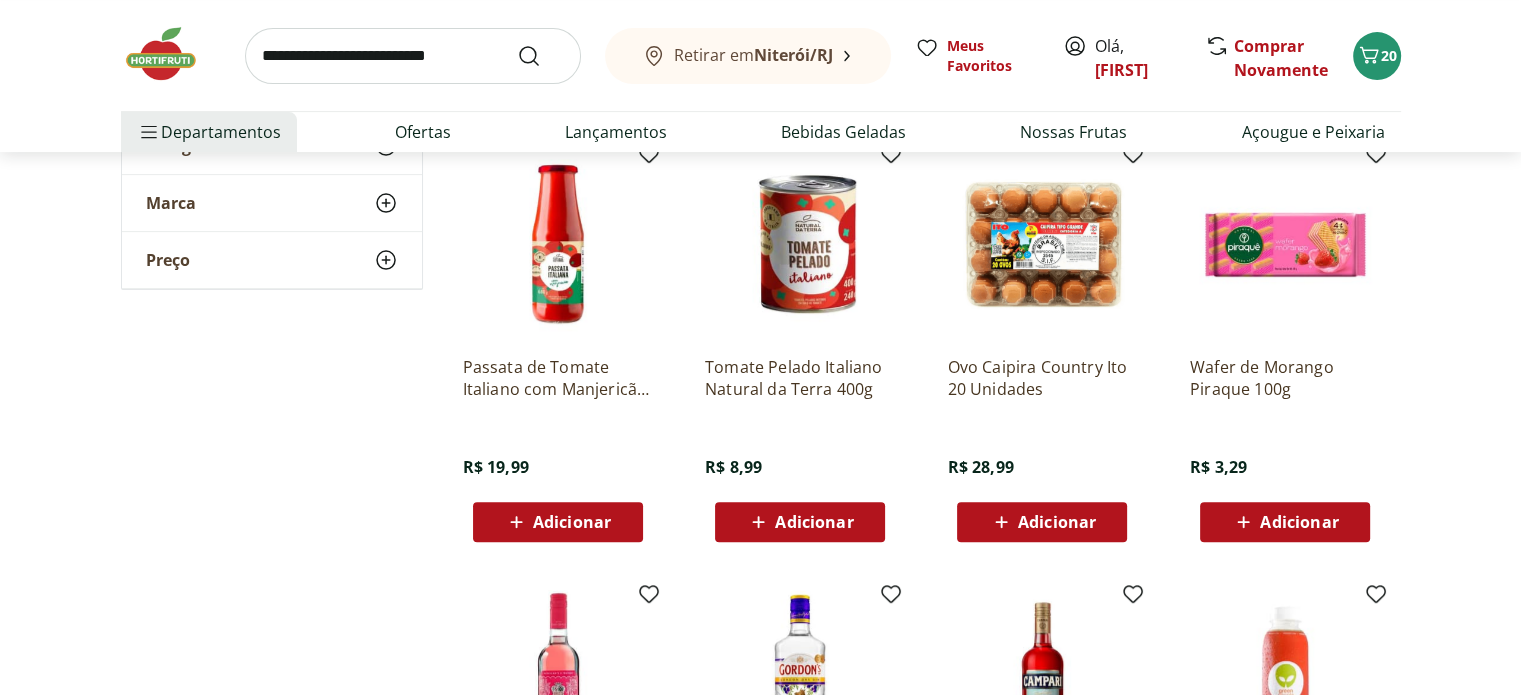 click on "Adicionar" at bounding box center [1057, 522] 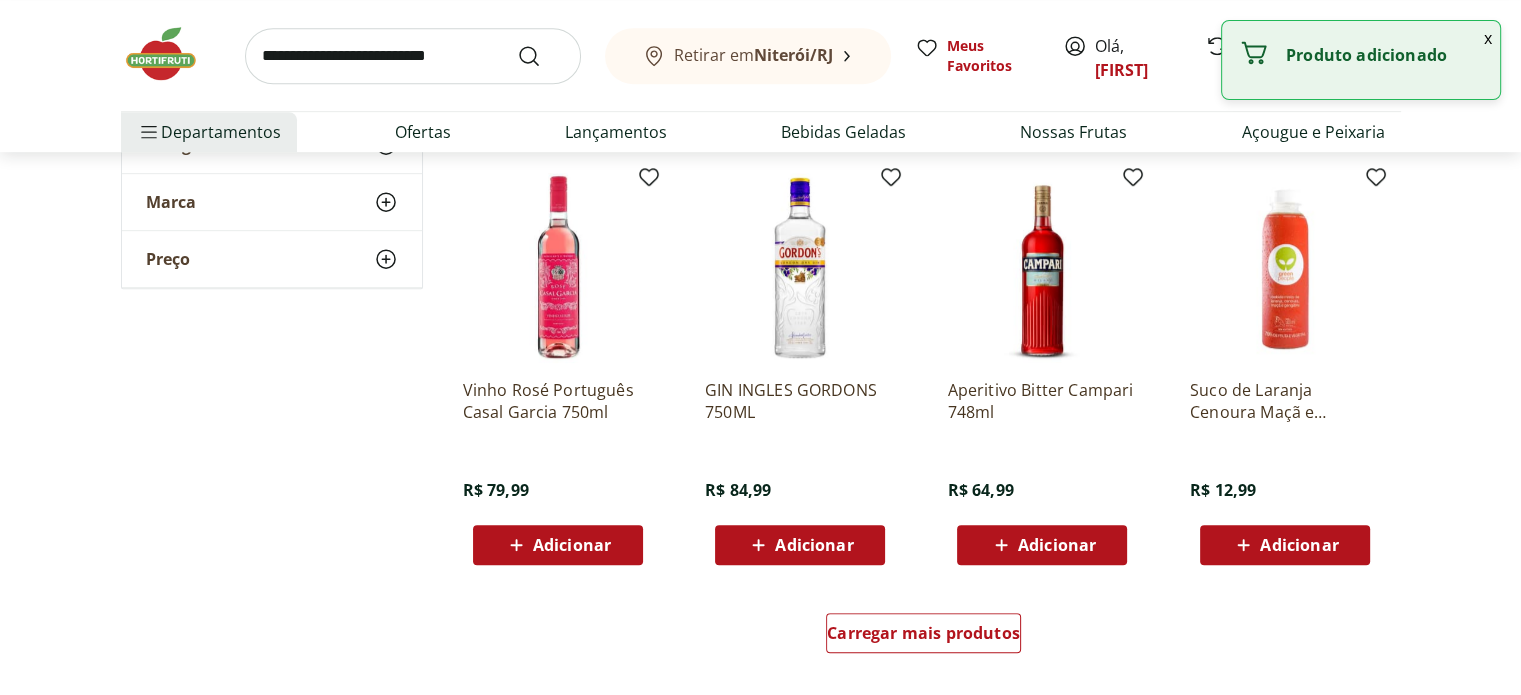 scroll, scrollTop: 1080, scrollLeft: 0, axis: vertical 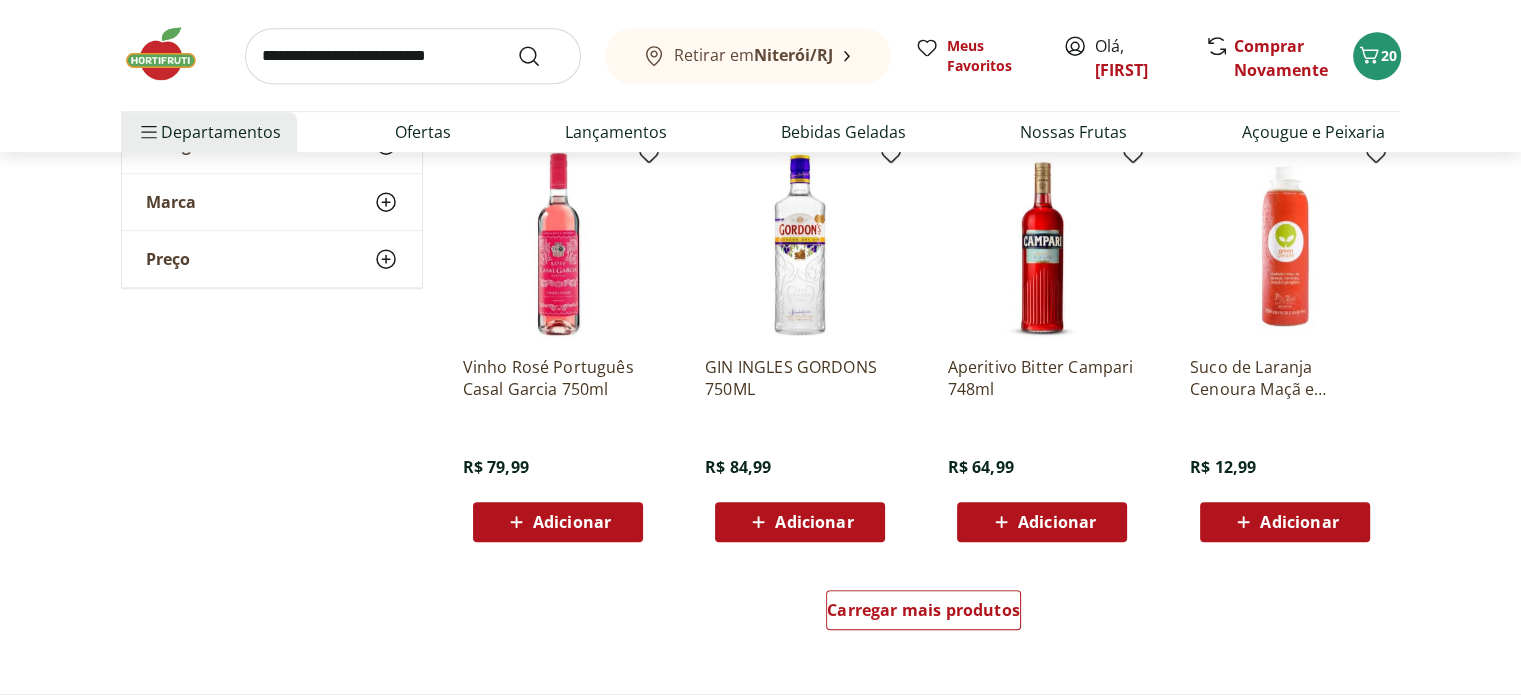 click on "Adicionar" at bounding box center [1299, 522] 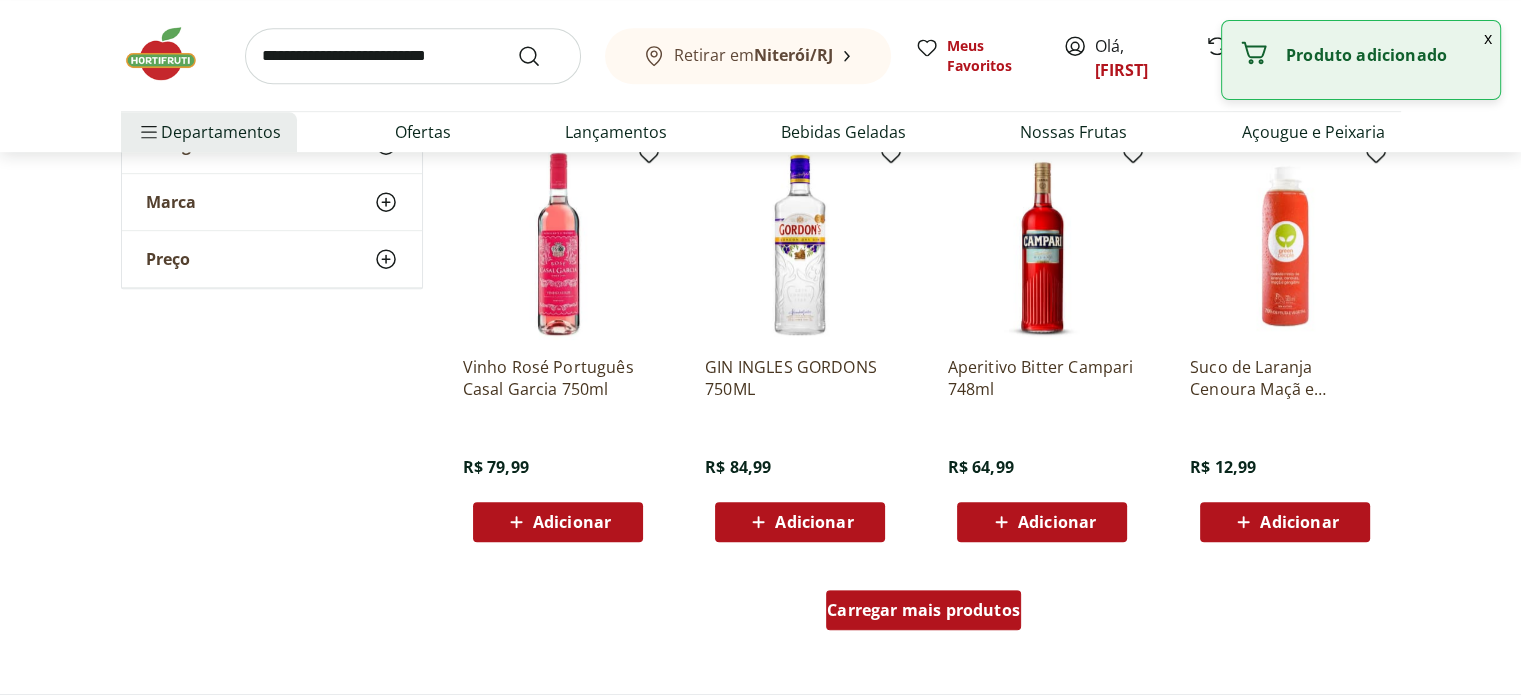 click on "Carregar mais produtos" at bounding box center [923, 610] 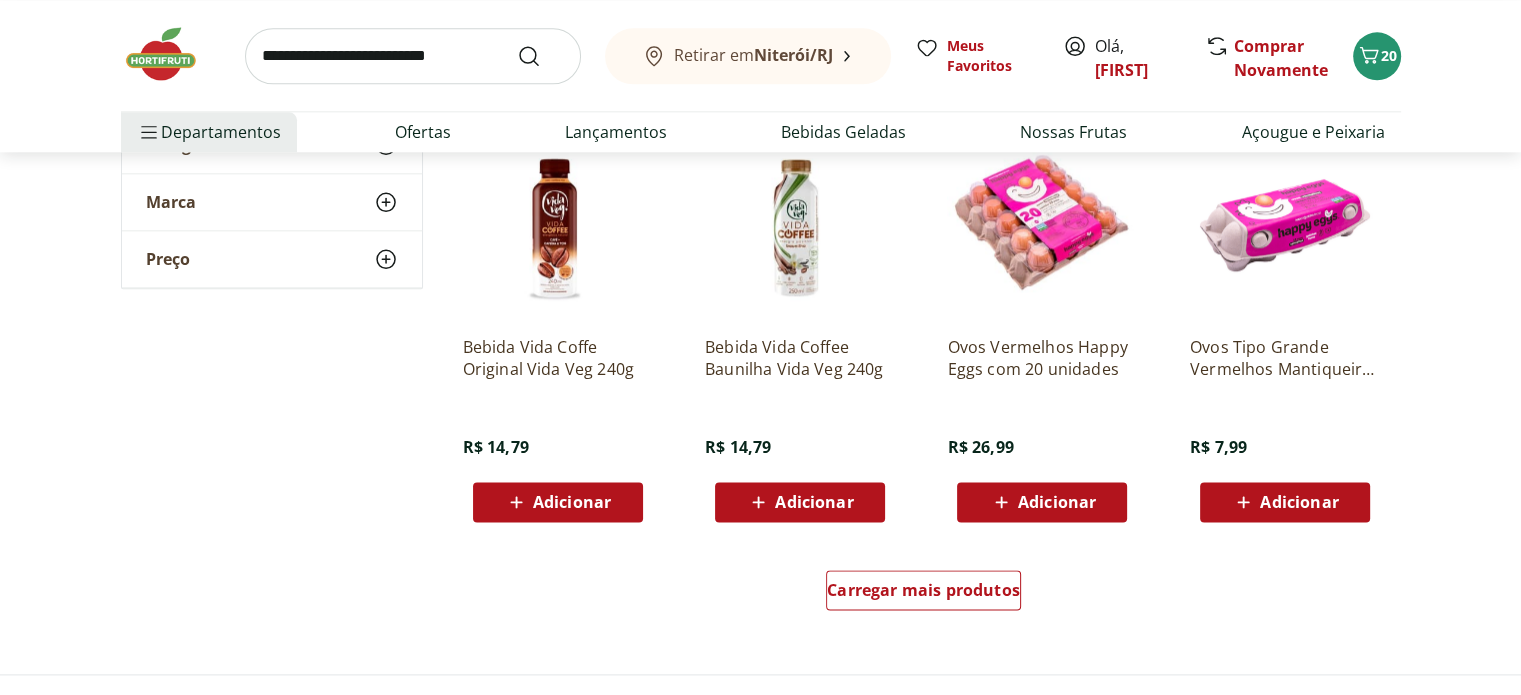 scroll, scrollTop: 2440, scrollLeft: 0, axis: vertical 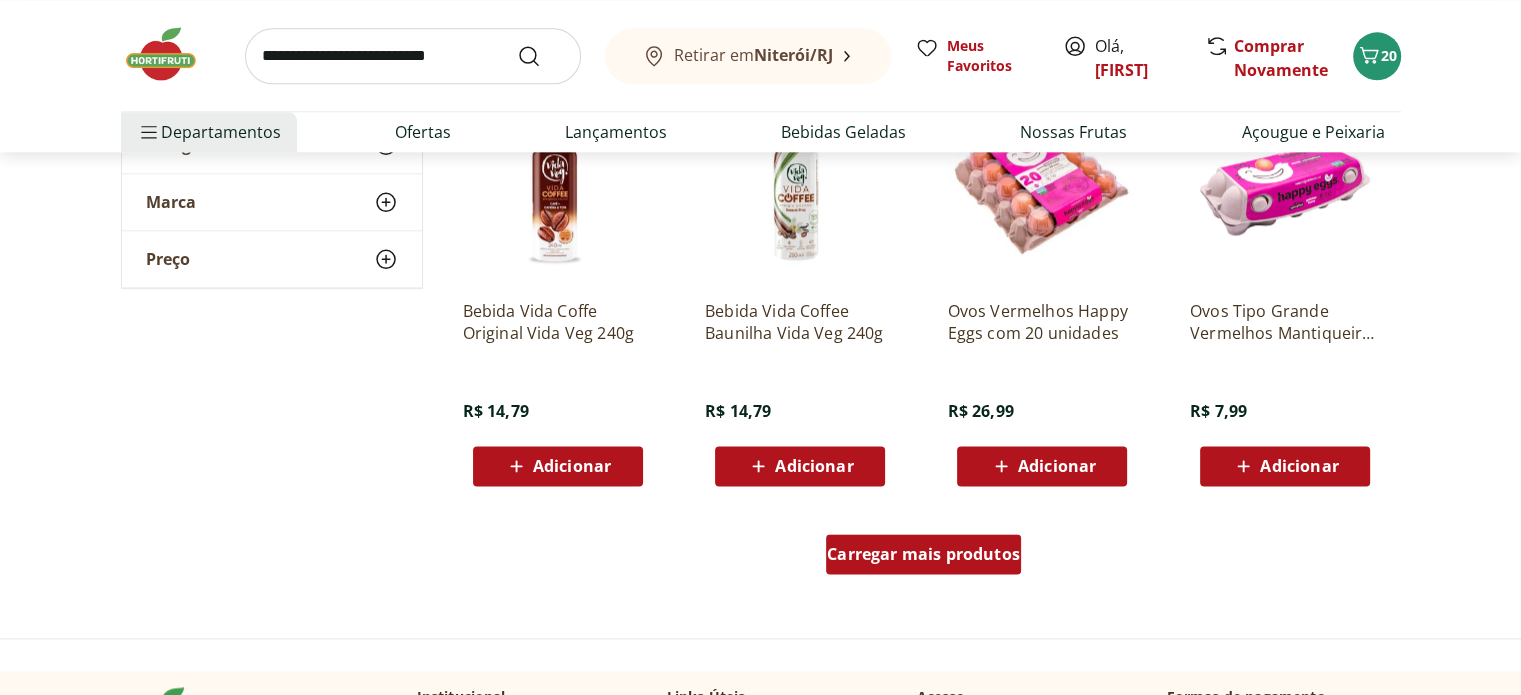 click on "Carregar mais produtos" at bounding box center [923, 554] 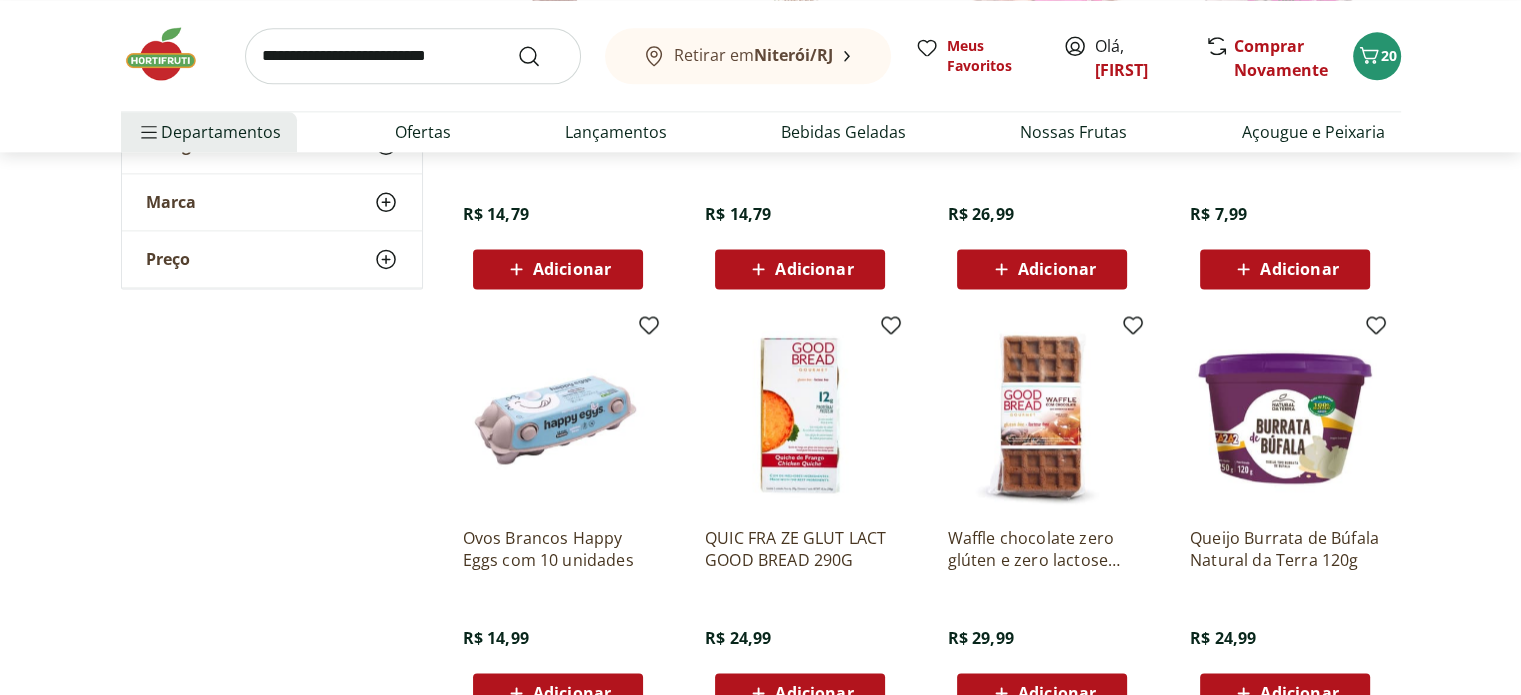 scroll, scrollTop: 2640, scrollLeft: 0, axis: vertical 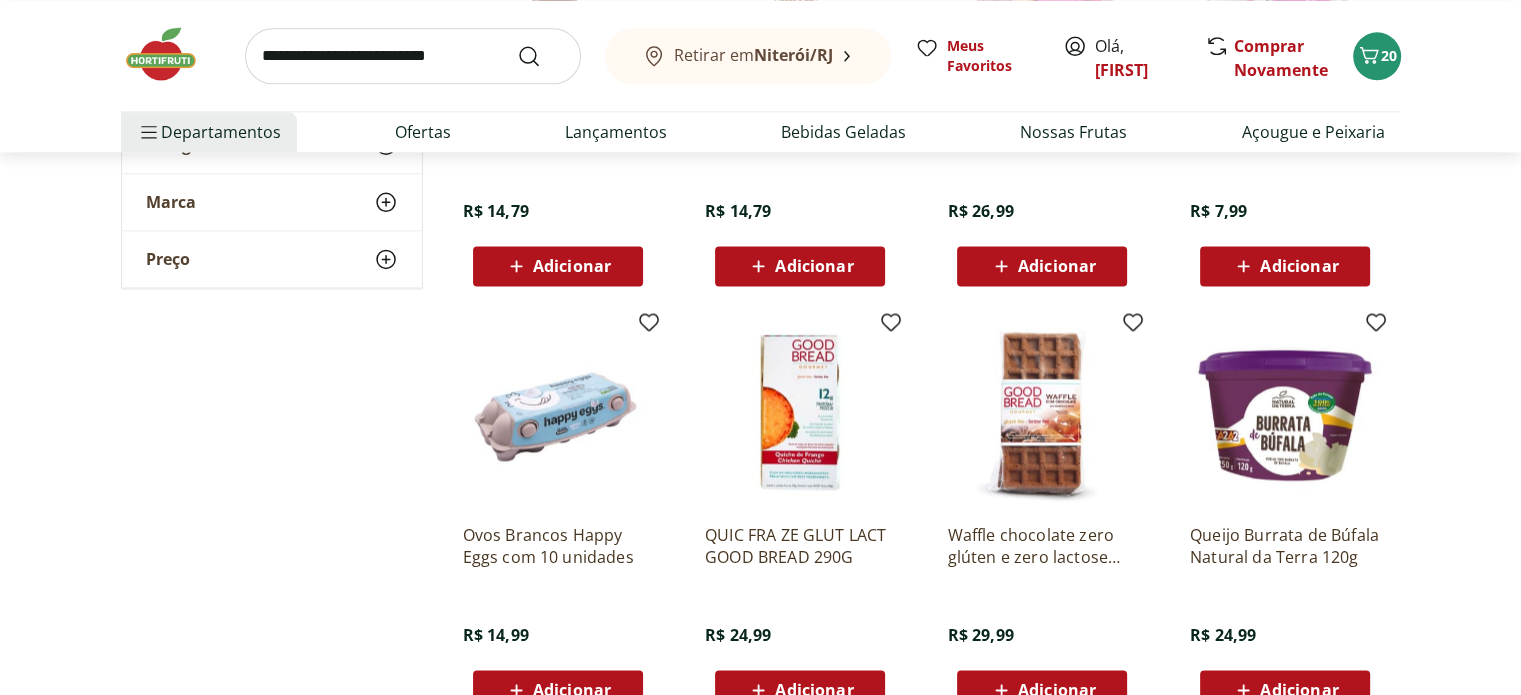 click on "Adicionar" at bounding box center (1299, 690) 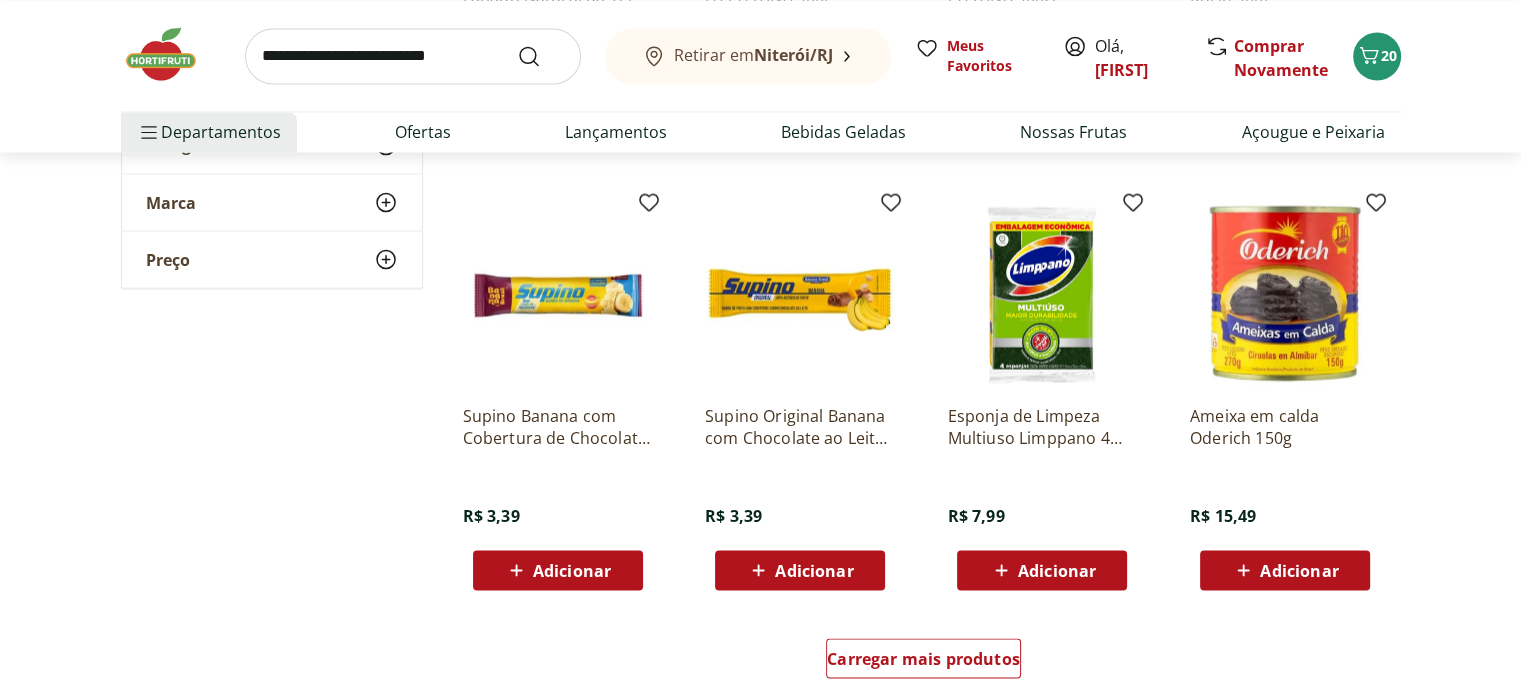 scroll, scrollTop: 3680, scrollLeft: 0, axis: vertical 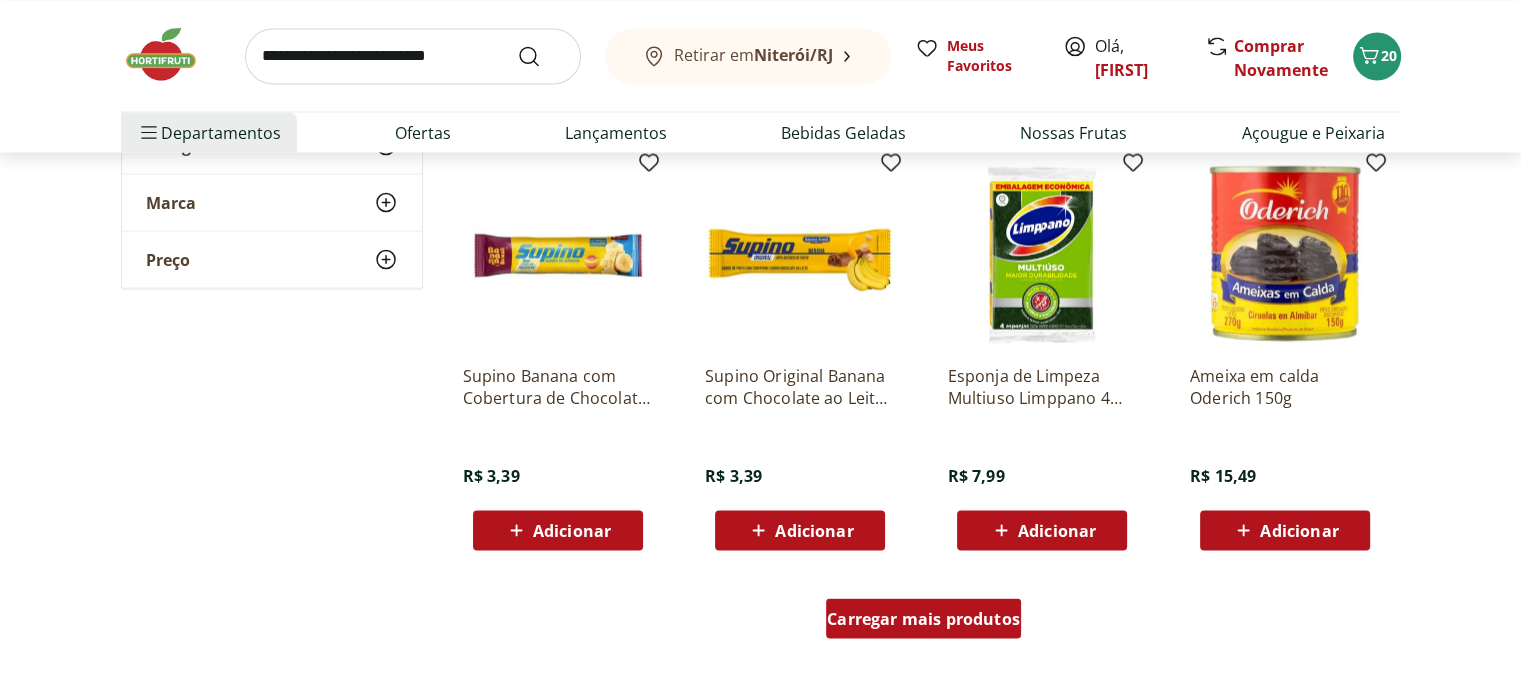 click on "Carregar mais produtos" at bounding box center (923, 618) 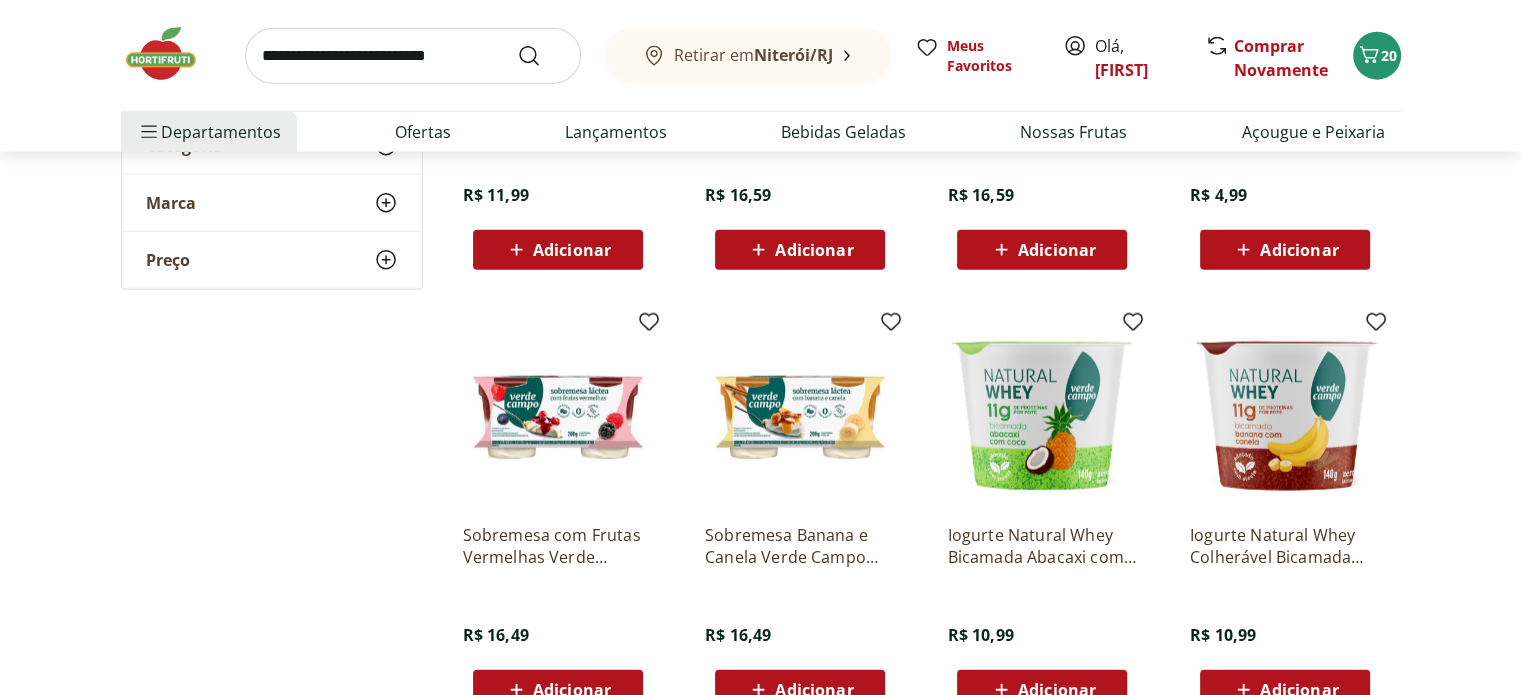 scroll, scrollTop: 4920, scrollLeft: 0, axis: vertical 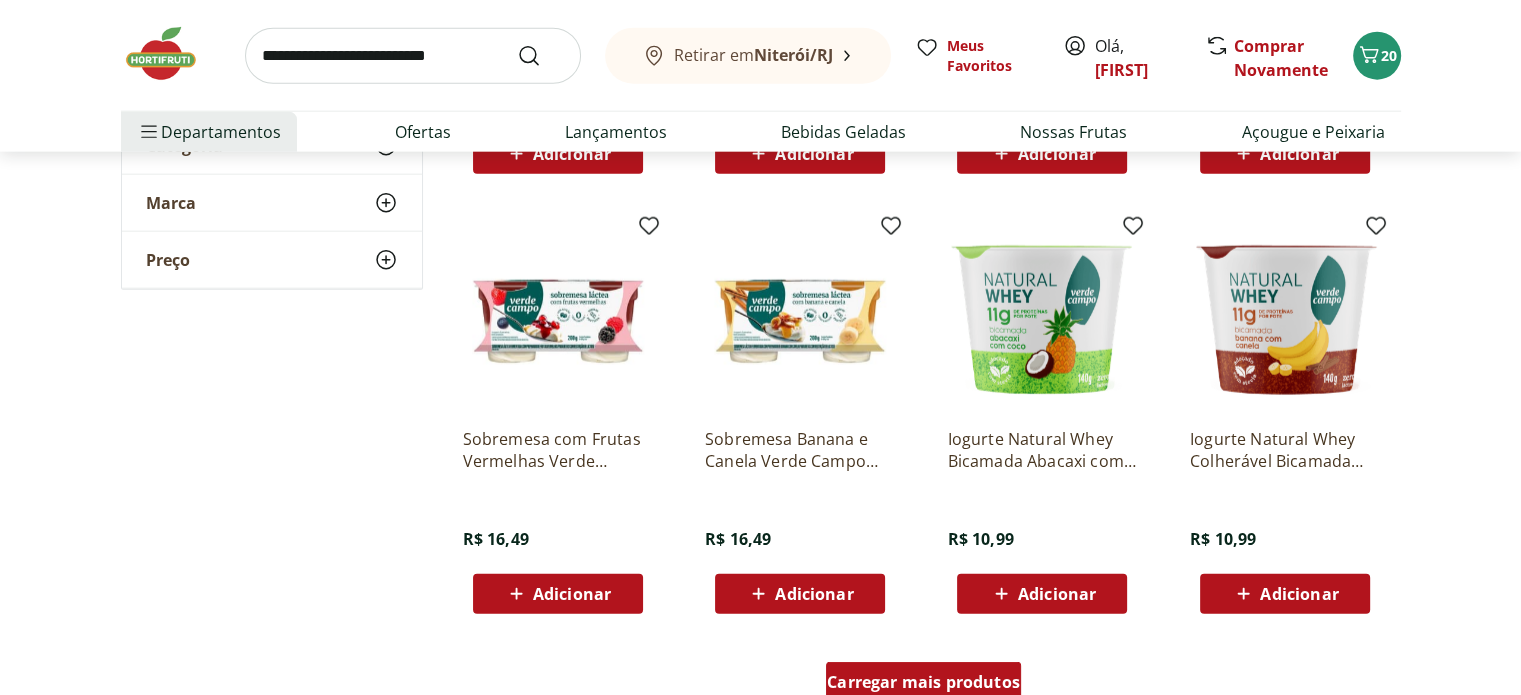 click on "Carregar mais produtos" at bounding box center [923, 682] 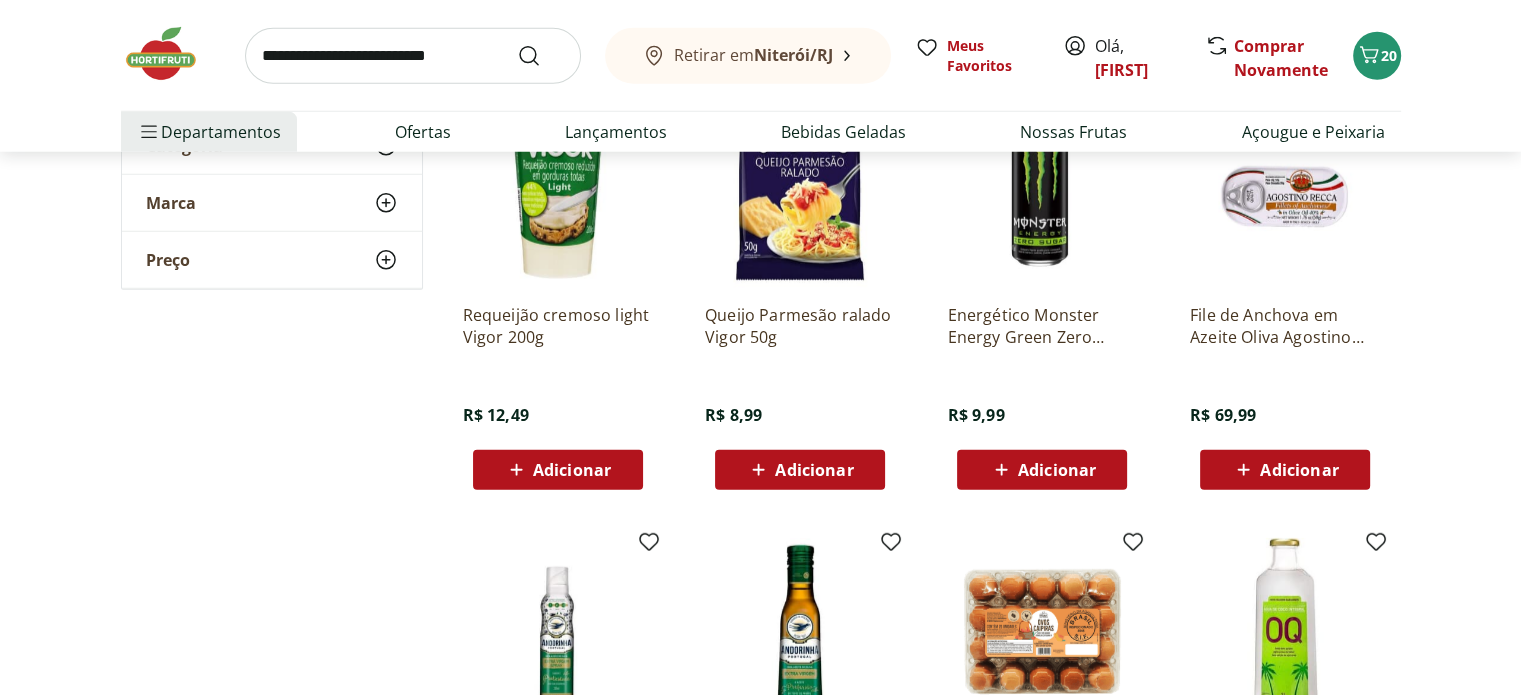 scroll, scrollTop: 5480, scrollLeft: 0, axis: vertical 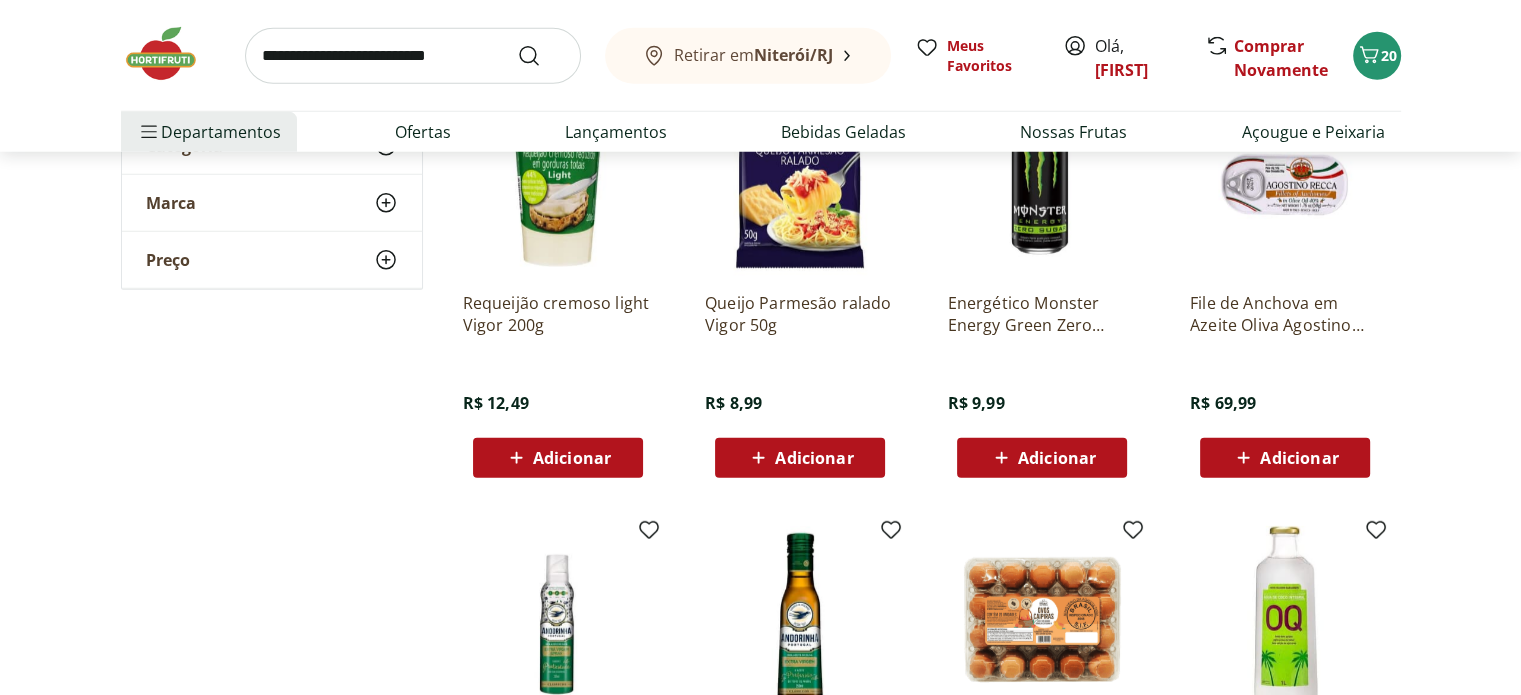 click on "Adicionar" at bounding box center (800, 458) 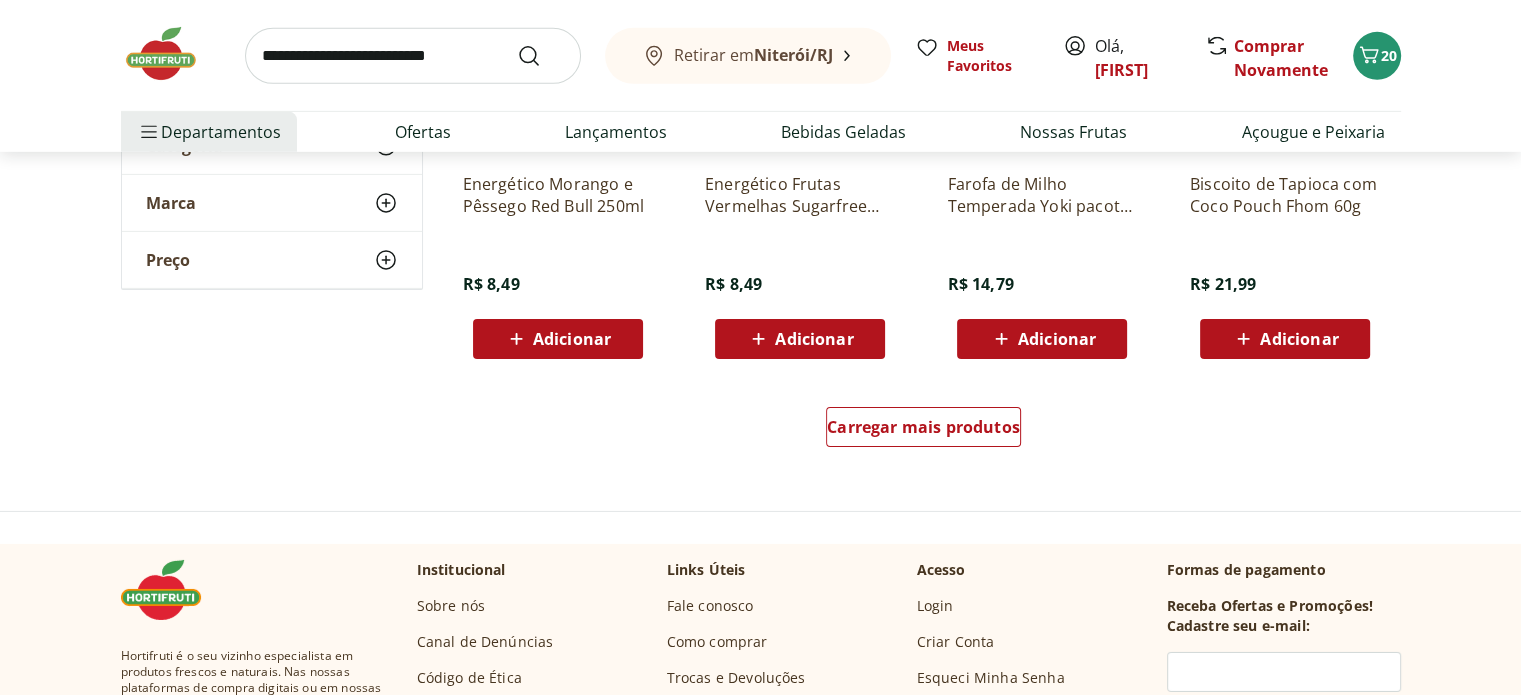 scroll, scrollTop: 6480, scrollLeft: 0, axis: vertical 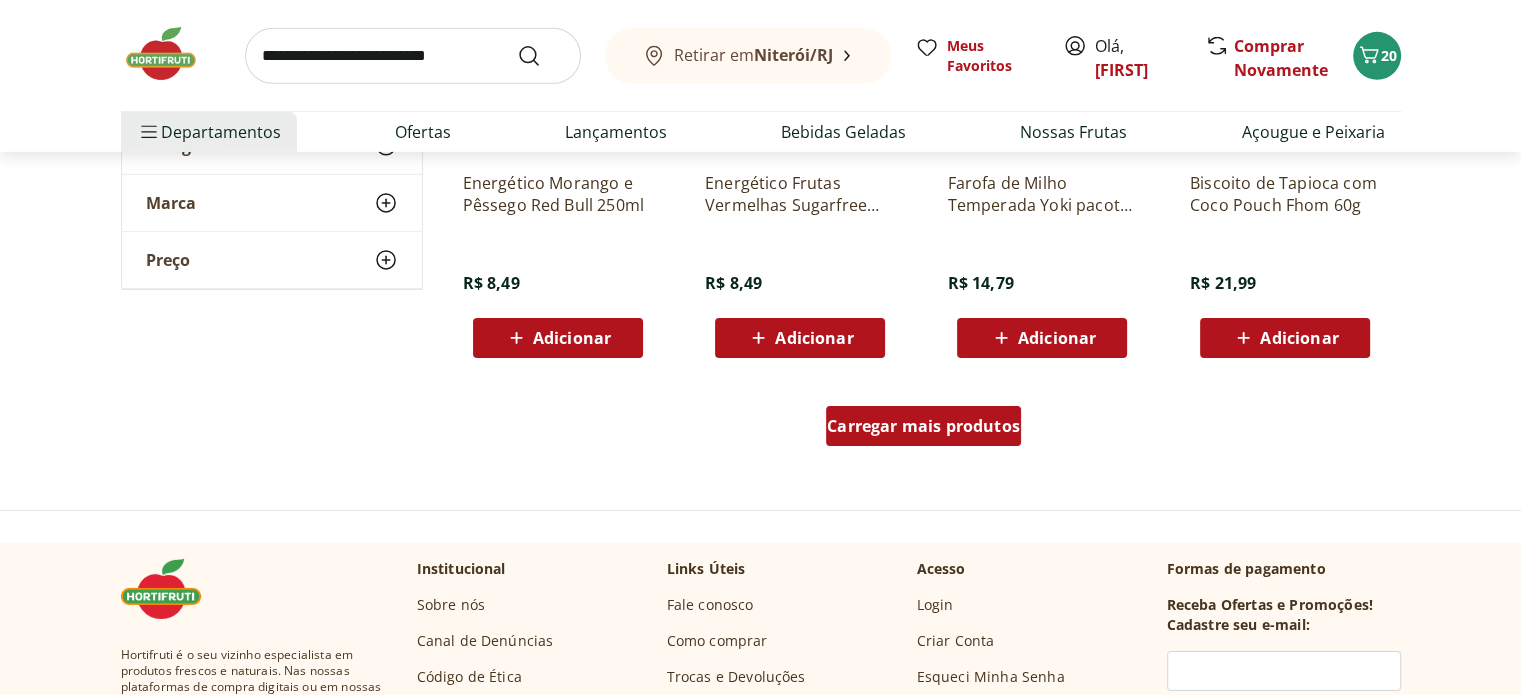 click on "Carregar mais produtos" at bounding box center (923, 426) 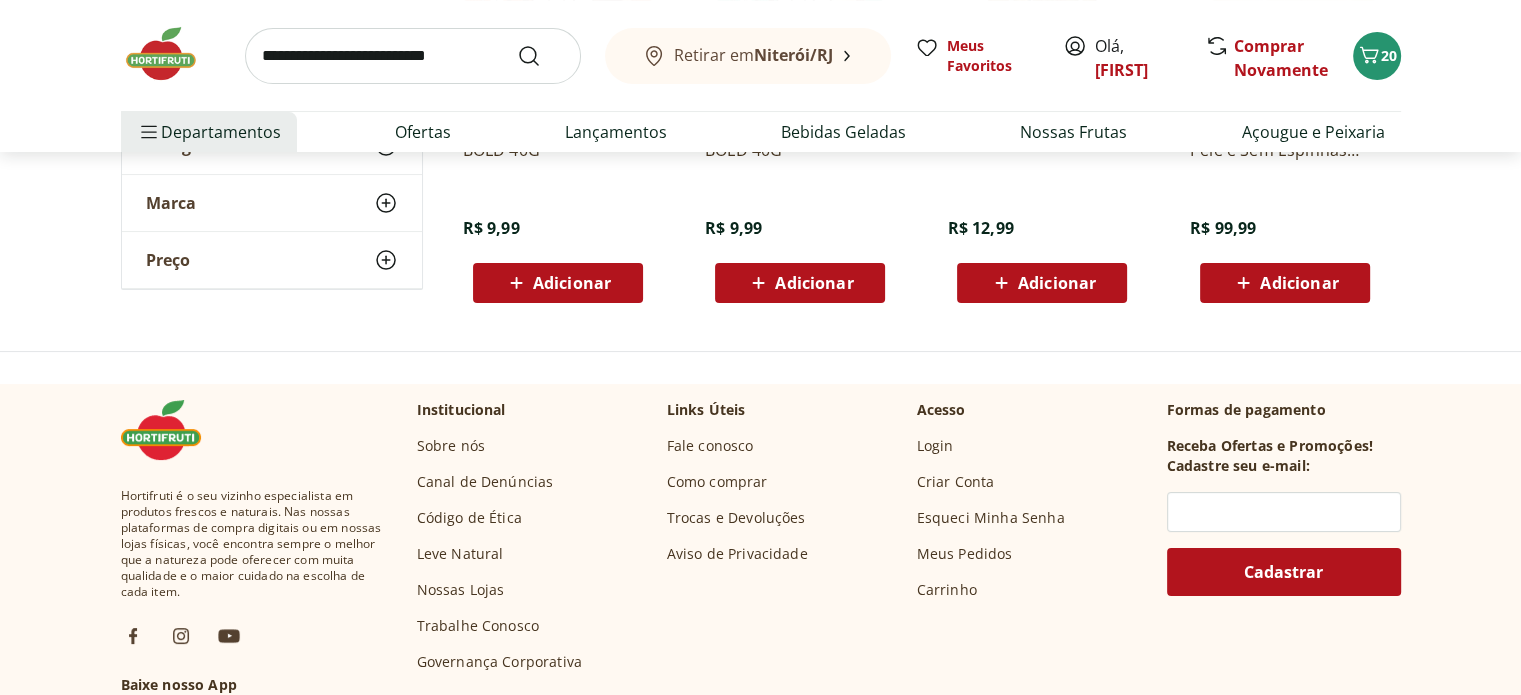scroll, scrollTop: 7840, scrollLeft: 0, axis: vertical 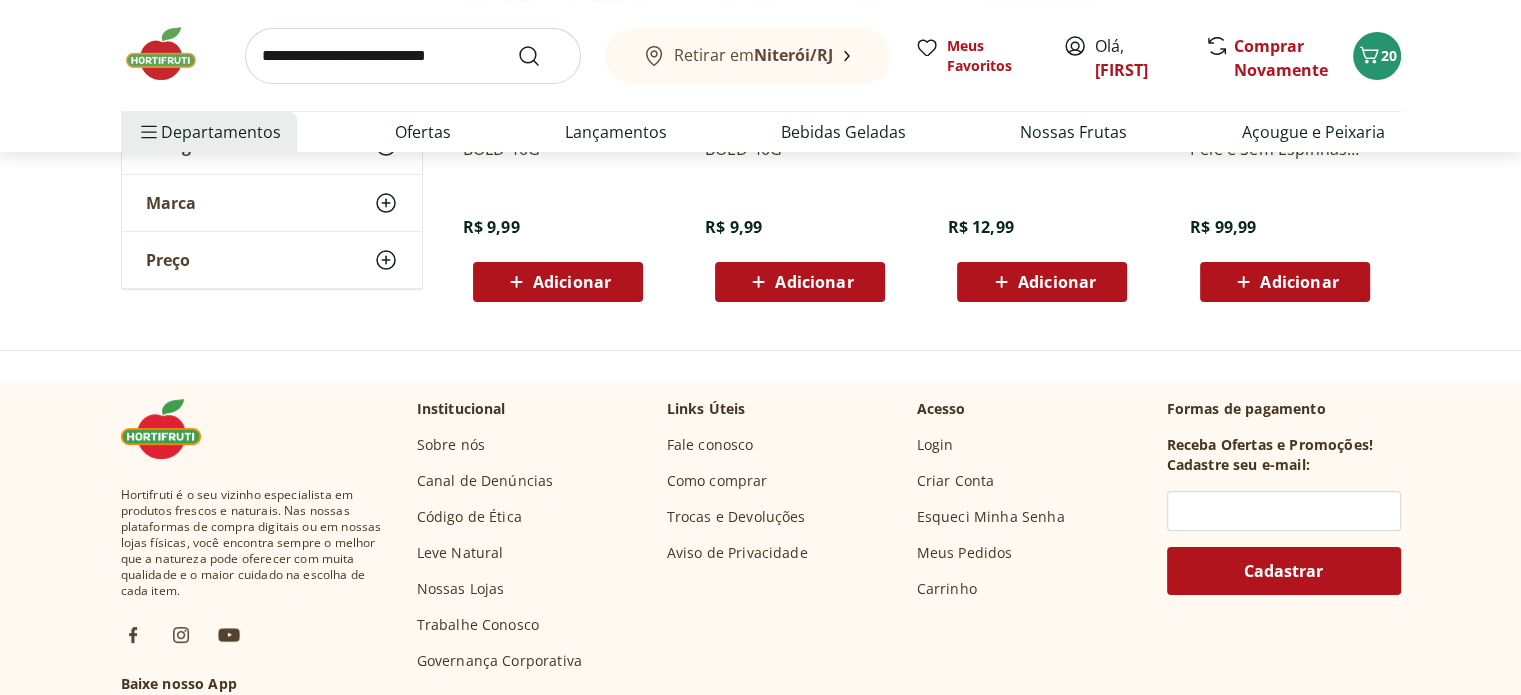 click at bounding box center [171, 54] 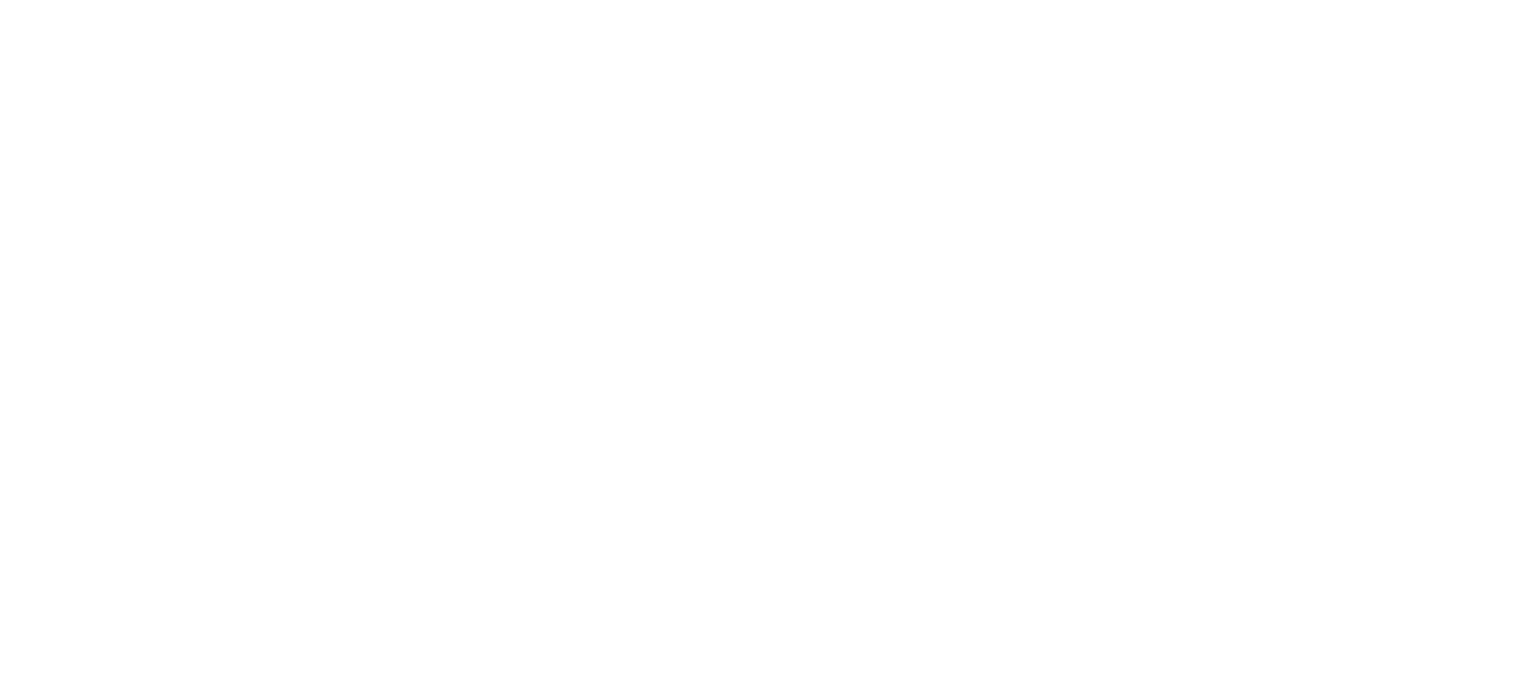 scroll, scrollTop: 0, scrollLeft: 0, axis: both 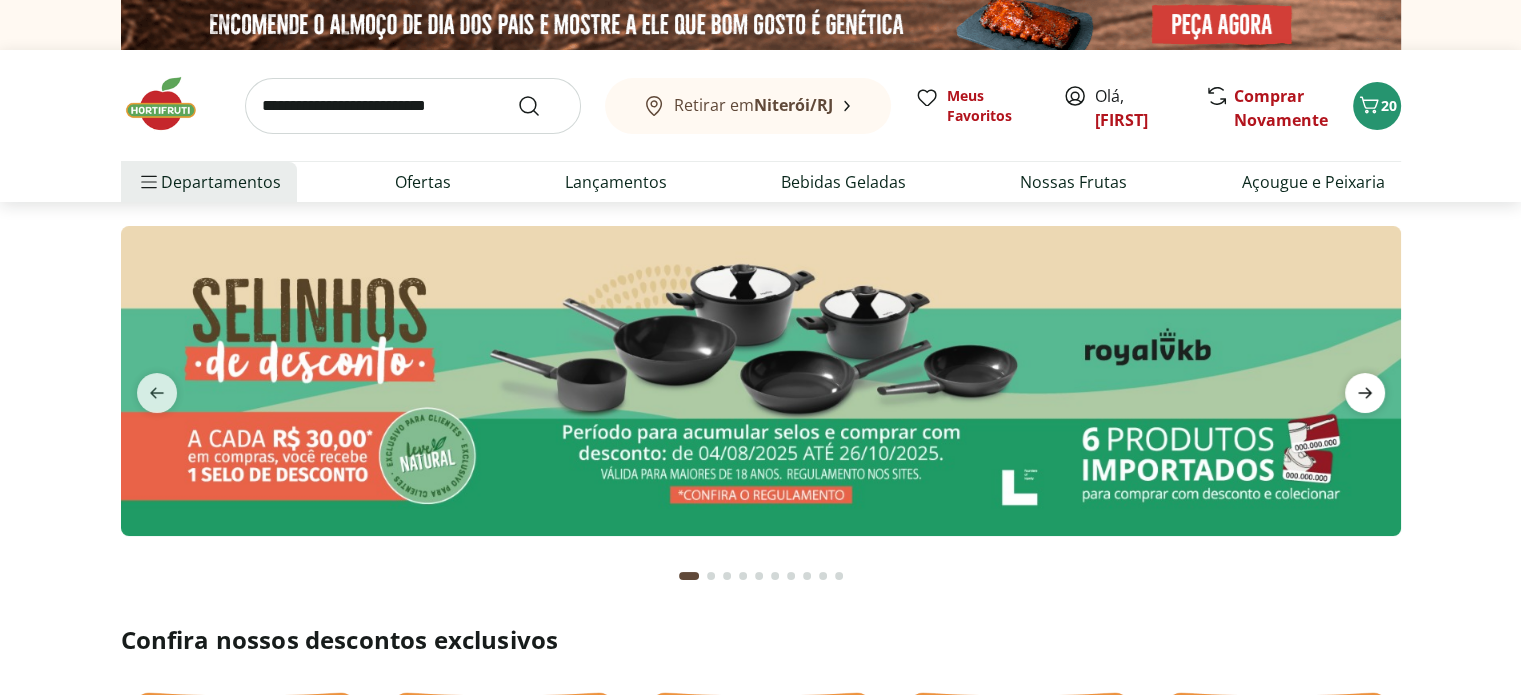 click 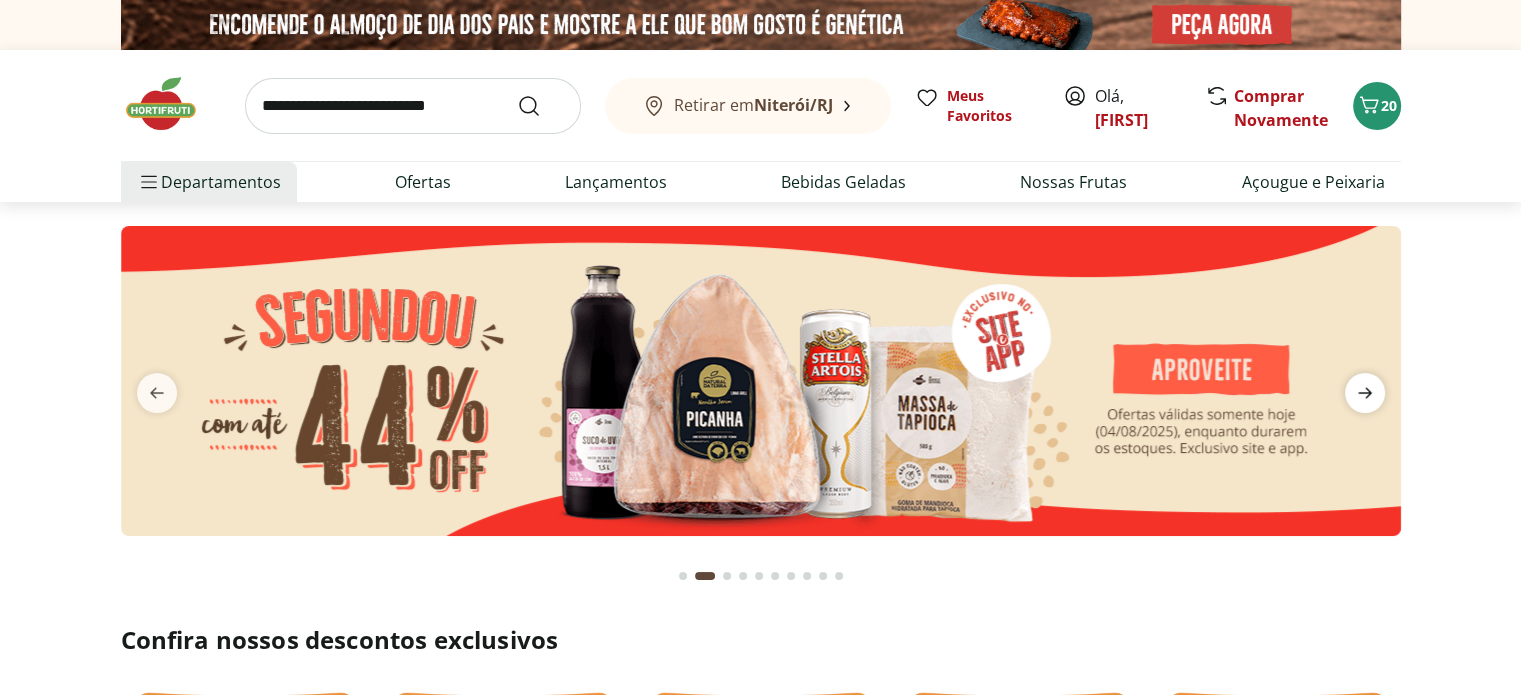 click 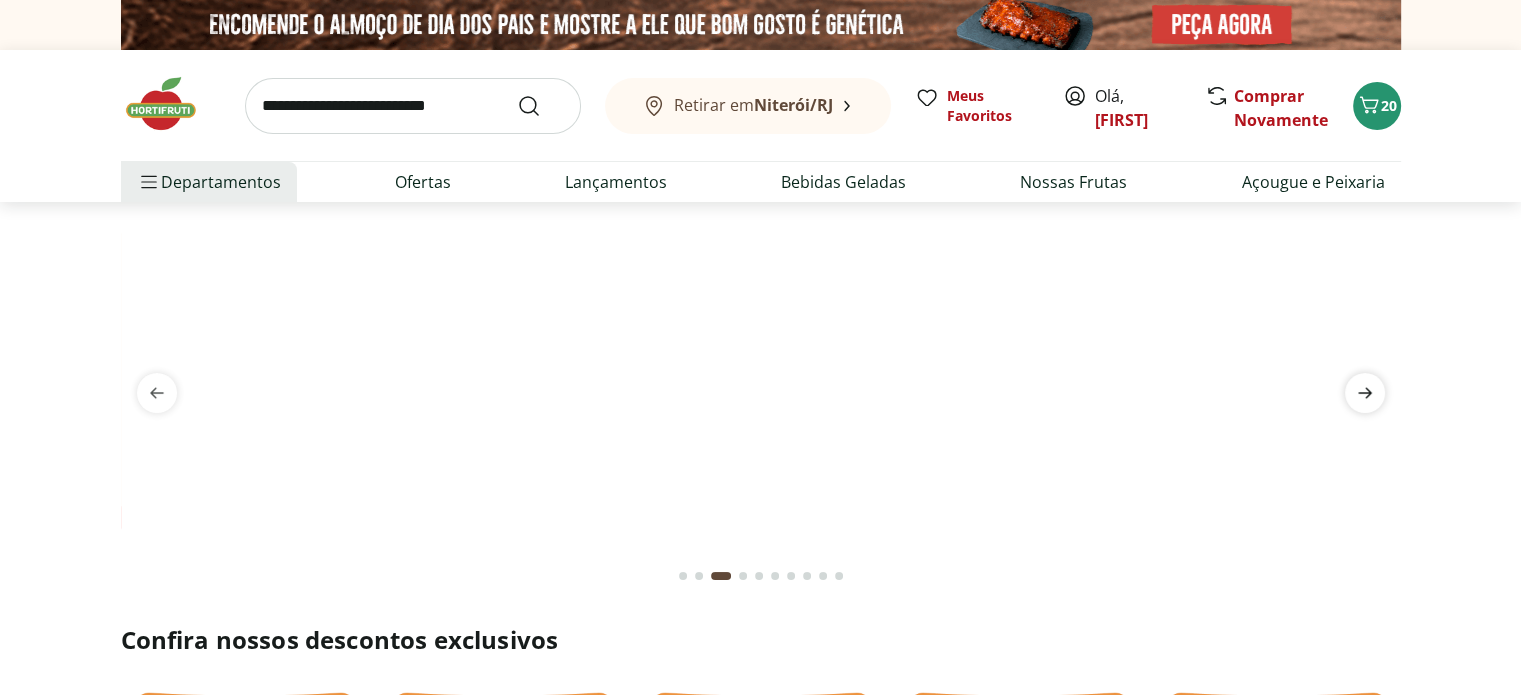 click 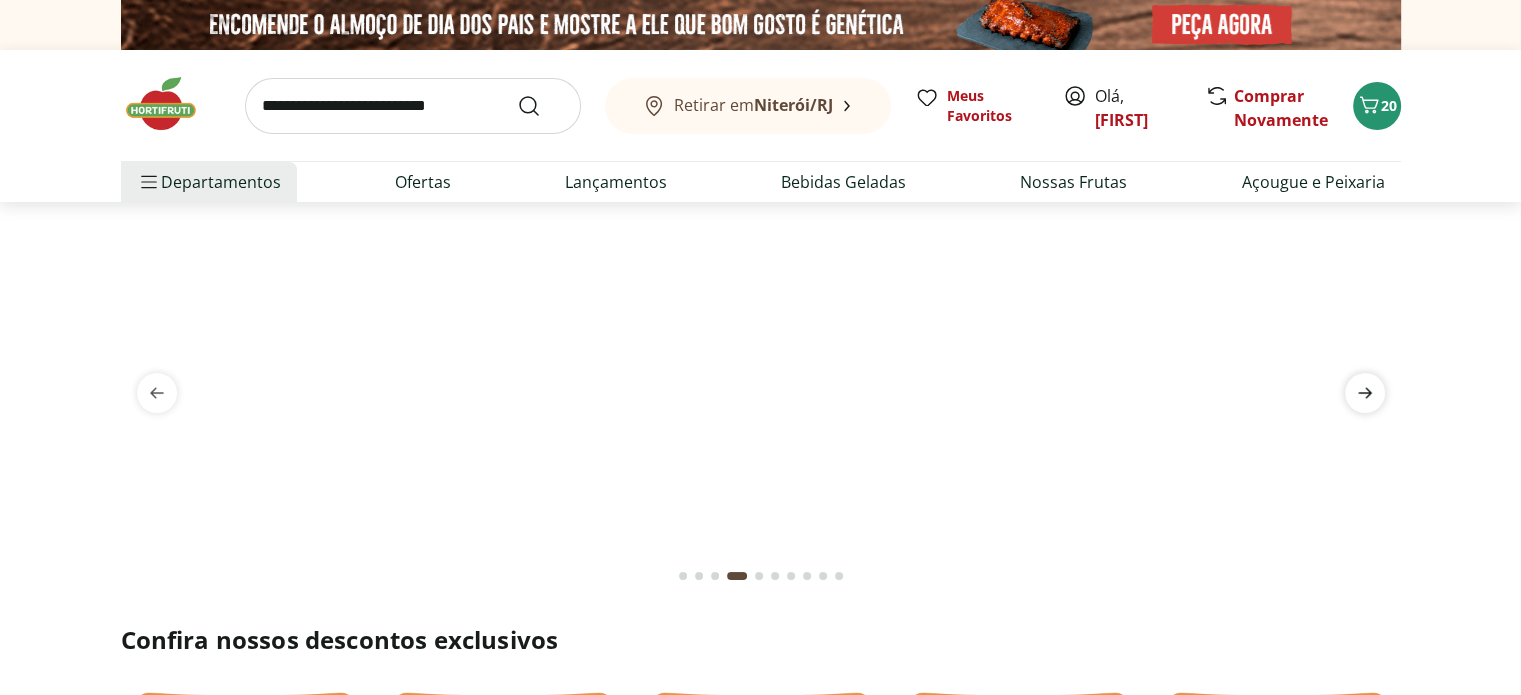 click 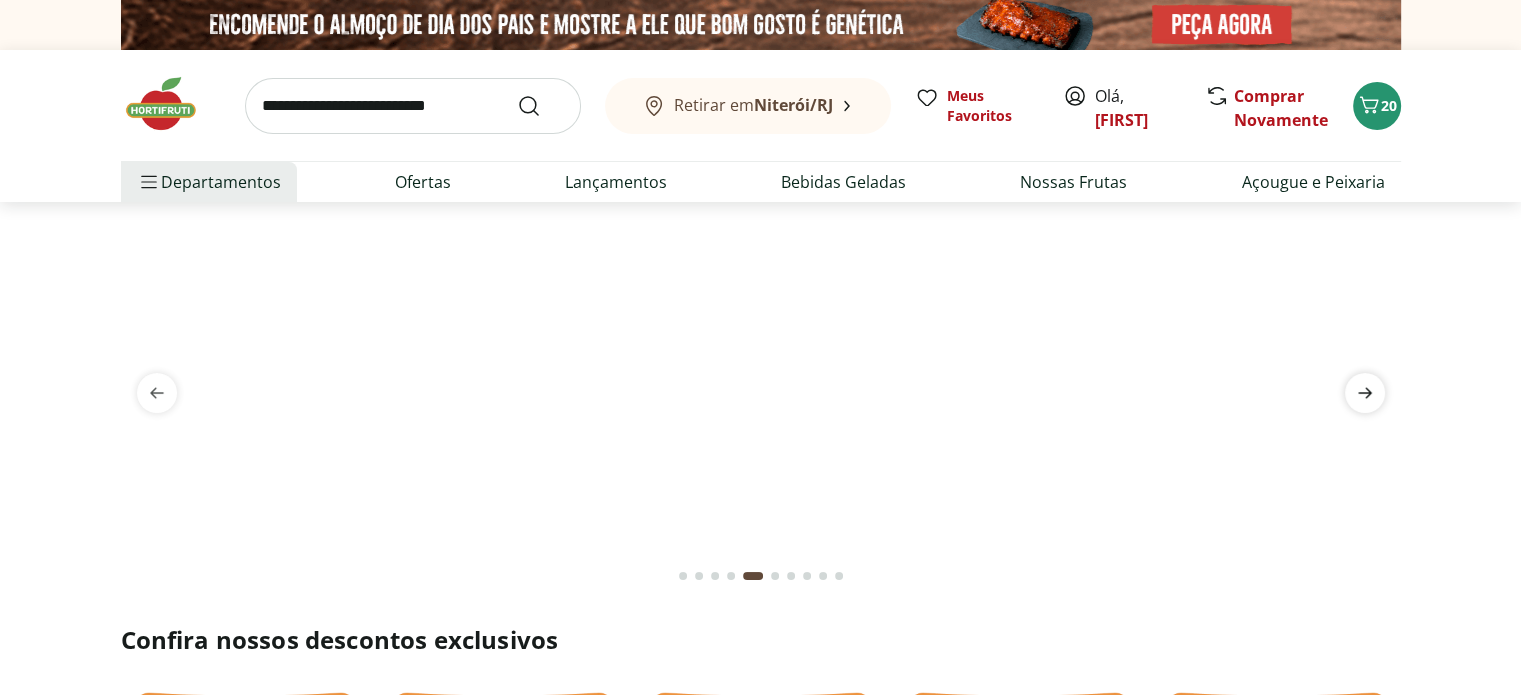 click 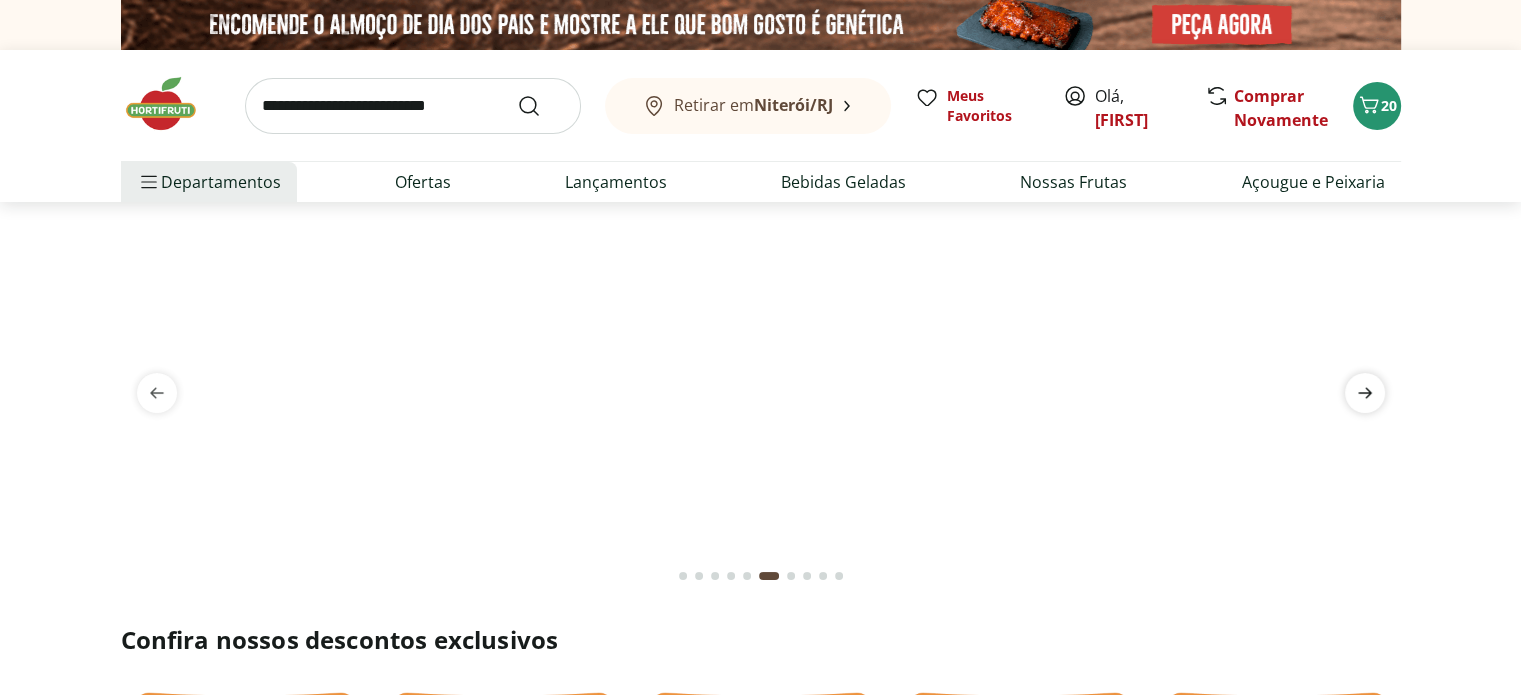 click 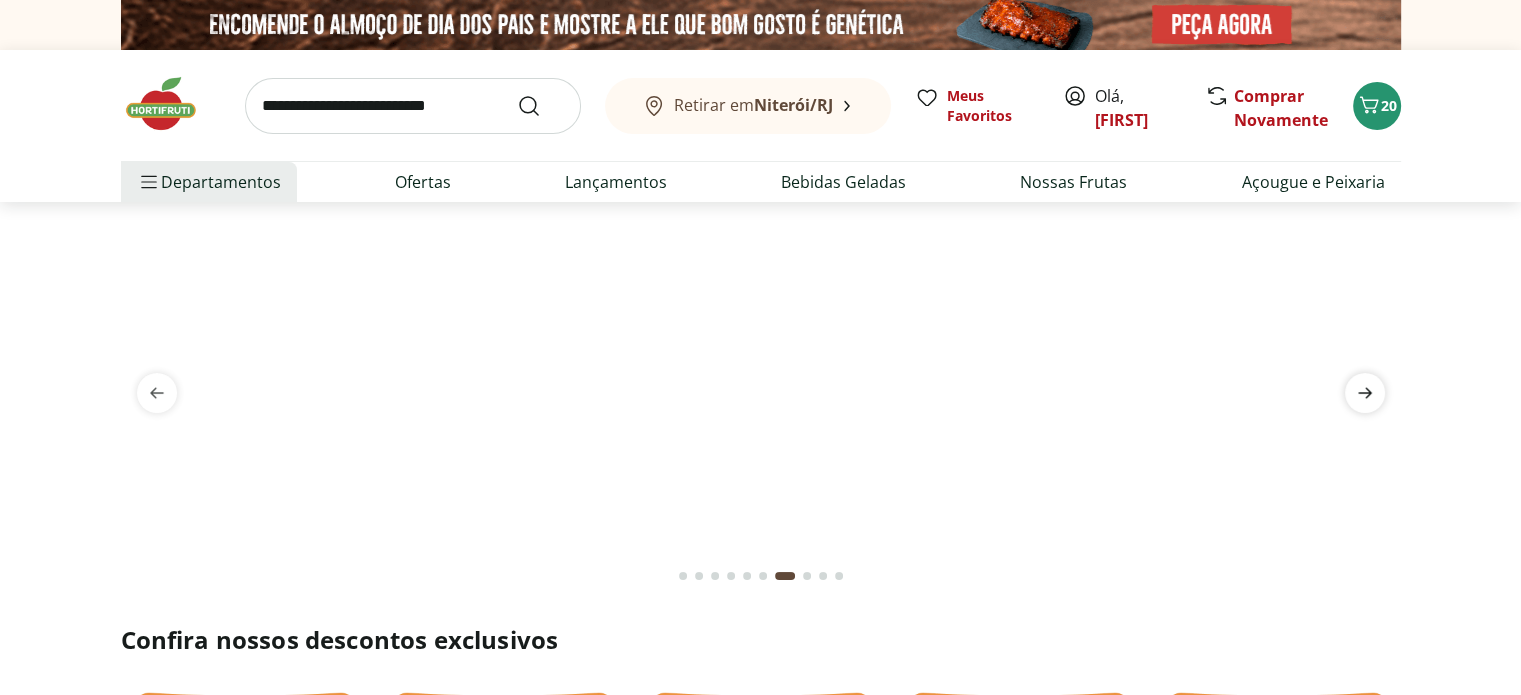 click 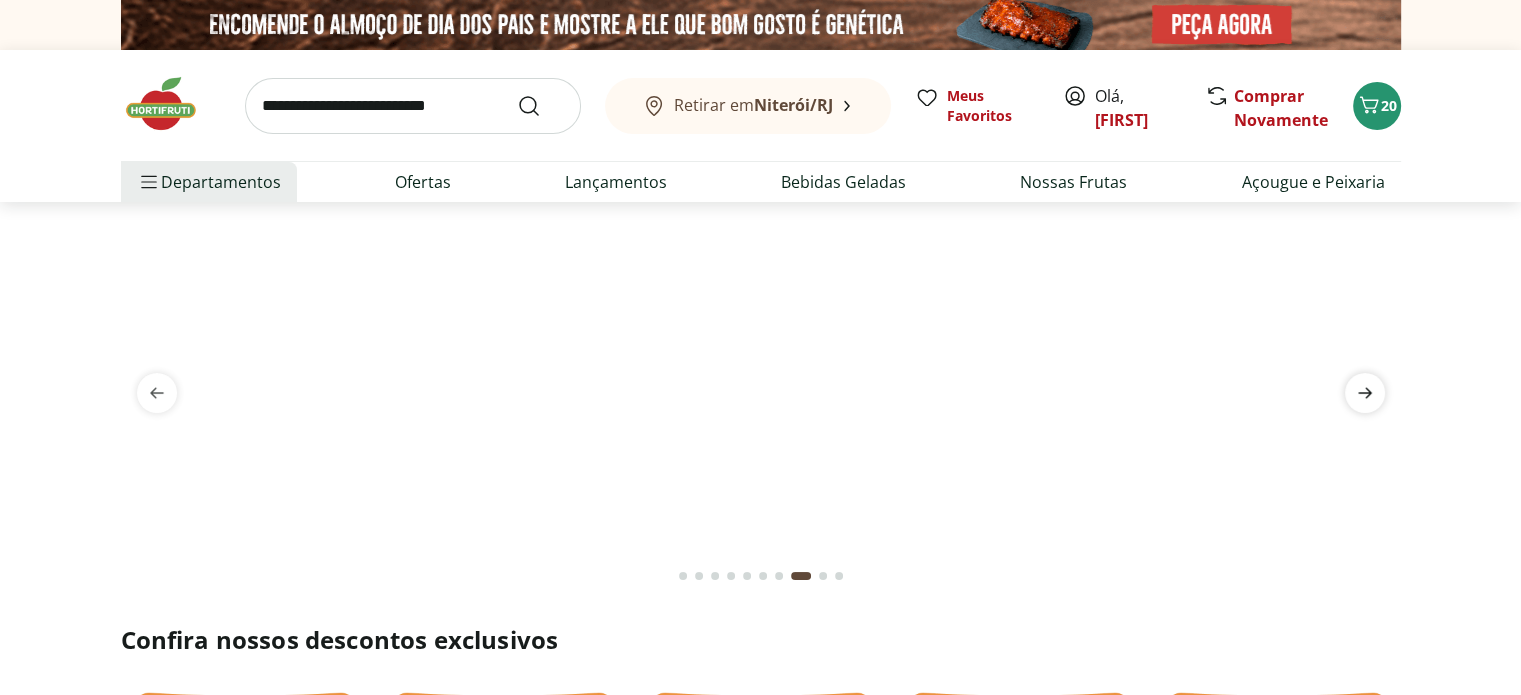 click 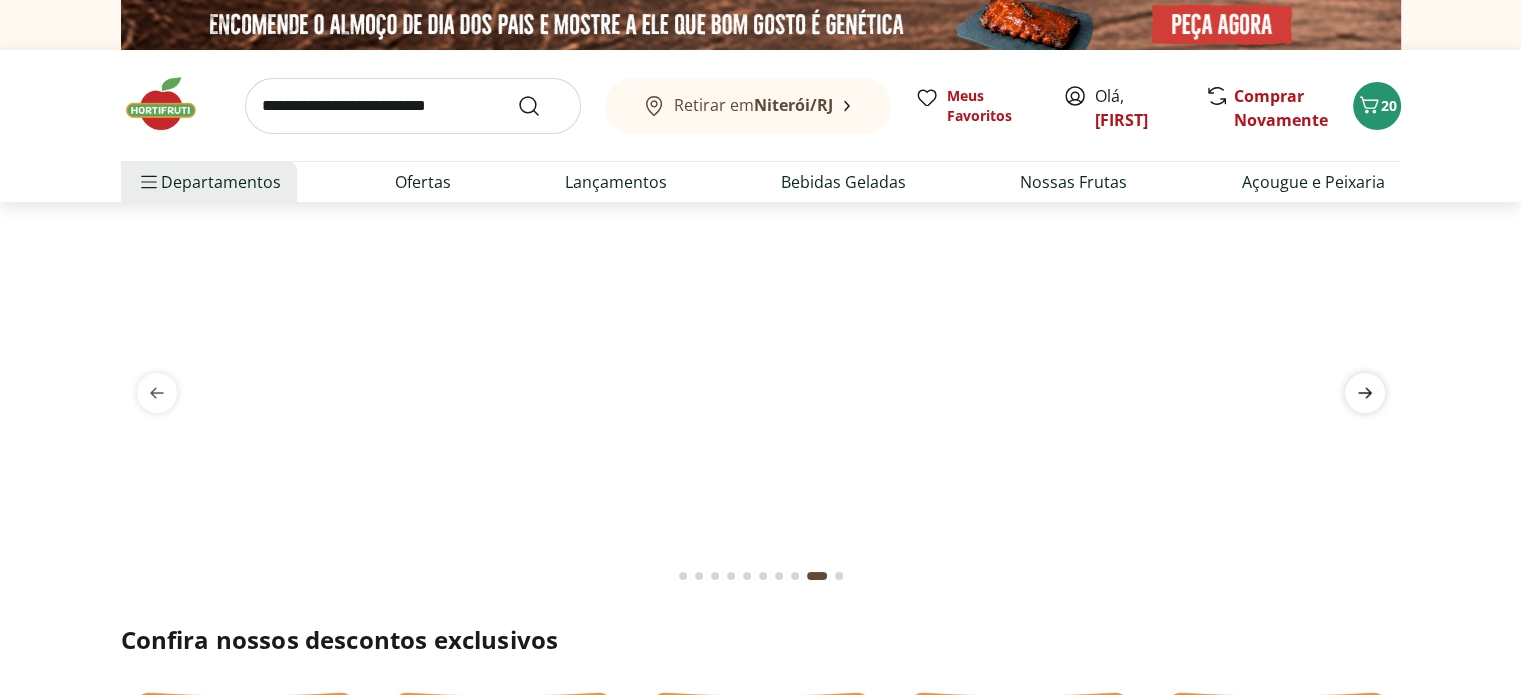 click 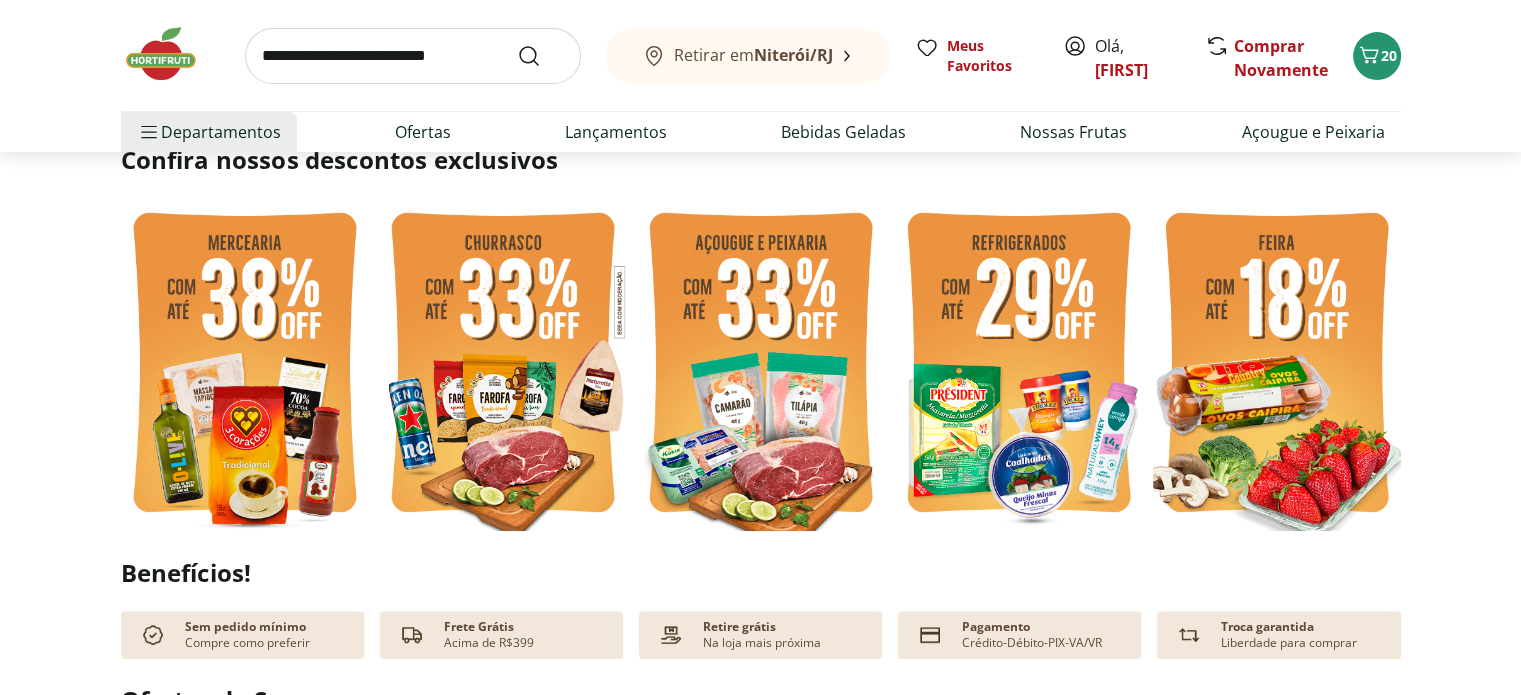scroll, scrollTop: 520, scrollLeft: 0, axis: vertical 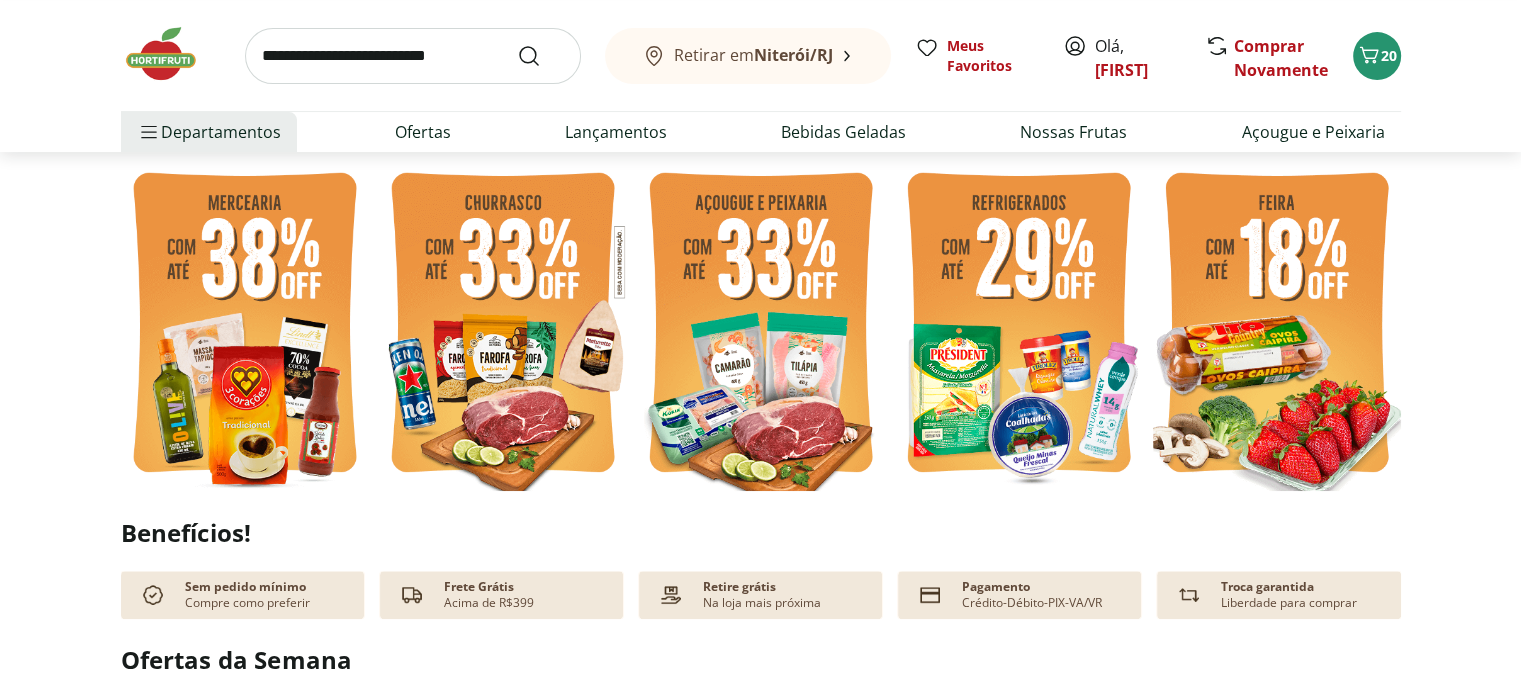 click at bounding box center (245, 325) 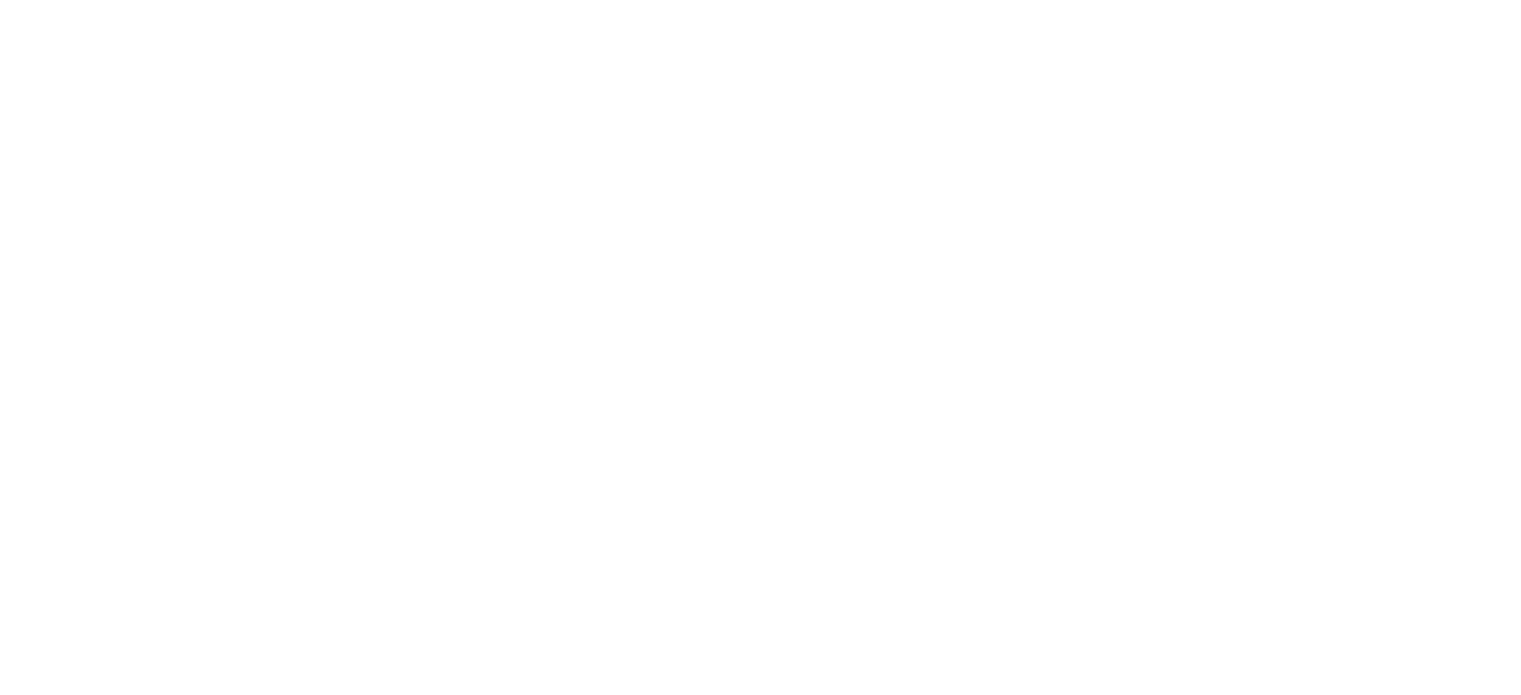 scroll, scrollTop: 0, scrollLeft: 0, axis: both 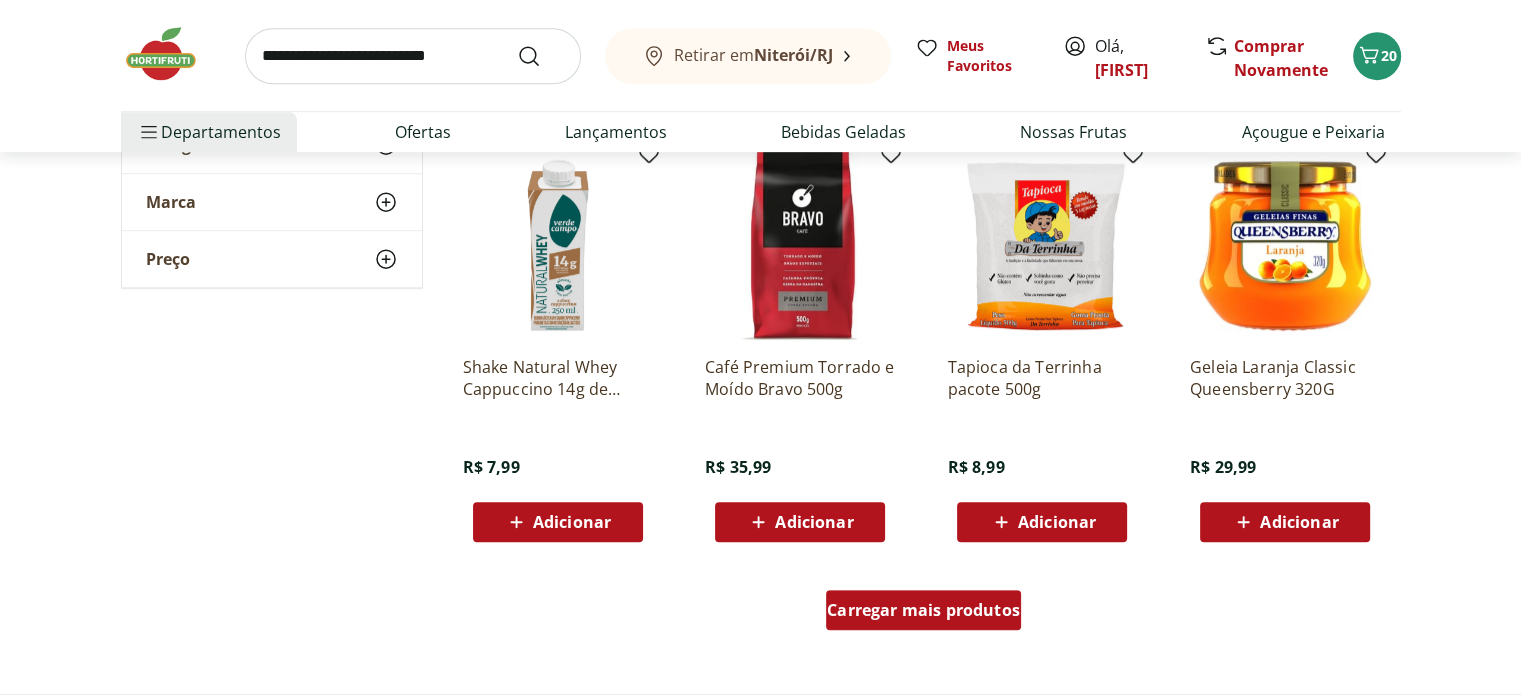 click on "Carregar mais produtos" at bounding box center (923, 610) 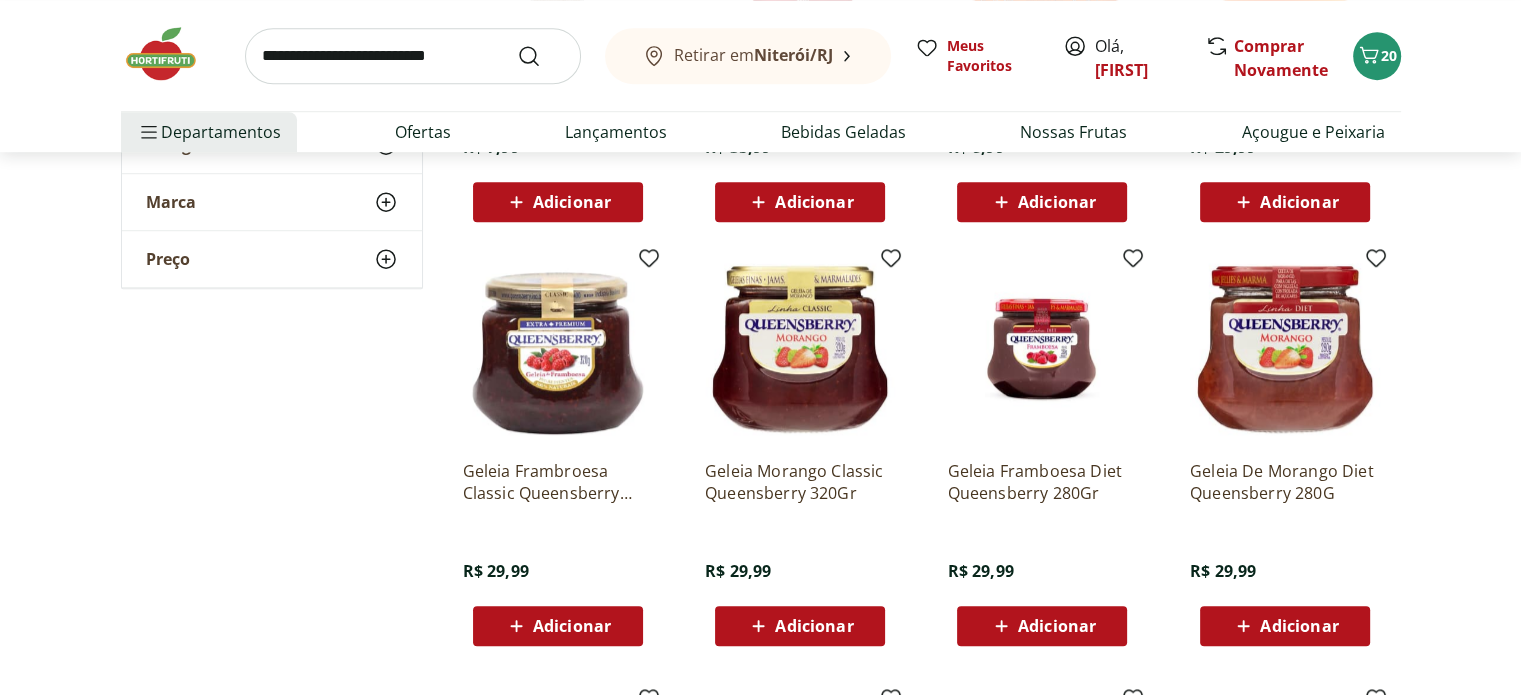 scroll, scrollTop: 1440, scrollLeft: 0, axis: vertical 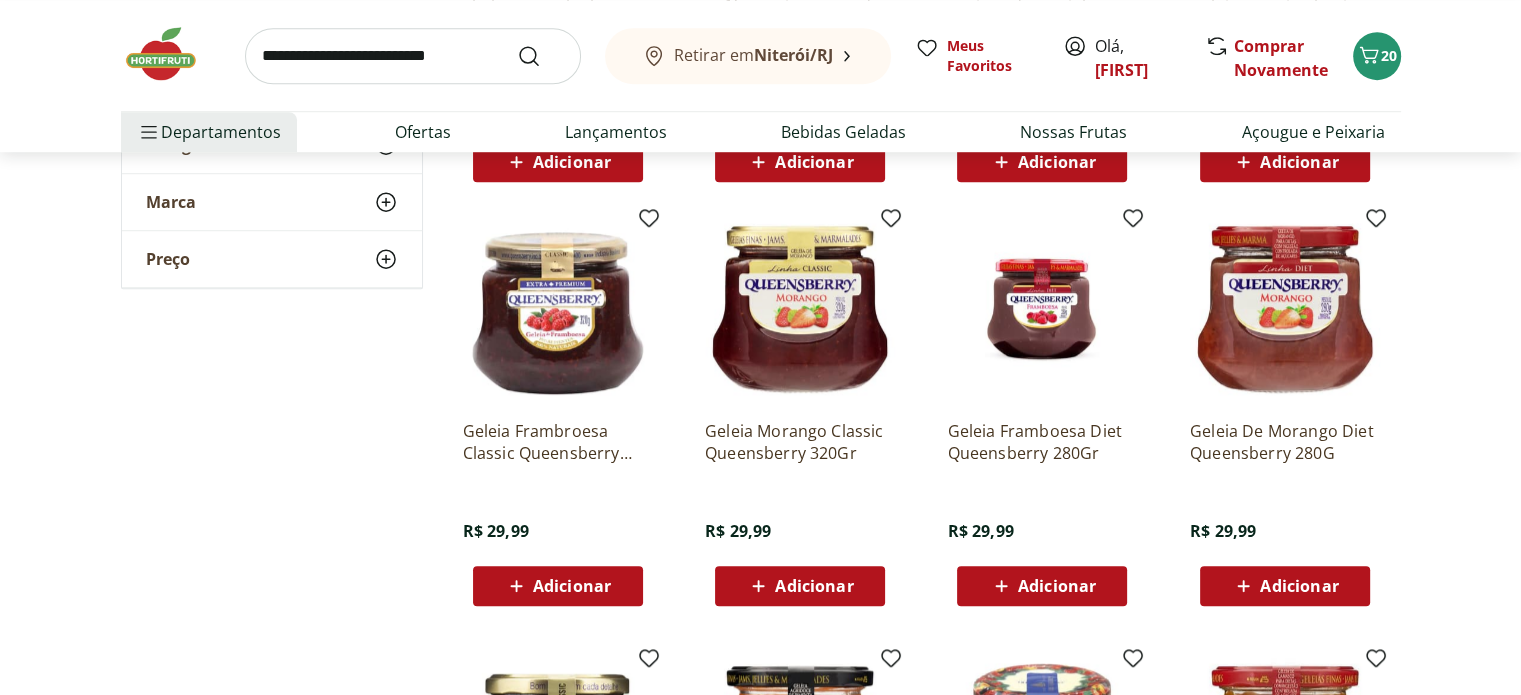 click on "Adicionar" at bounding box center [814, 586] 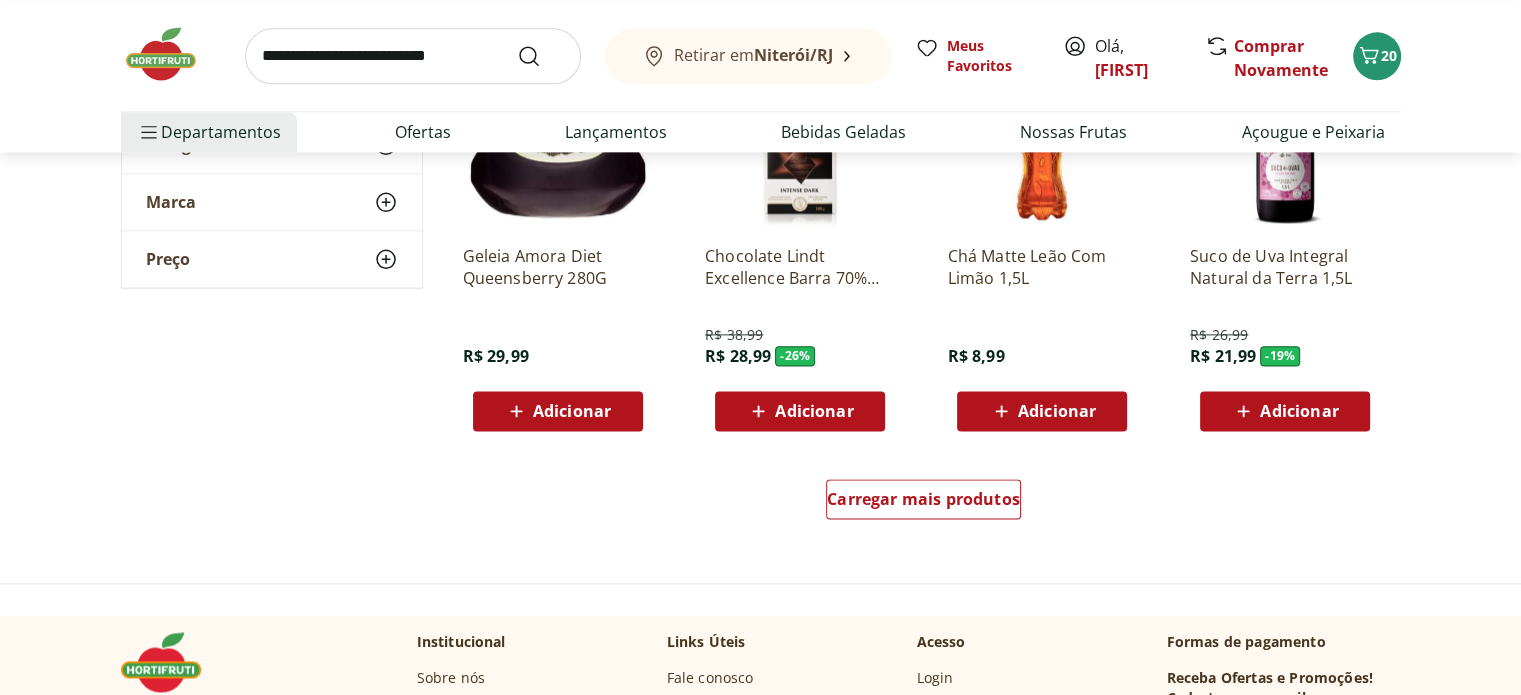 scroll, scrollTop: 2520, scrollLeft: 0, axis: vertical 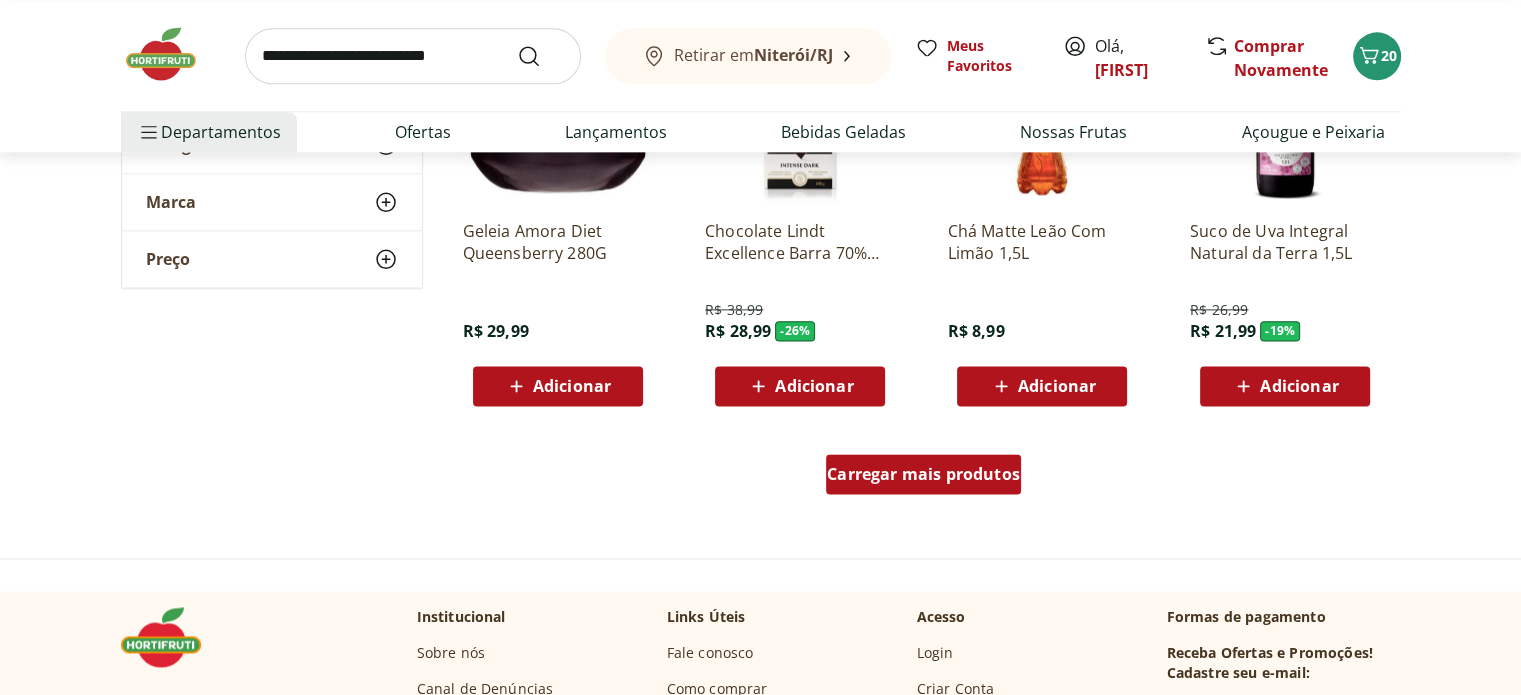 click on "Carregar mais produtos" at bounding box center (923, 474) 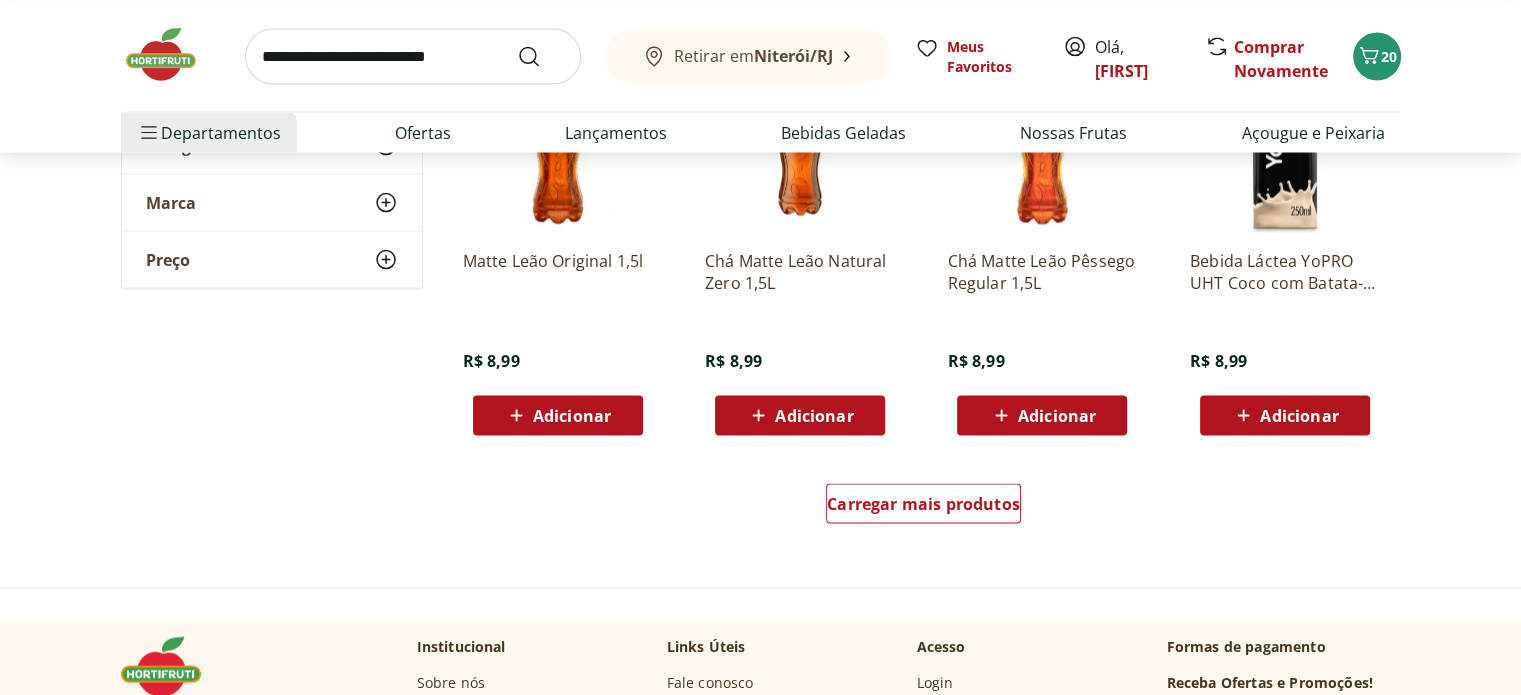 scroll, scrollTop: 3800, scrollLeft: 0, axis: vertical 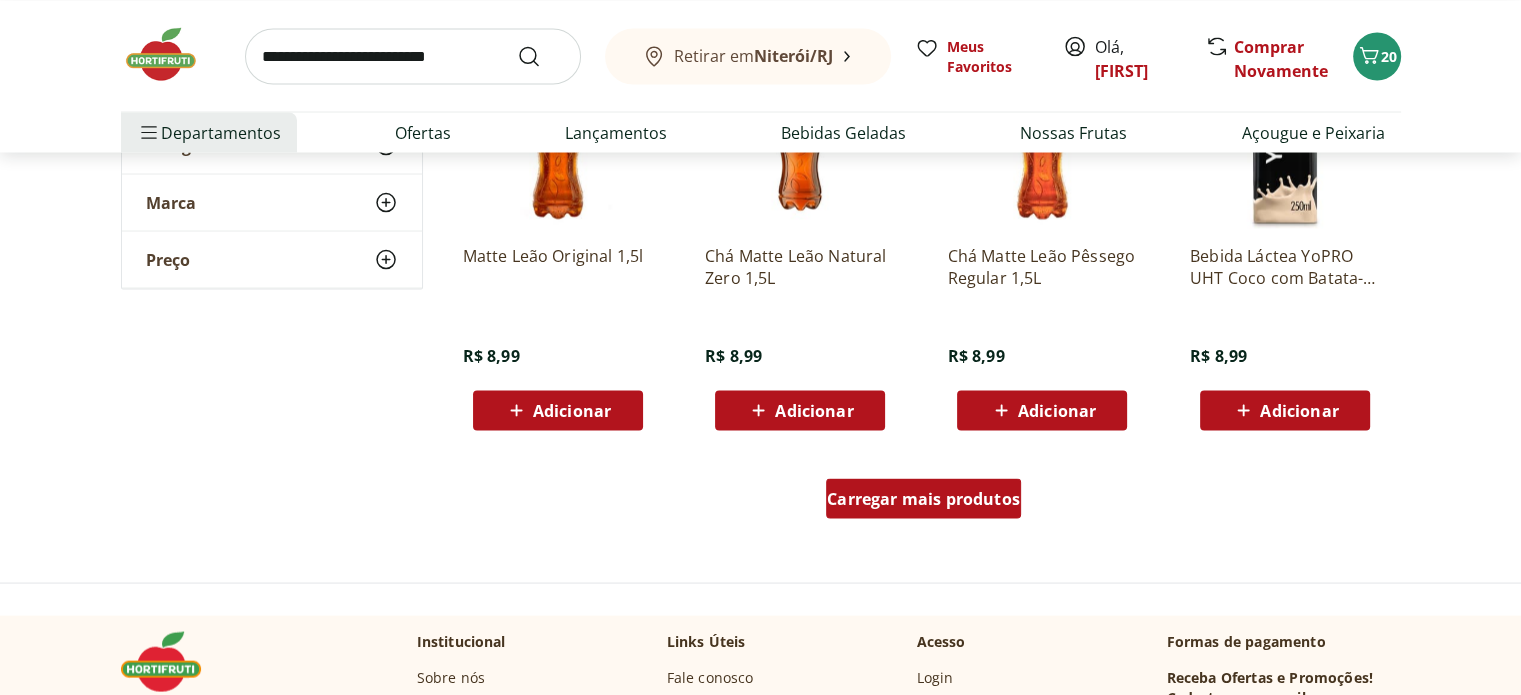 click on "Carregar mais produtos" at bounding box center (923, 498) 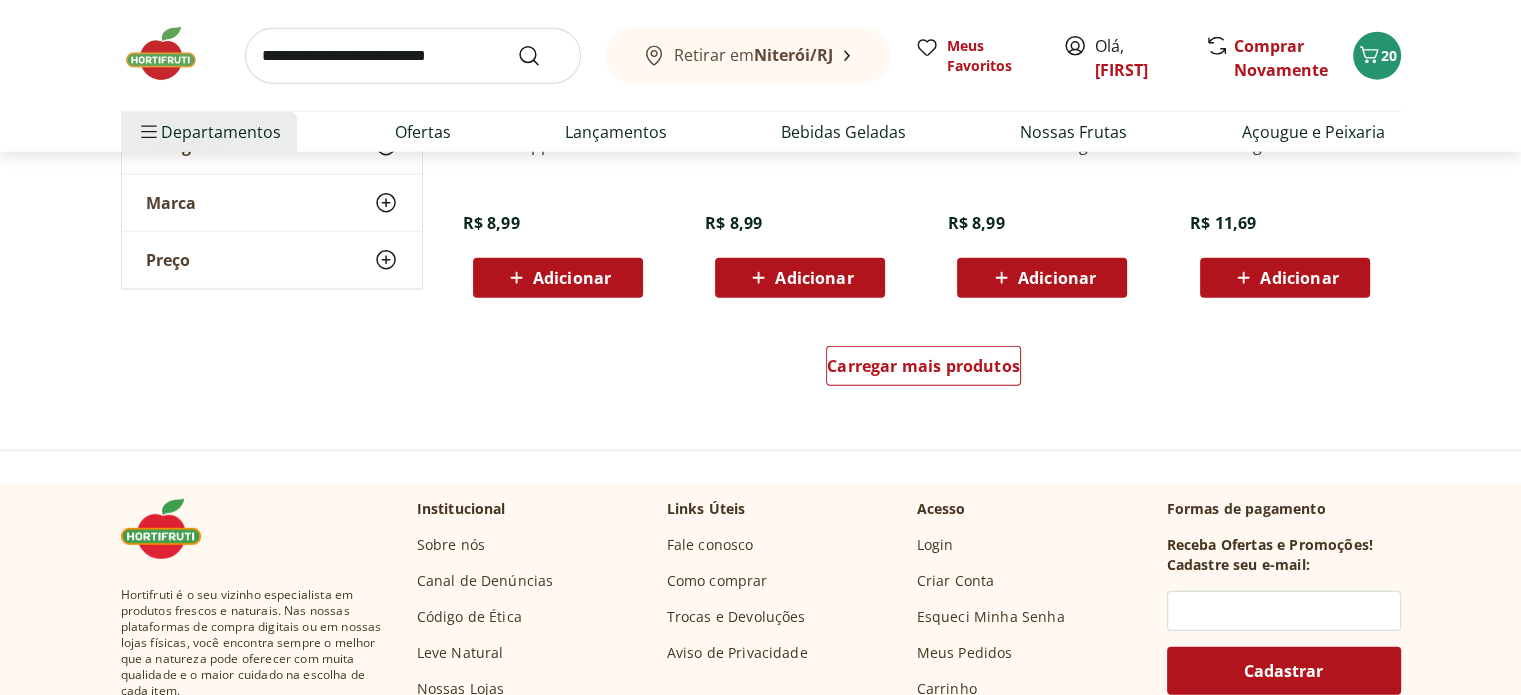 scroll, scrollTop: 5280, scrollLeft: 0, axis: vertical 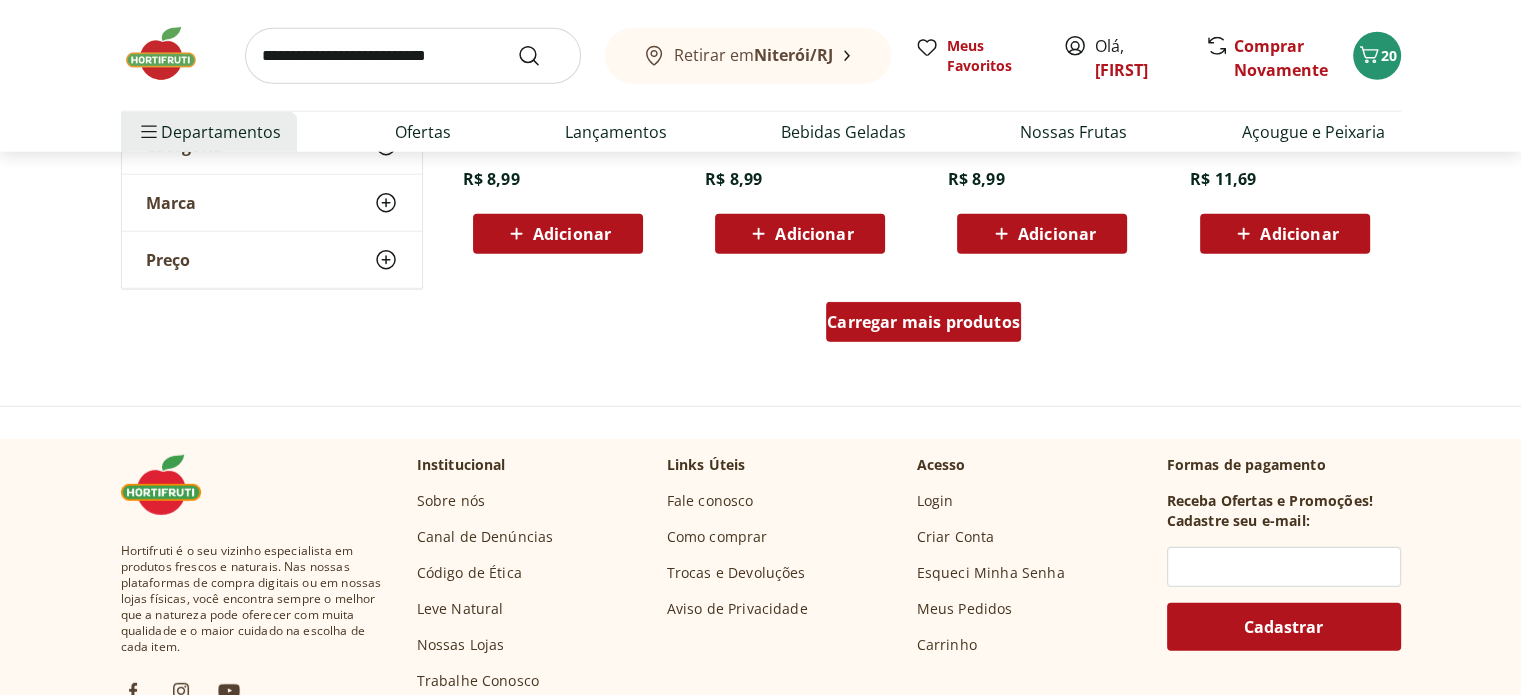 click on "Carregar mais produtos" at bounding box center (923, 322) 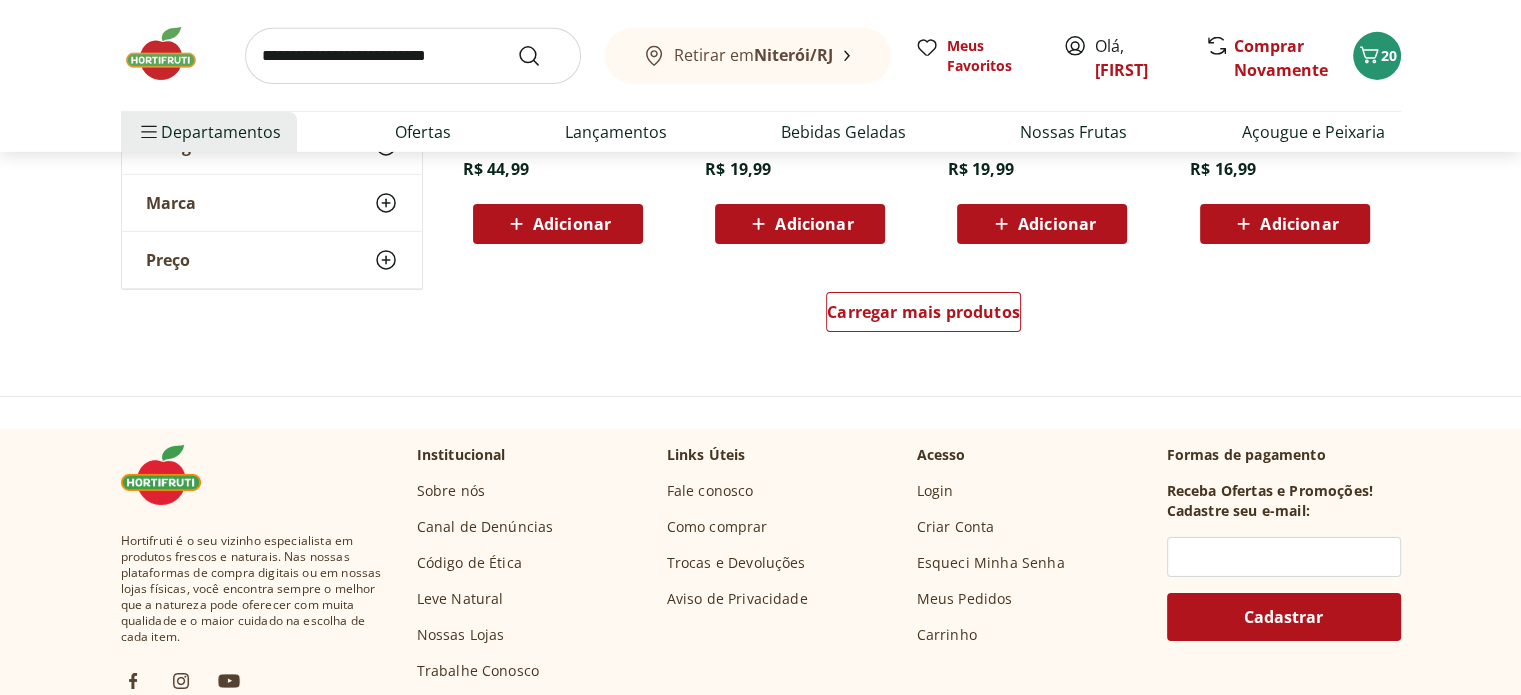 scroll, scrollTop: 6680, scrollLeft: 0, axis: vertical 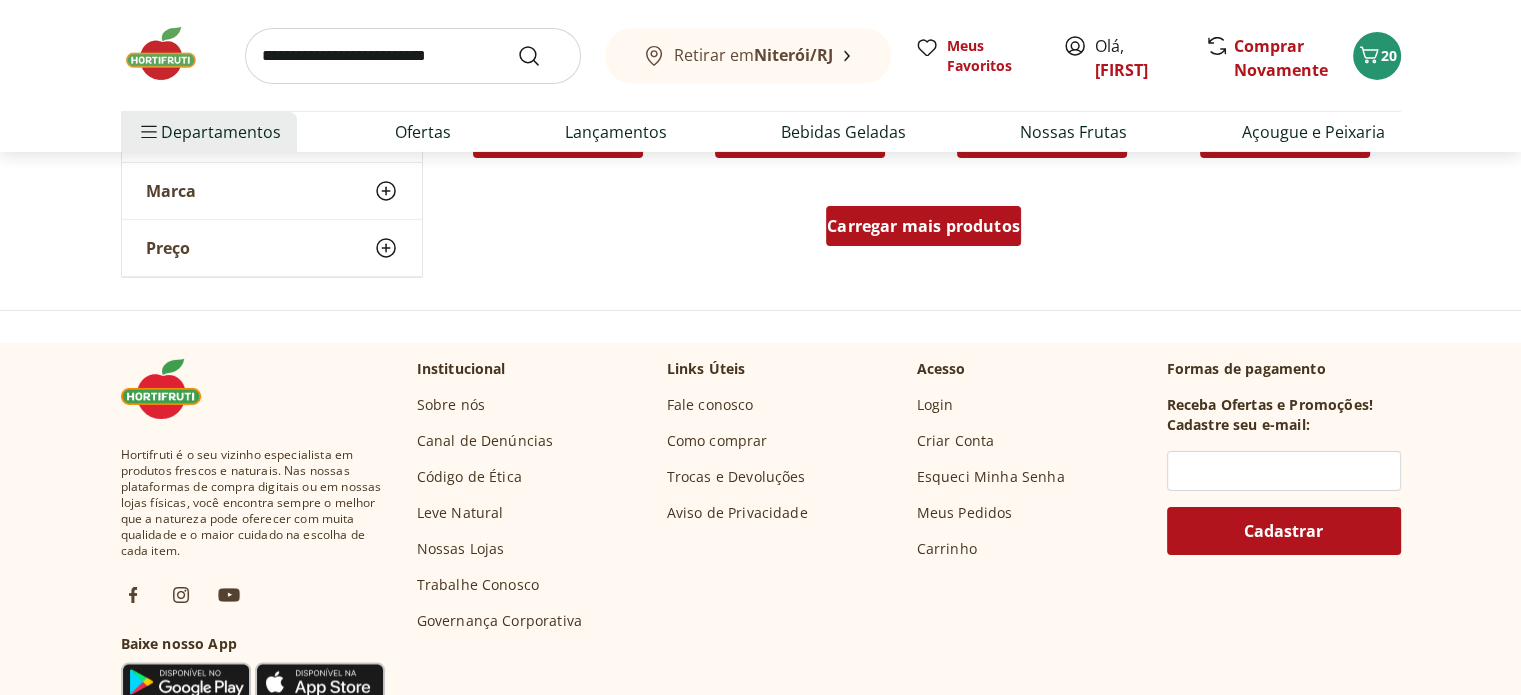 click on "Carregar mais produtos" at bounding box center [923, 226] 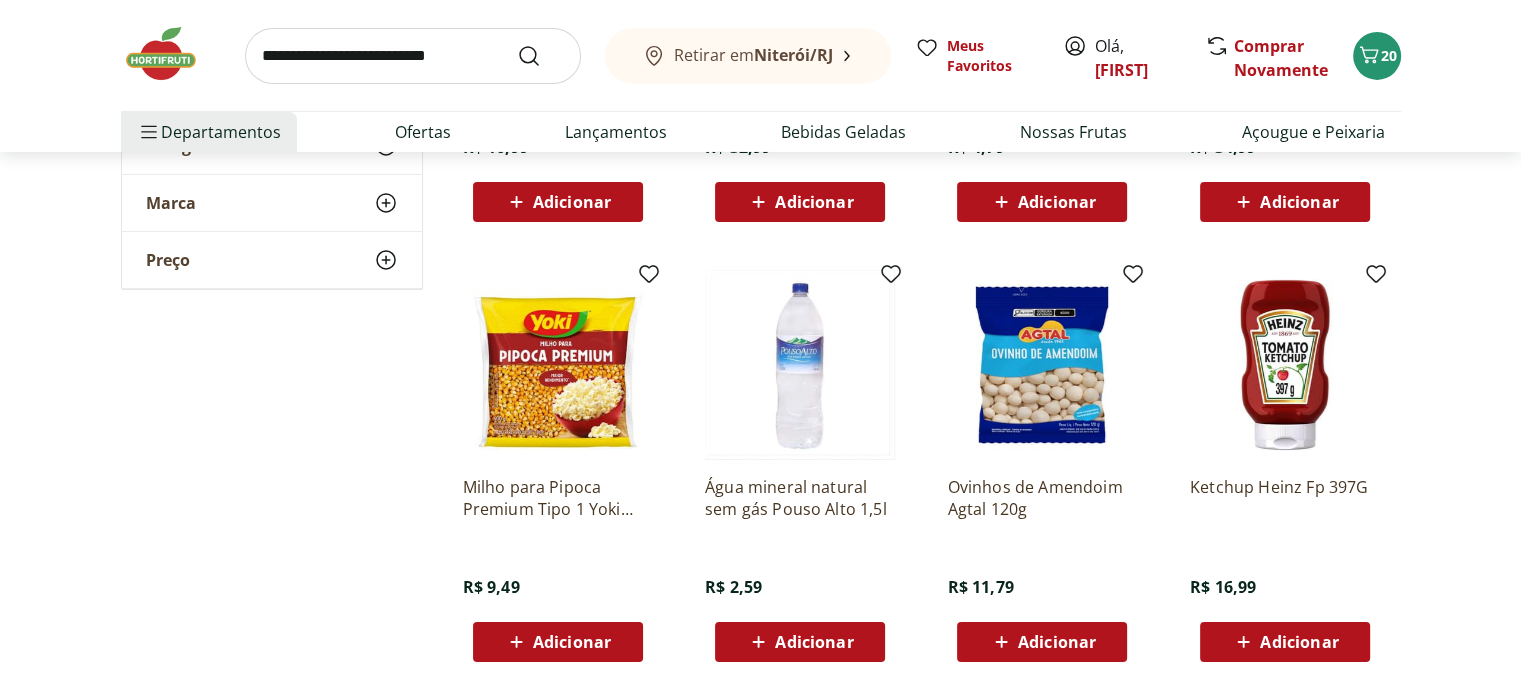 scroll, scrollTop: 7040, scrollLeft: 0, axis: vertical 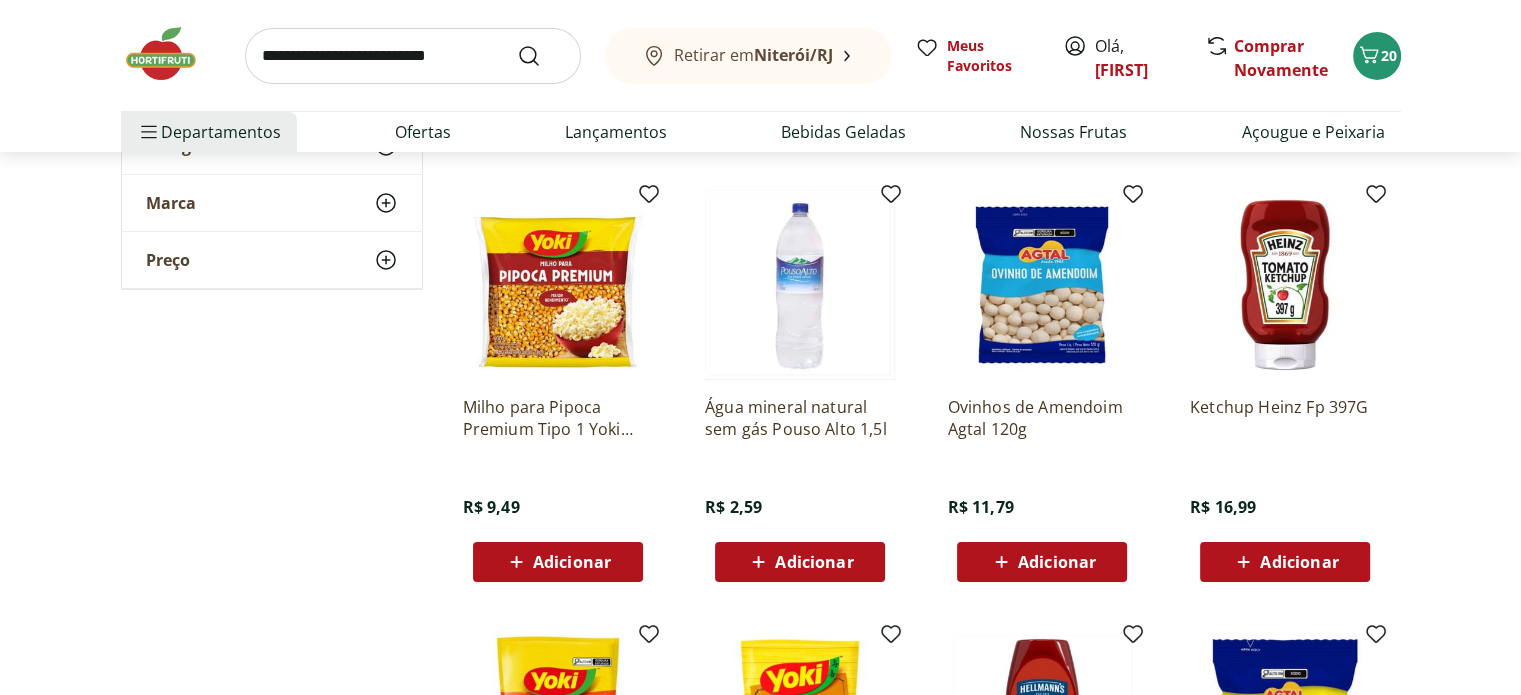 click on "Adicionar" at bounding box center (1299, 562) 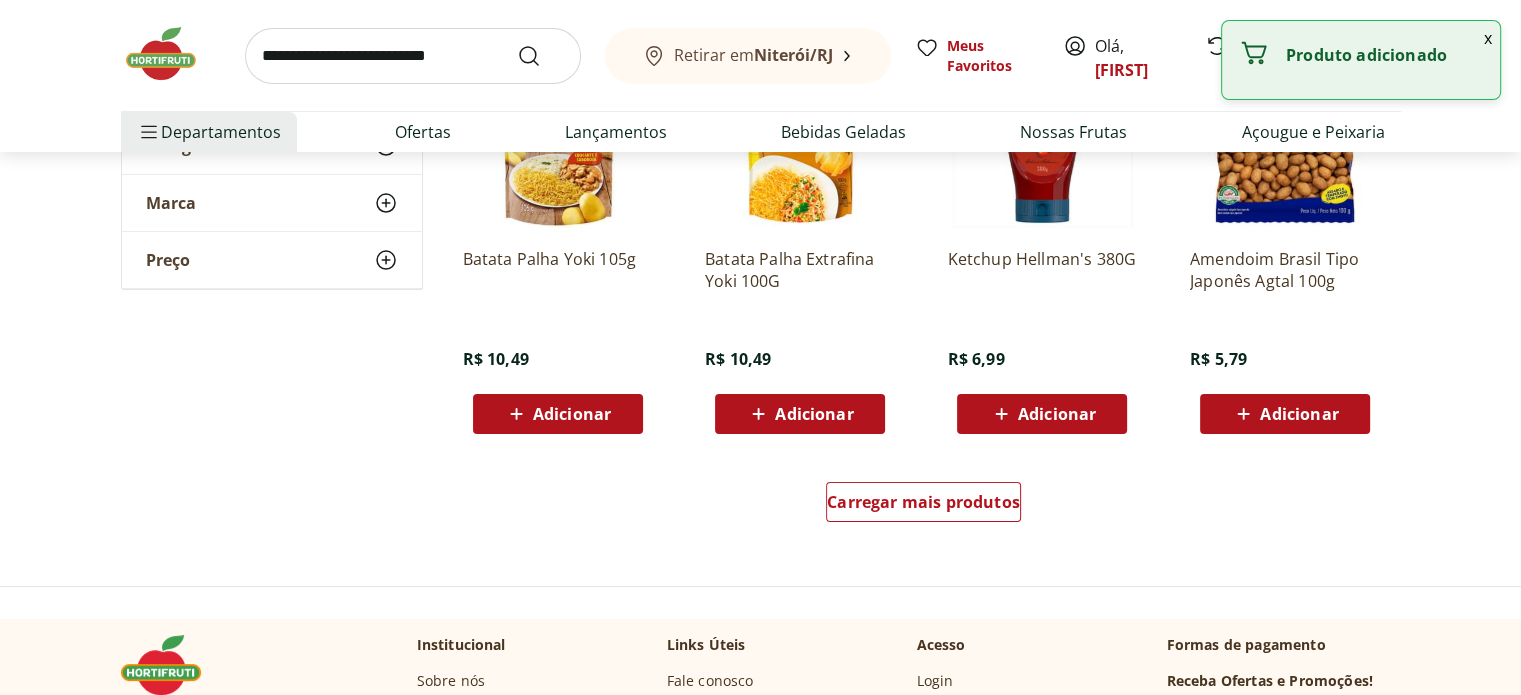 scroll, scrollTop: 7720, scrollLeft: 0, axis: vertical 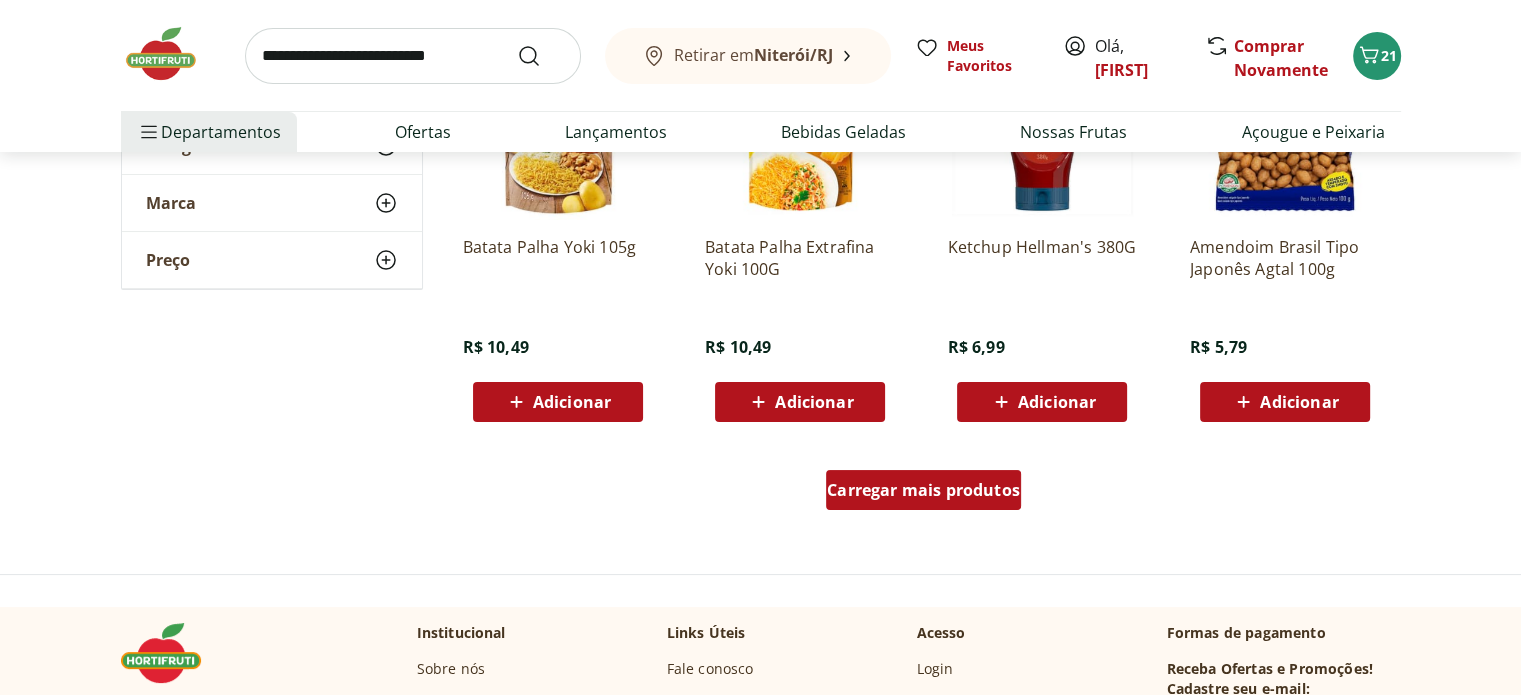 click on "Carregar mais produtos" at bounding box center [923, 490] 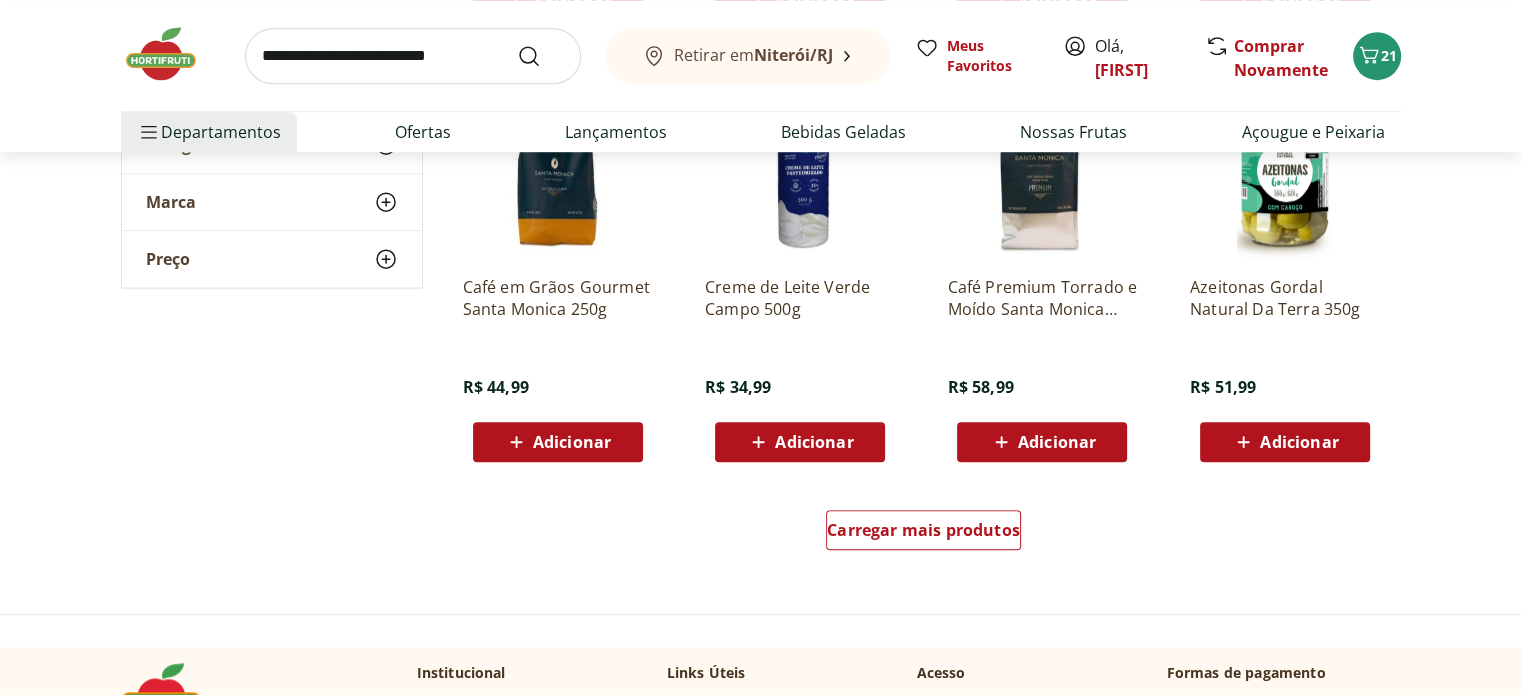 scroll, scrollTop: 9080, scrollLeft: 0, axis: vertical 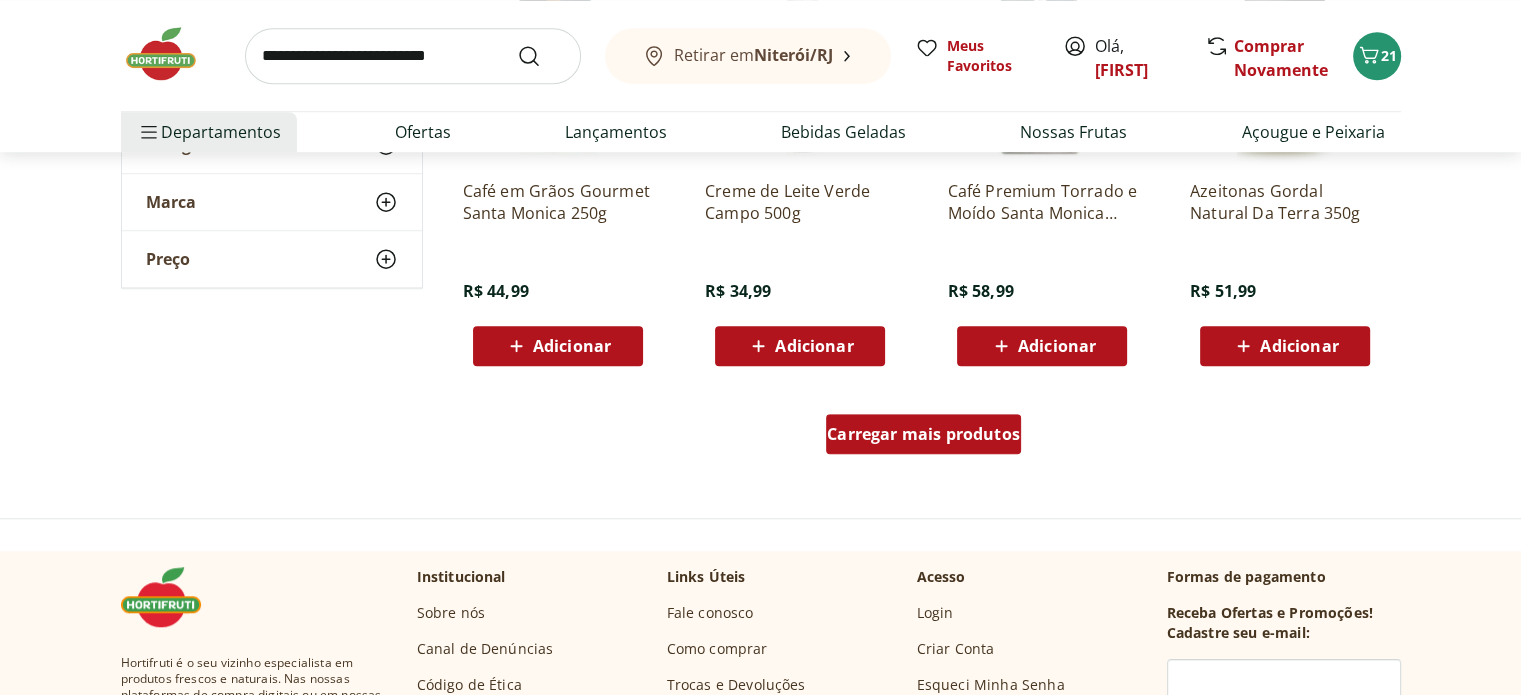 click on "Carregar mais produtos" at bounding box center [923, 434] 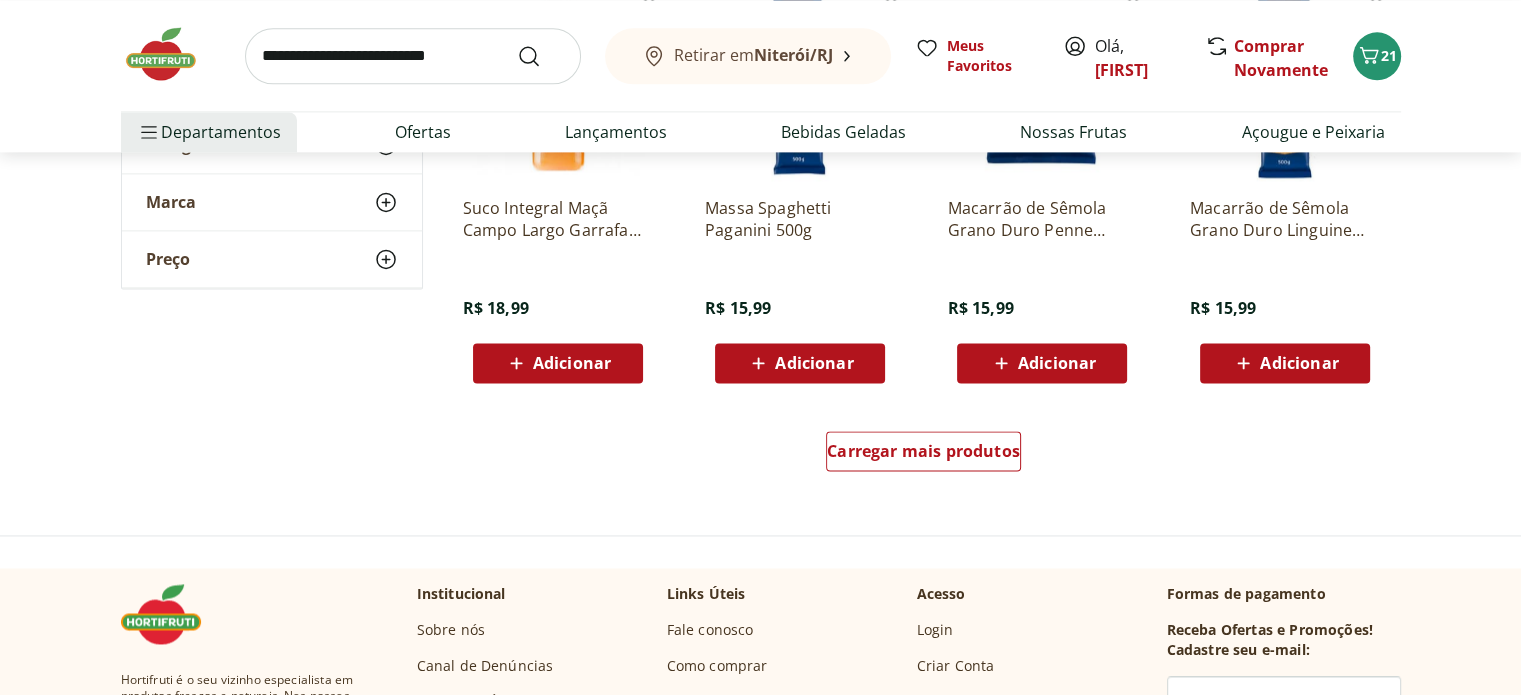 scroll, scrollTop: 10400, scrollLeft: 0, axis: vertical 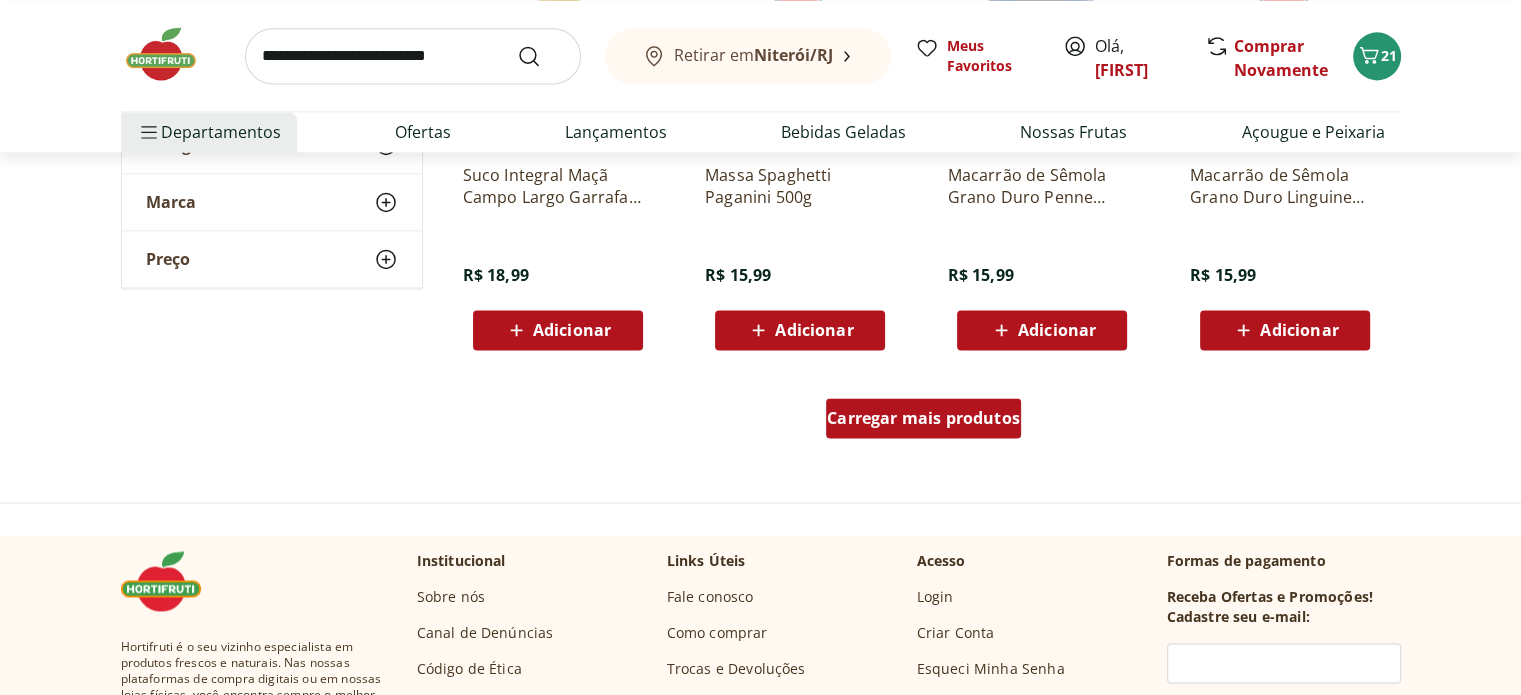 click on "Carregar mais produtos" at bounding box center (923, 418) 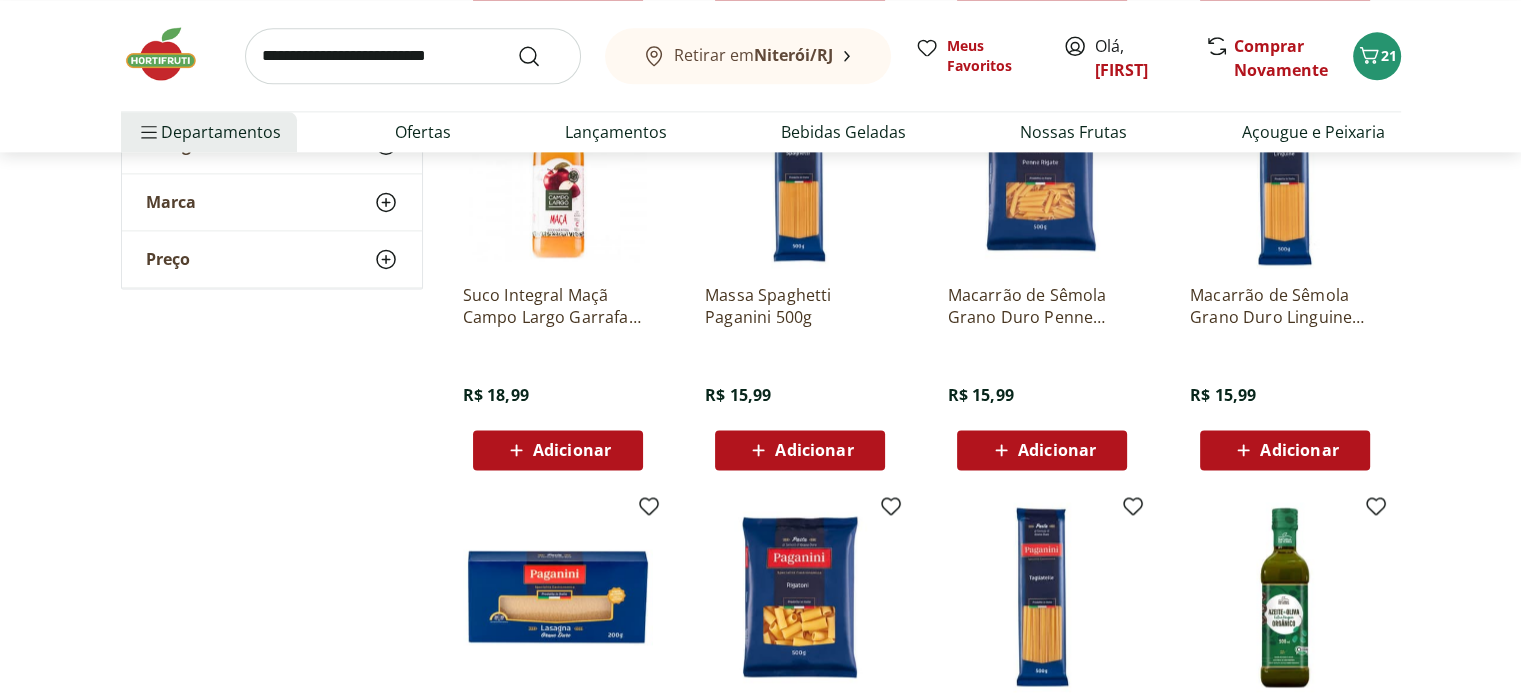 scroll, scrollTop: 10240, scrollLeft: 0, axis: vertical 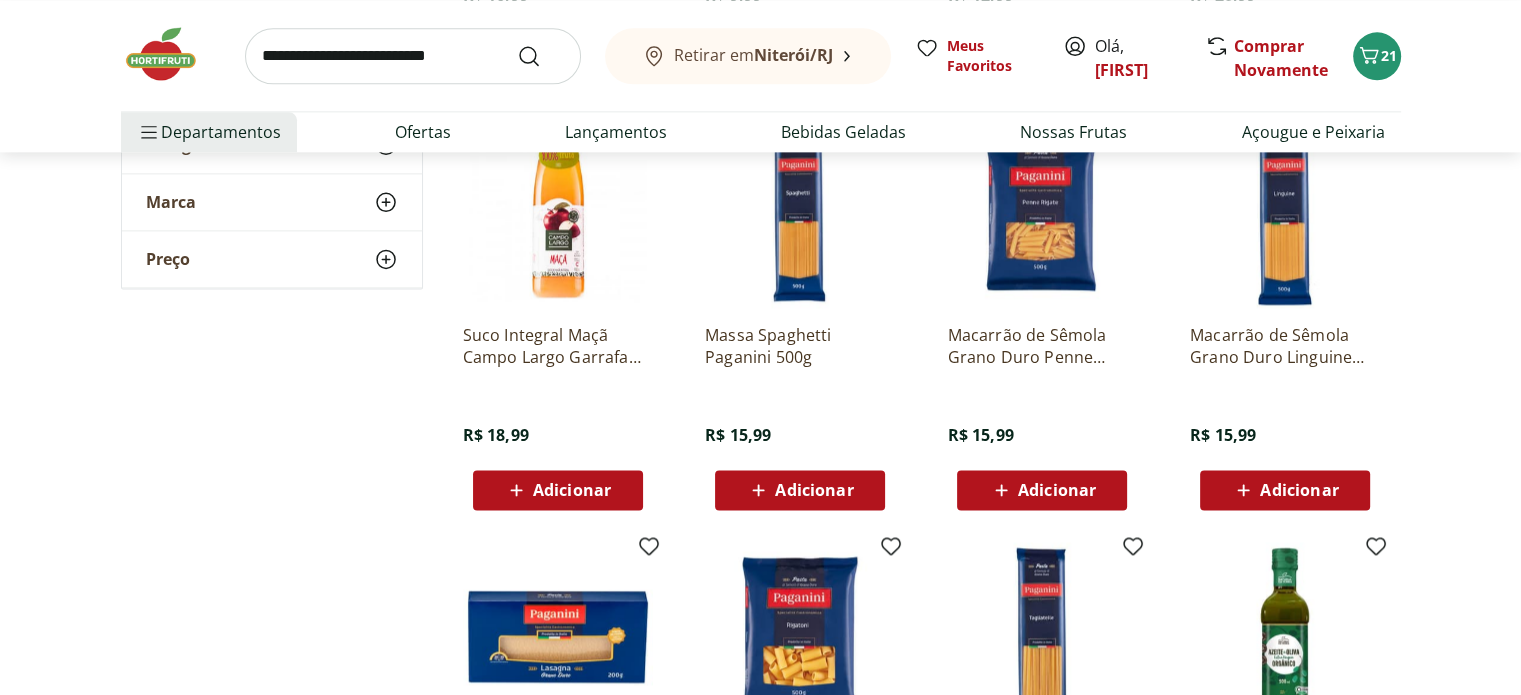 click on "Adicionar" at bounding box center [1284, 490] 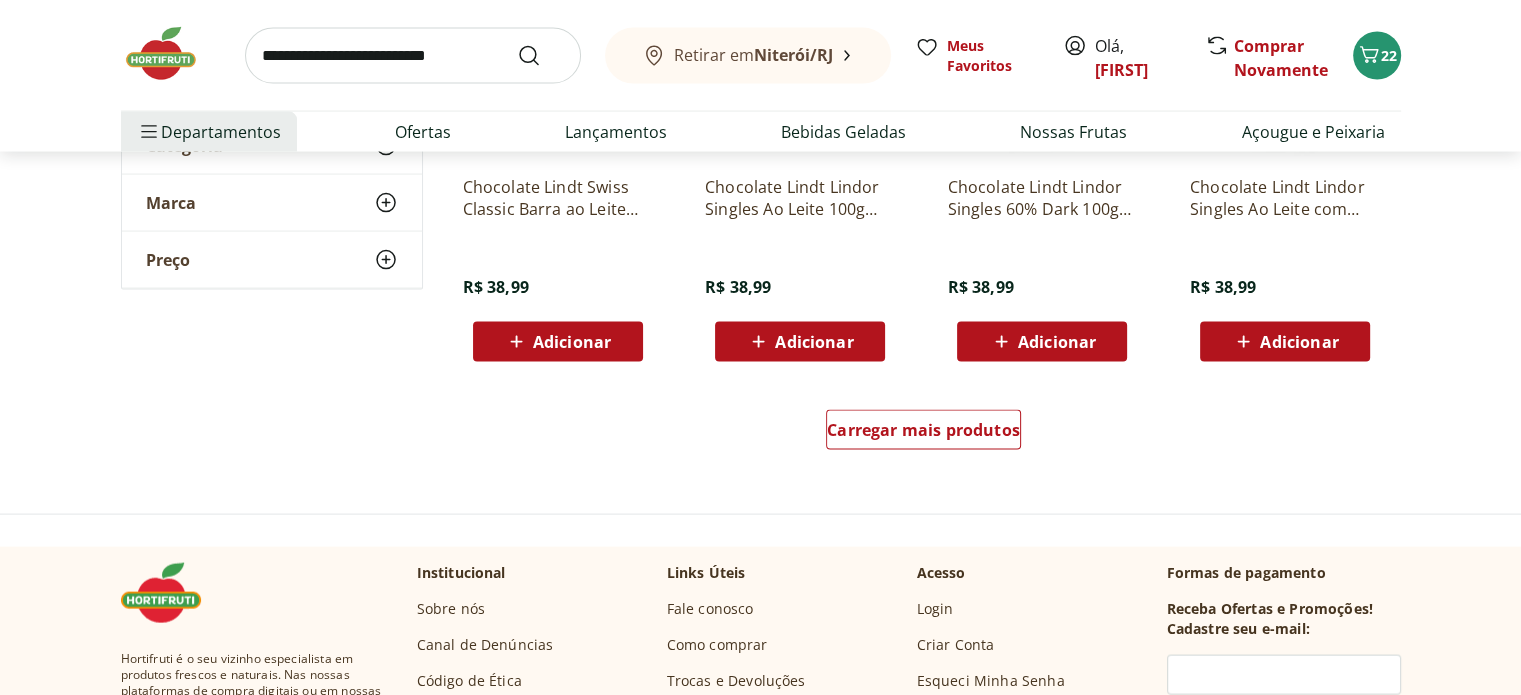 scroll, scrollTop: 11760, scrollLeft: 0, axis: vertical 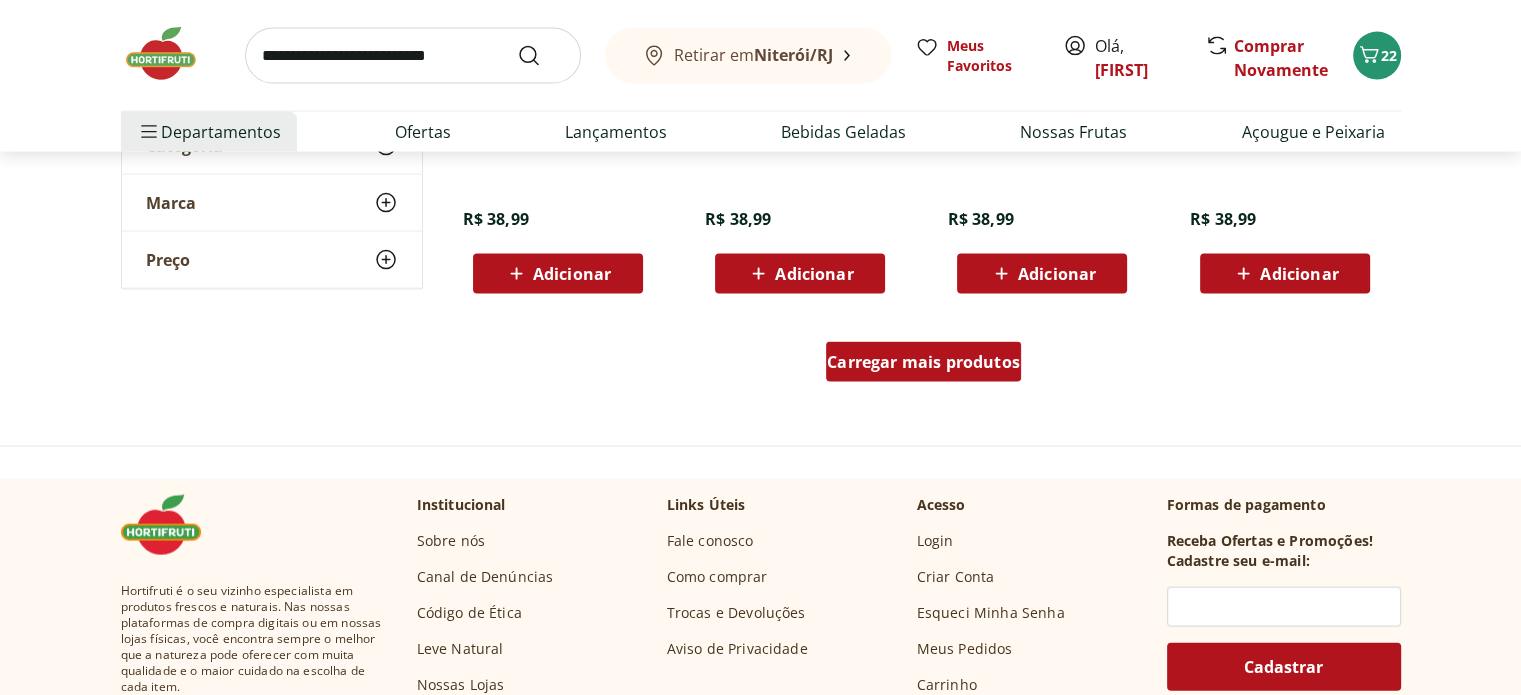 click on "Carregar mais produtos" at bounding box center [923, 362] 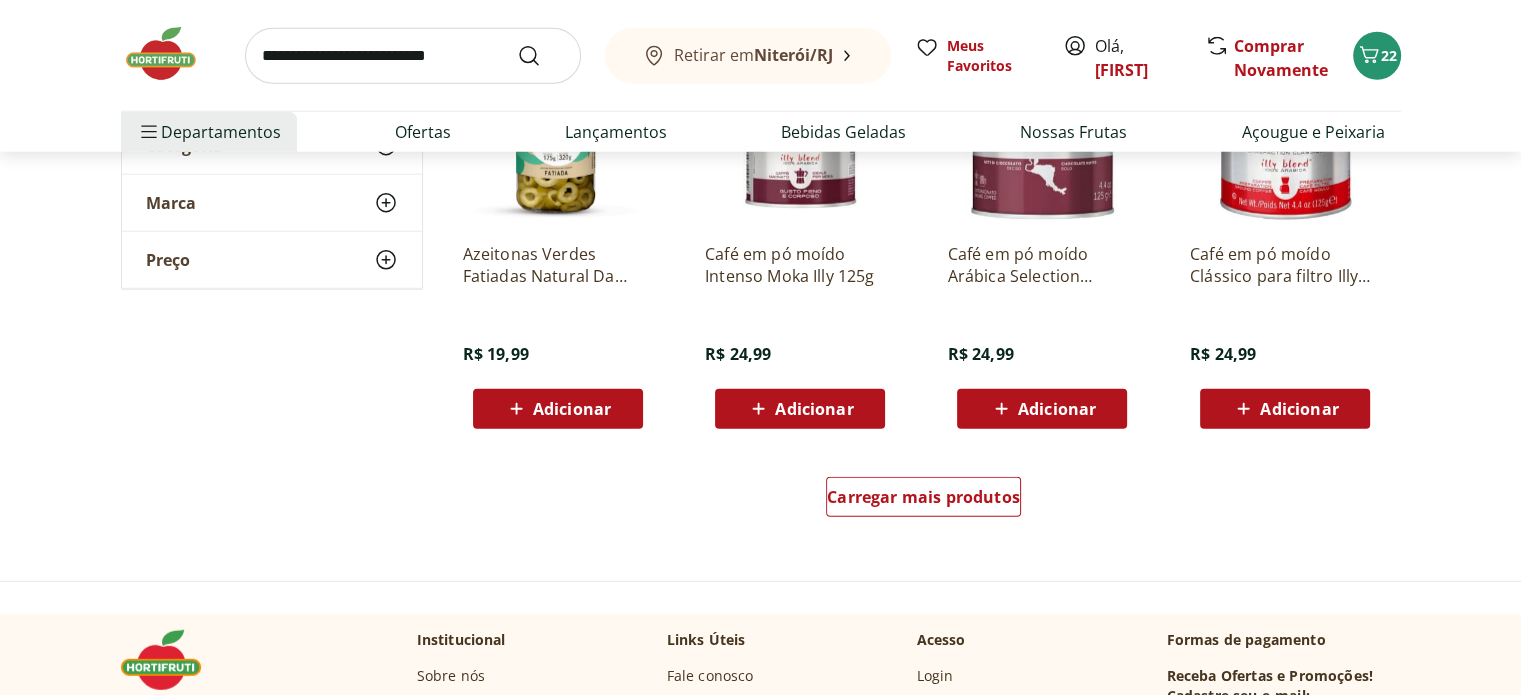 scroll, scrollTop: 12960, scrollLeft: 0, axis: vertical 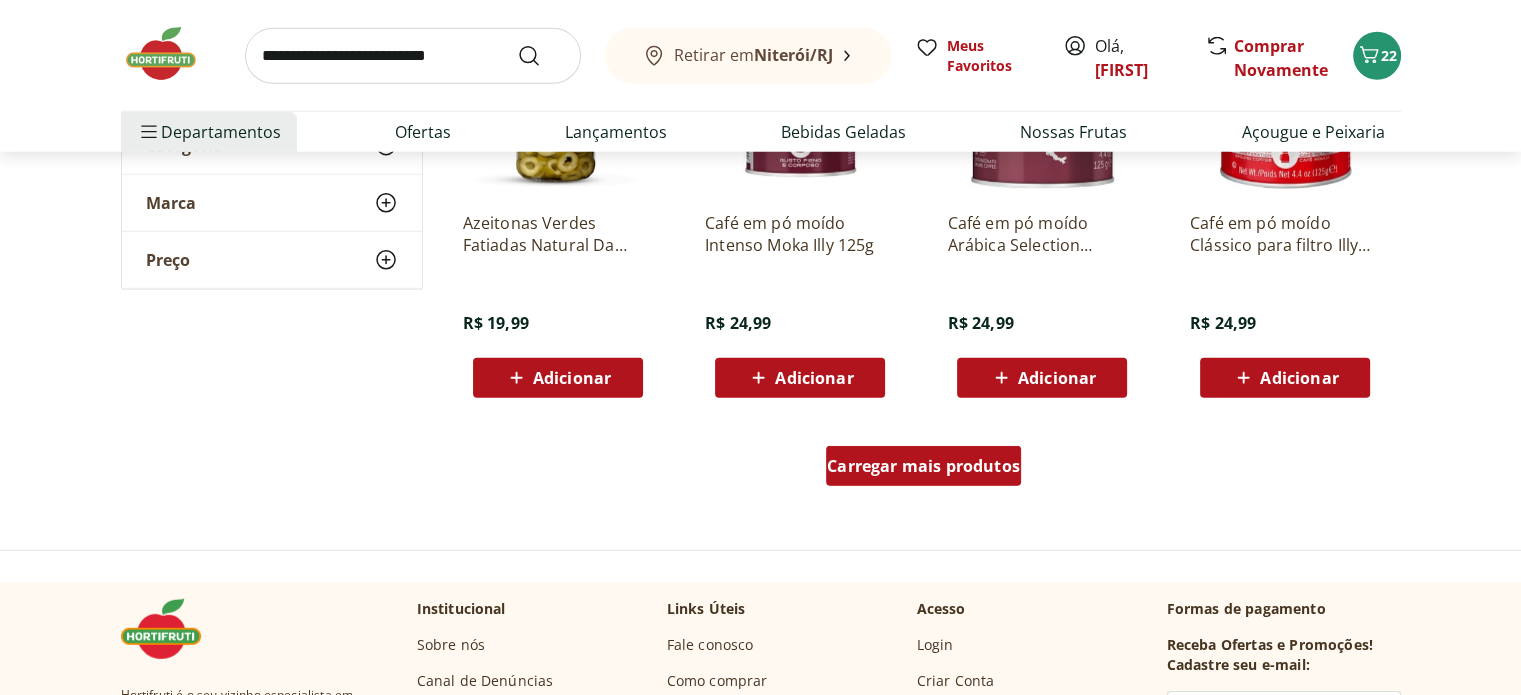 click on "Carregar mais produtos" at bounding box center [923, 466] 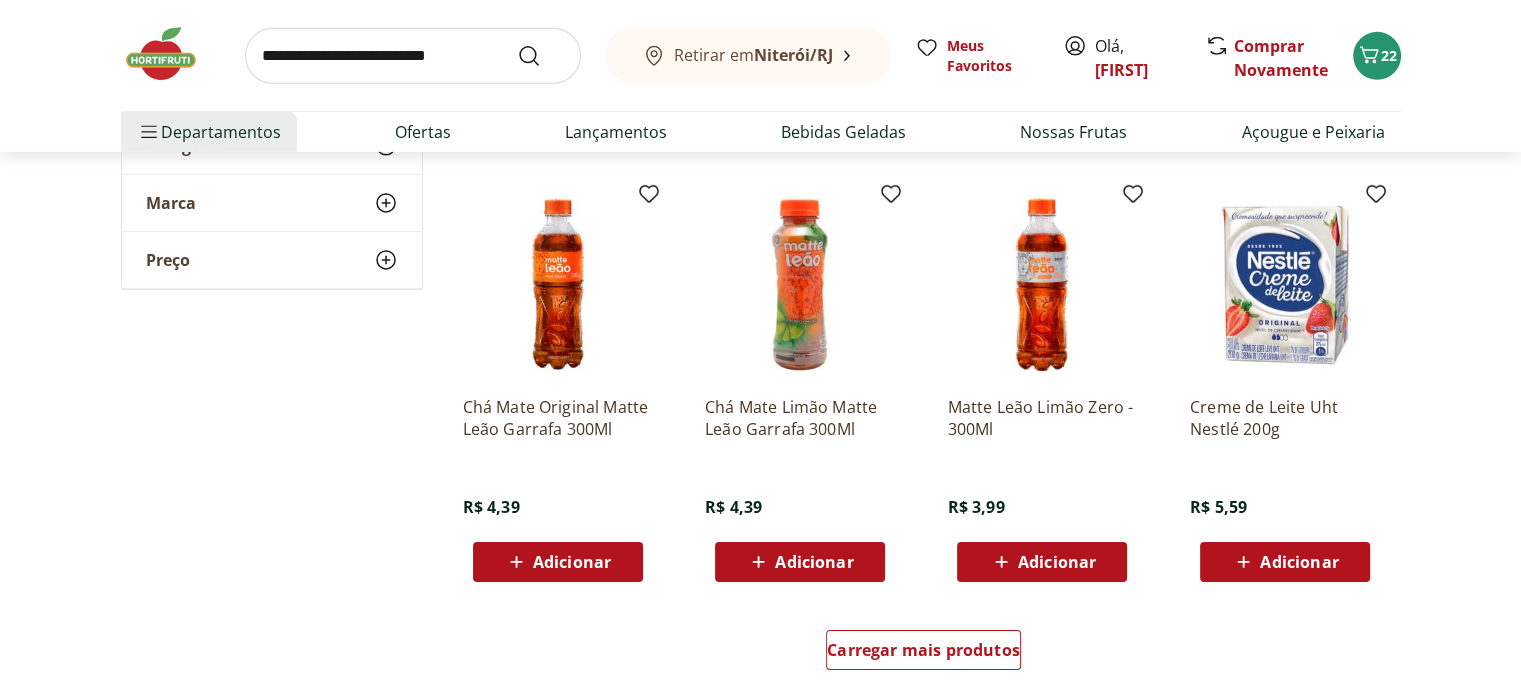 scroll, scrollTop: 14160, scrollLeft: 0, axis: vertical 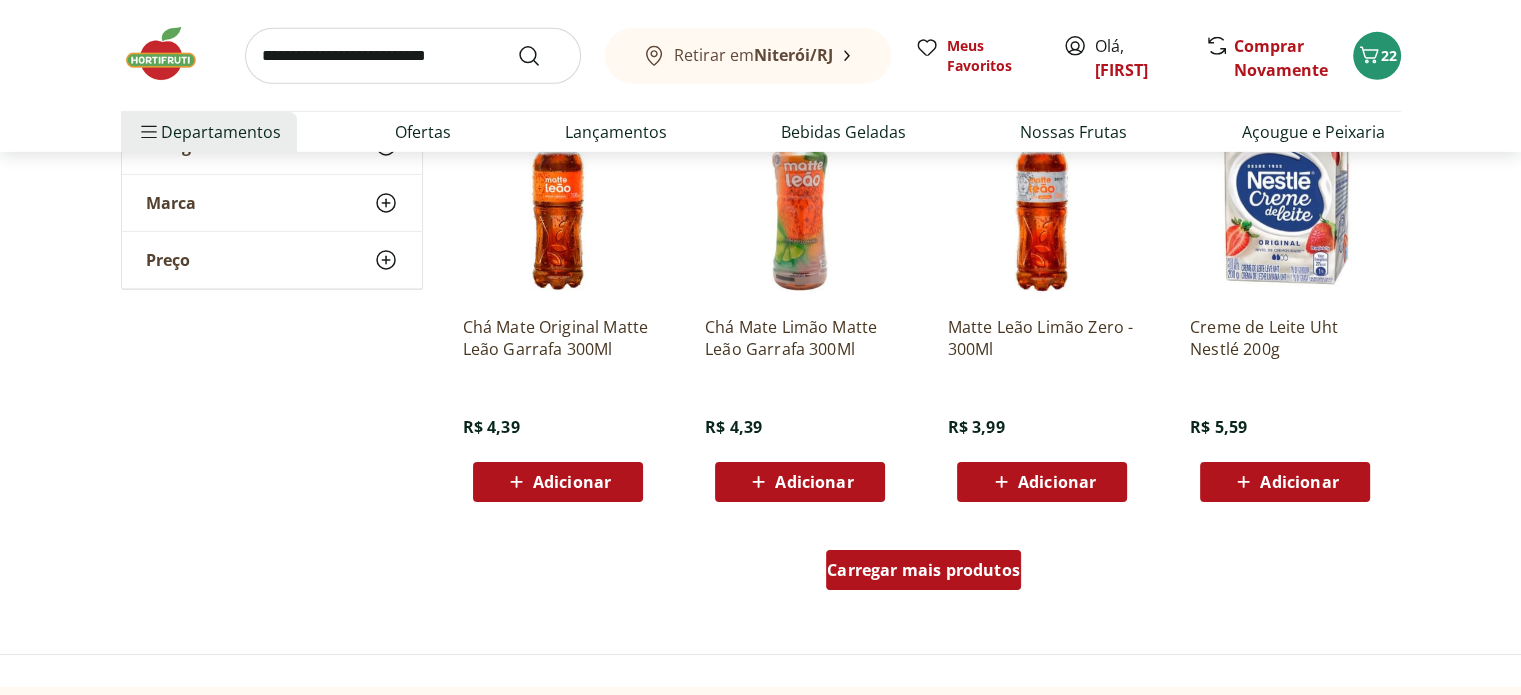click on "Carregar mais produtos" at bounding box center [923, 570] 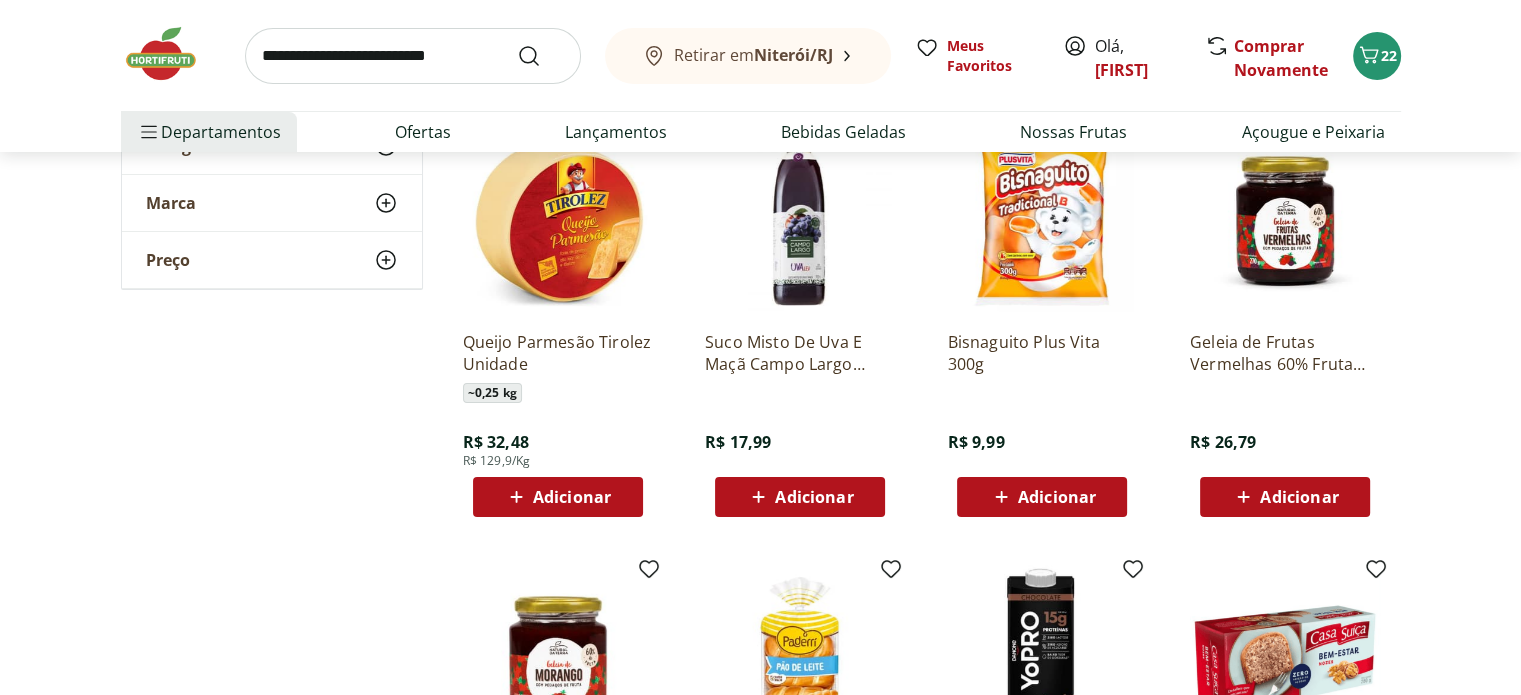 scroll, scrollTop: 15040, scrollLeft: 0, axis: vertical 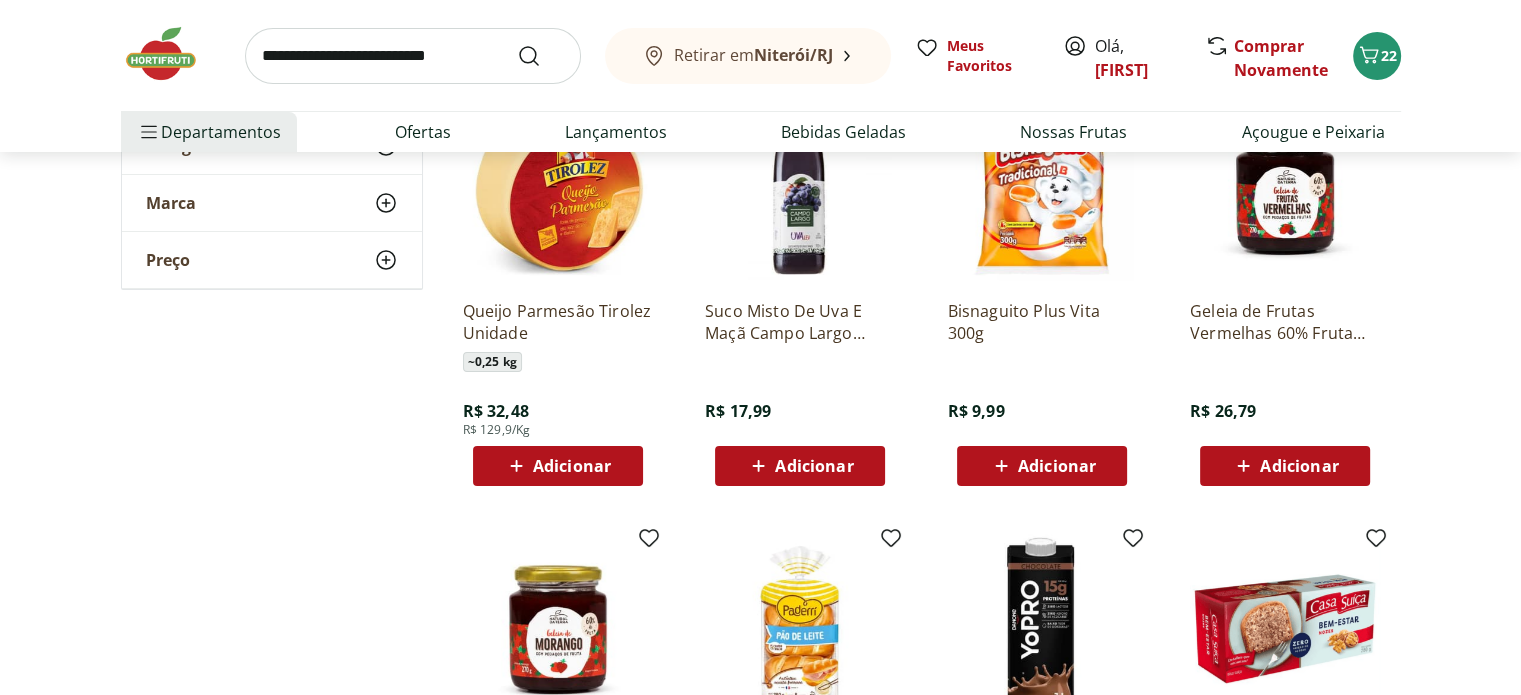 click on "Adicionar" at bounding box center [1057, 466] 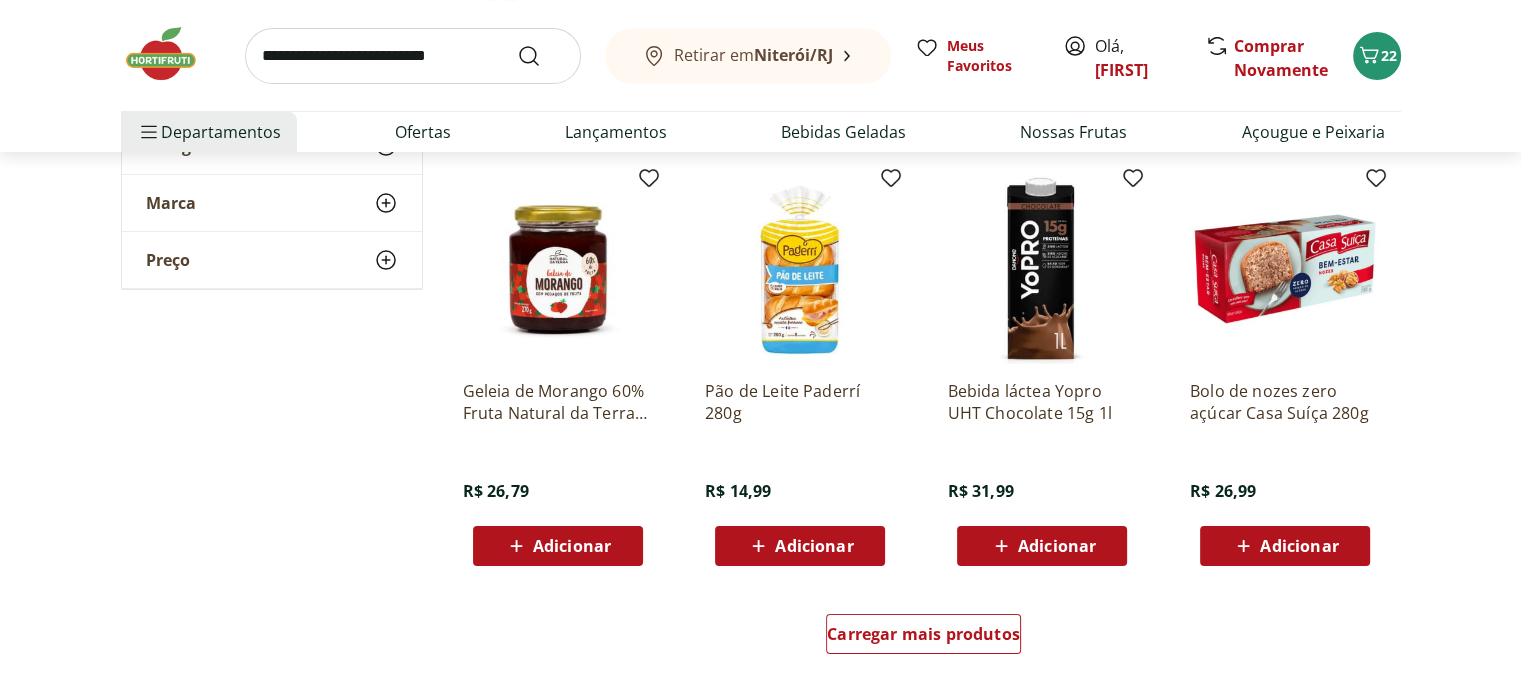 scroll, scrollTop: 15480, scrollLeft: 0, axis: vertical 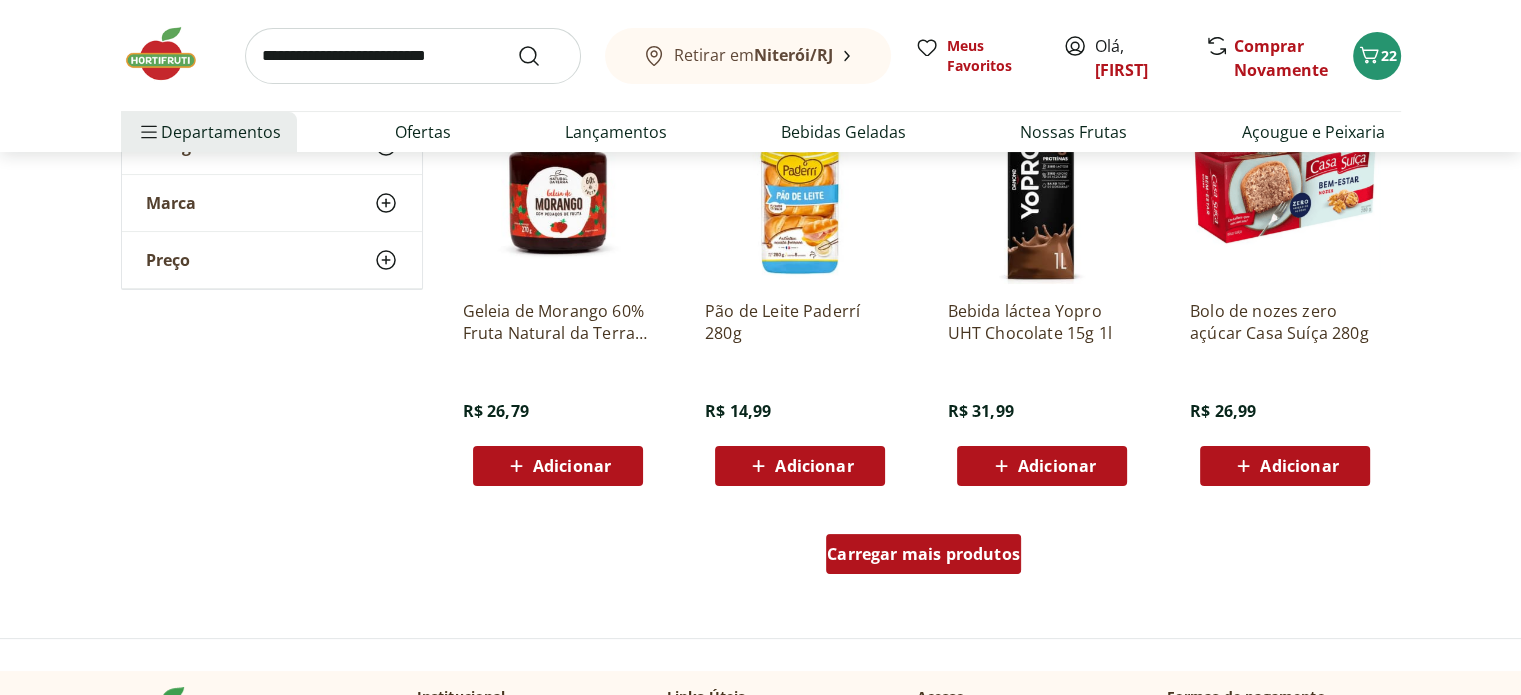 click on "Carregar mais produtos" at bounding box center [923, 554] 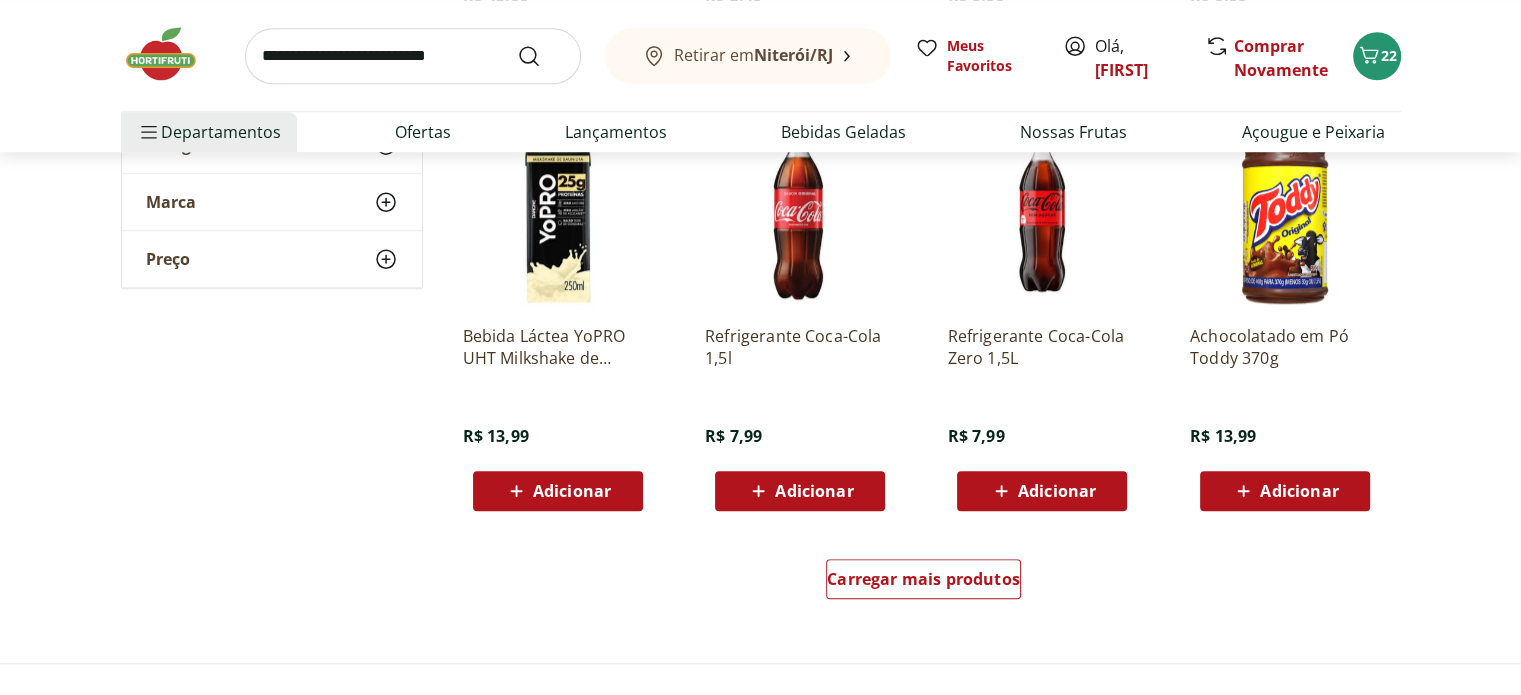 scroll, scrollTop: 16760, scrollLeft: 0, axis: vertical 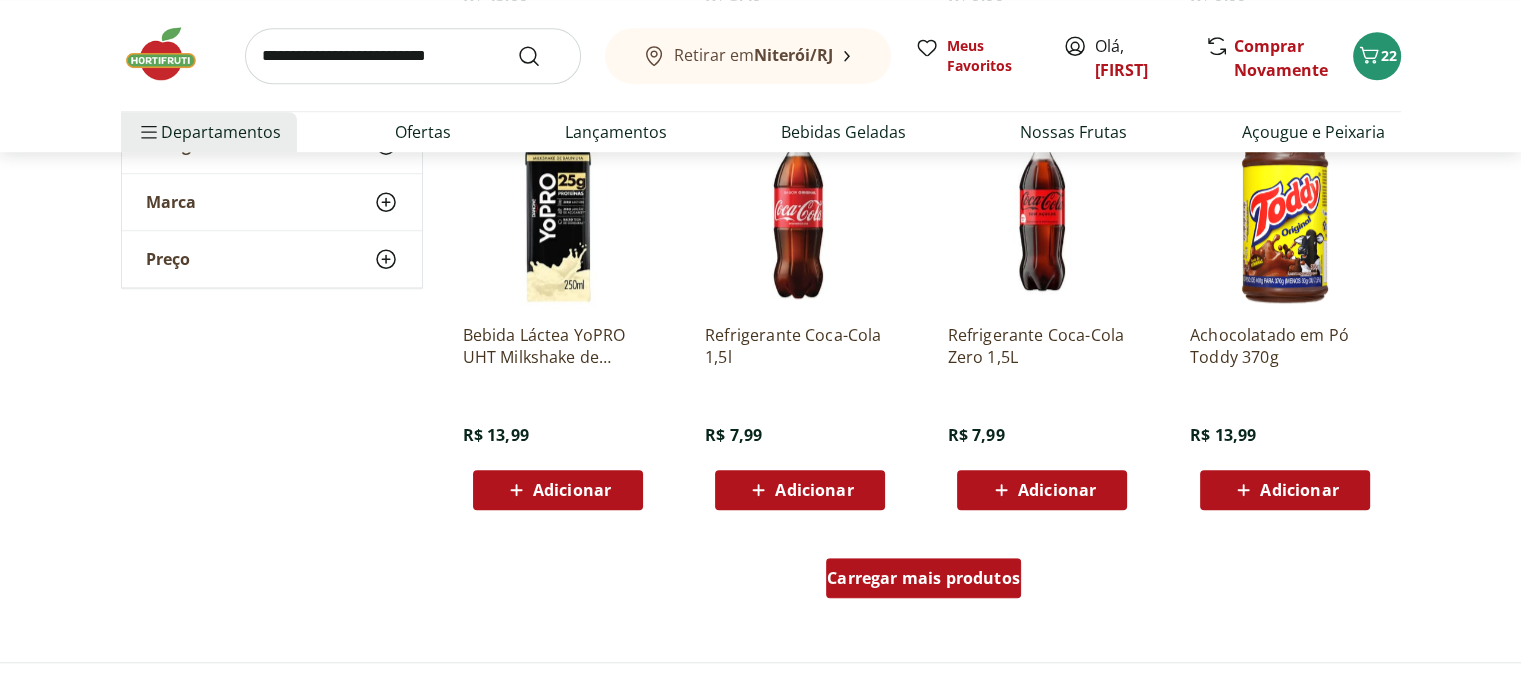 click on "Carregar mais produtos" at bounding box center (923, 578) 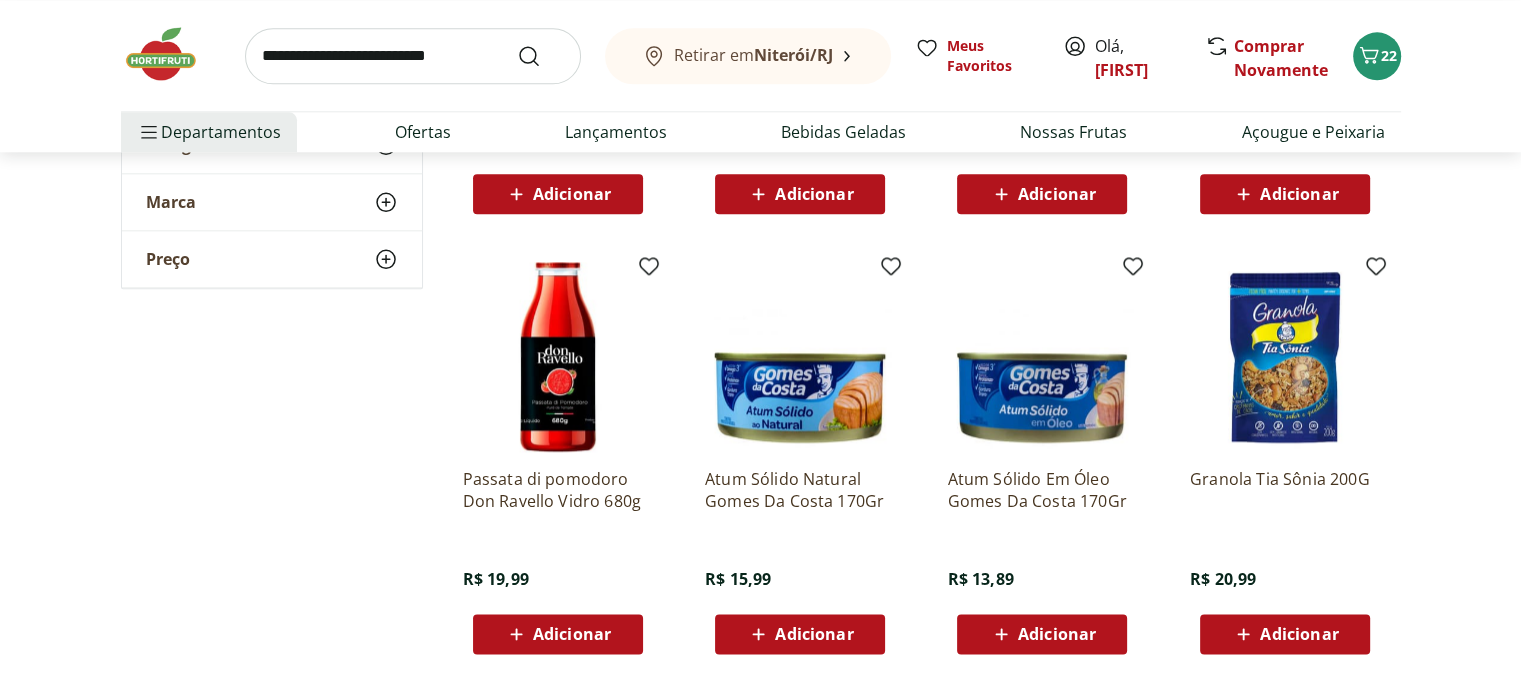 scroll, scrollTop: 17520, scrollLeft: 0, axis: vertical 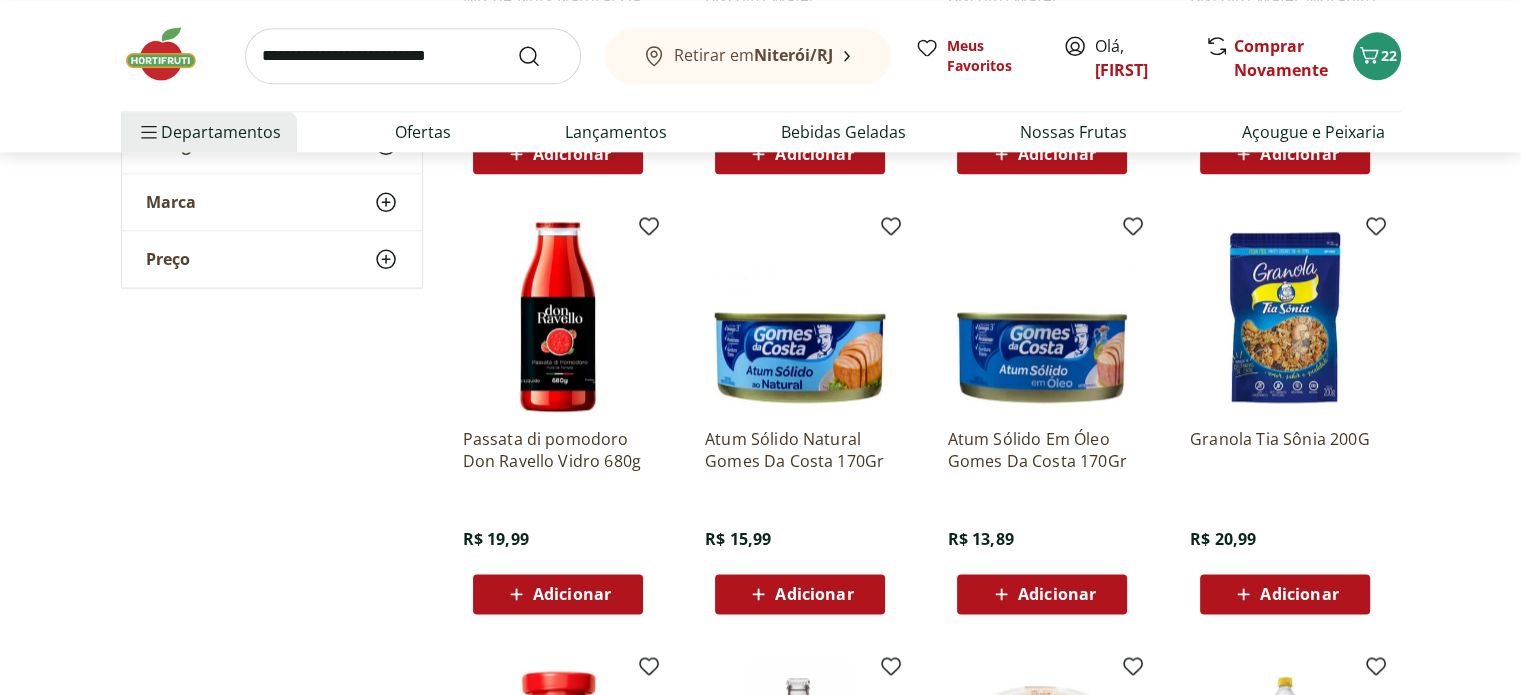 click on "Adicionar" at bounding box center [814, 594] 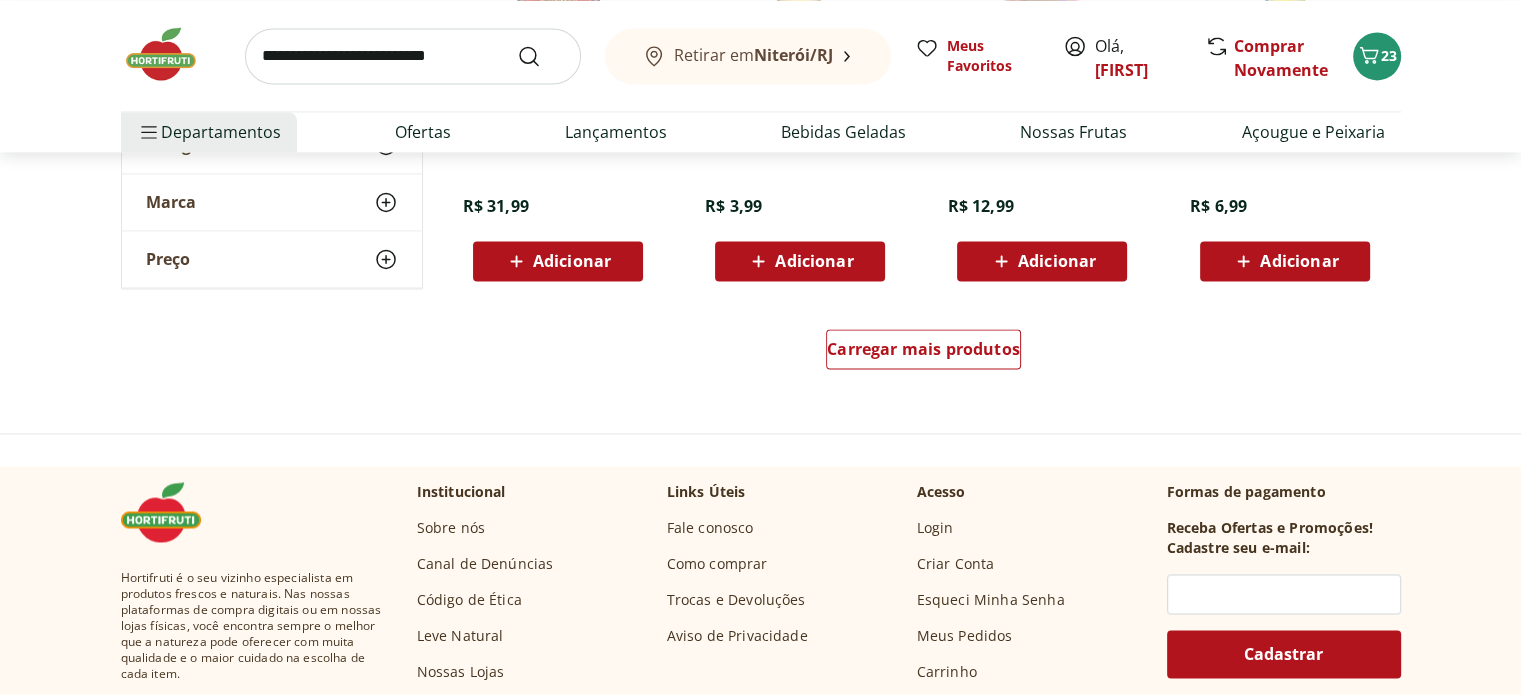 scroll, scrollTop: 18320, scrollLeft: 0, axis: vertical 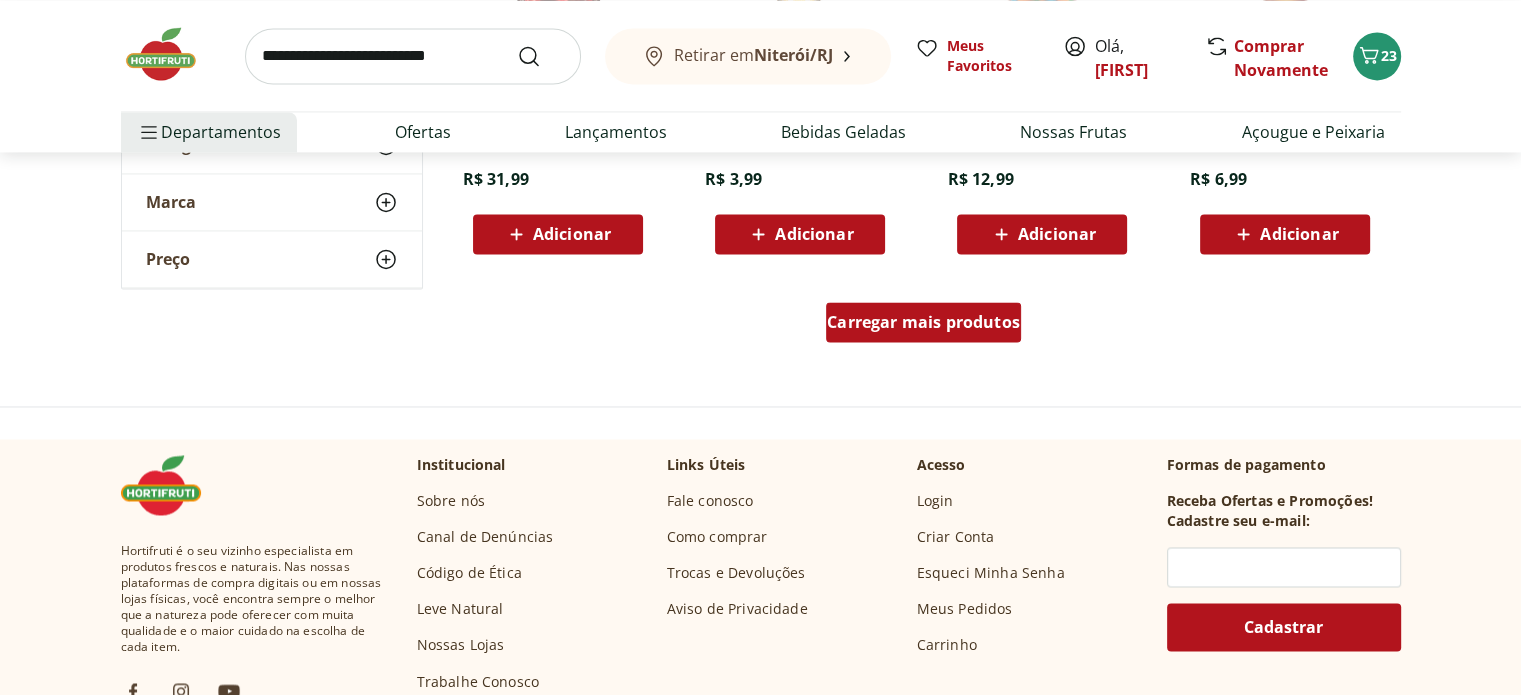 click on "Carregar mais produtos" at bounding box center (923, 322) 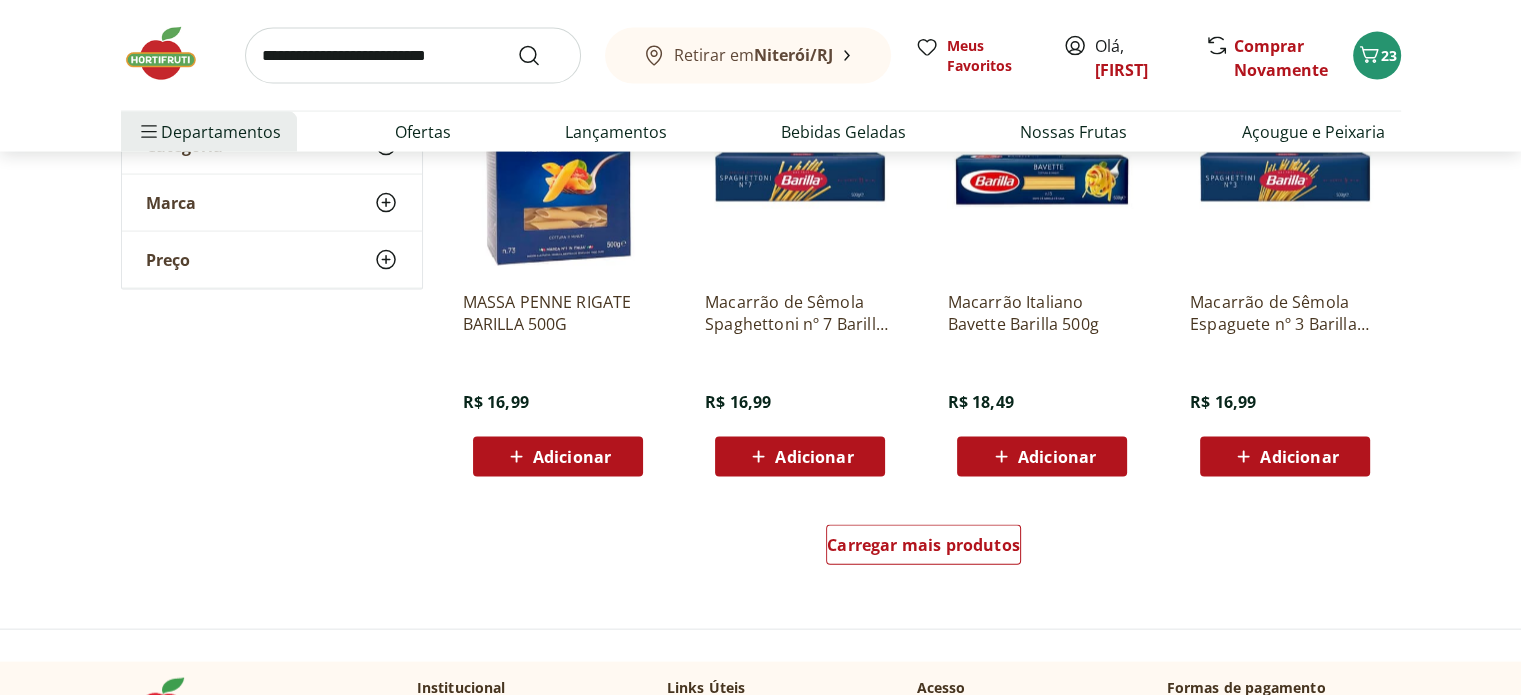 scroll, scrollTop: 19520, scrollLeft: 0, axis: vertical 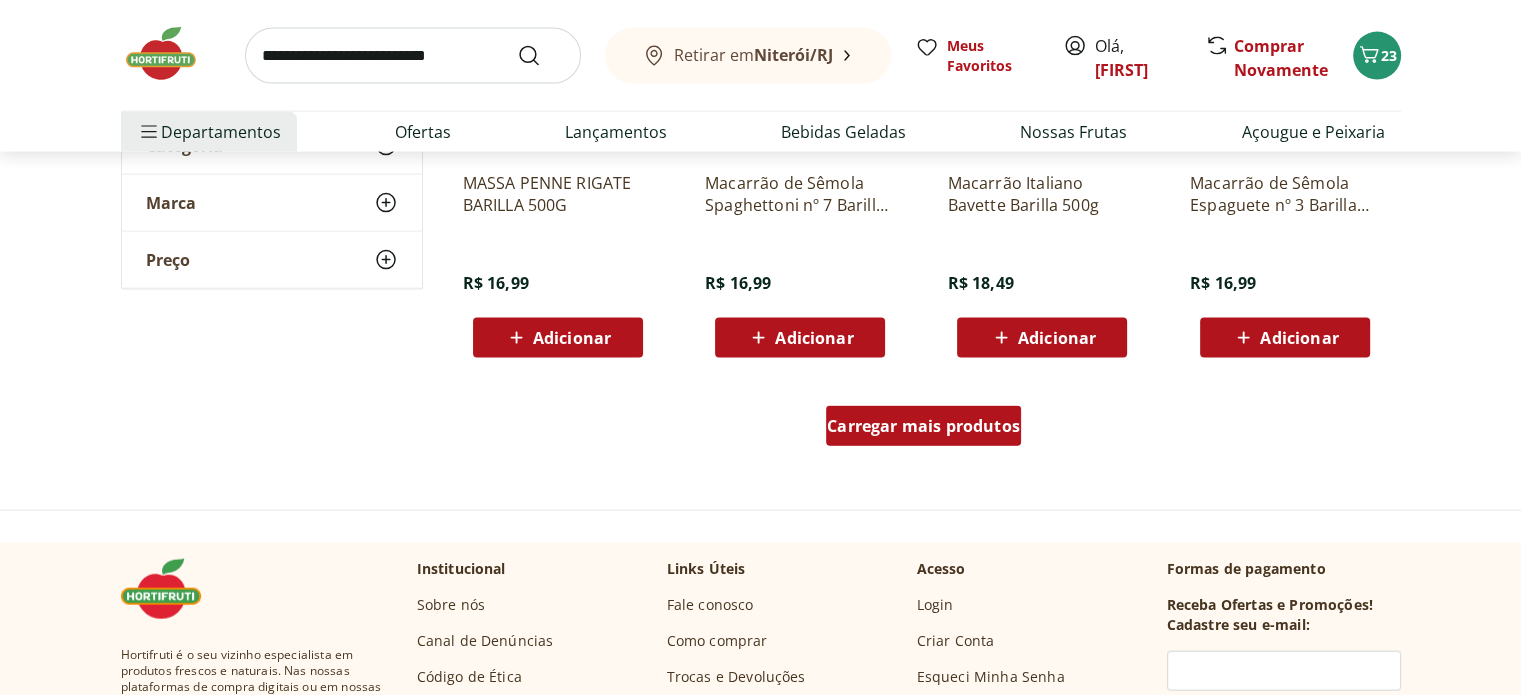 click on "Carregar mais produtos" at bounding box center [923, 426] 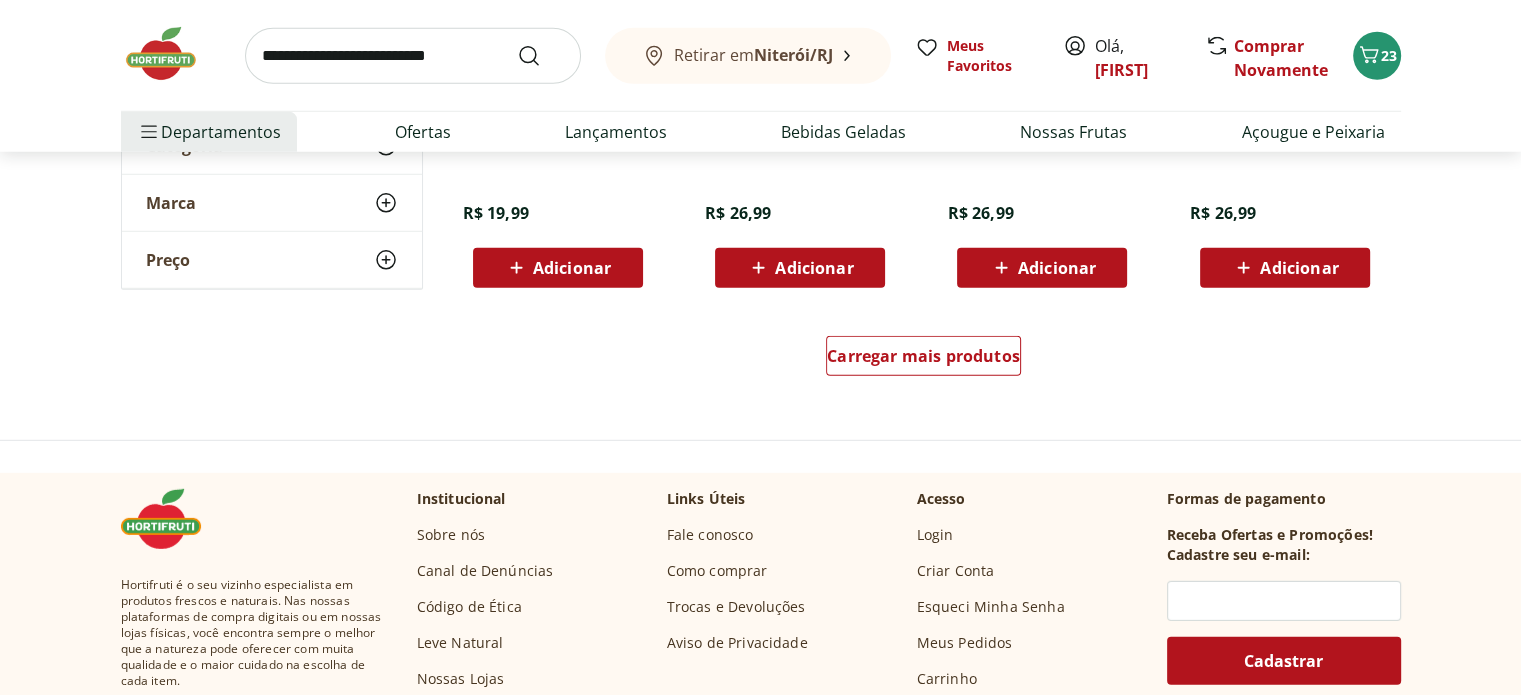 scroll, scrollTop: 20920, scrollLeft: 0, axis: vertical 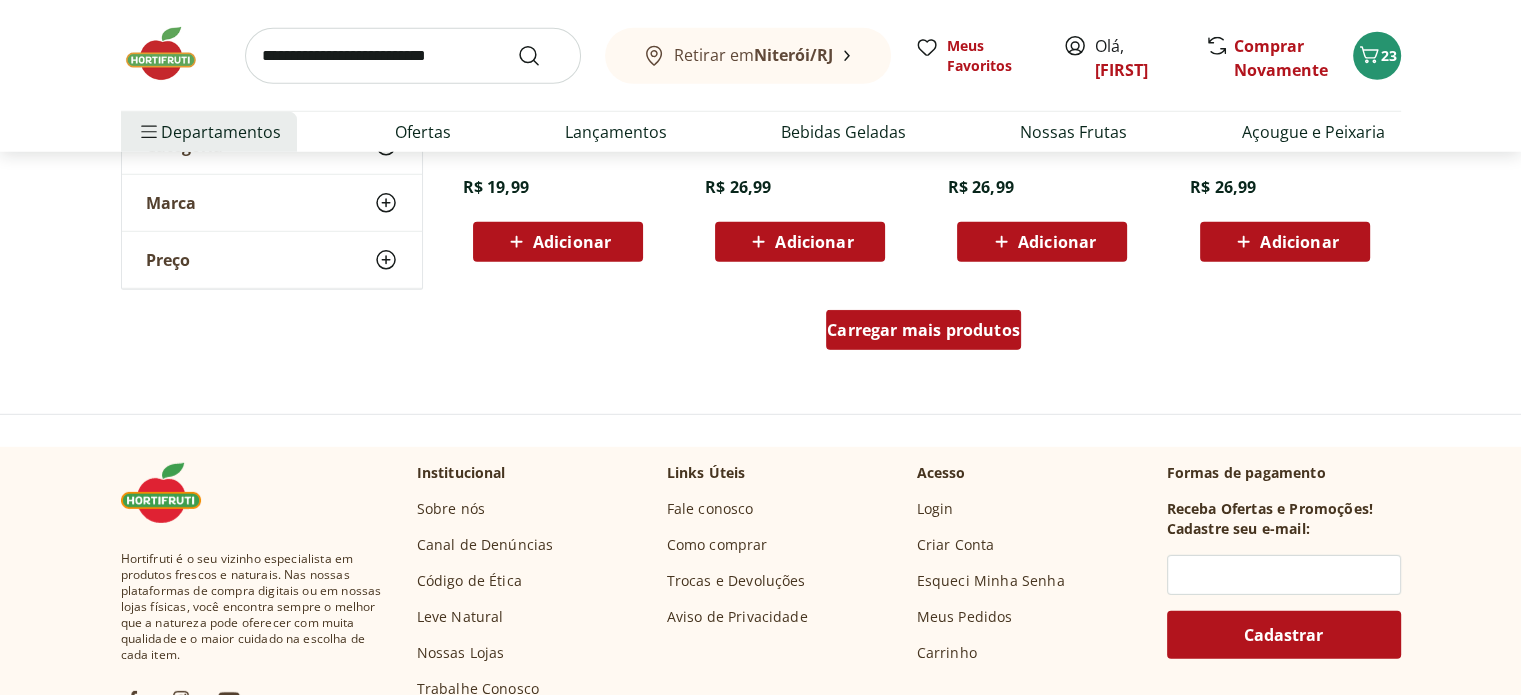click on "Carregar mais produtos" at bounding box center (923, 330) 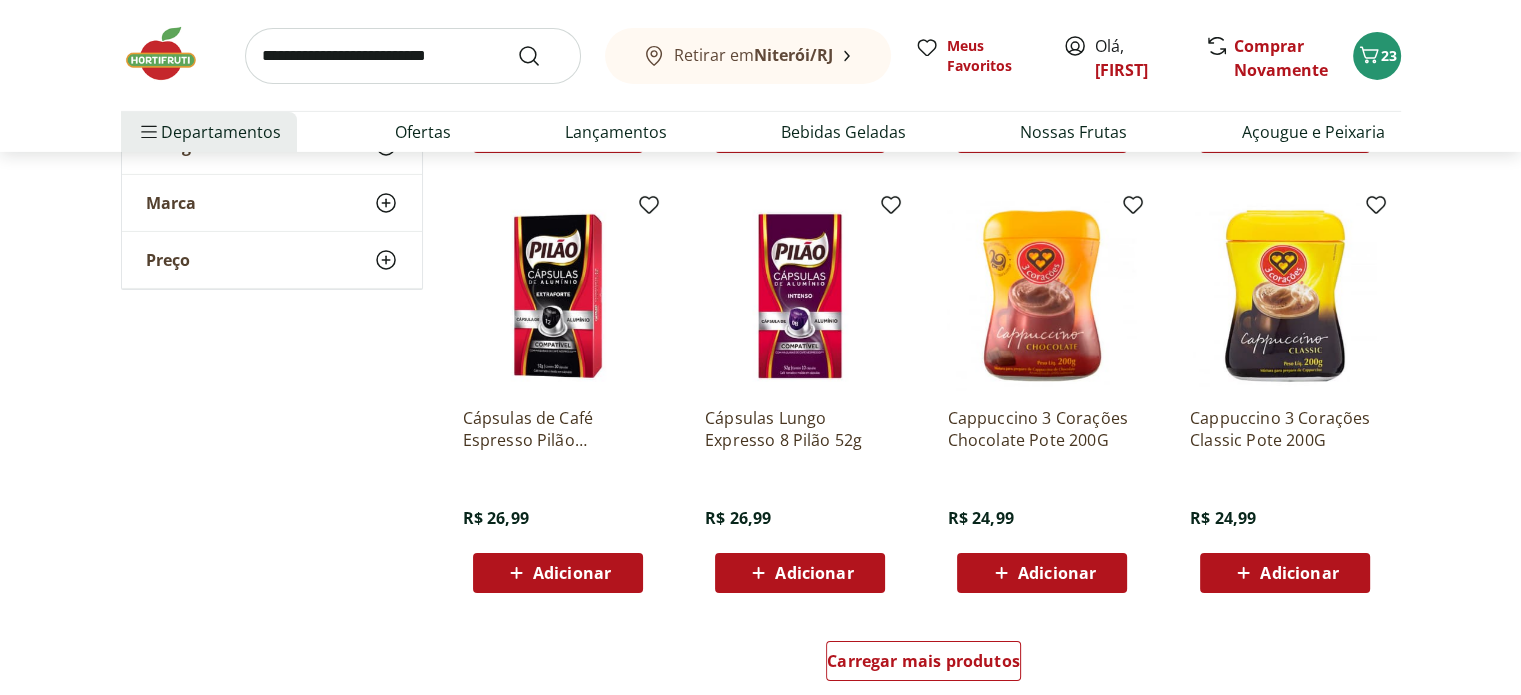 scroll, scrollTop: 21920, scrollLeft: 0, axis: vertical 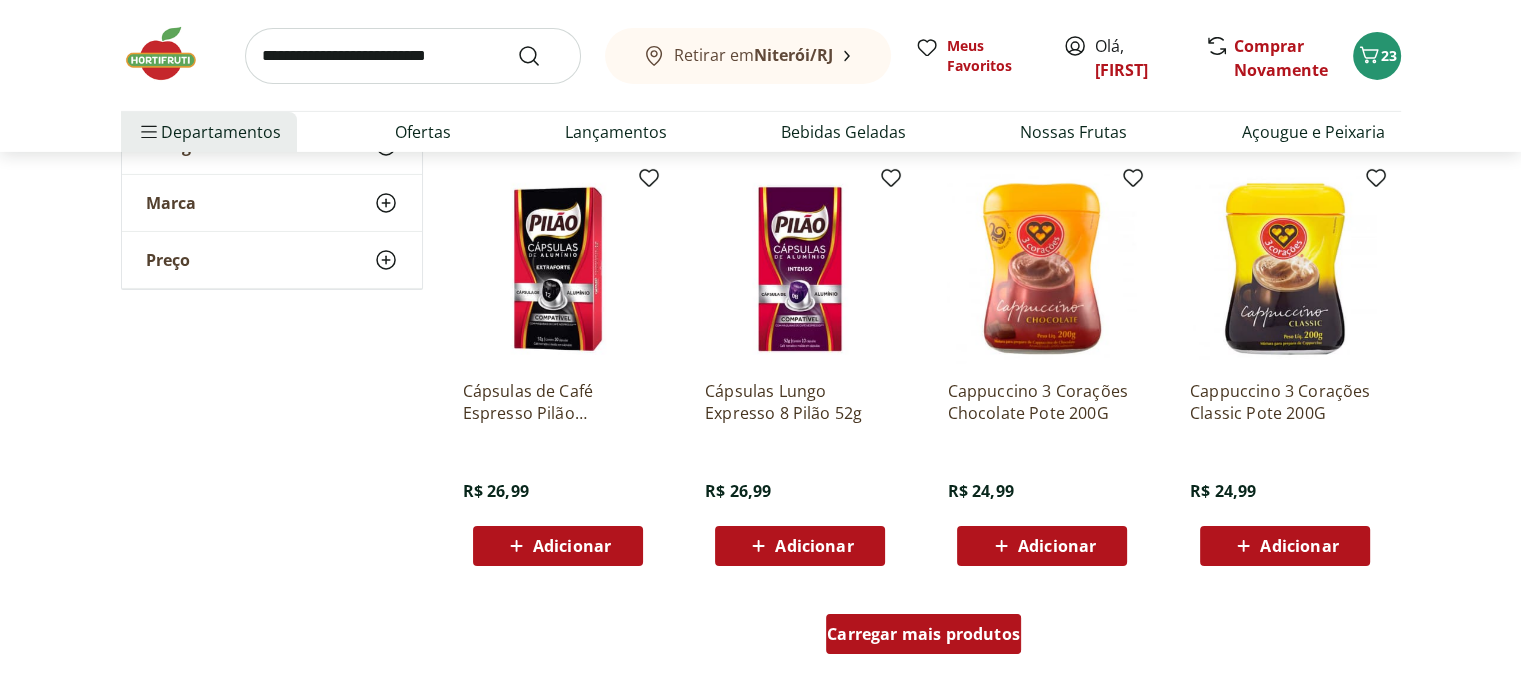 click on "Carregar mais produtos" at bounding box center (923, 634) 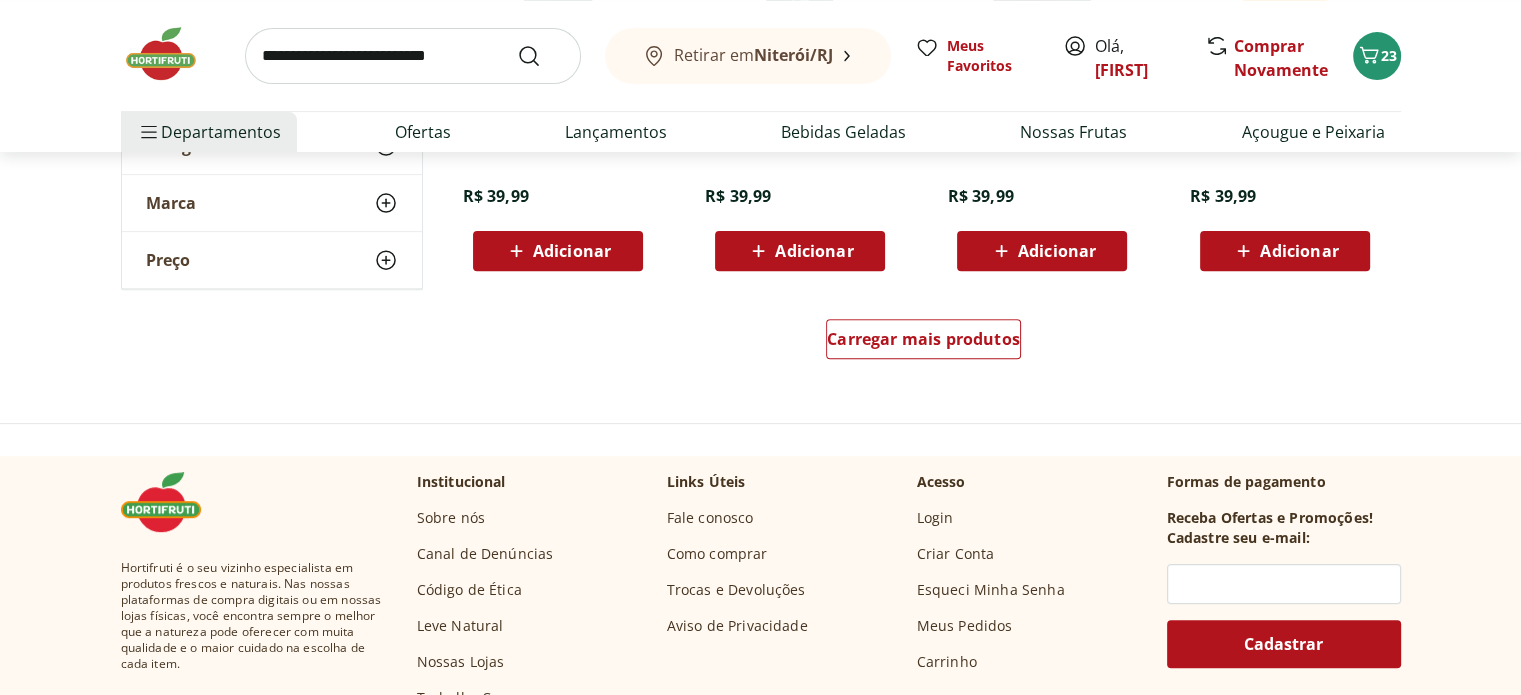 scroll, scrollTop: 23520, scrollLeft: 0, axis: vertical 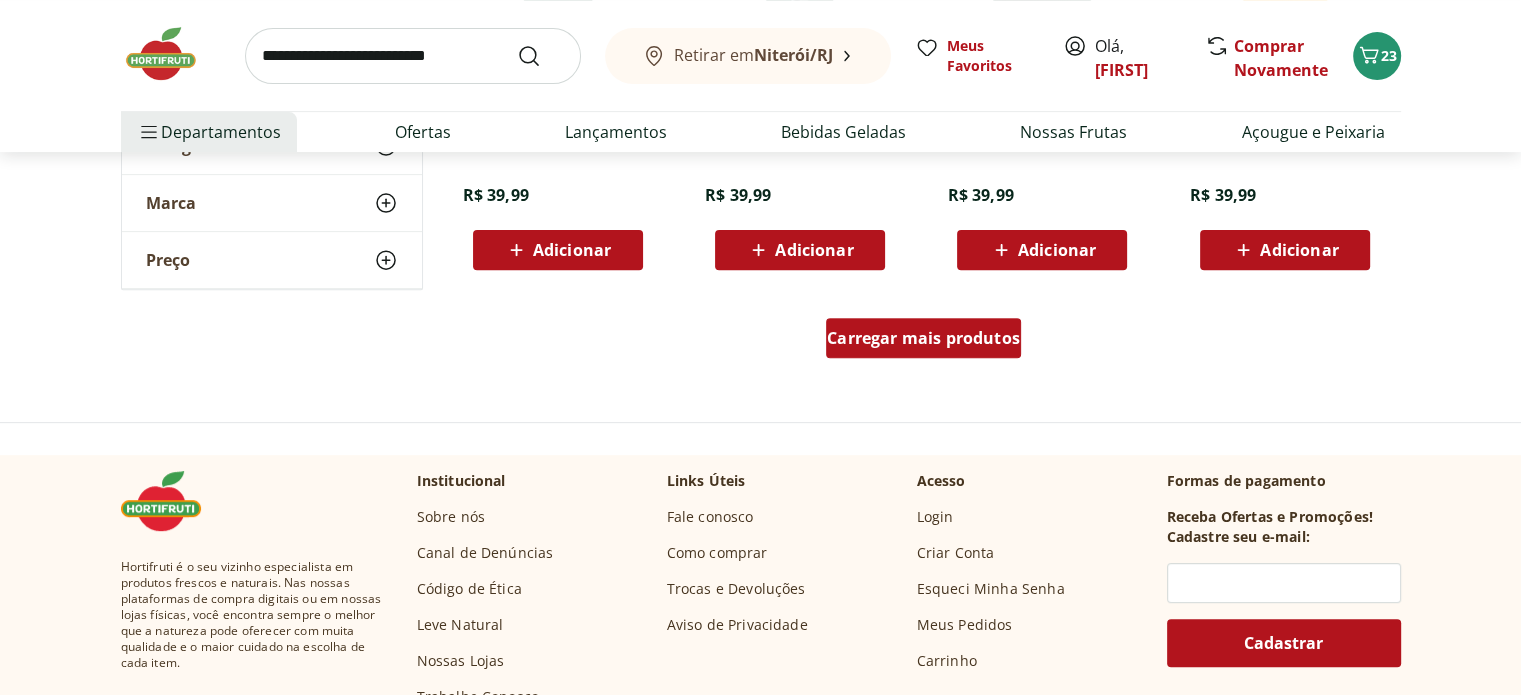 click on "Carregar mais produtos" at bounding box center (923, 338) 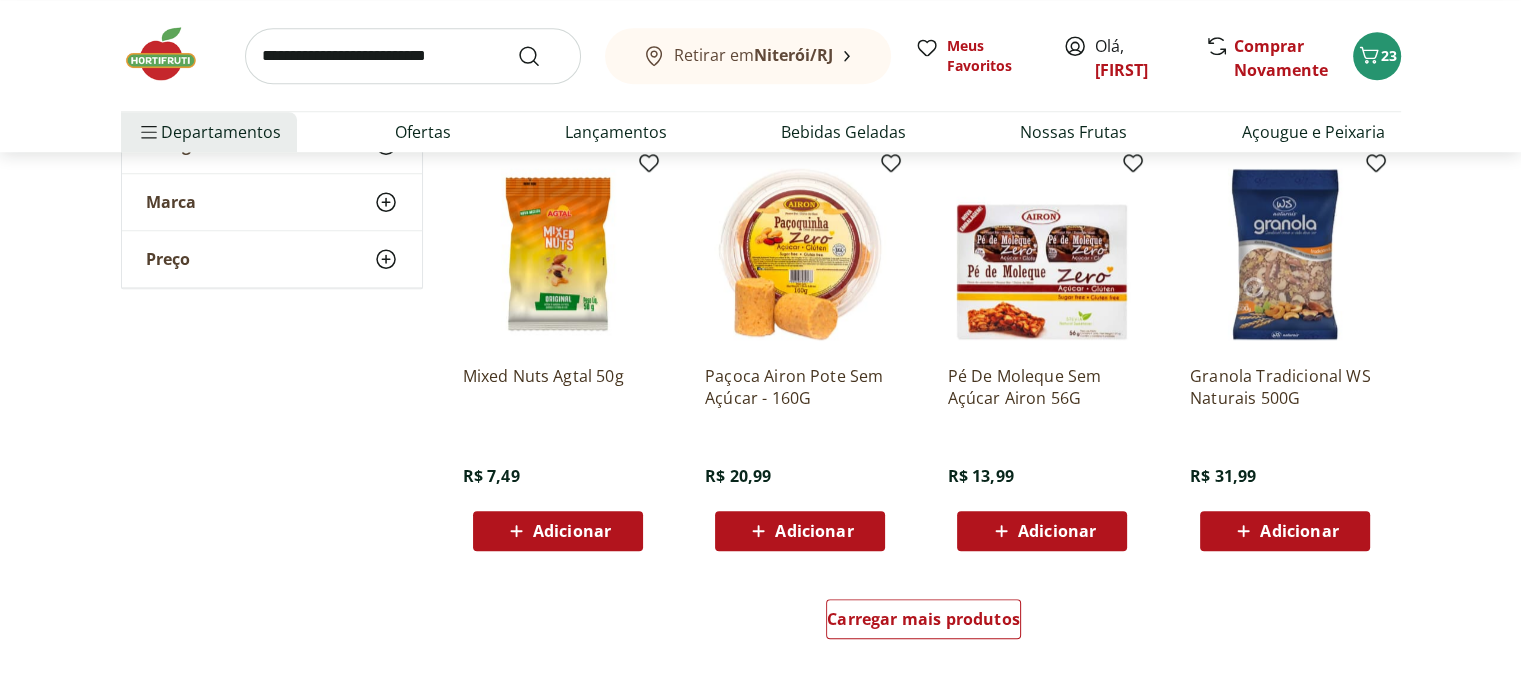 scroll, scrollTop: 24560, scrollLeft: 0, axis: vertical 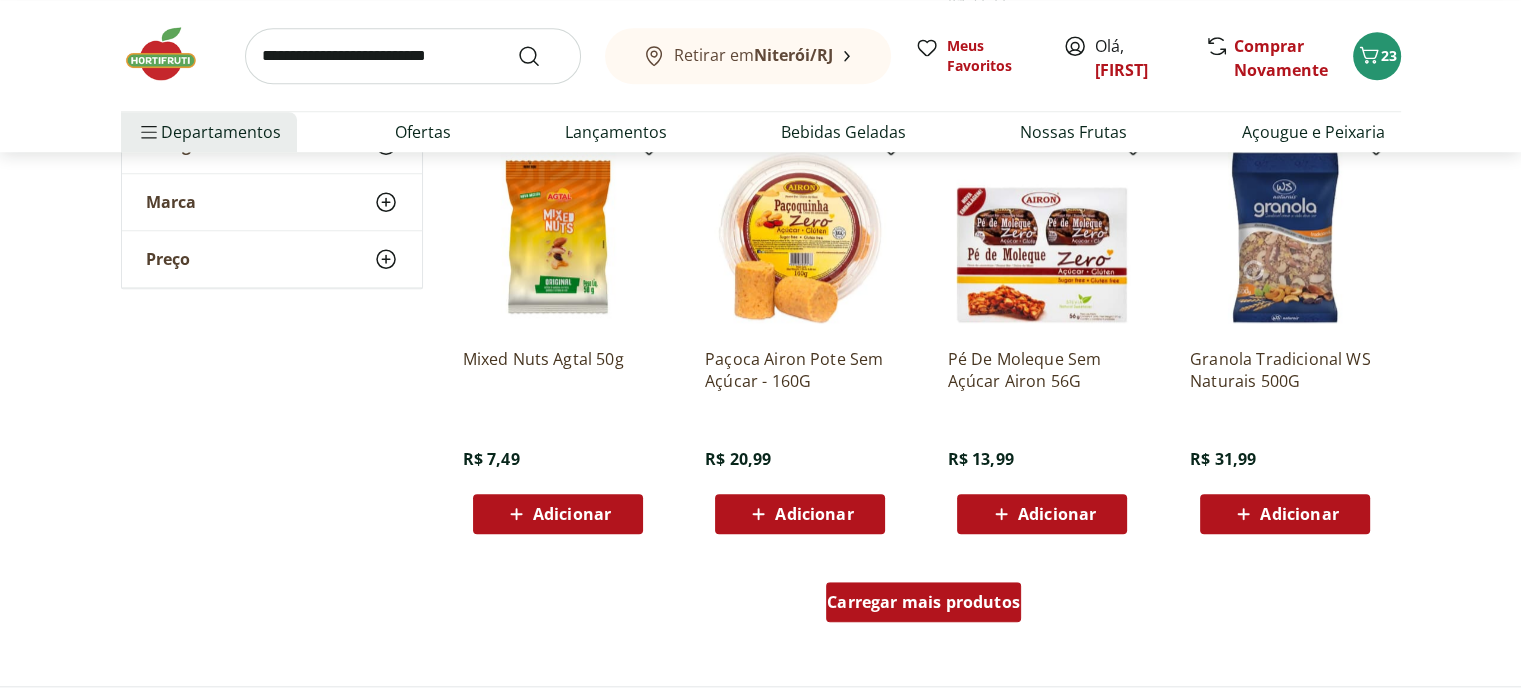 click on "Carregar mais produtos" at bounding box center [923, 602] 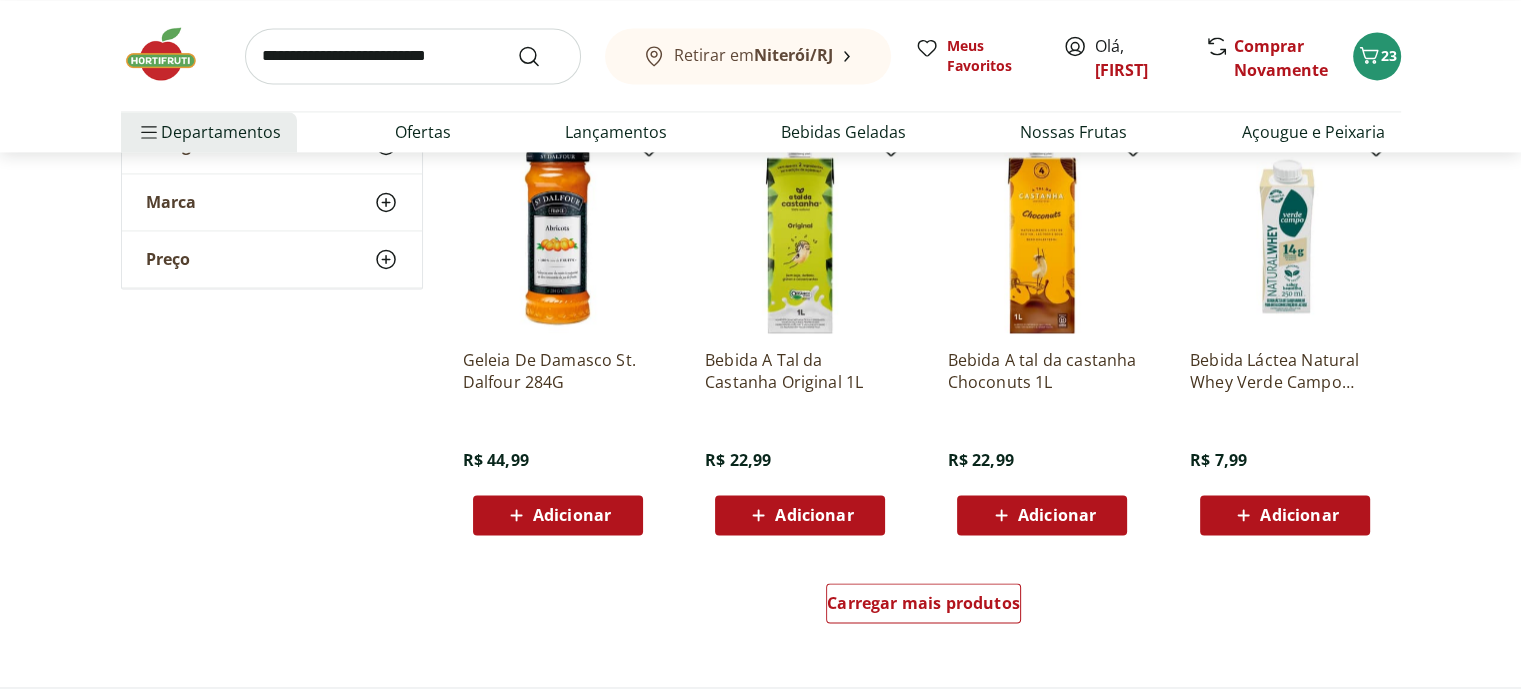 scroll, scrollTop: 25920, scrollLeft: 0, axis: vertical 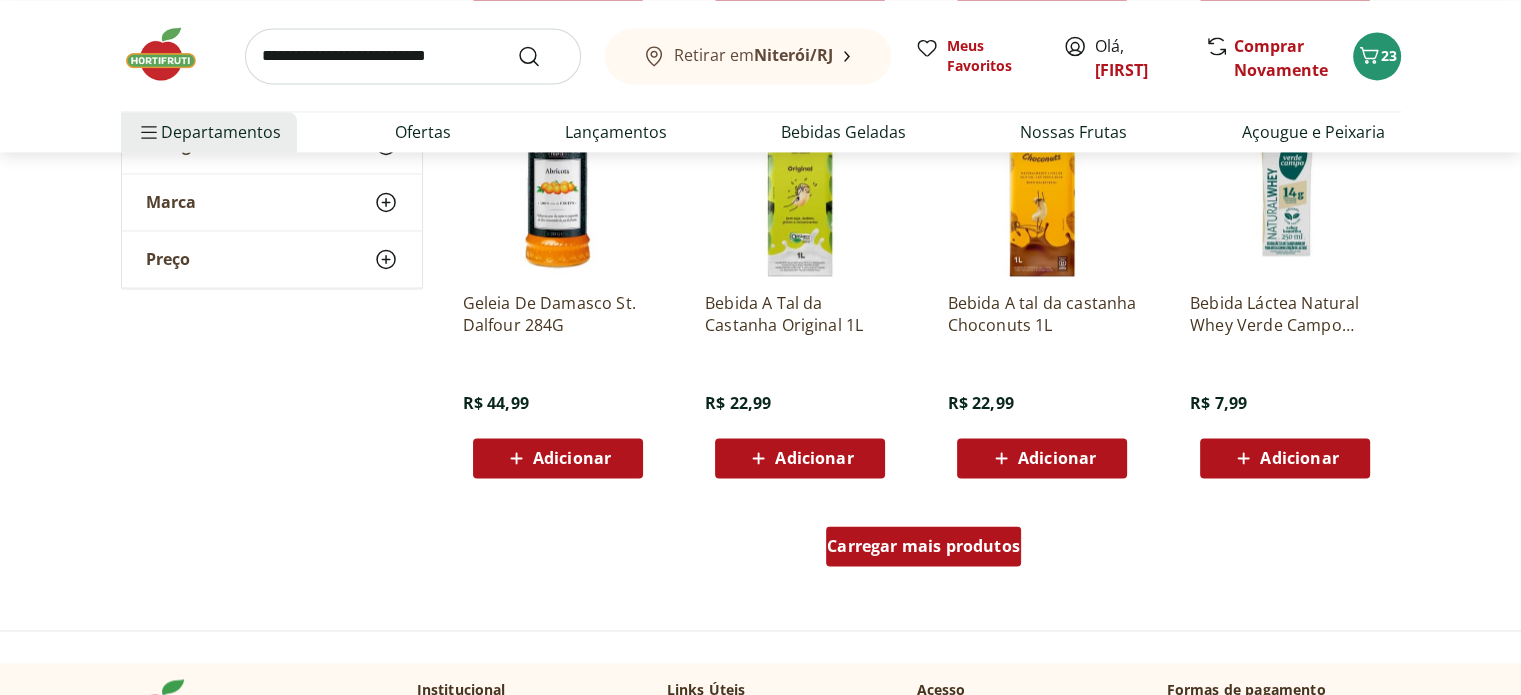 click on "Carregar mais produtos" at bounding box center (923, 546) 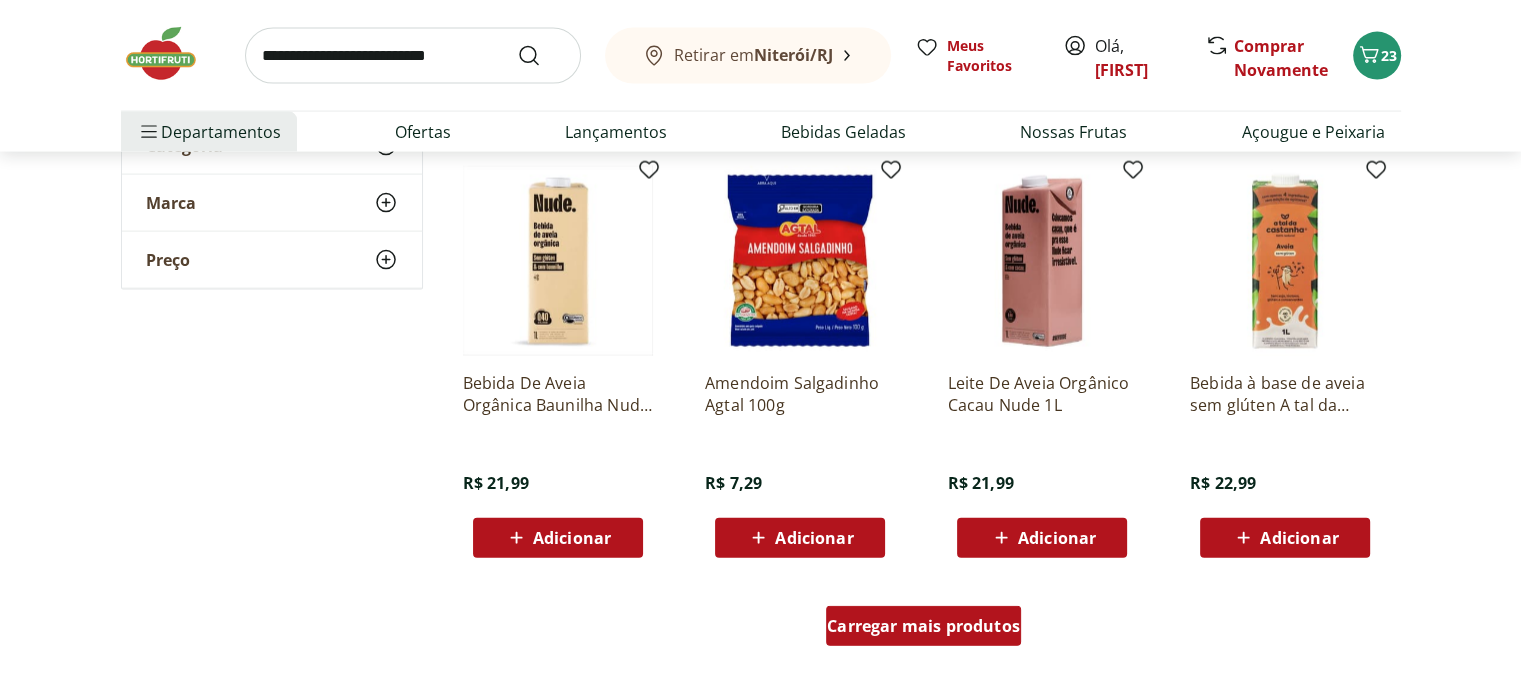 scroll, scrollTop: 27160, scrollLeft: 0, axis: vertical 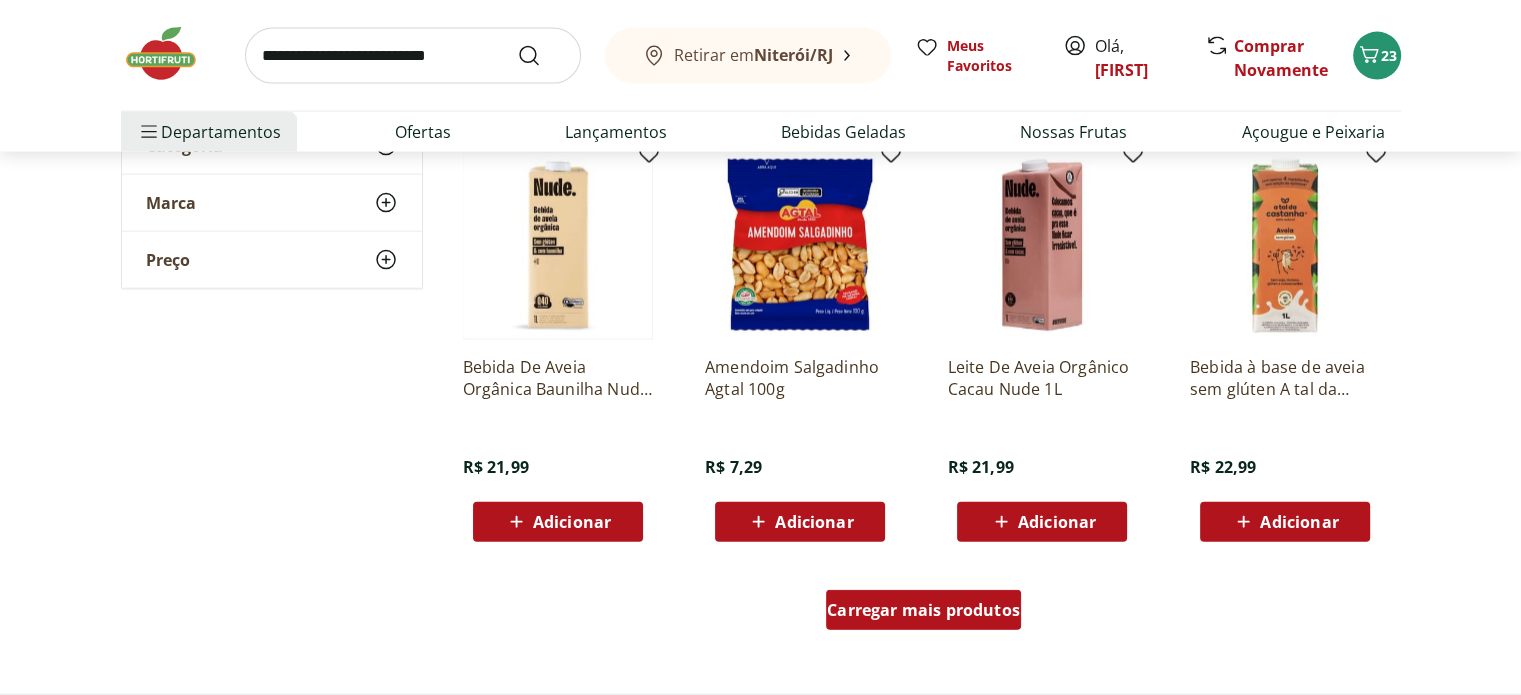 click on "Carregar mais produtos" at bounding box center (923, 610) 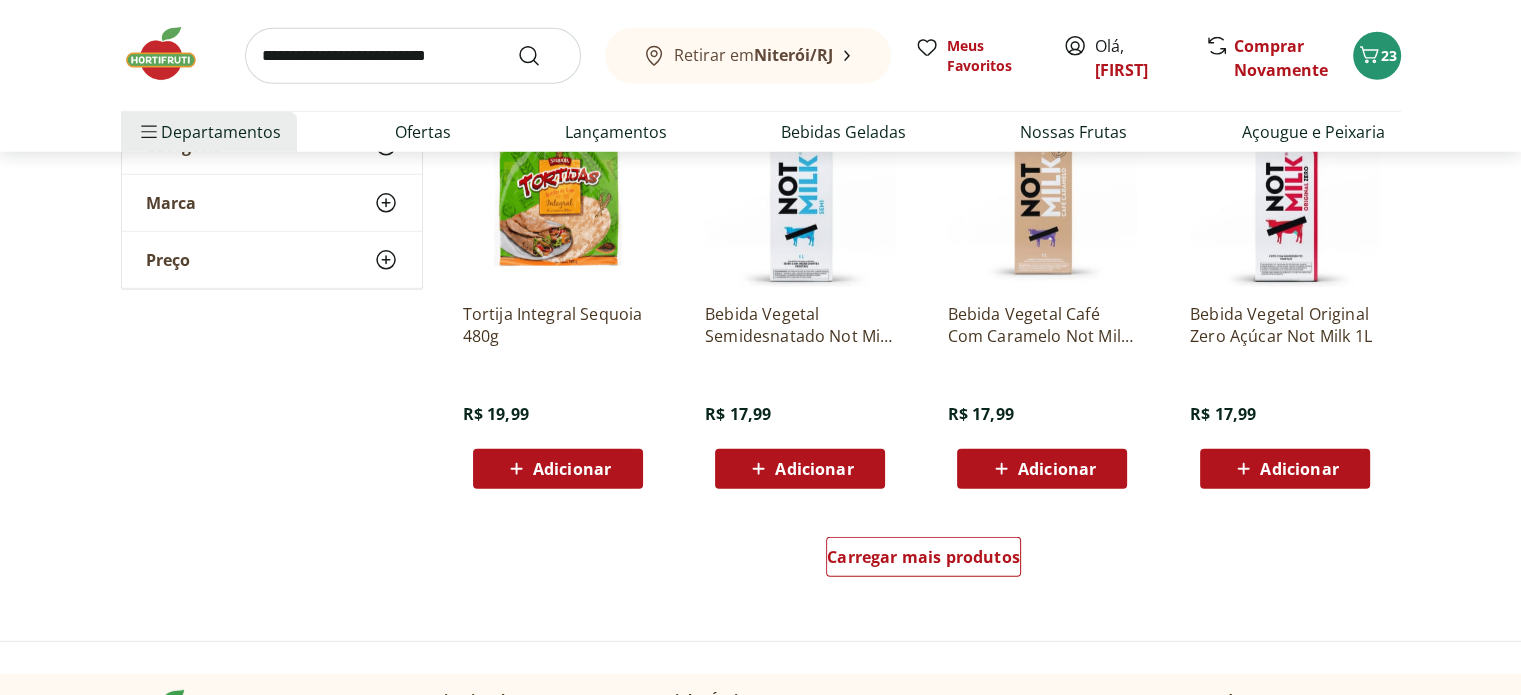 scroll, scrollTop: 28520, scrollLeft: 0, axis: vertical 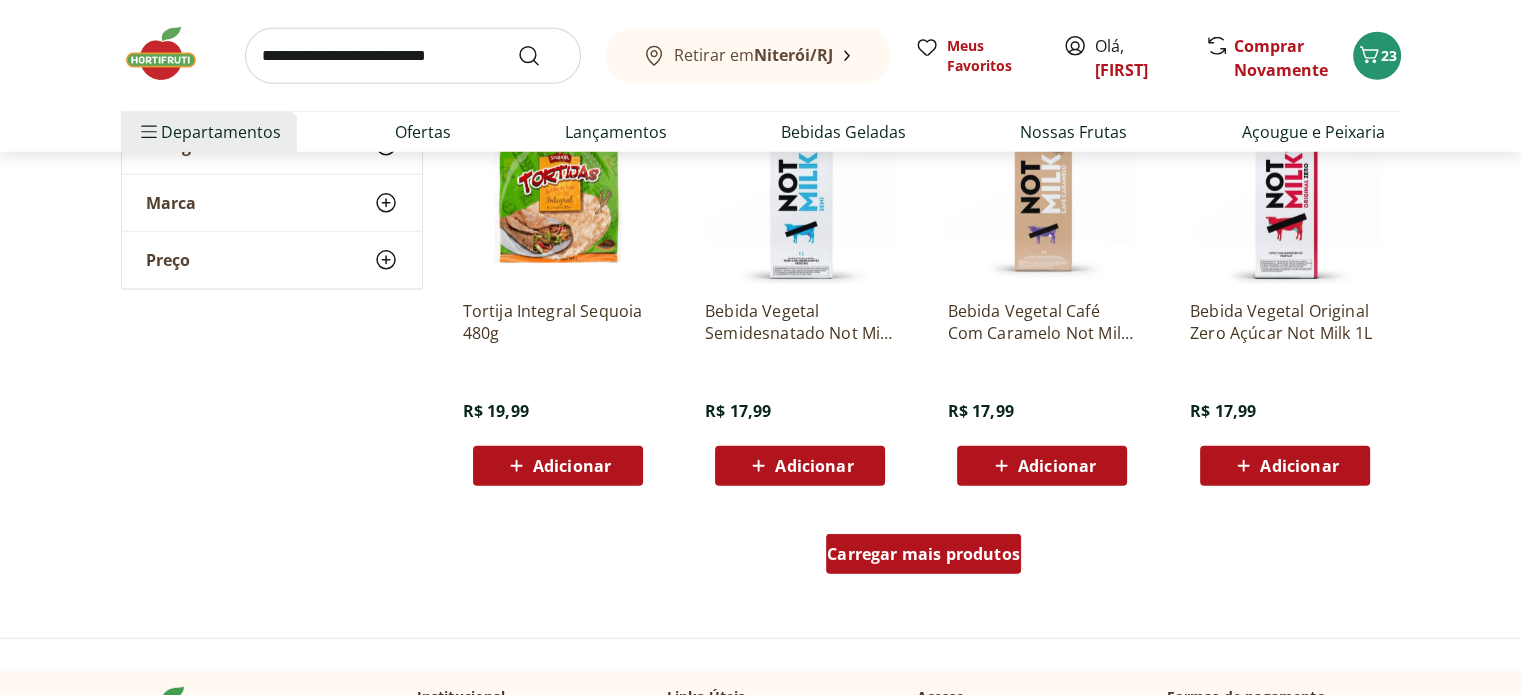 click on "Carregar mais produtos" at bounding box center (923, 554) 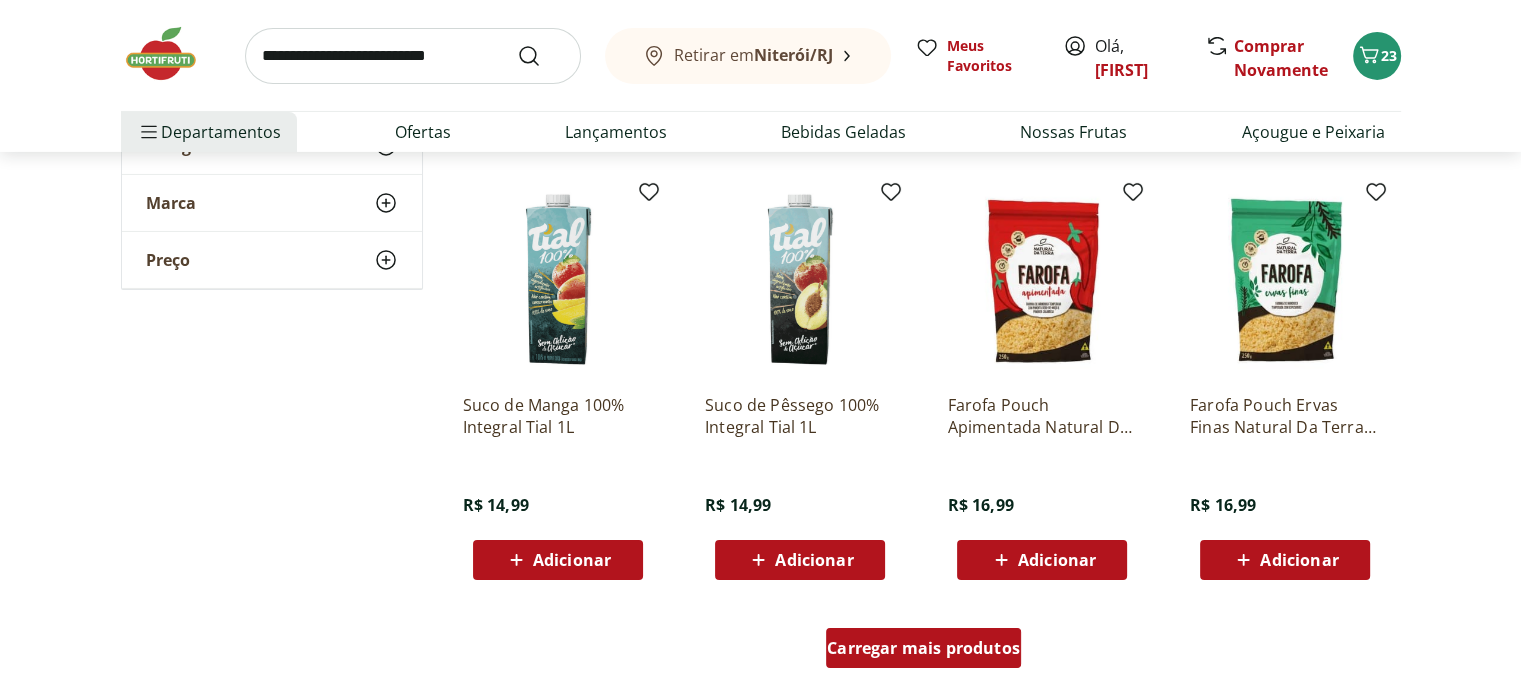 scroll, scrollTop: 29760, scrollLeft: 0, axis: vertical 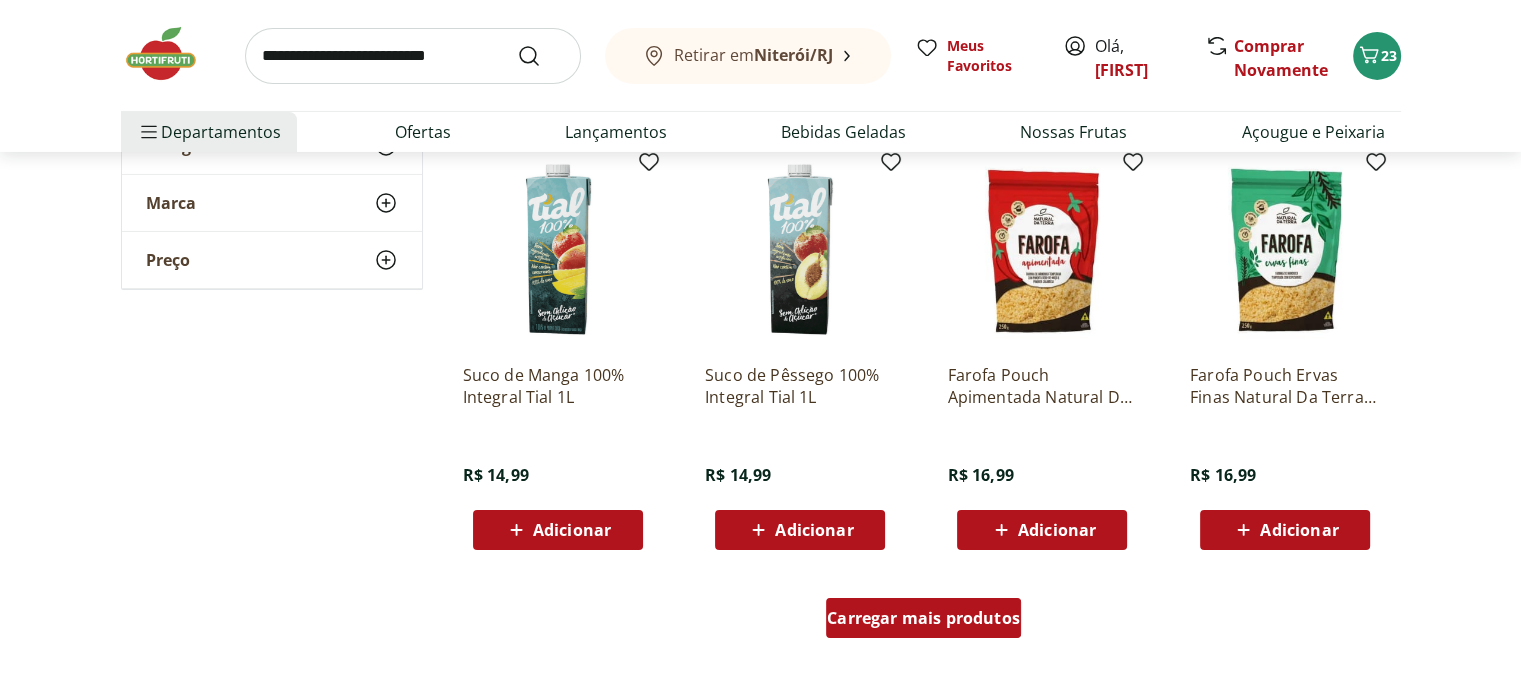 click on "Carregar mais produtos" at bounding box center (923, 618) 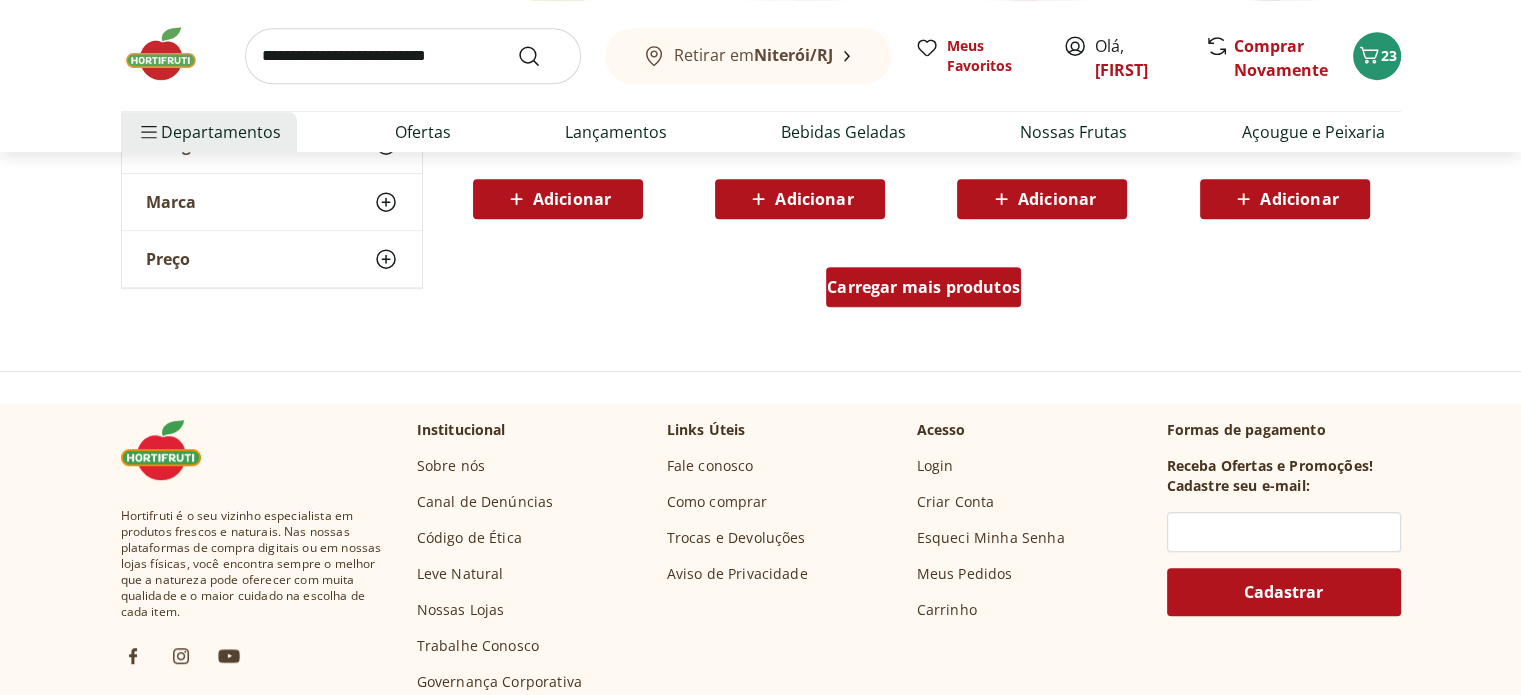 scroll, scrollTop: 31400, scrollLeft: 0, axis: vertical 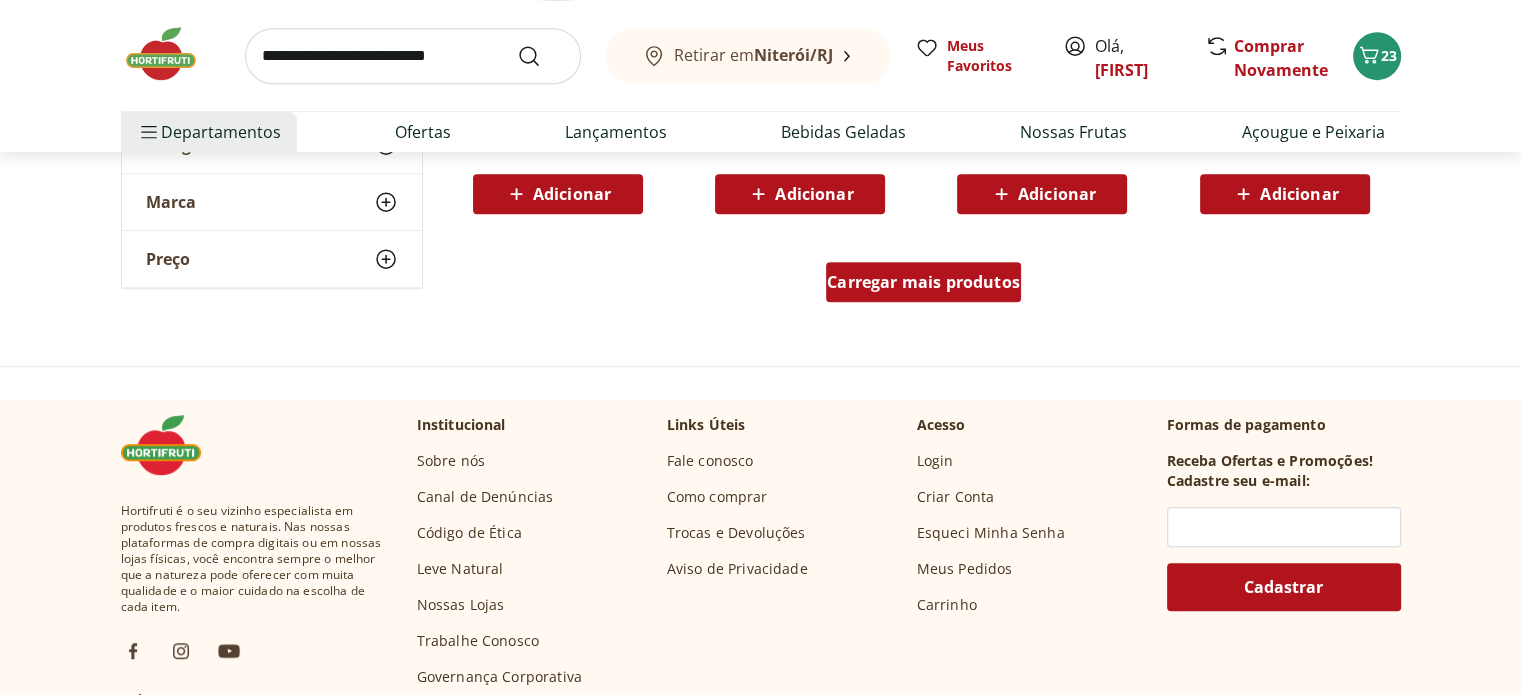 click on "Carregar mais produtos" at bounding box center (923, 286) 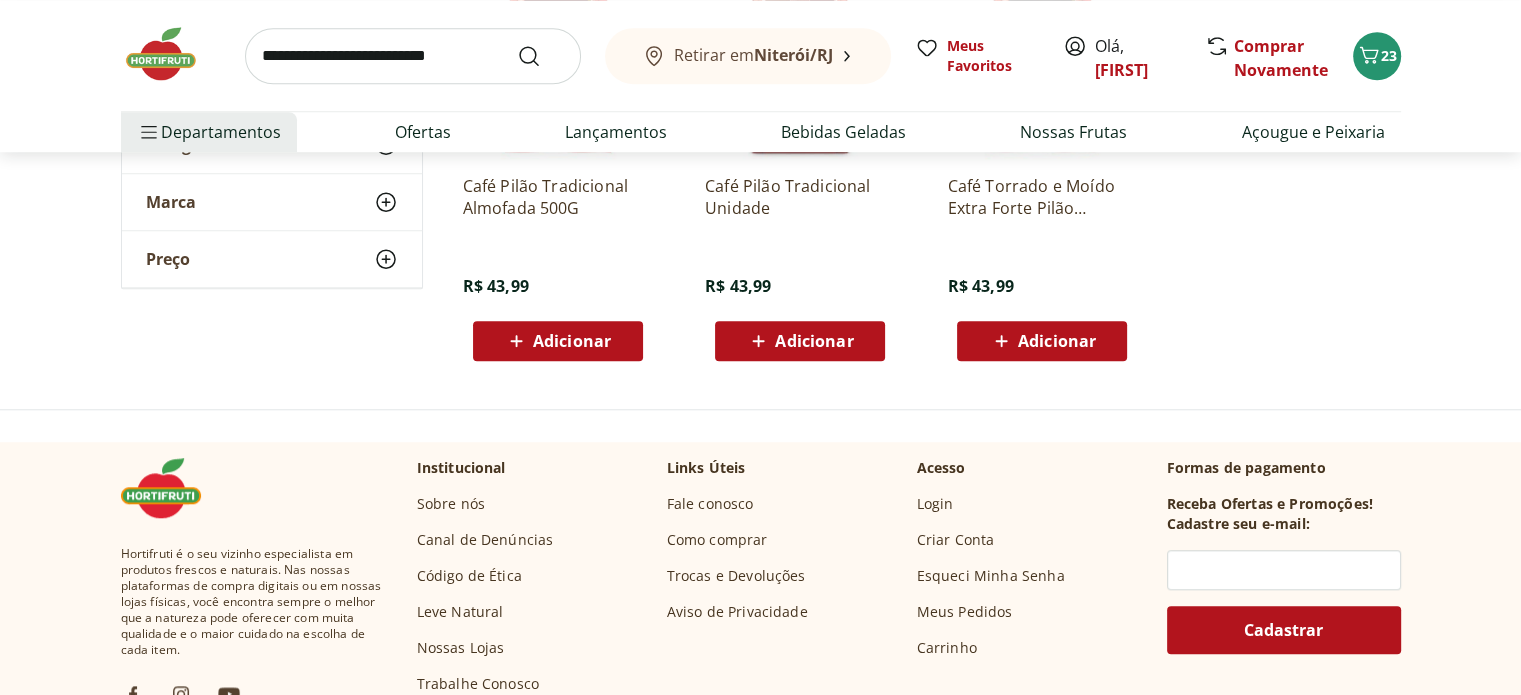 scroll, scrollTop: 32120, scrollLeft: 0, axis: vertical 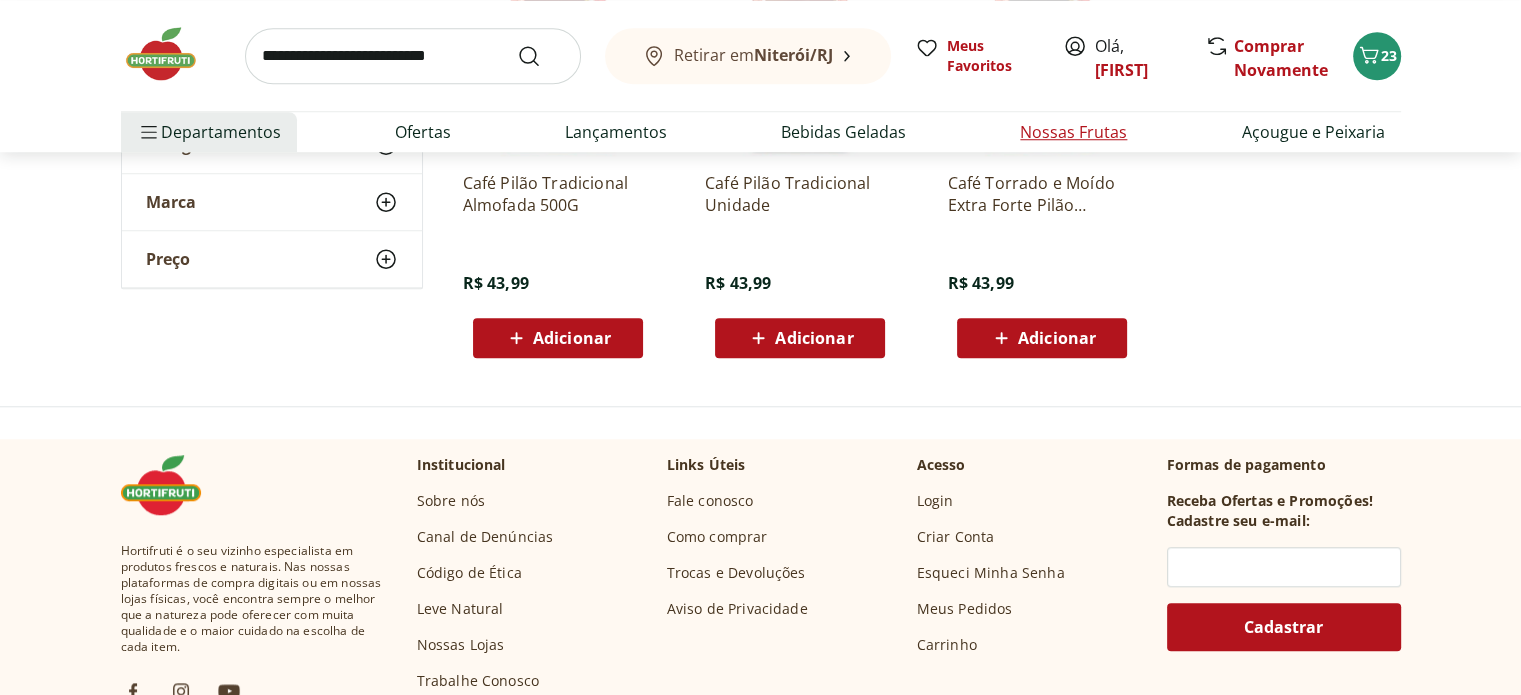 click on "Nossas Frutas" at bounding box center [1073, 132] 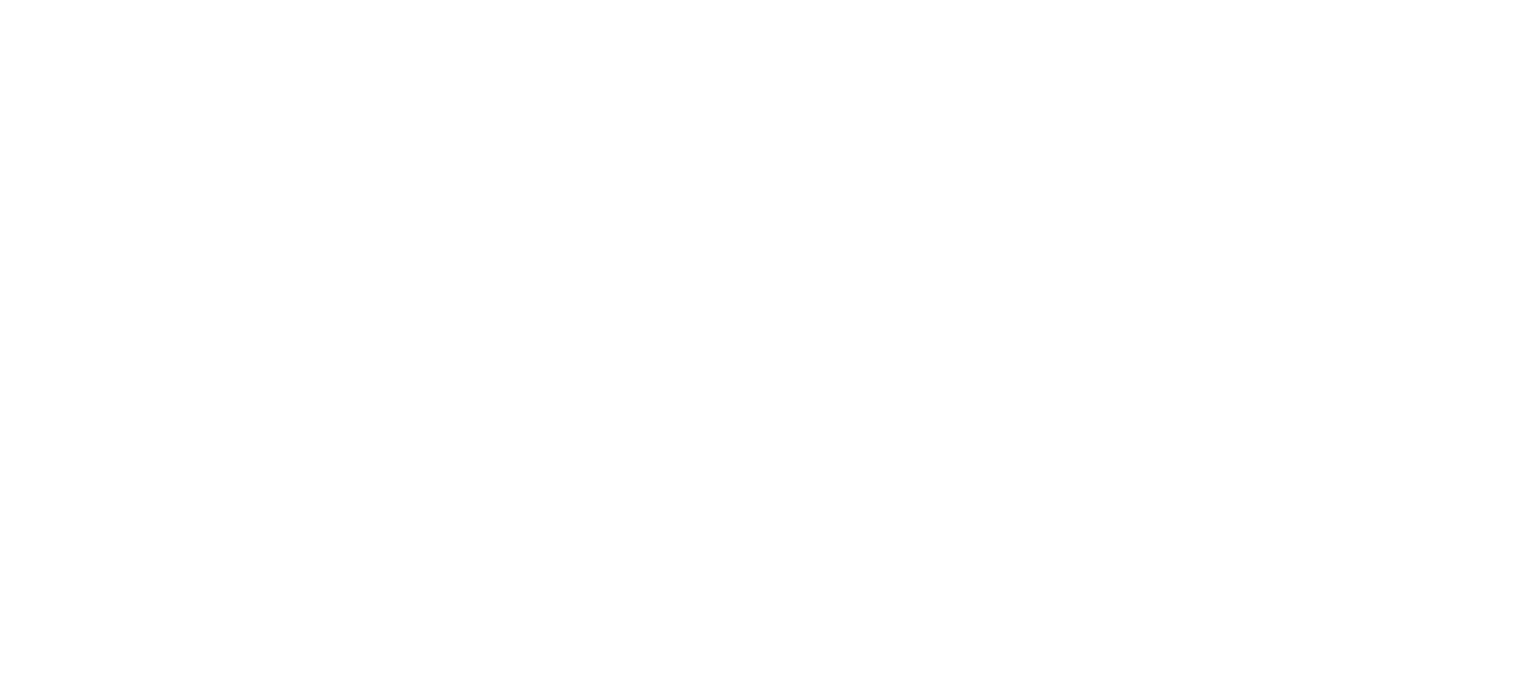 scroll, scrollTop: 0, scrollLeft: 0, axis: both 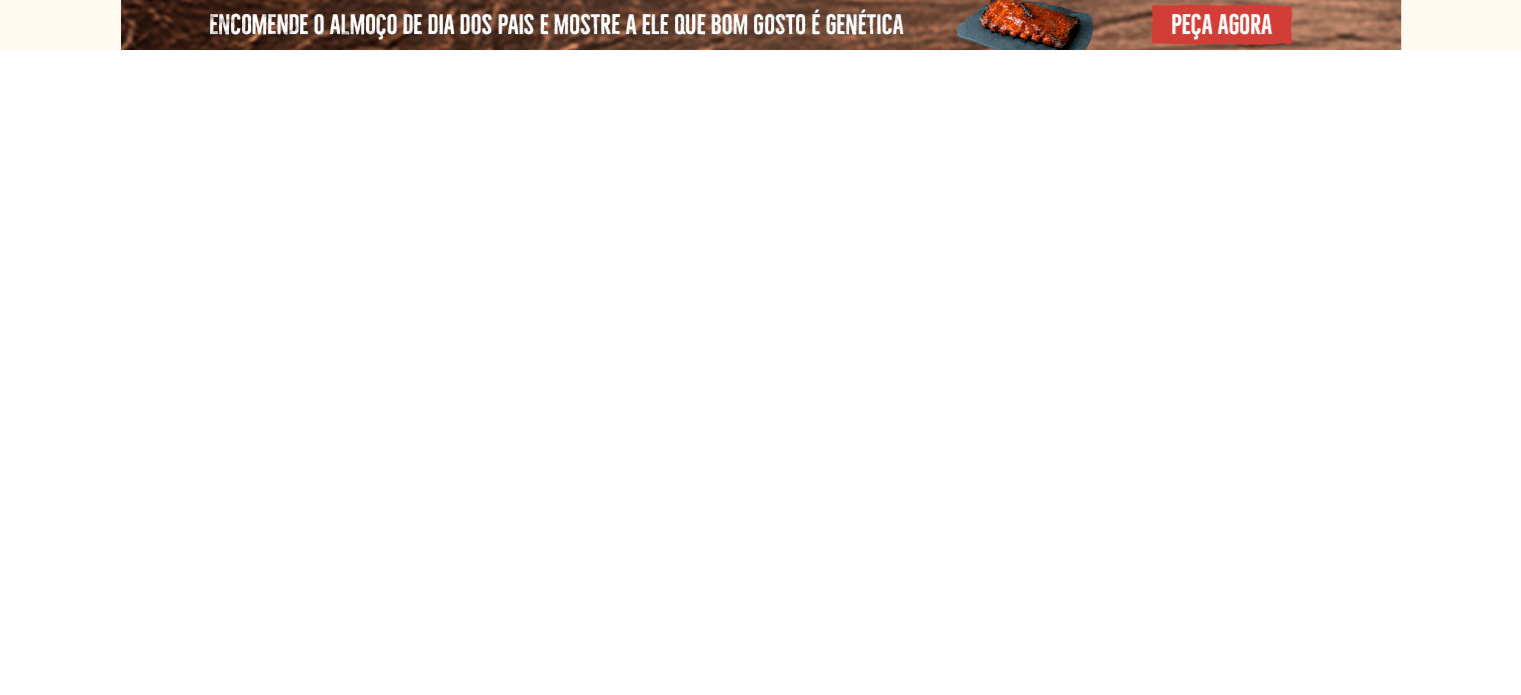 select on "**********" 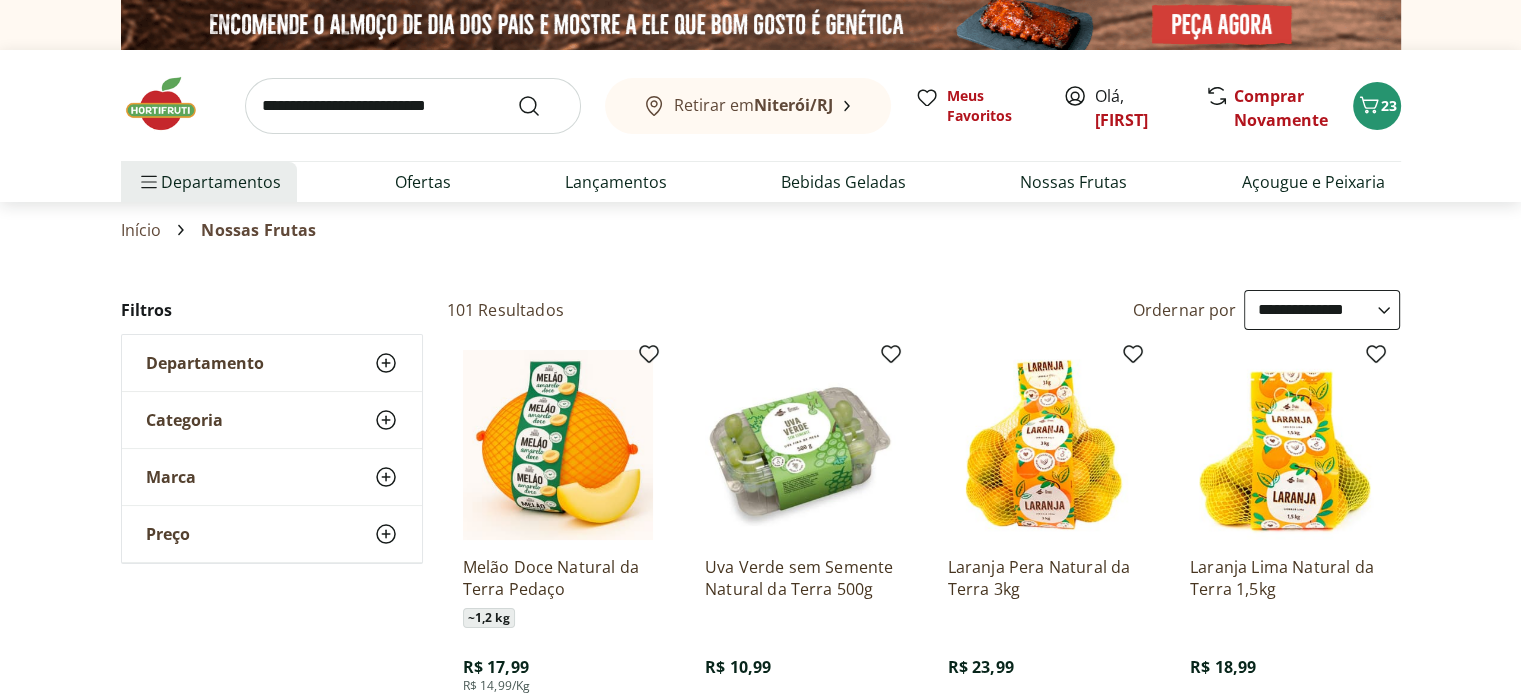click 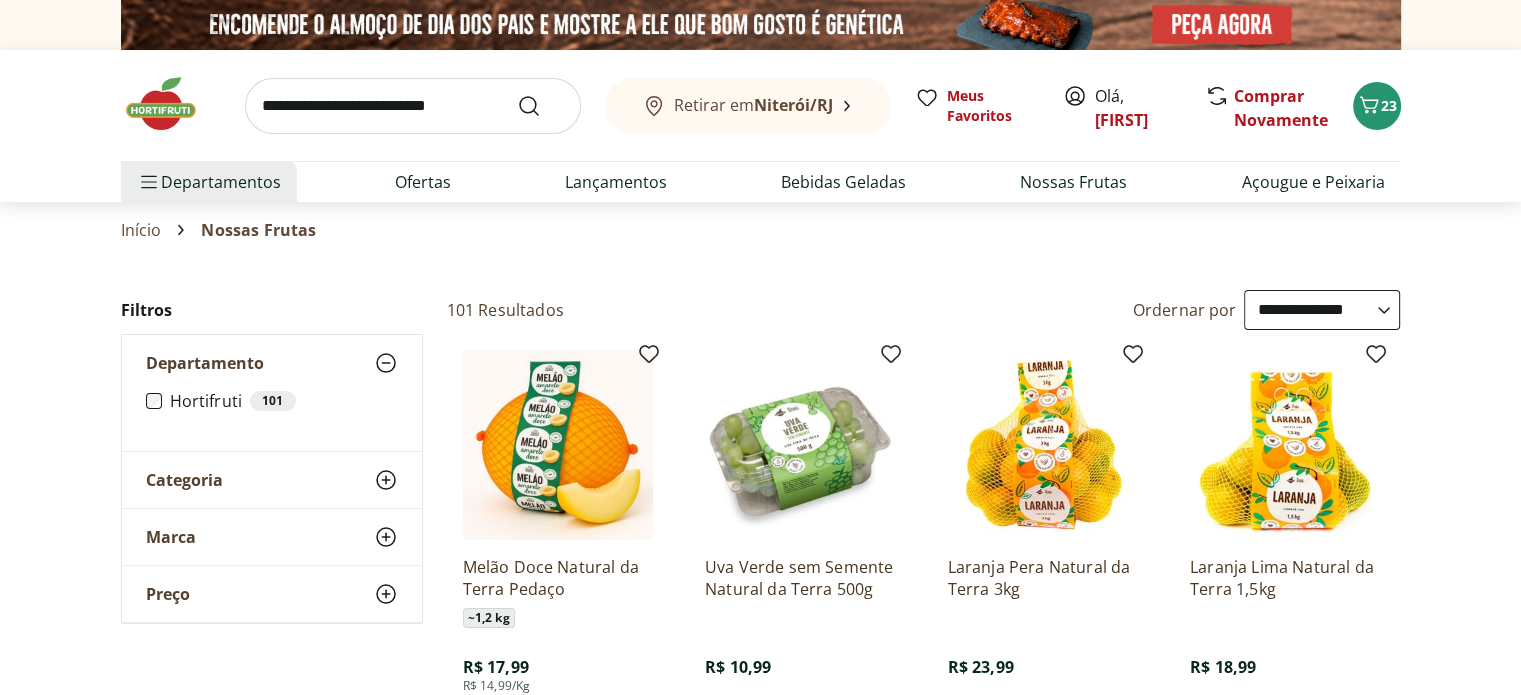 click 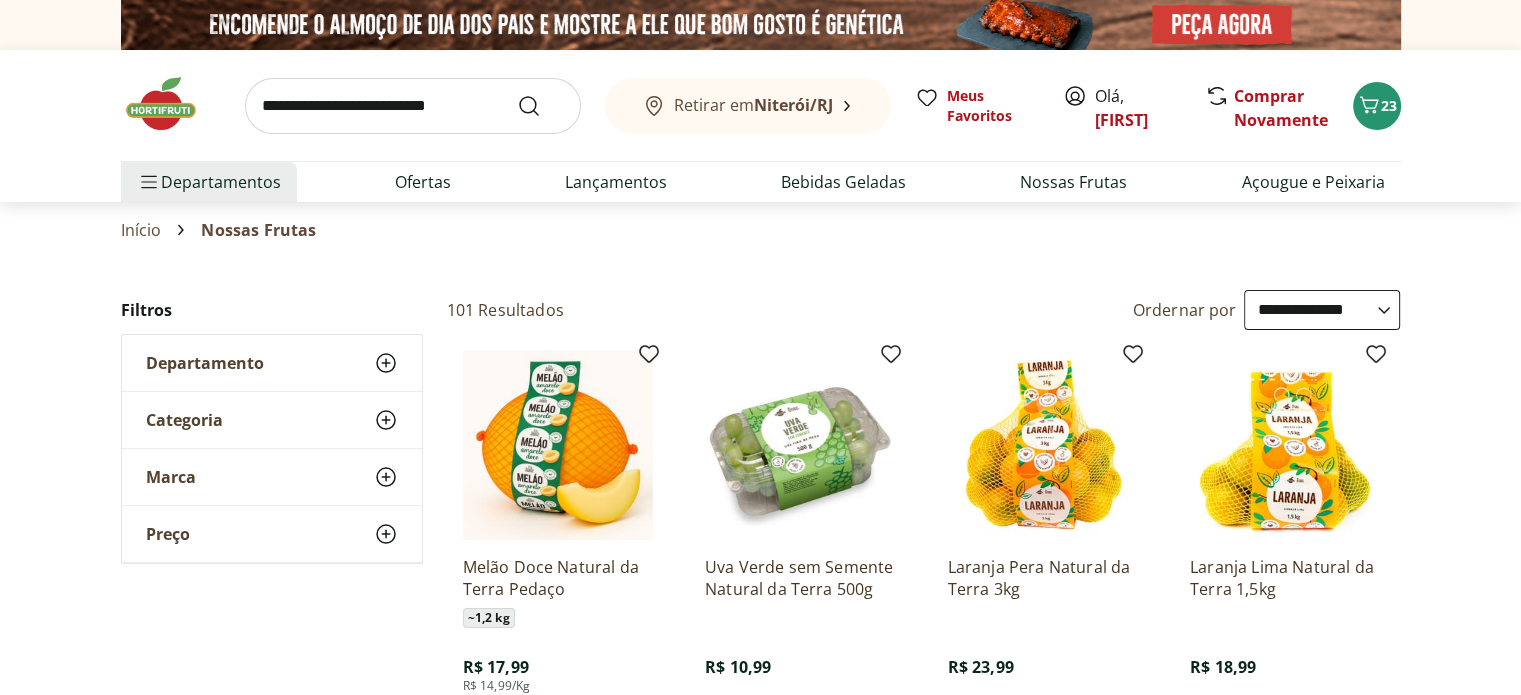click 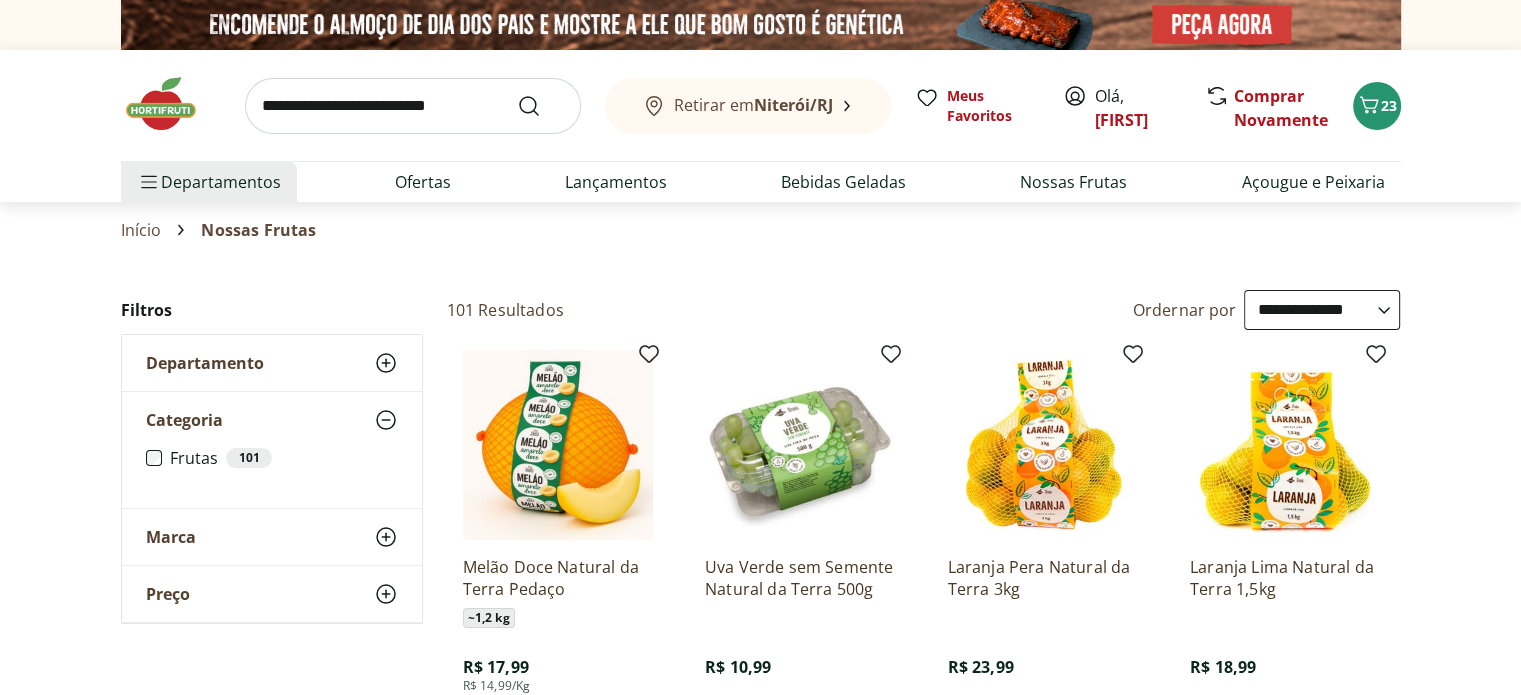 click 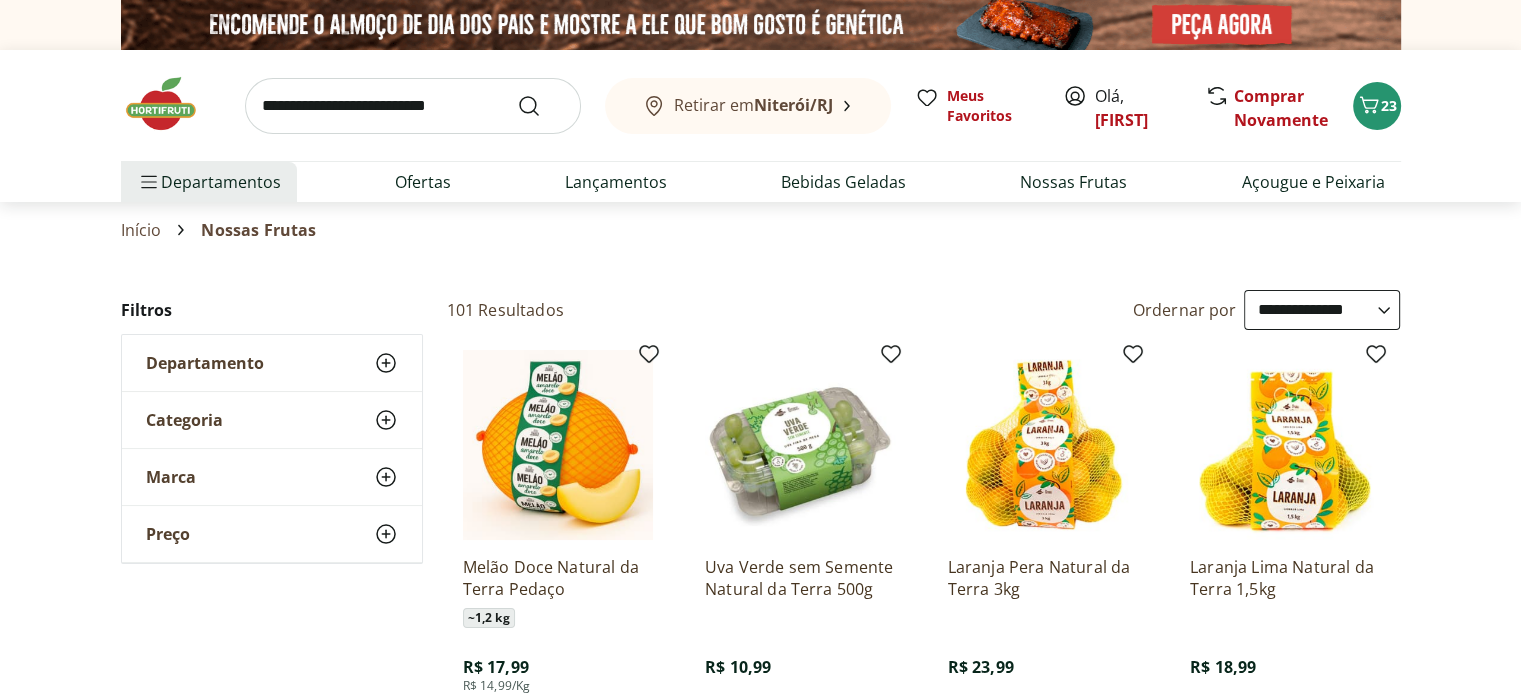 click 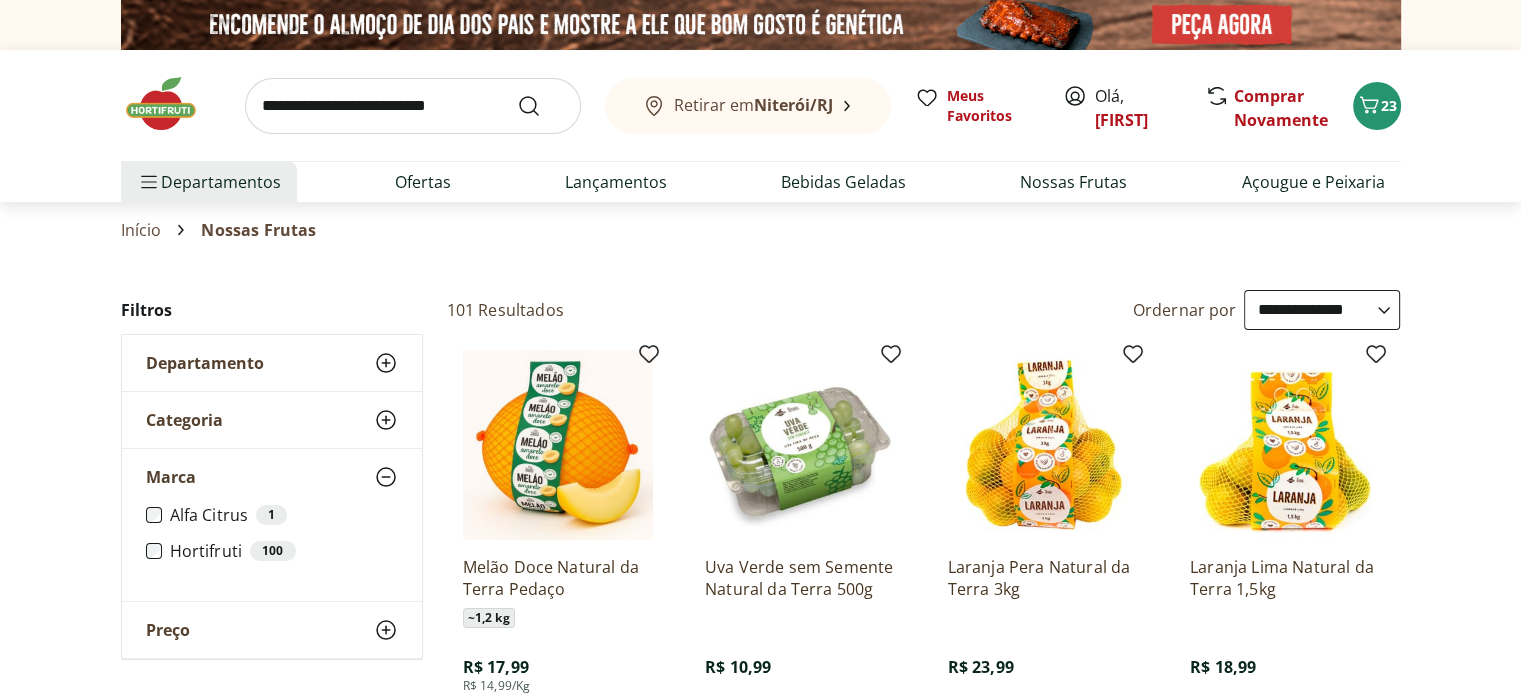 click 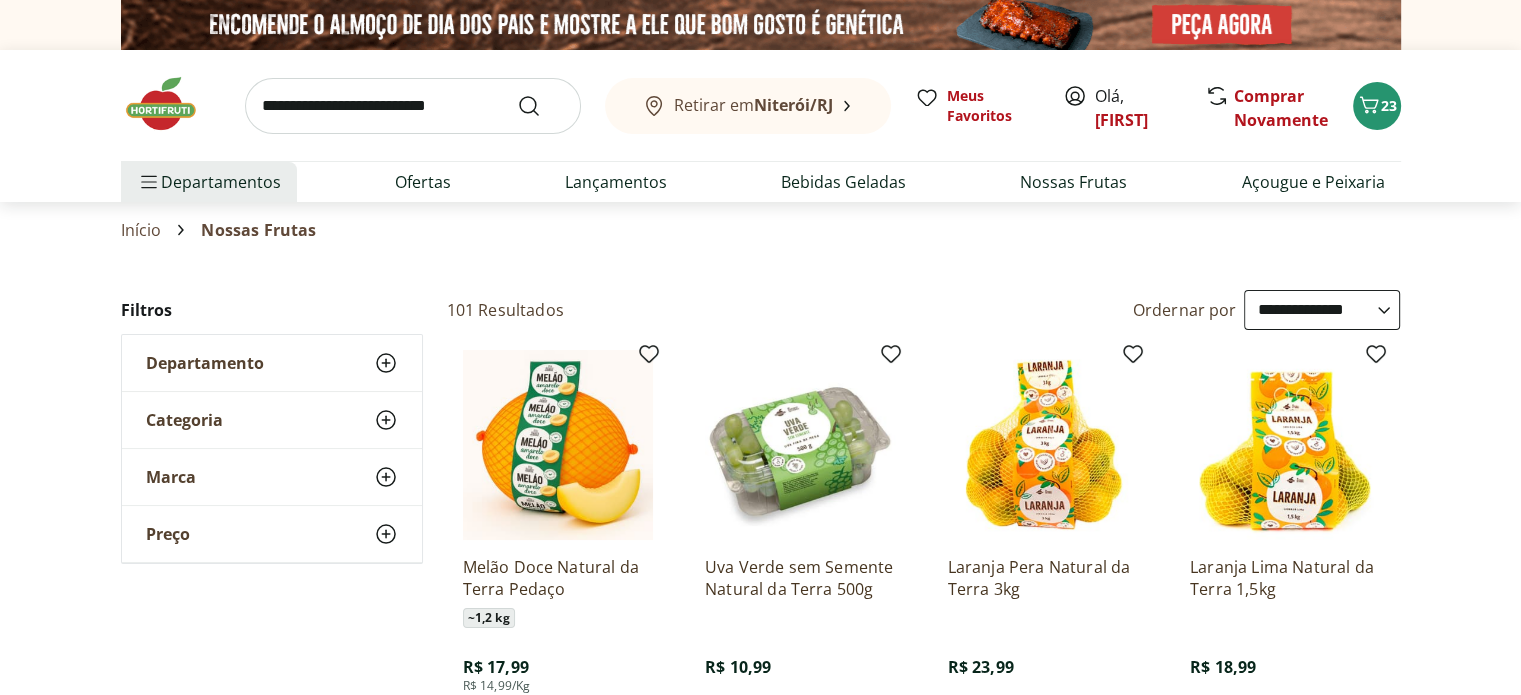 click 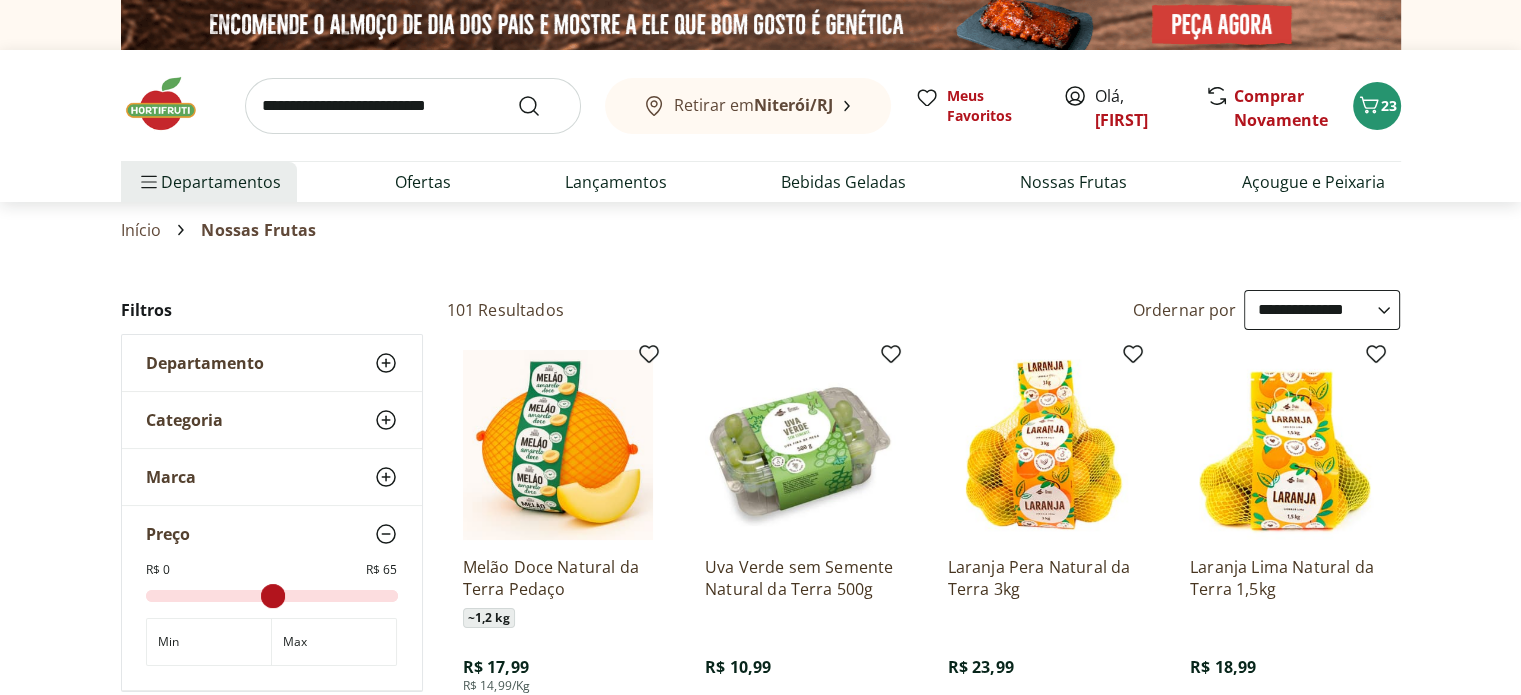 click 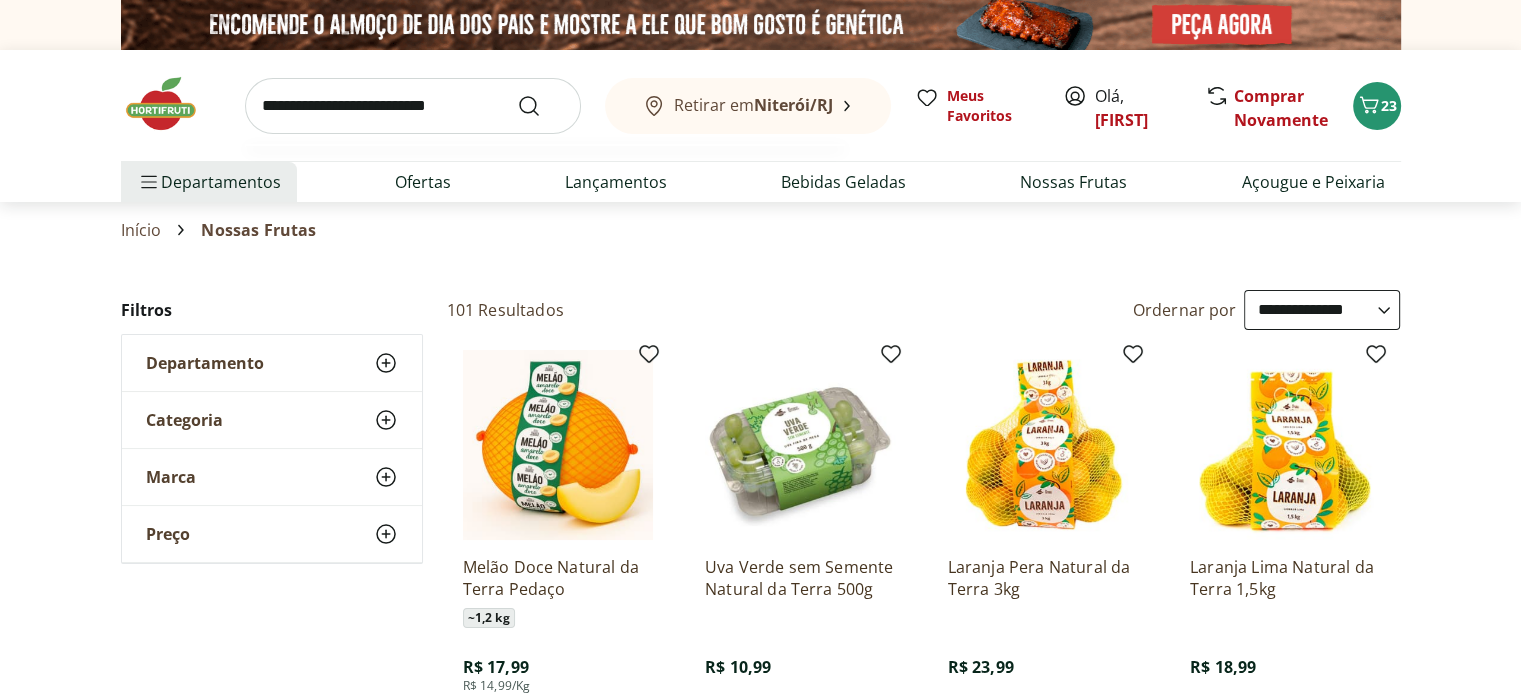 click at bounding box center [413, 106] 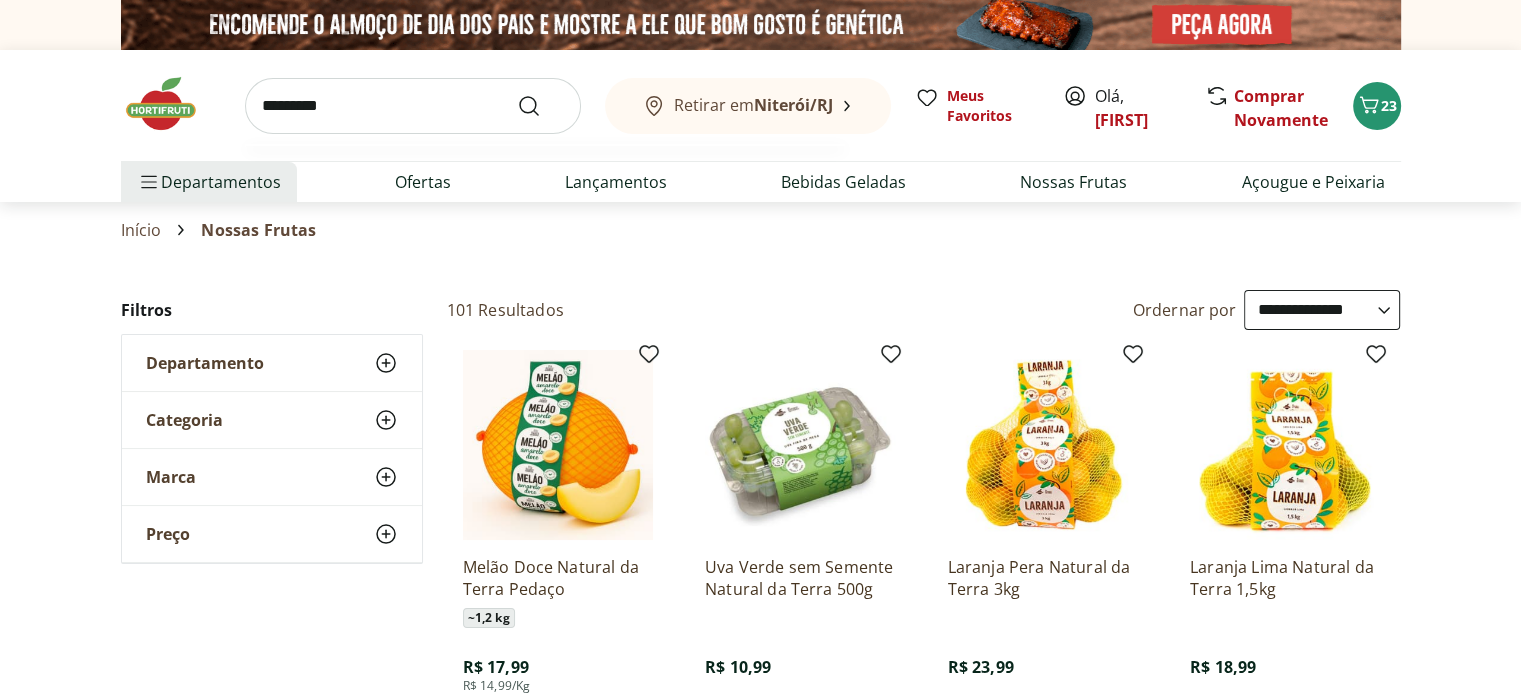 type on "*********" 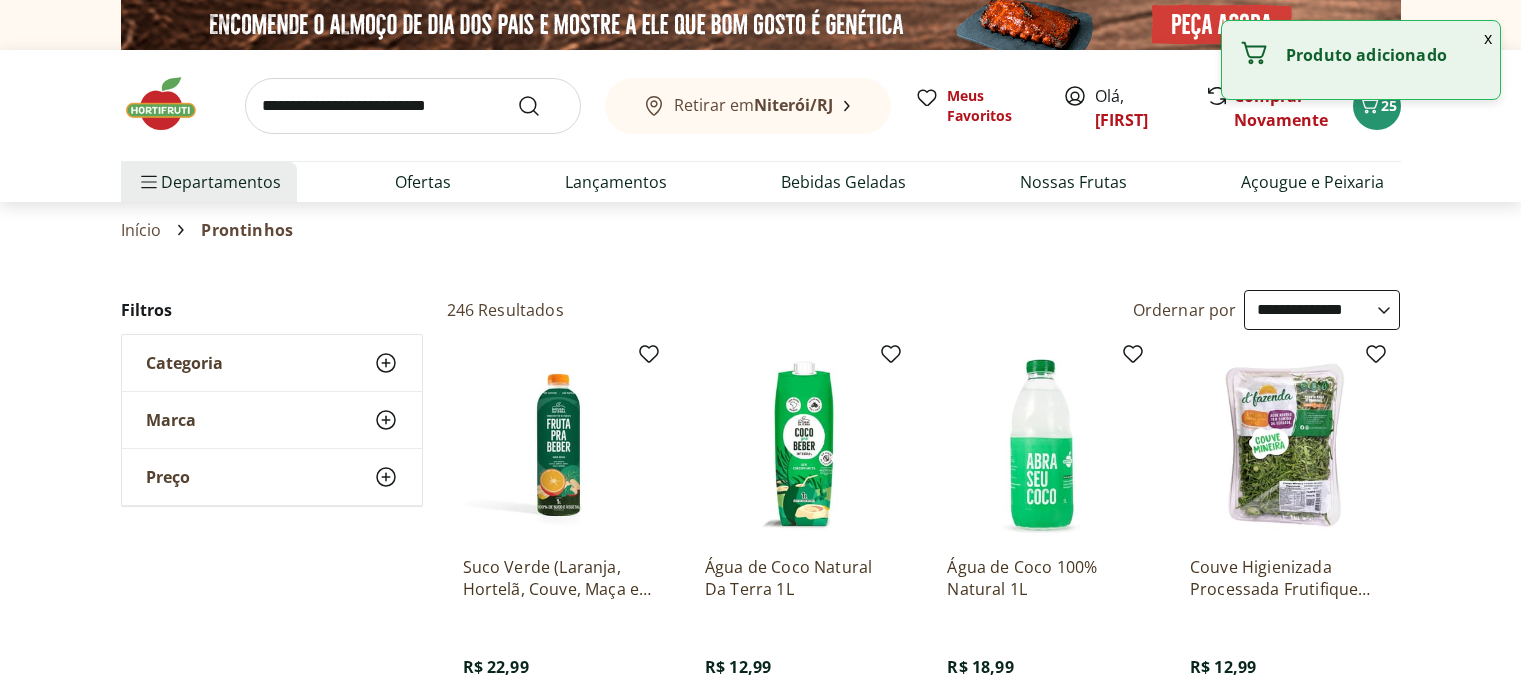 select on "**********" 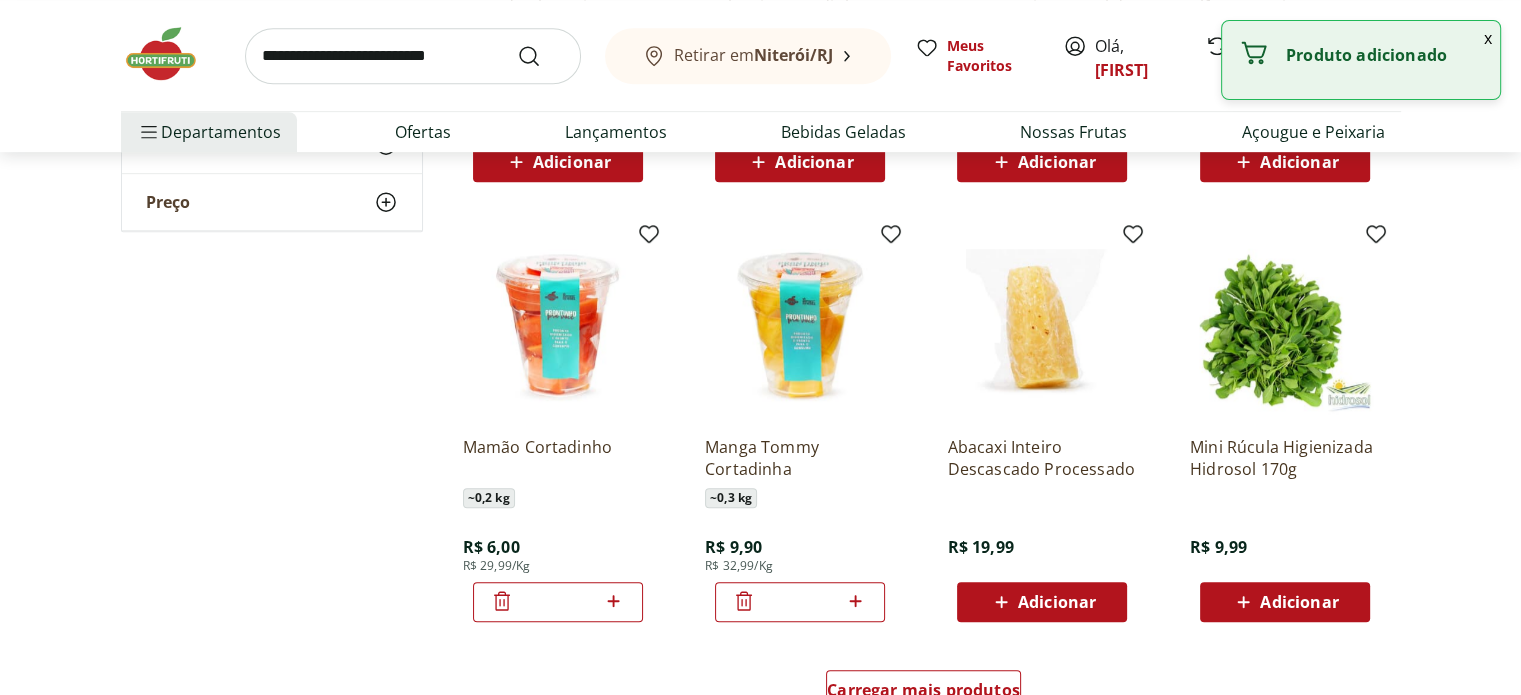scroll, scrollTop: 0, scrollLeft: 0, axis: both 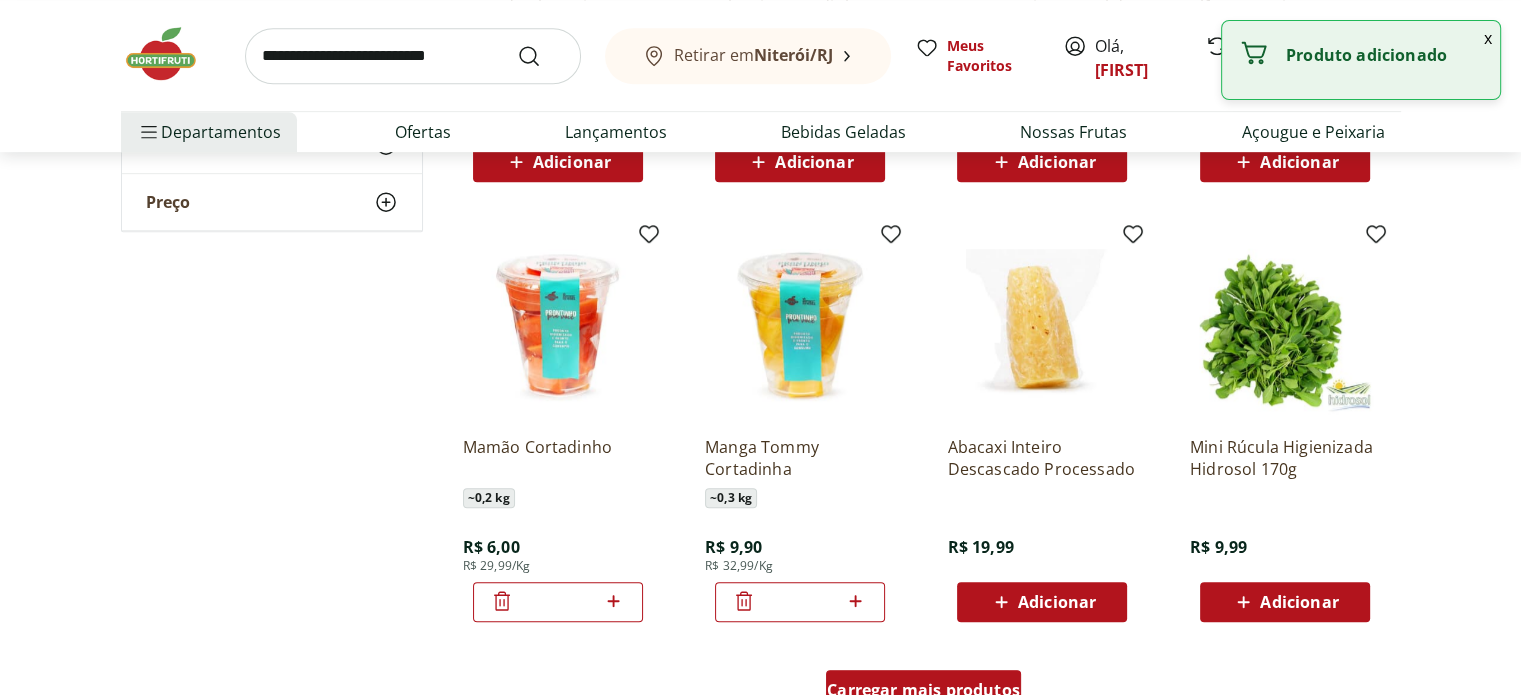 click on "Carregar mais produtos" at bounding box center [923, 690] 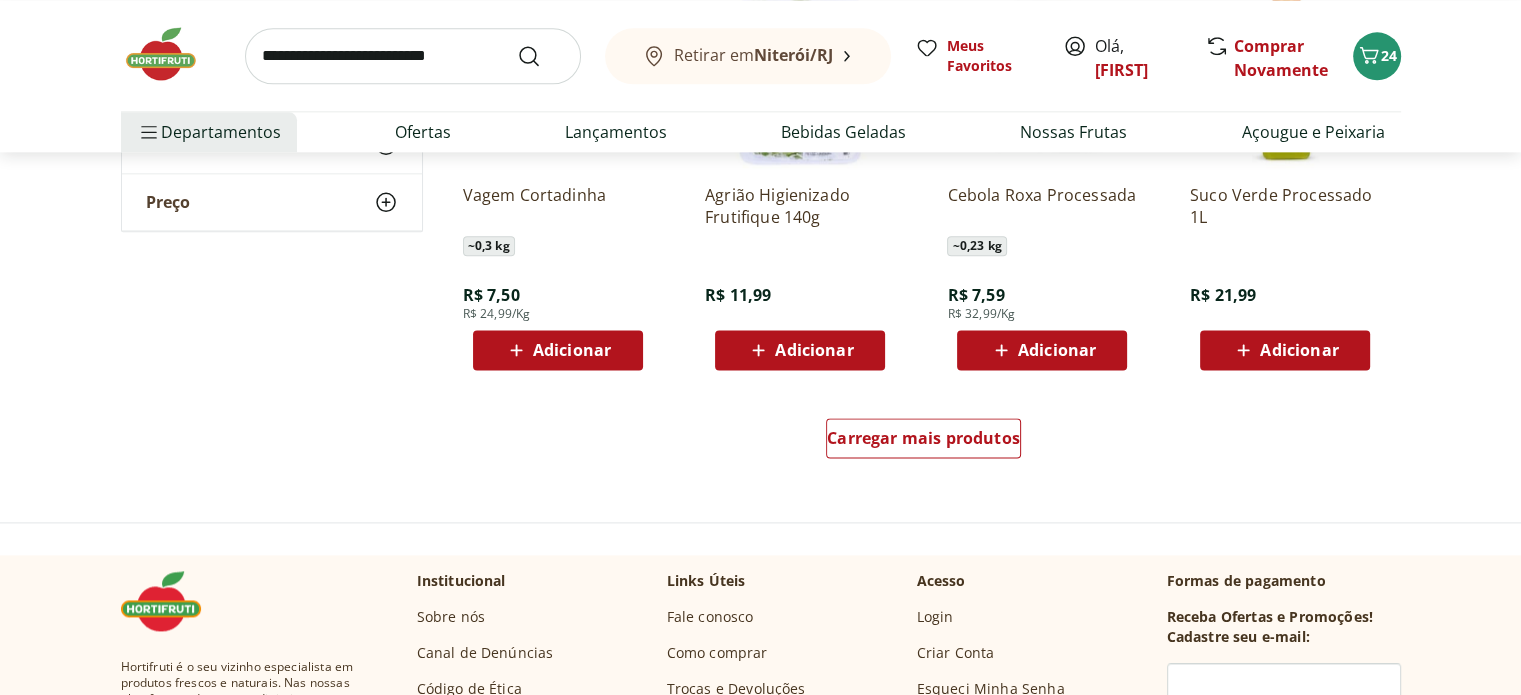 scroll, scrollTop: 2560, scrollLeft: 0, axis: vertical 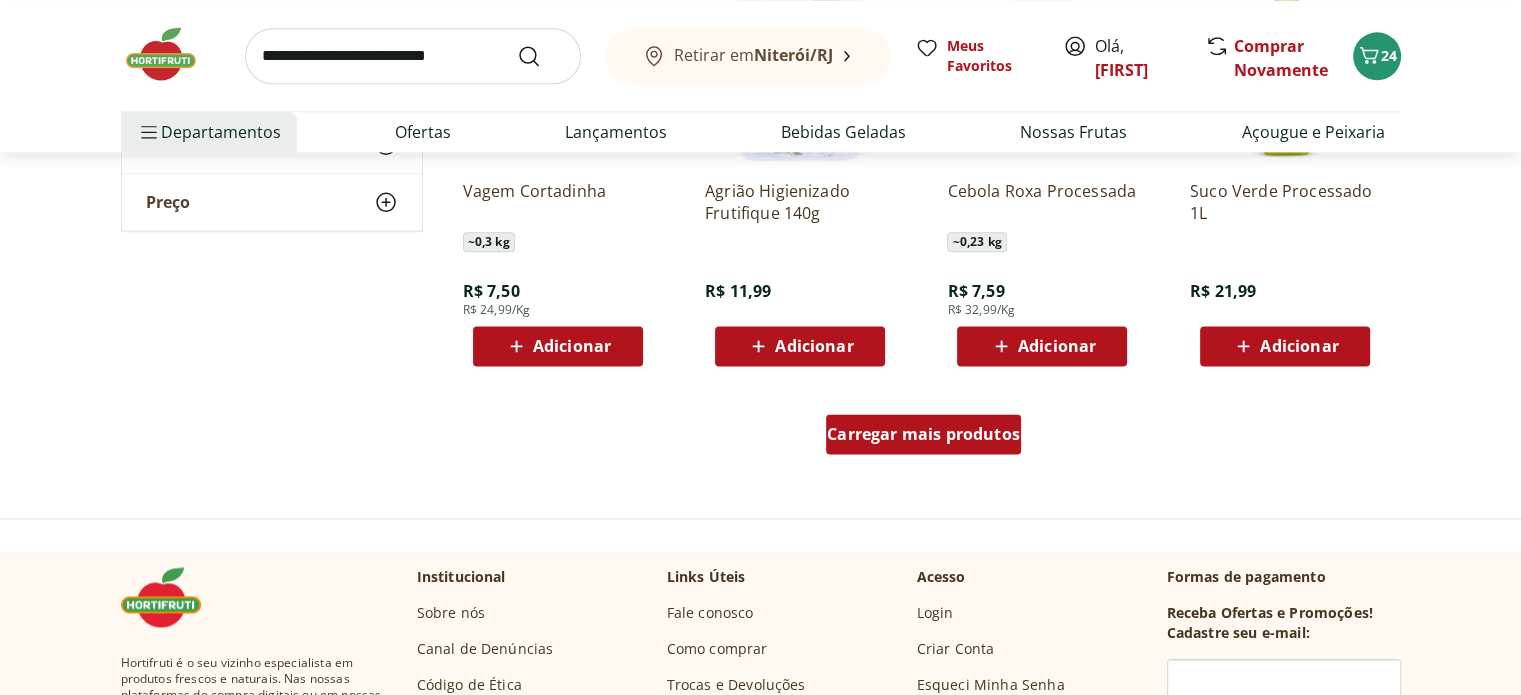 click on "Carregar mais produtos" at bounding box center (923, 434) 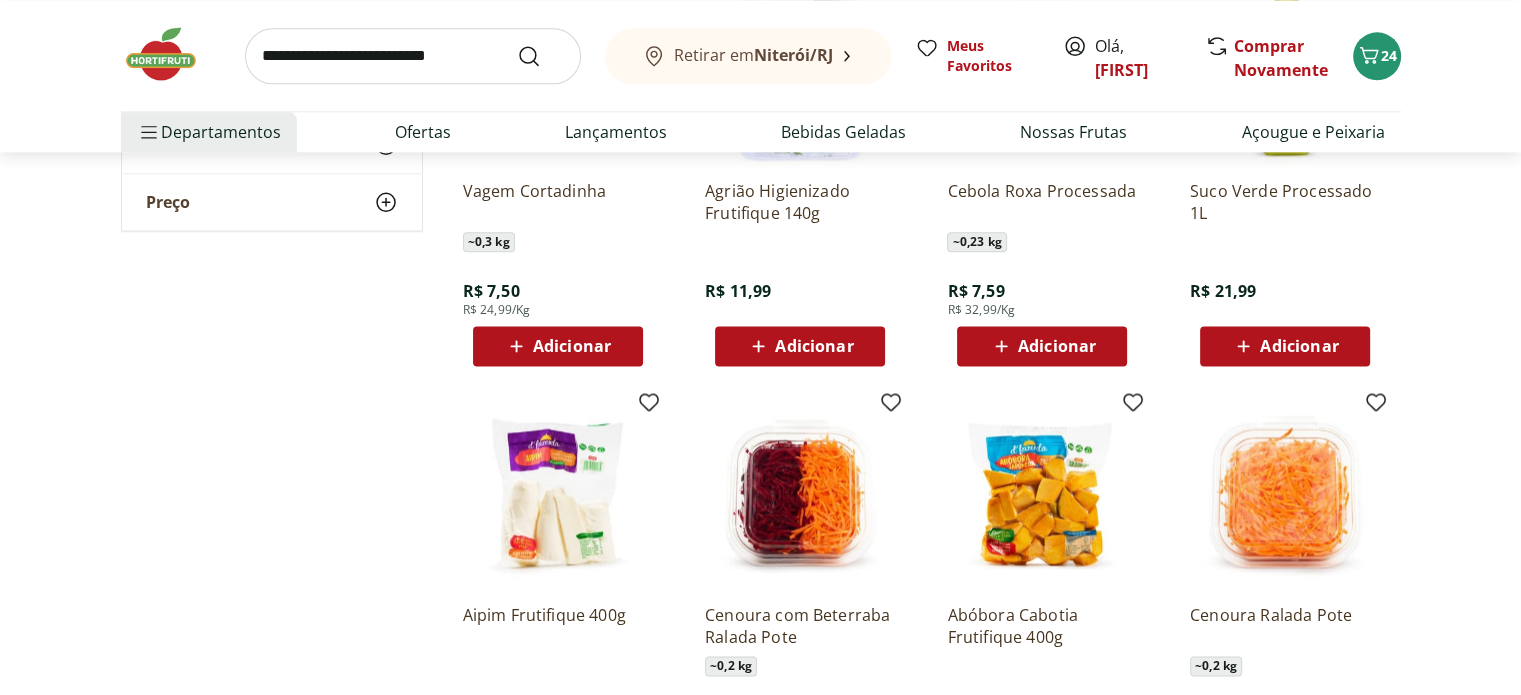 click on "Adicionar" at bounding box center [1299, 346] 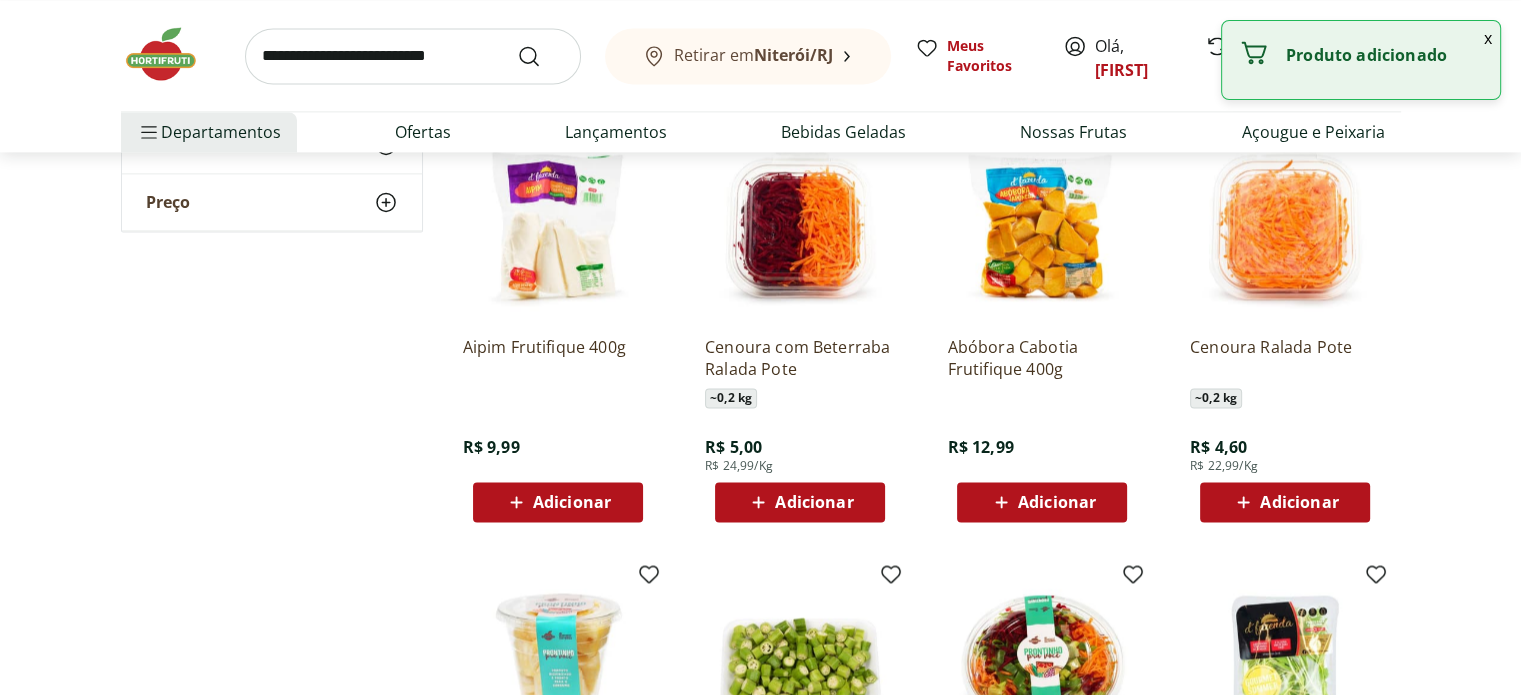 scroll, scrollTop: 2840, scrollLeft: 0, axis: vertical 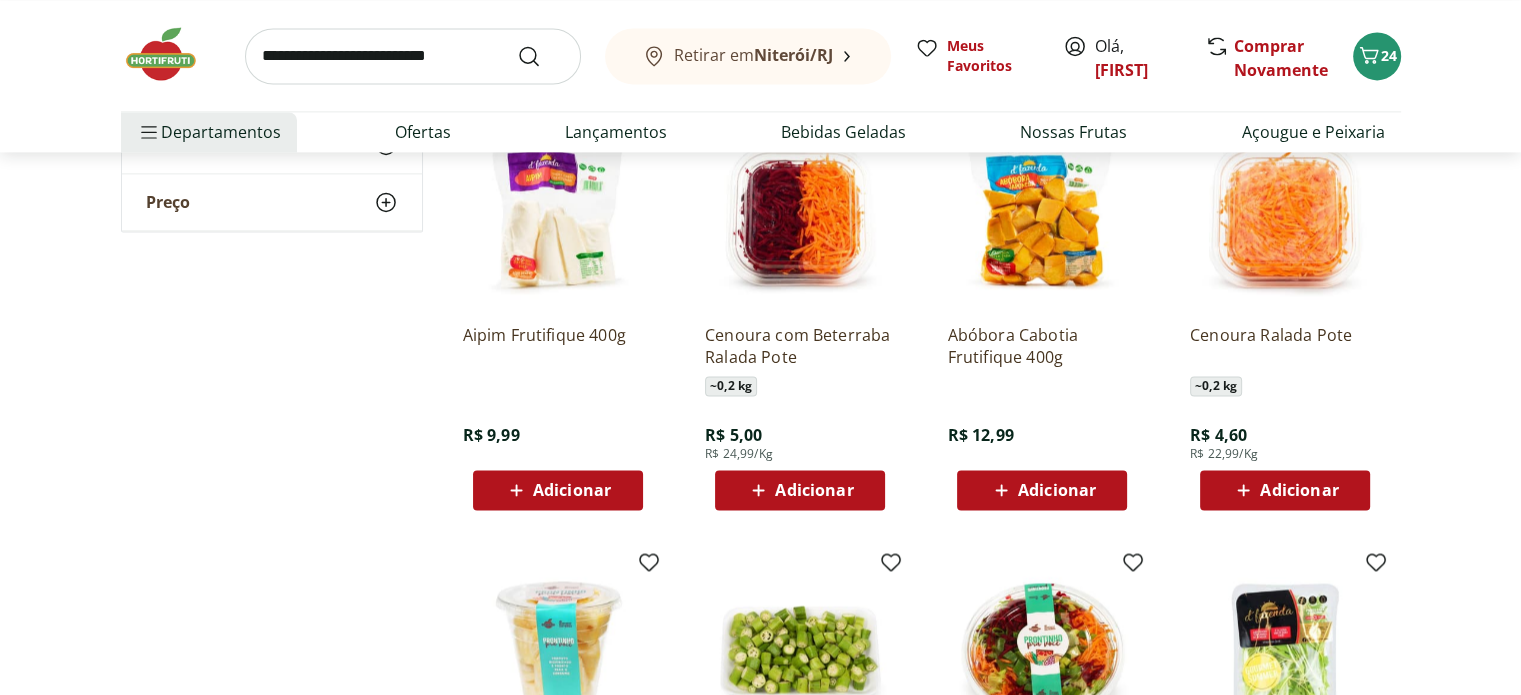 click on "Adicionar" at bounding box center (814, 490) 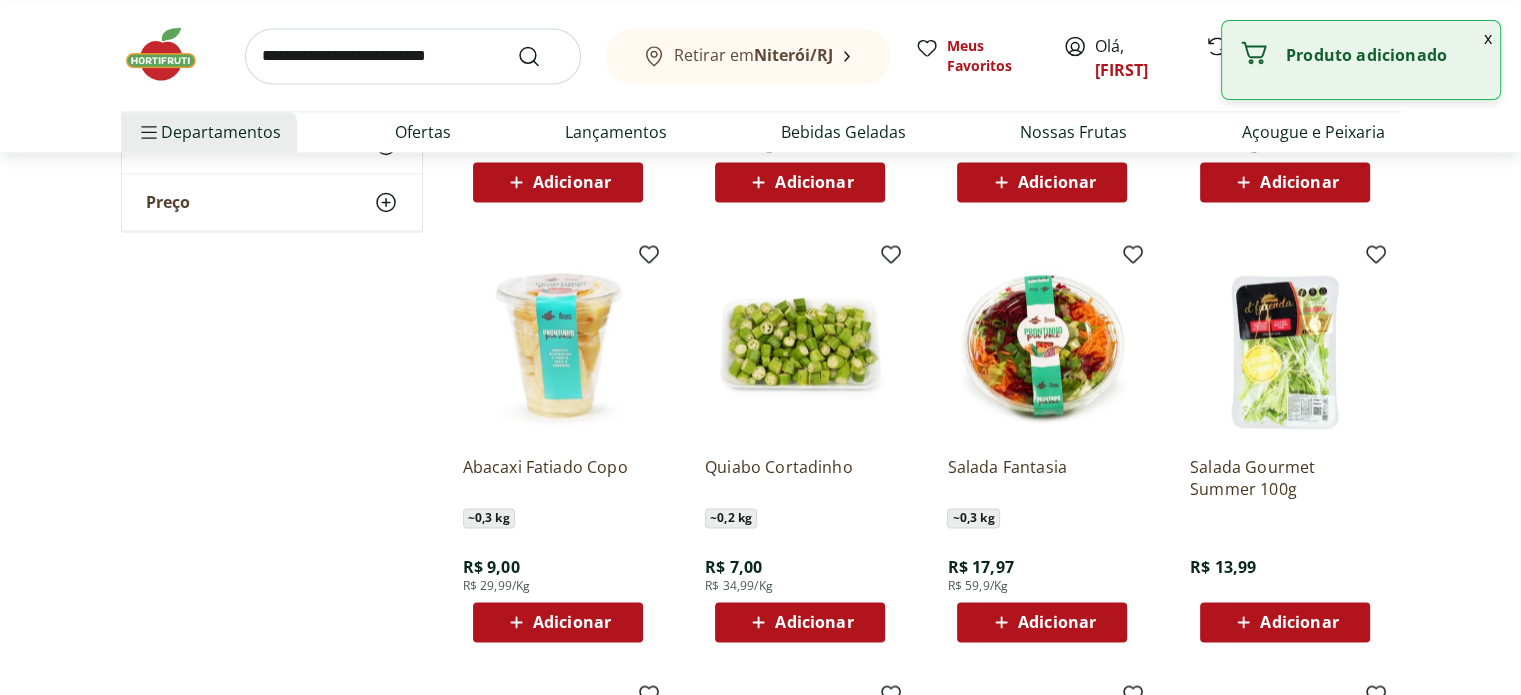 scroll, scrollTop: 3160, scrollLeft: 0, axis: vertical 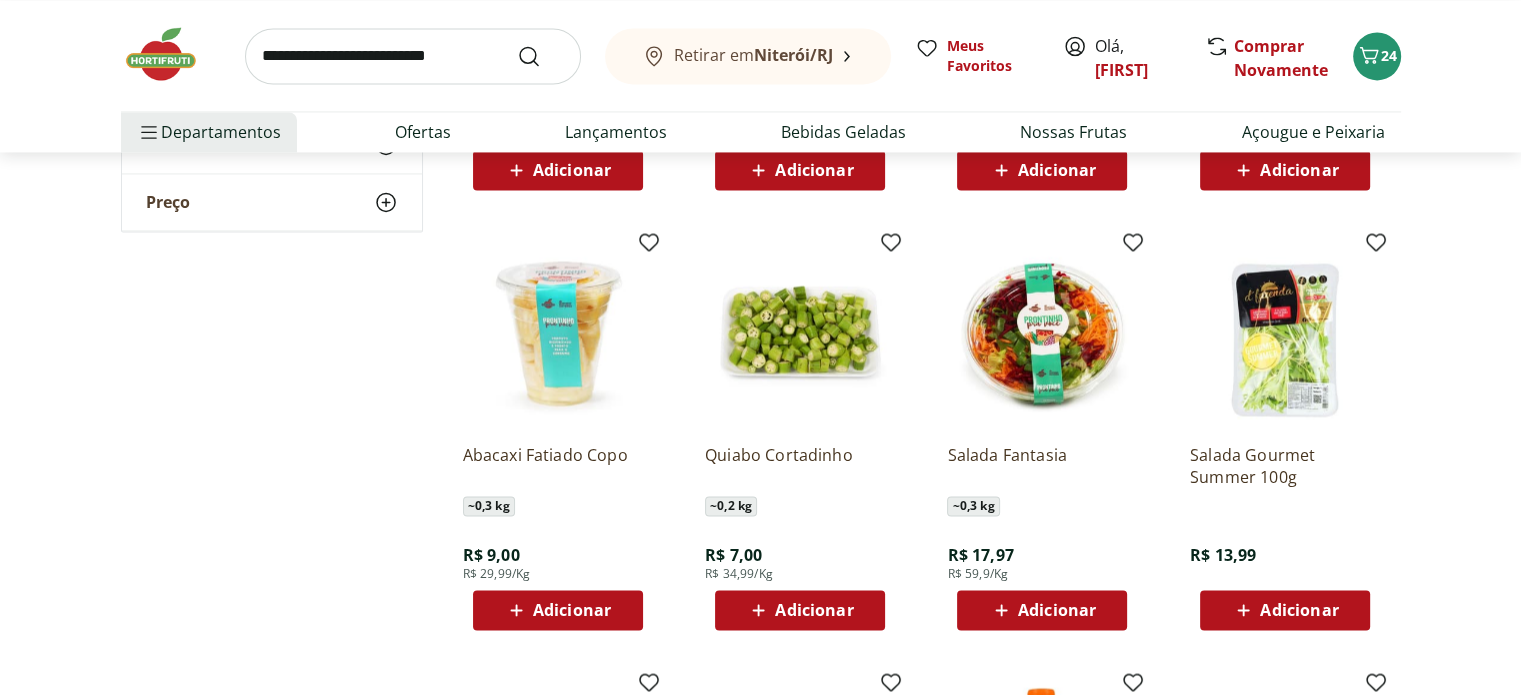 click on "Adicionar" at bounding box center (1057, 610) 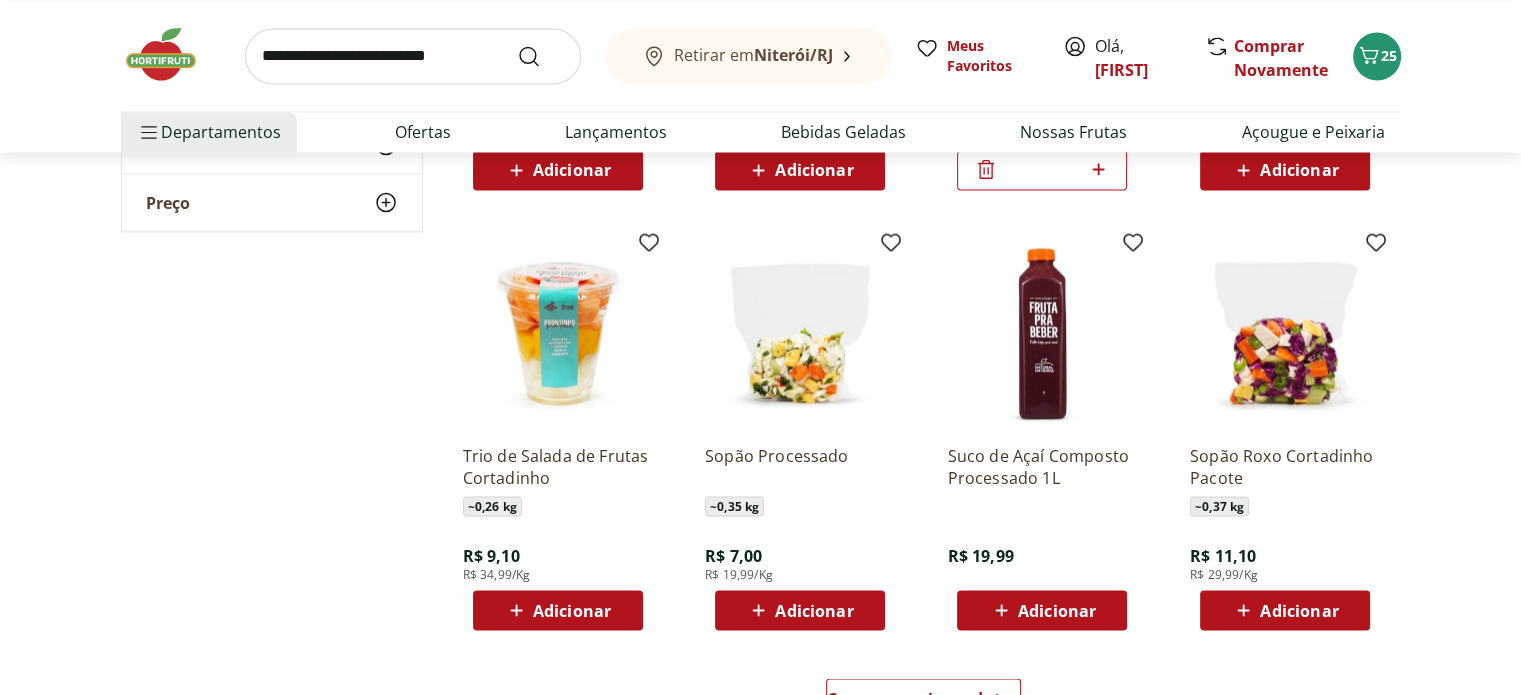 scroll, scrollTop: 3640, scrollLeft: 0, axis: vertical 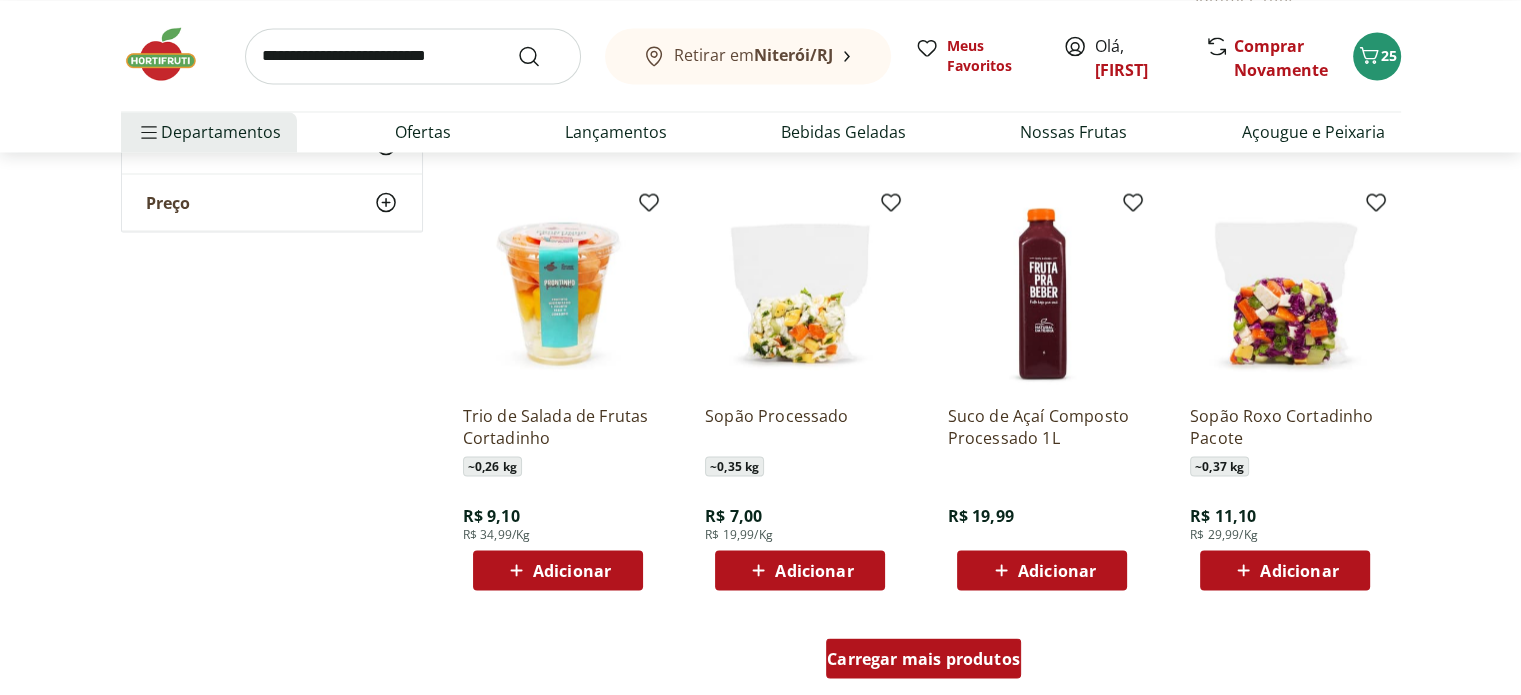 click on "Carregar mais produtos" at bounding box center [923, 658] 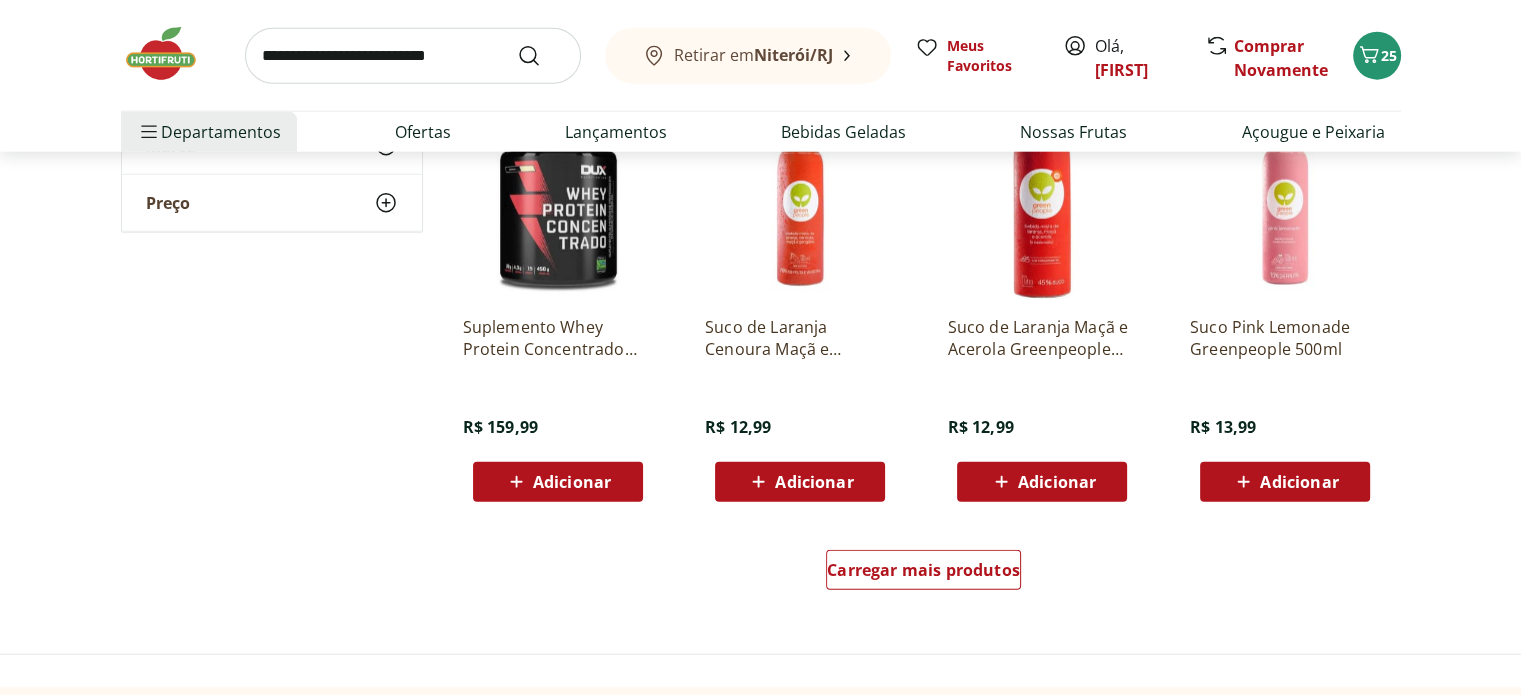 scroll, scrollTop: 5080, scrollLeft: 0, axis: vertical 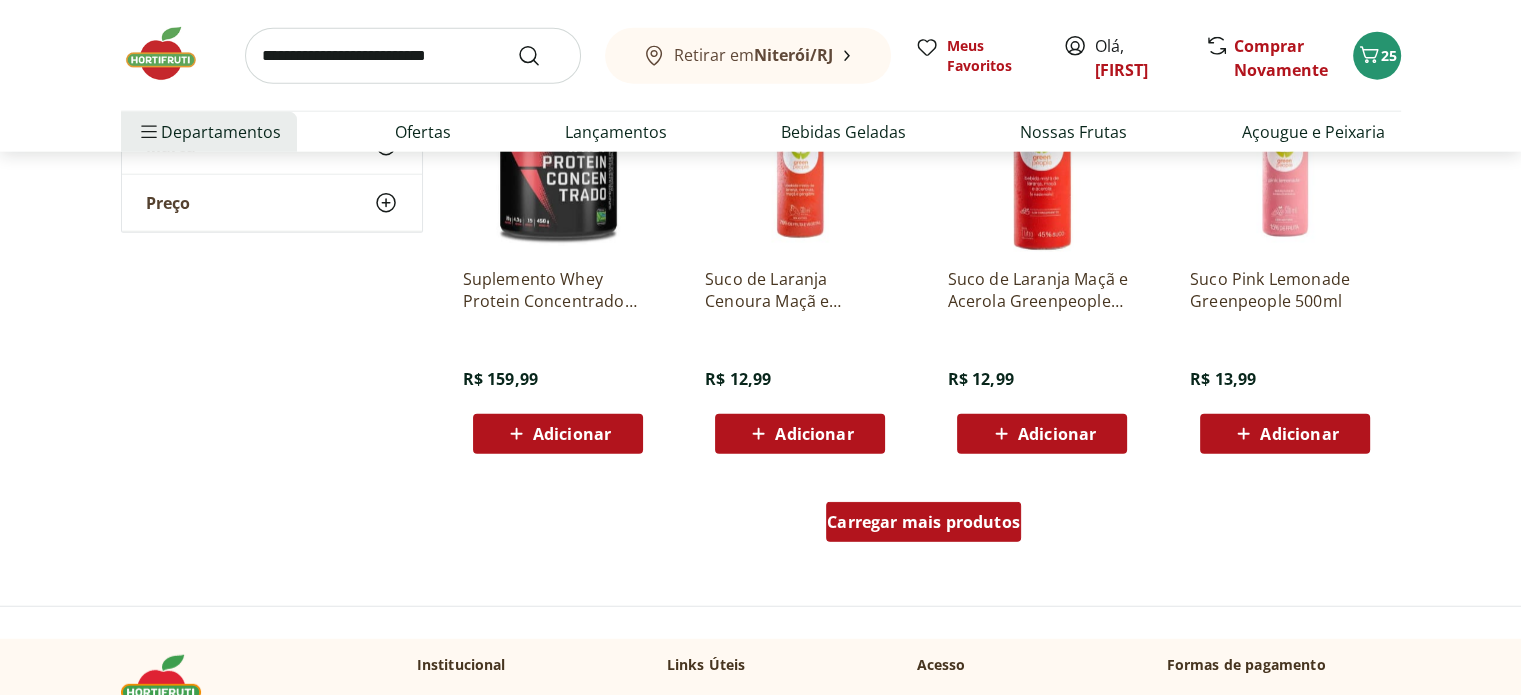 click on "Carregar mais produtos" at bounding box center [923, 522] 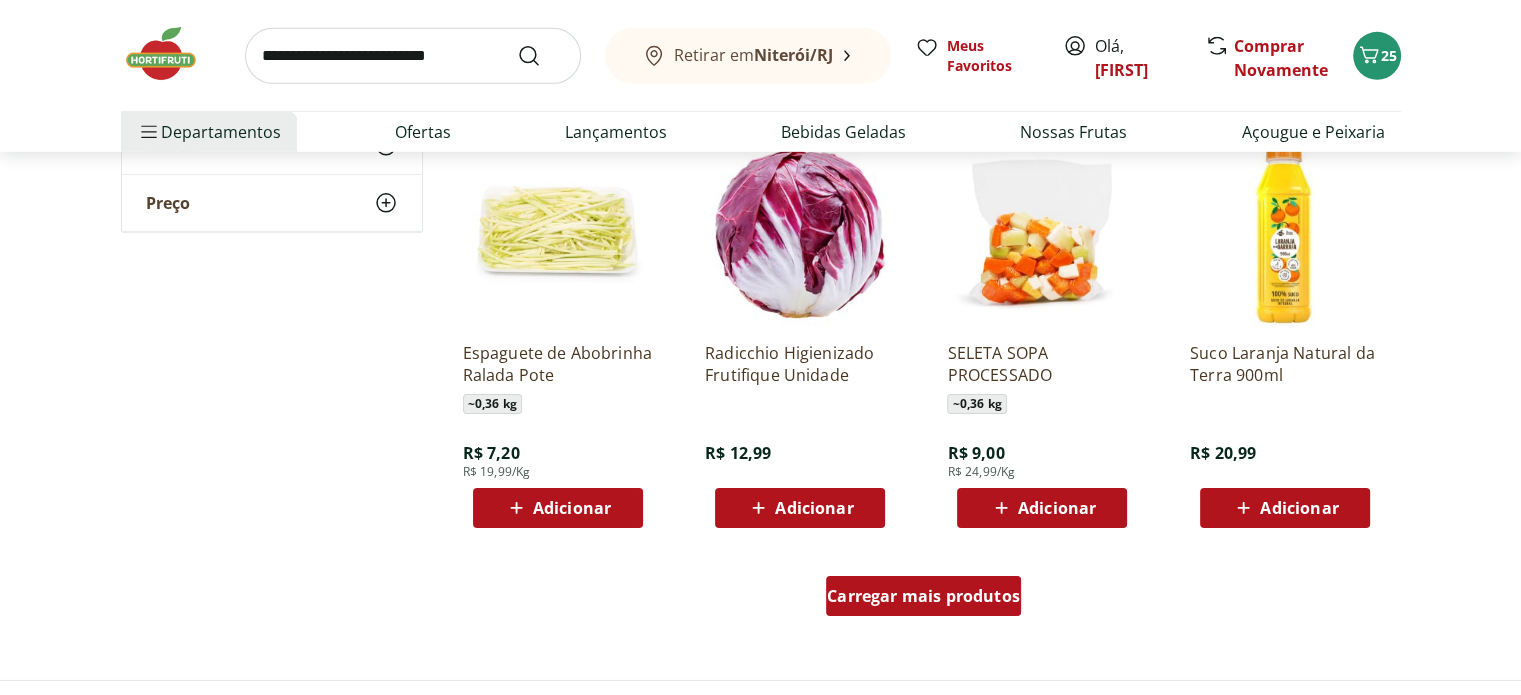 scroll, scrollTop: 6320, scrollLeft: 0, axis: vertical 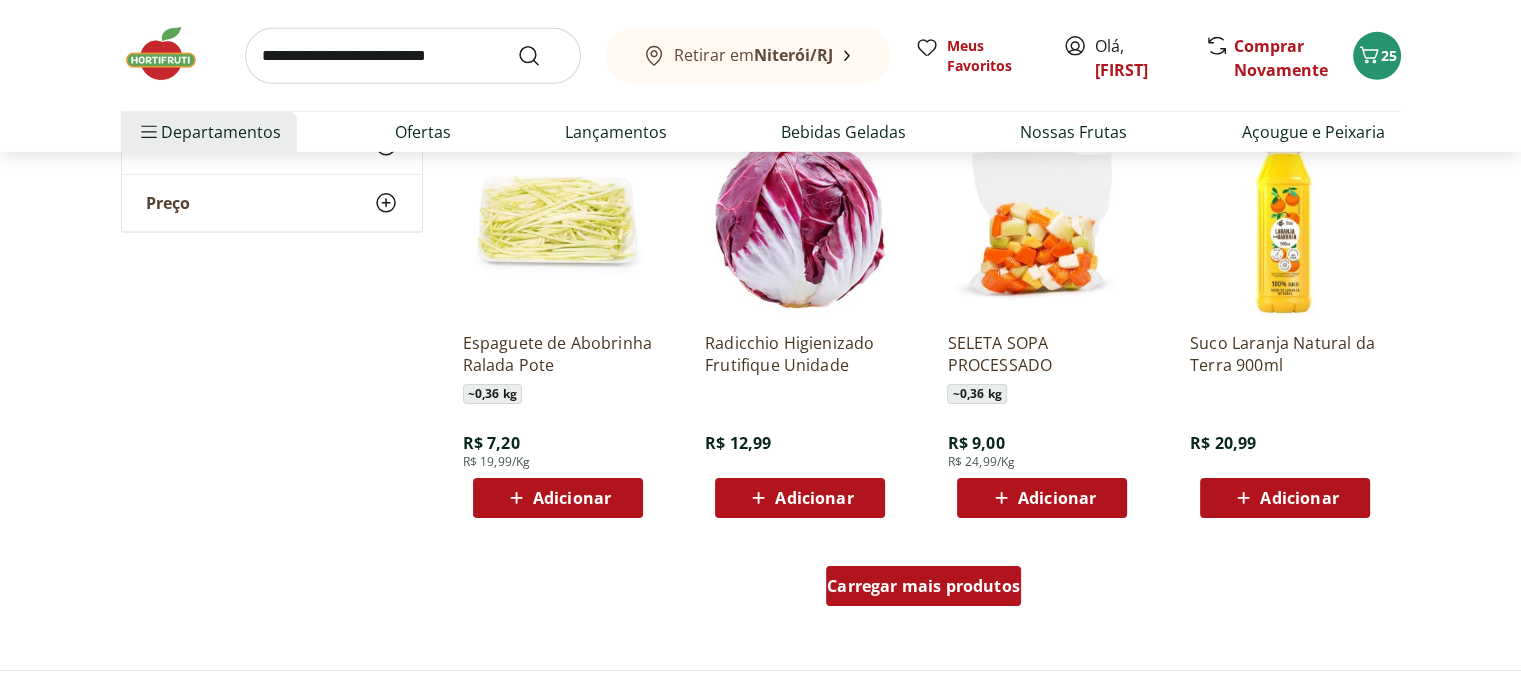 click on "Carregar mais produtos" at bounding box center [923, 586] 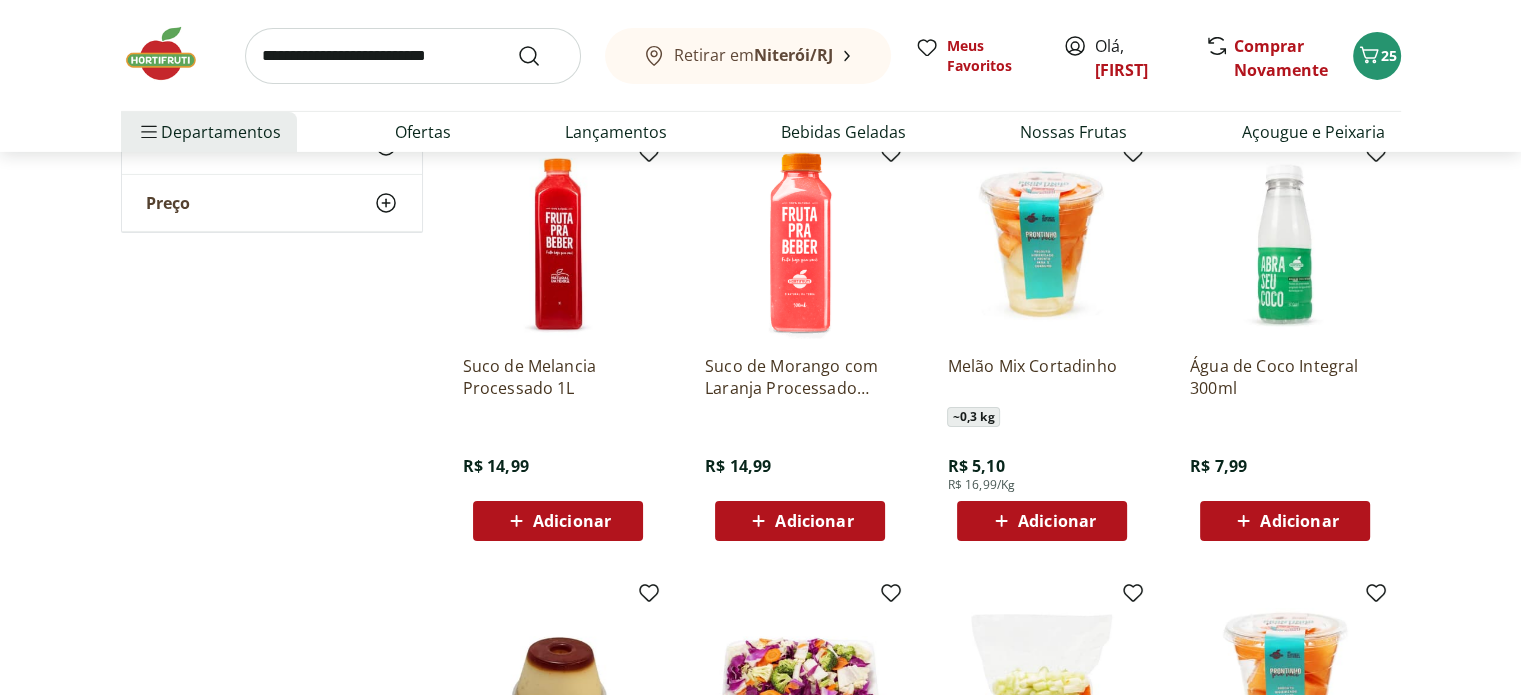 scroll, scrollTop: 6800, scrollLeft: 0, axis: vertical 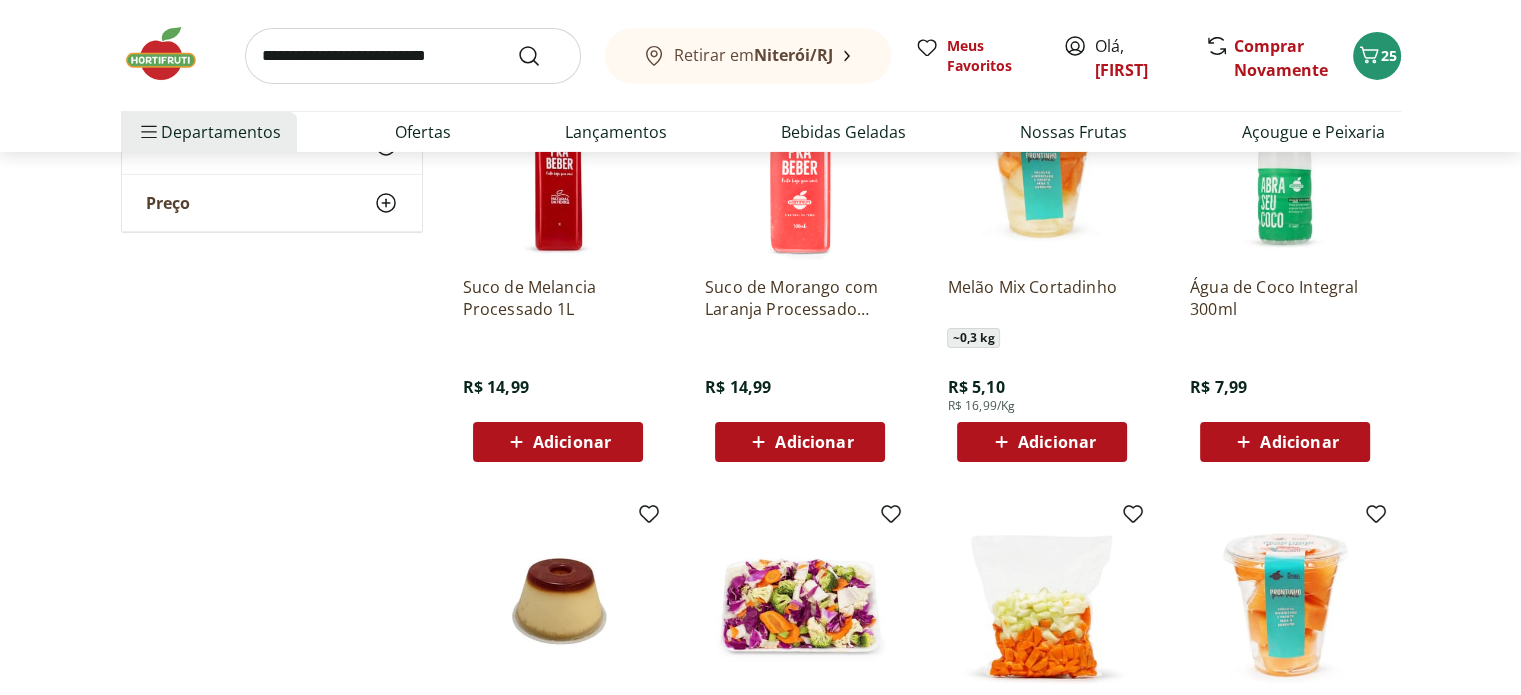 click on "Adicionar" at bounding box center (1057, 442) 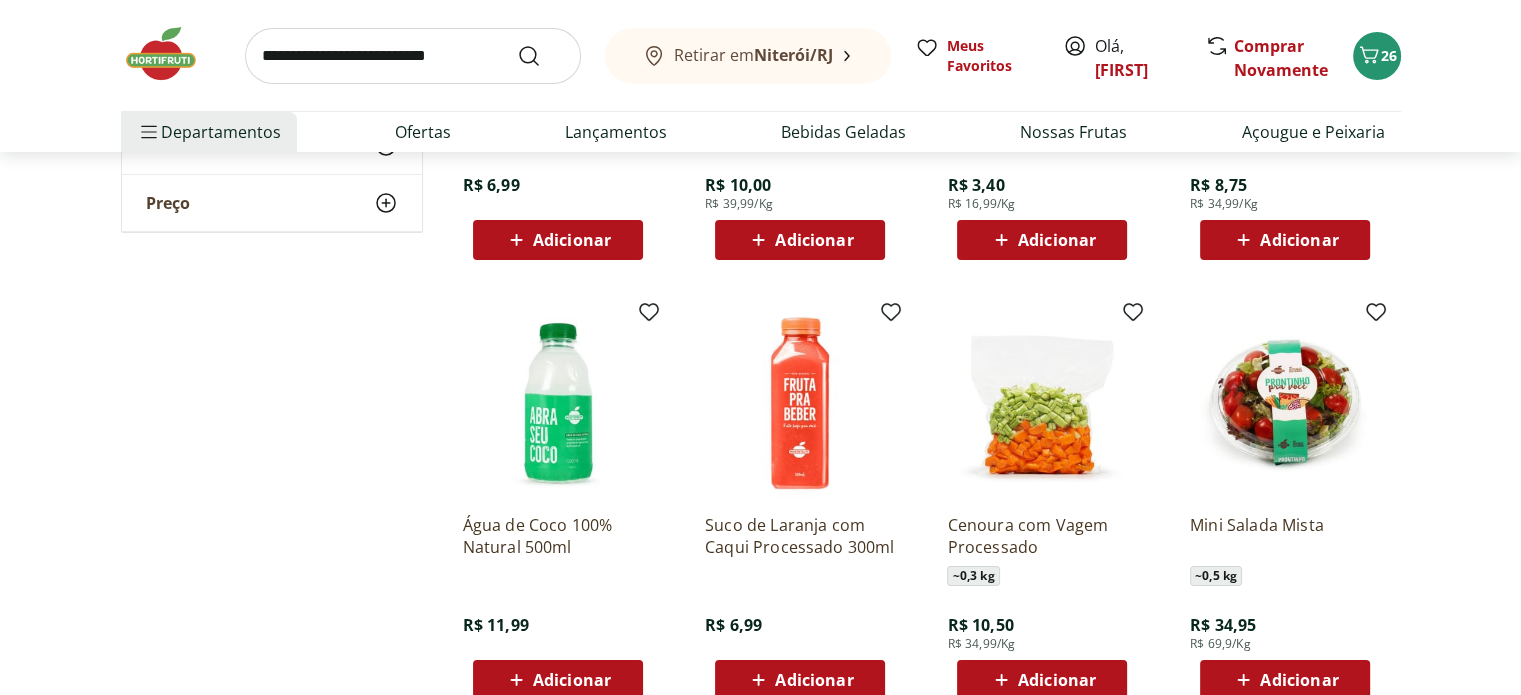 scroll, scrollTop: 7560, scrollLeft: 0, axis: vertical 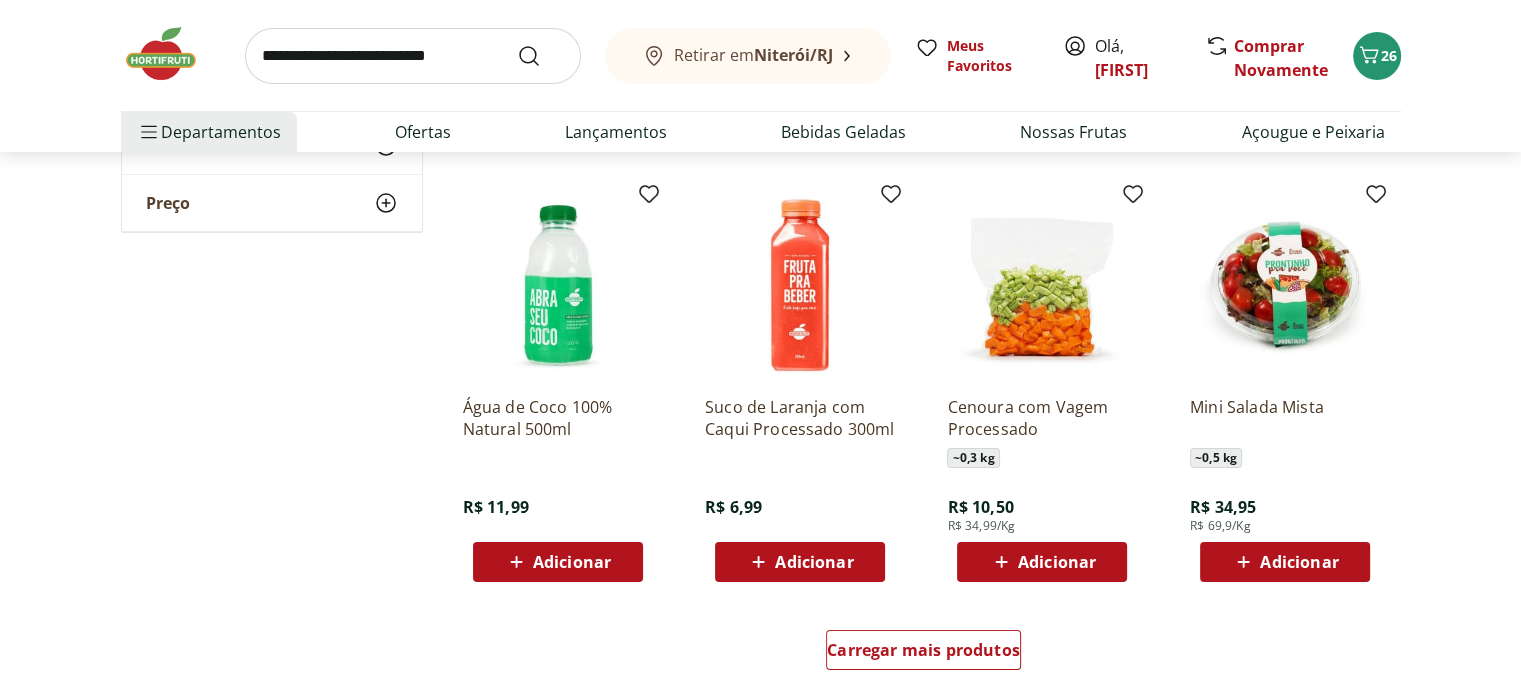 click on "Adicionar" at bounding box center (572, 562) 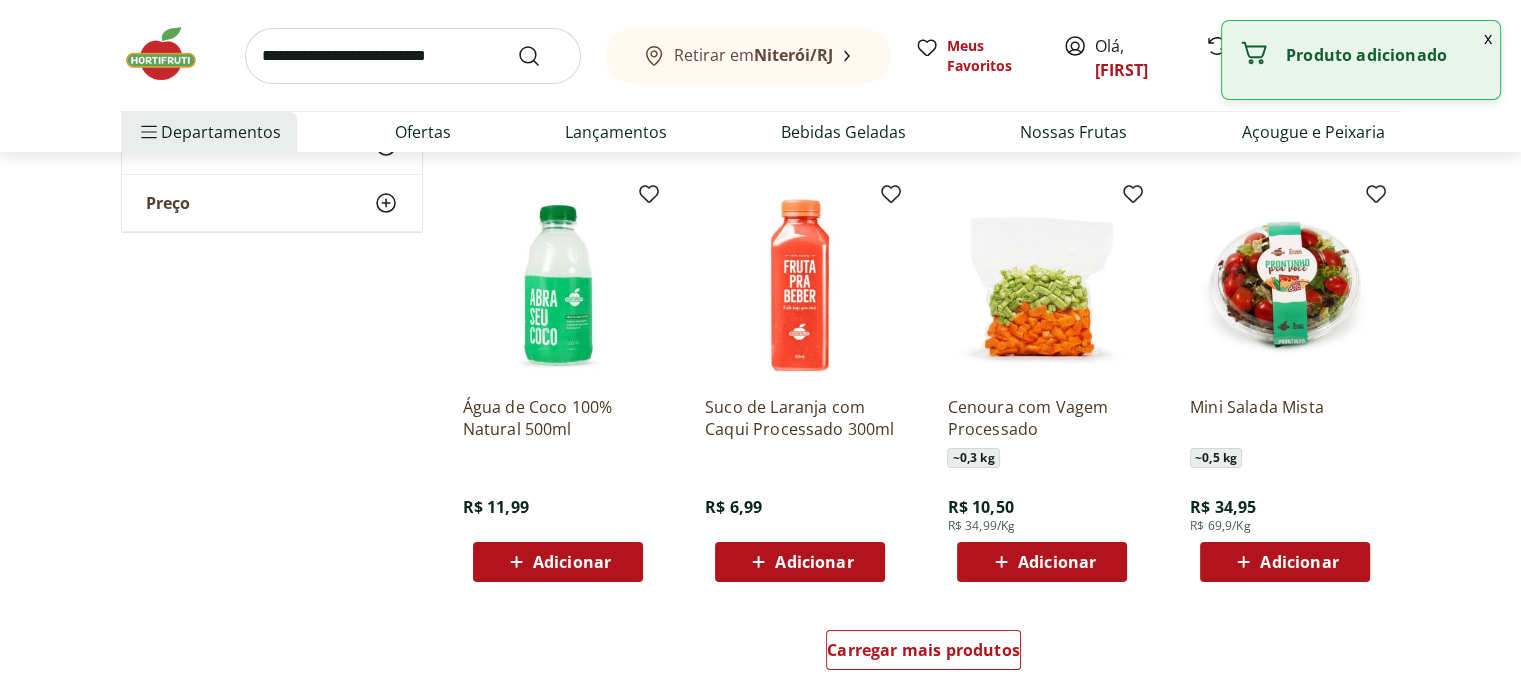 click on "Adicionar" at bounding box center [1299, 562] 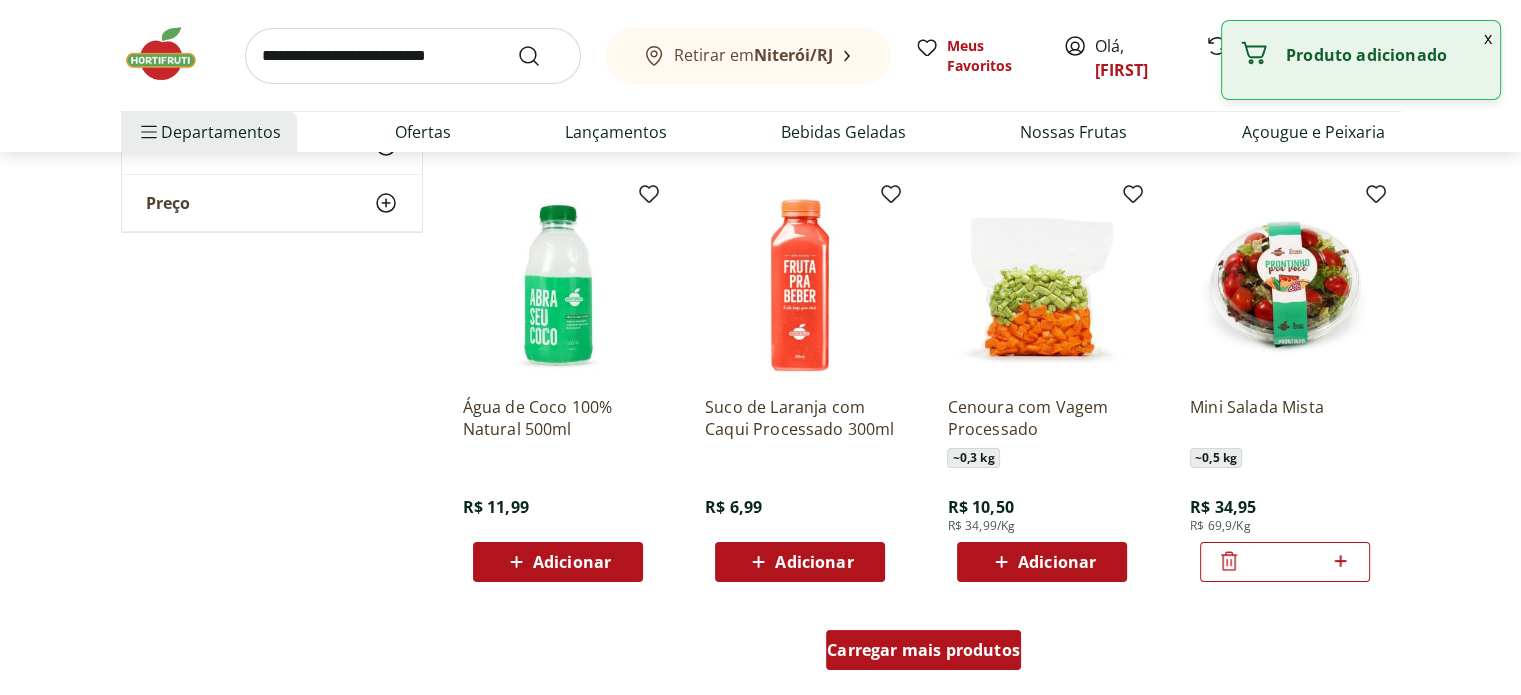 click on "Carregar mais produtos" at bounding box center (923, 650) 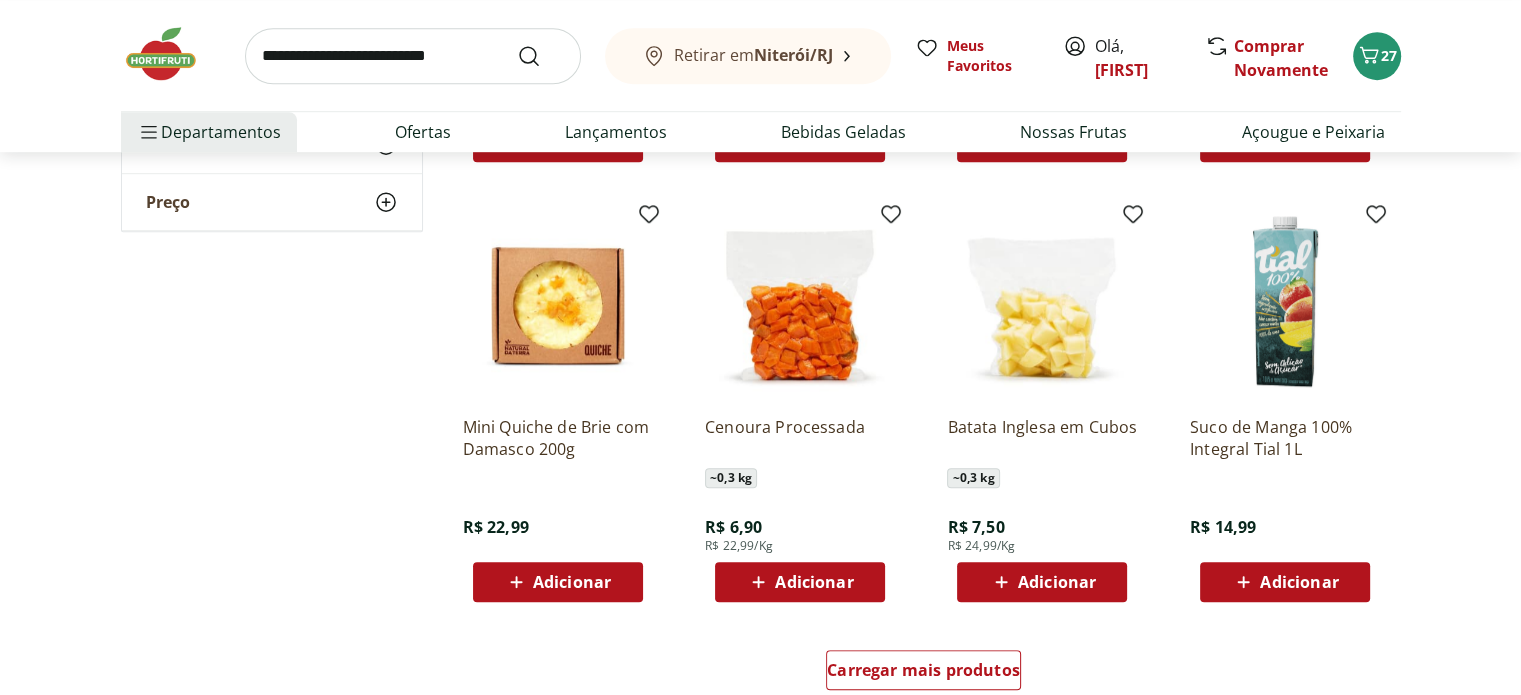 scroll, scrollTop: 8920, scrollLeft: 0, axis: vertical 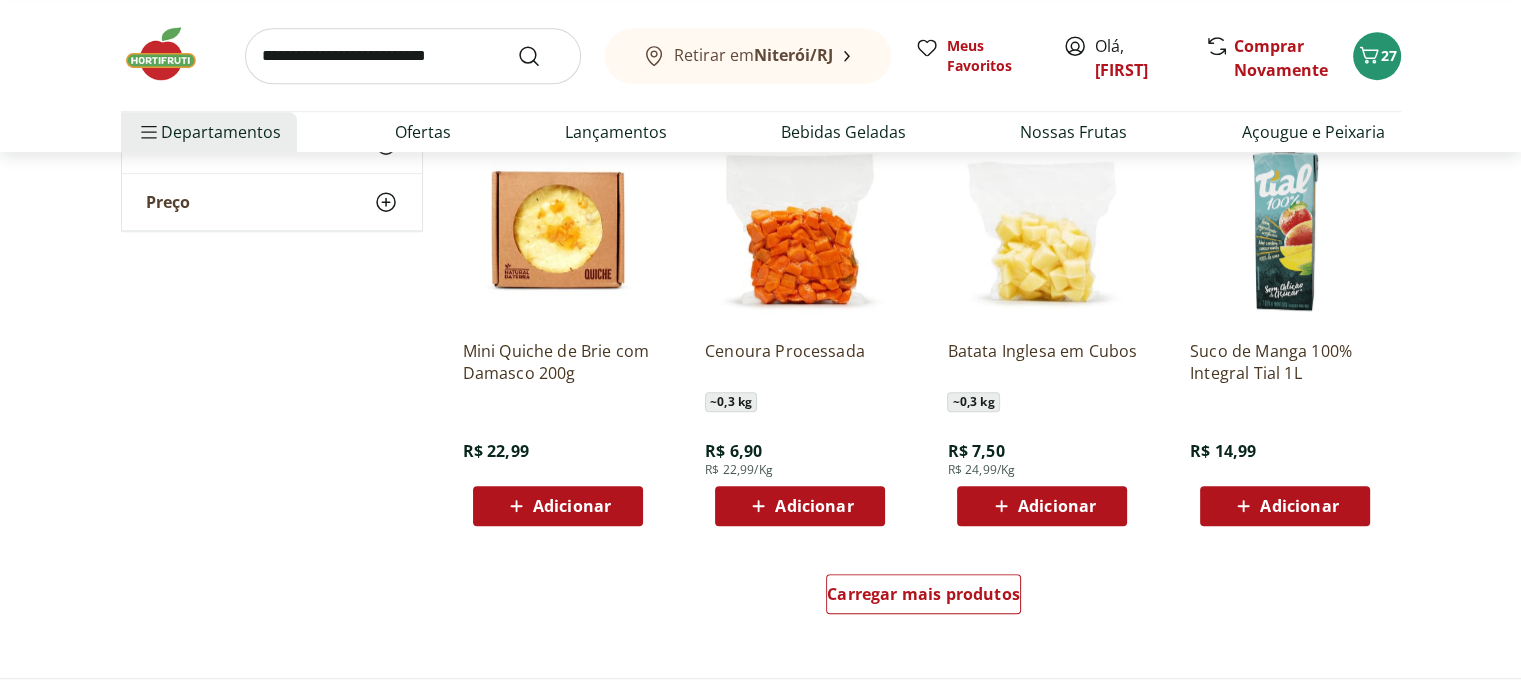 click on "Adicionar" at bounding box center (558, 506) 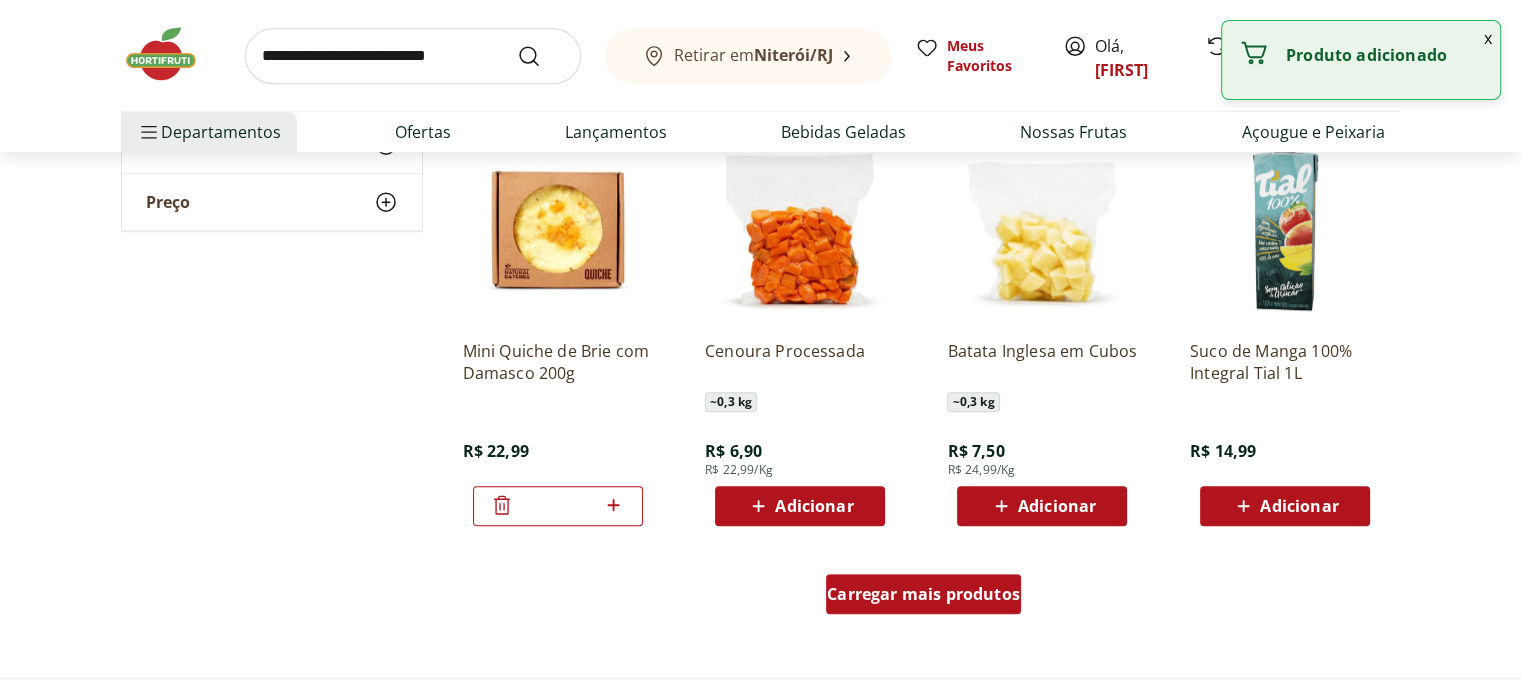 click on "Carregar mais produtos" at bounding box center [923, 594] 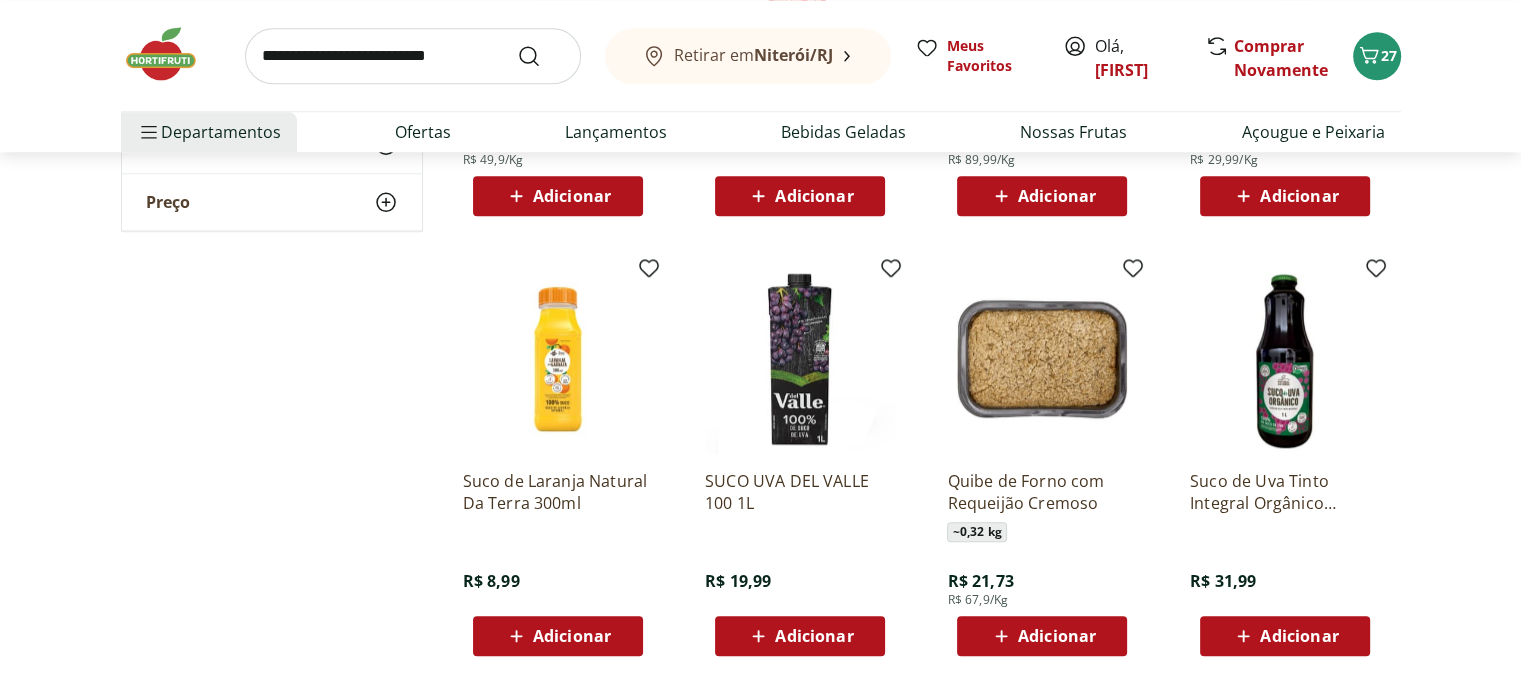 scroll, scrollTop: 9760, scrollLeft: 0, axis: vertical 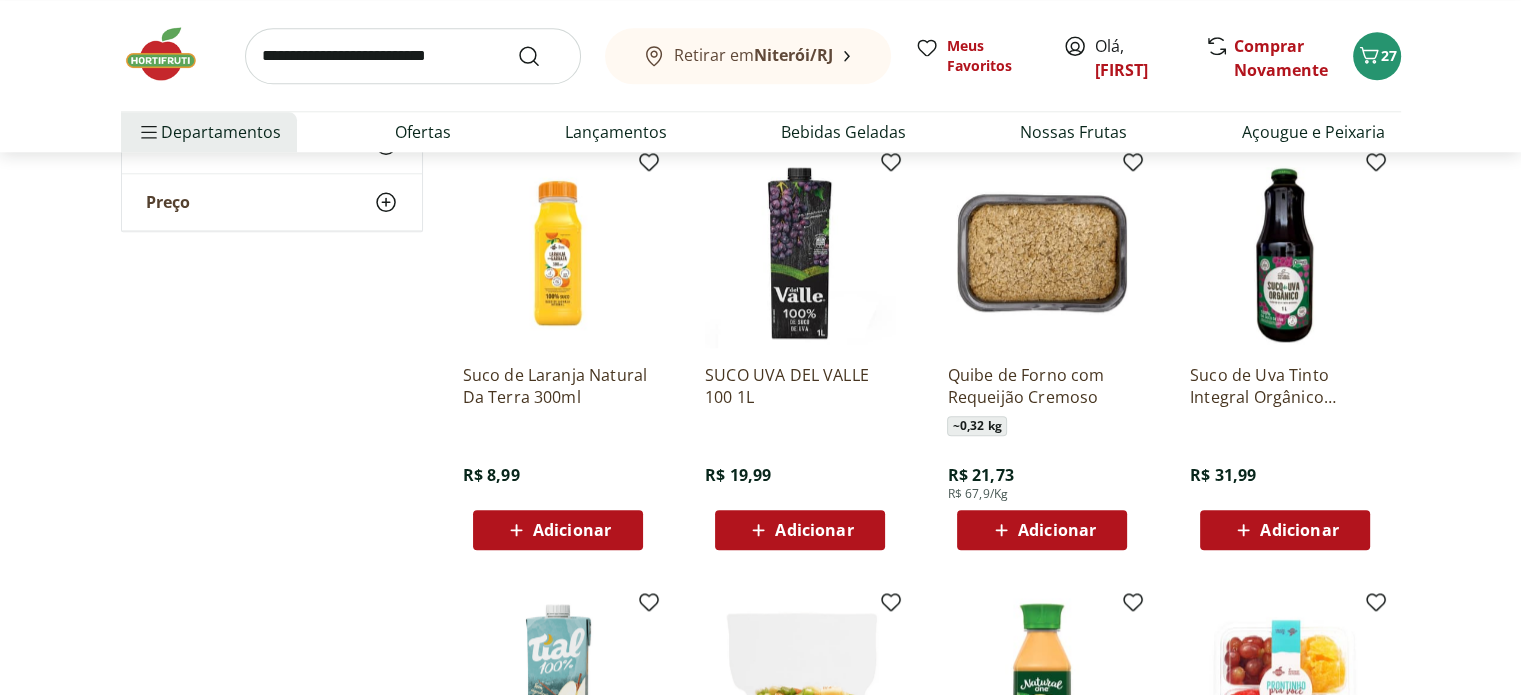 click on "Adicionar" at bounding box center (1057, 530) 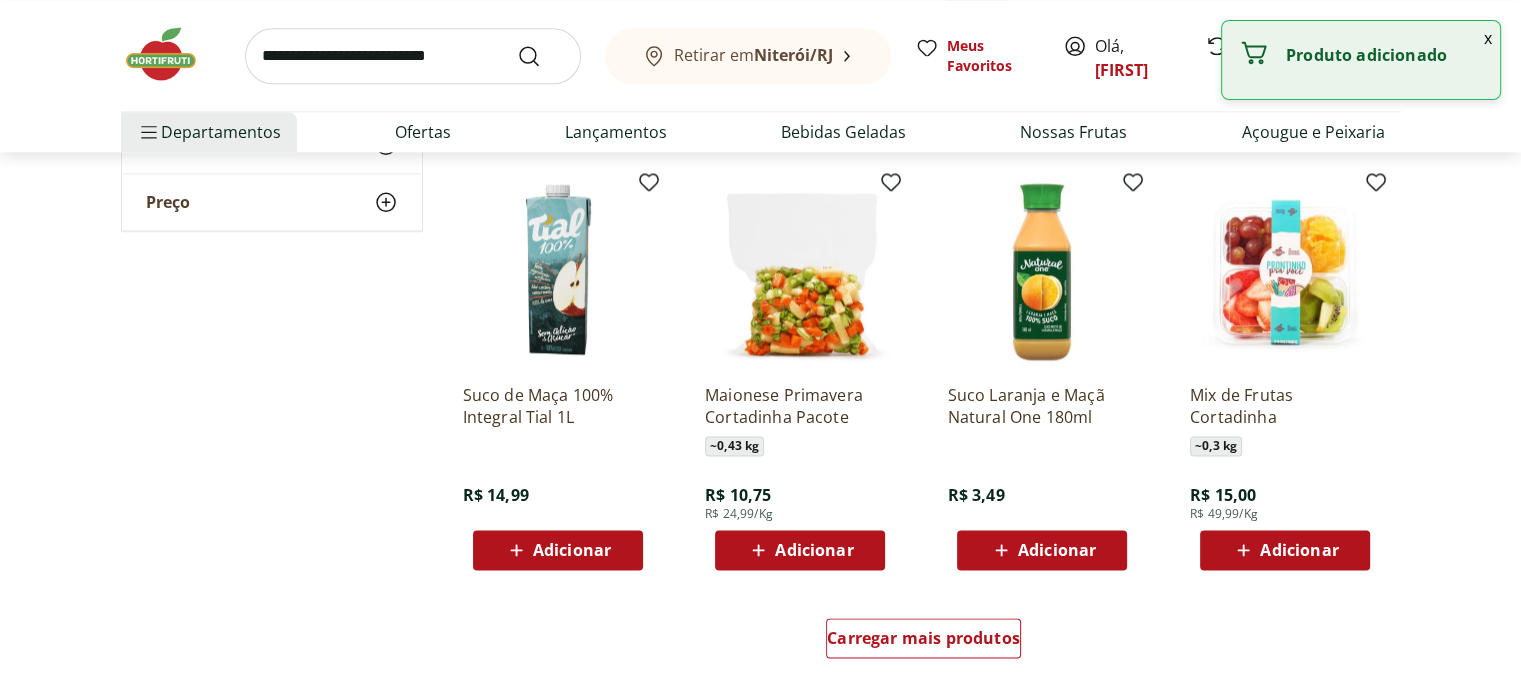 scroll, scrollTop: 10200, scrollLeft: 0, axis: vertical 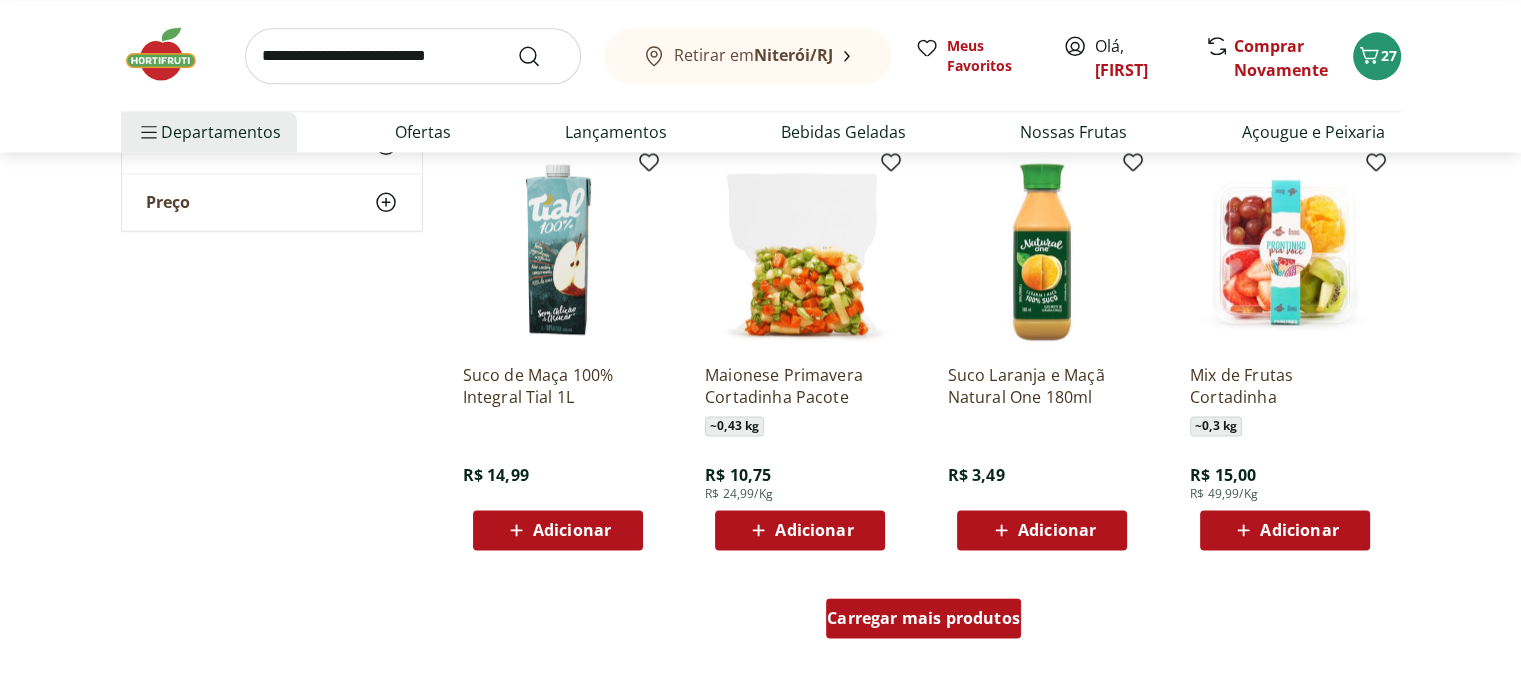 click on "Carregar mais produtos" at bounding box center (923, 618) 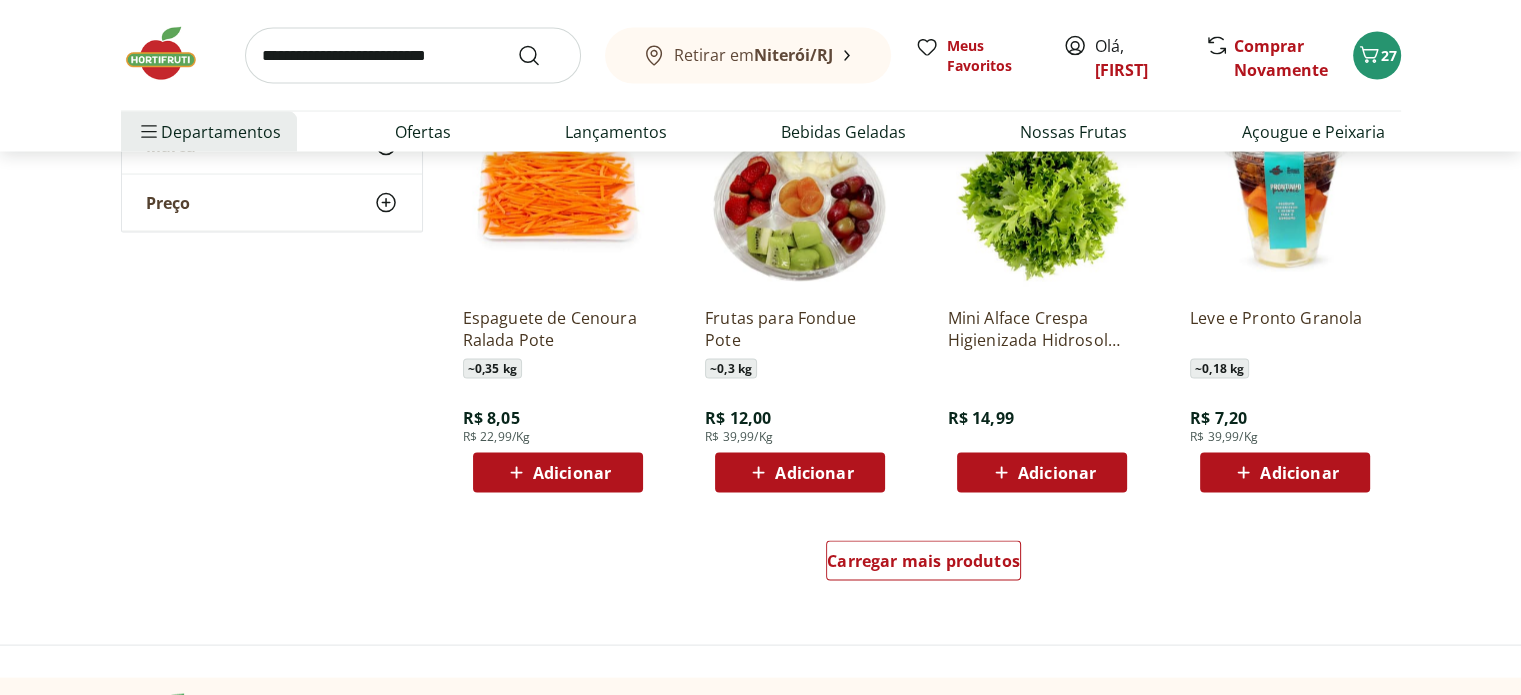 scroll, scrollTop: 11680, scrollLeft: 0, axis: vertical 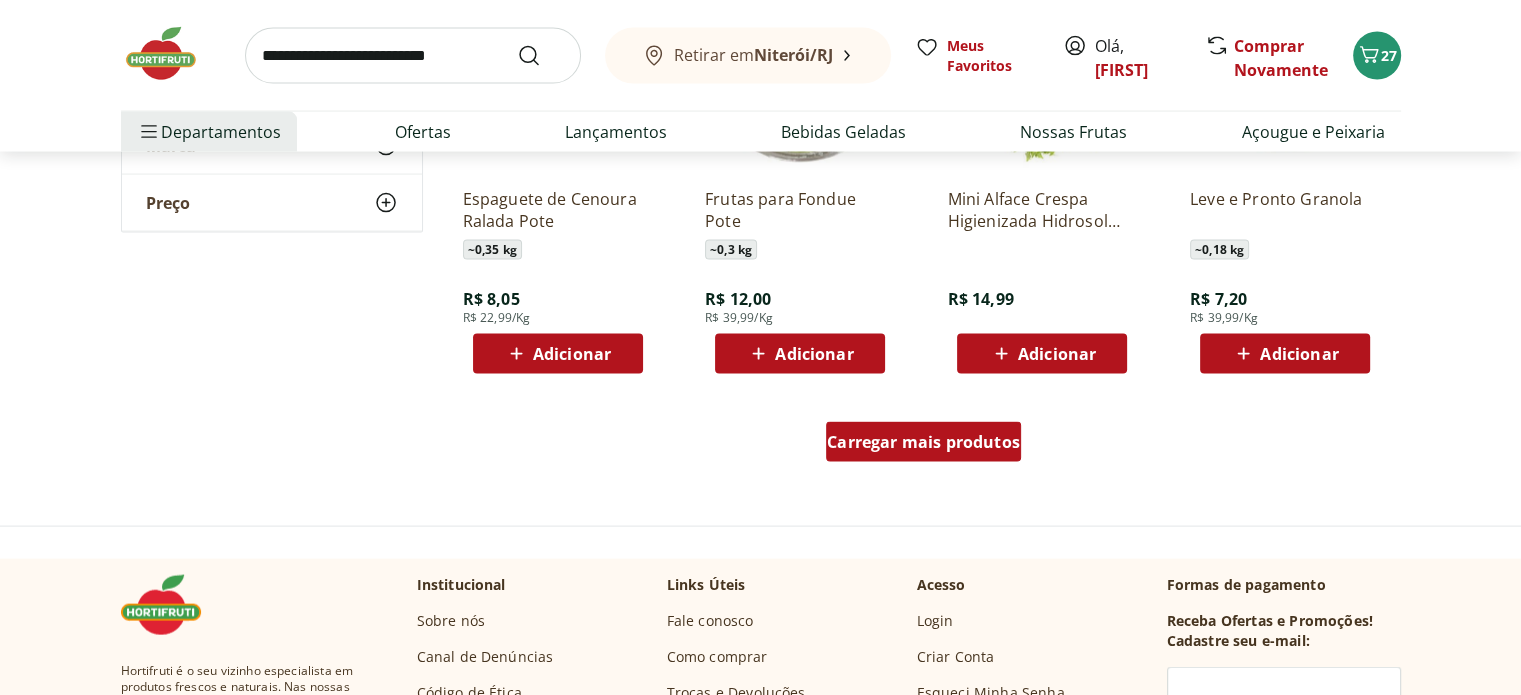 click on "Carregar mais produtos" at bounding box center [923, 442] 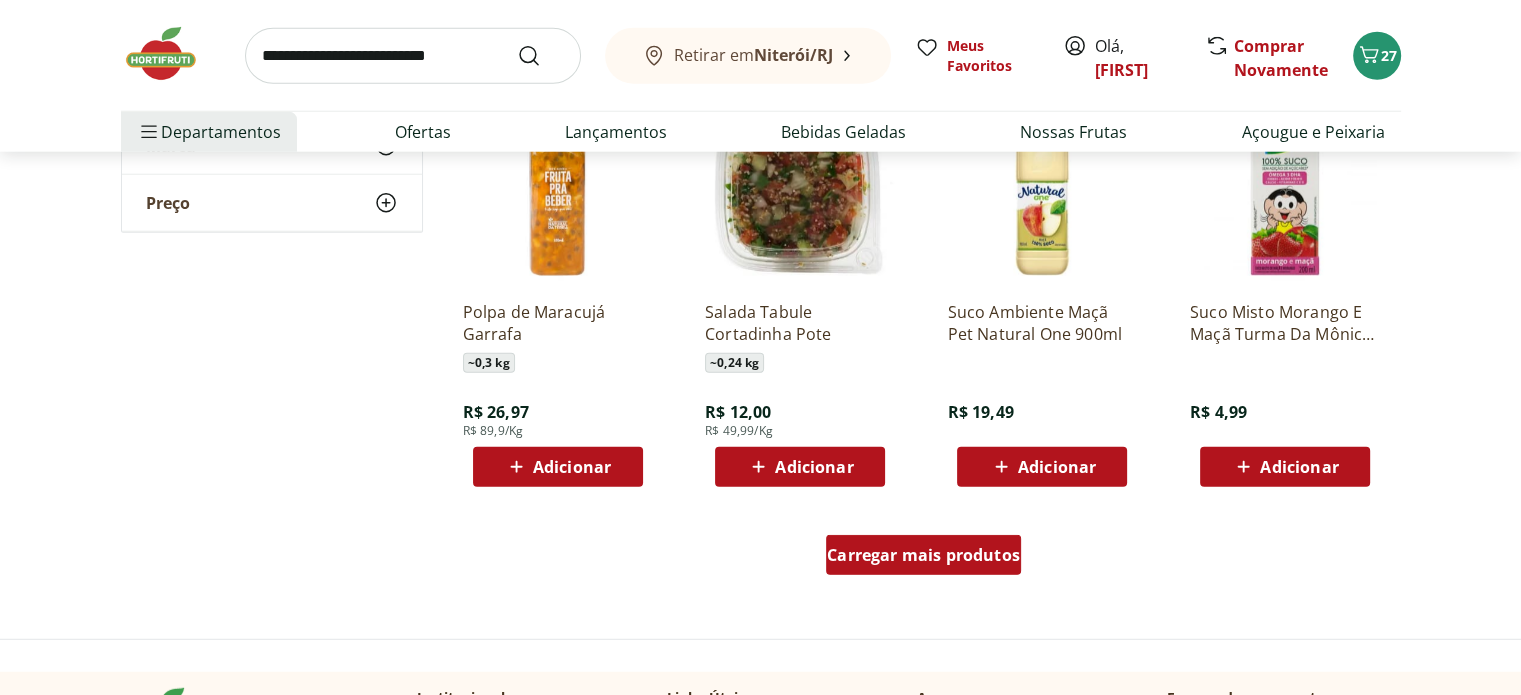 scroll, scrollTop: 12920, scrollLeft: 0, axis: vertical 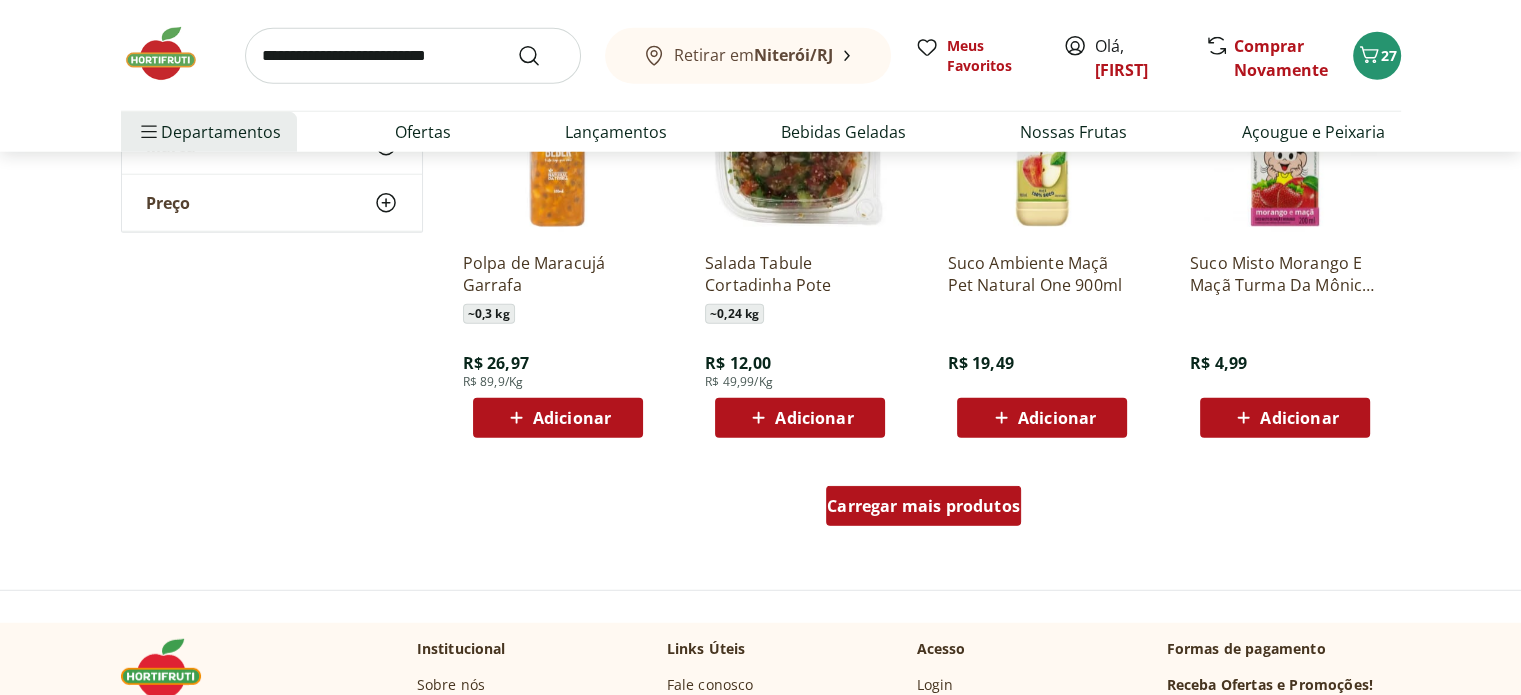 click on "Carregar mais produtos" at bounding box center [923, 506] 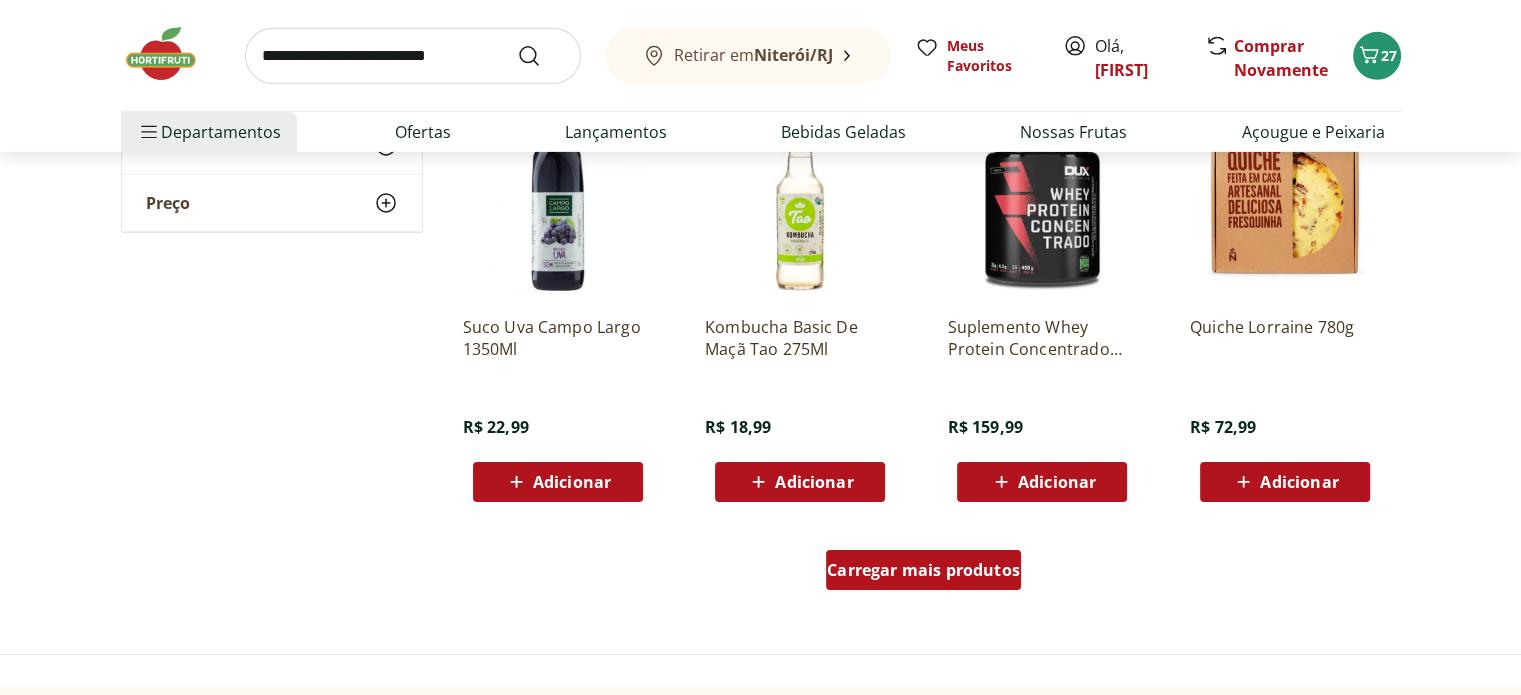 scroll, scrollTop: 14200, scrollLeft: 0, axis: vertical 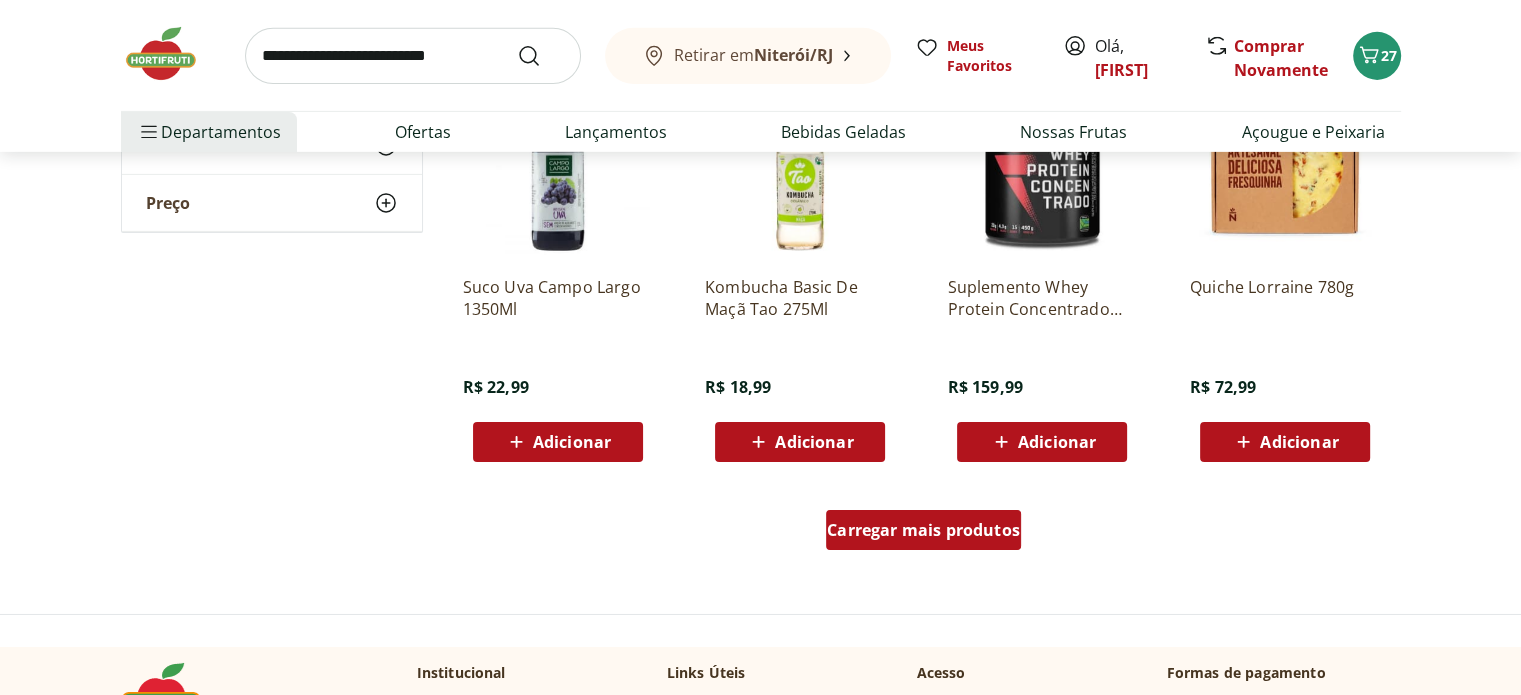 click on "Carregar mais produtos" at bounding box center [923, 530] 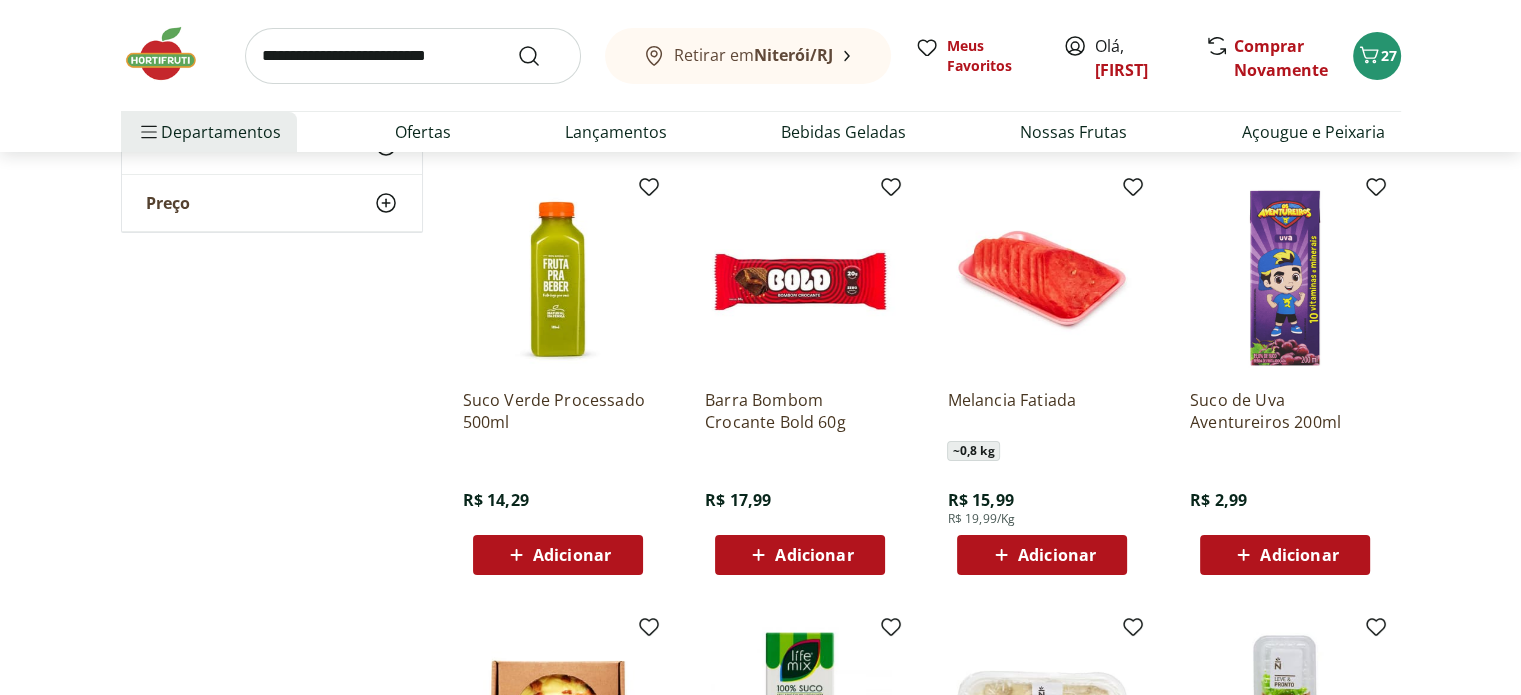 scroll, scrollTop: 14960, scrollLeft: 0, axis: vertical 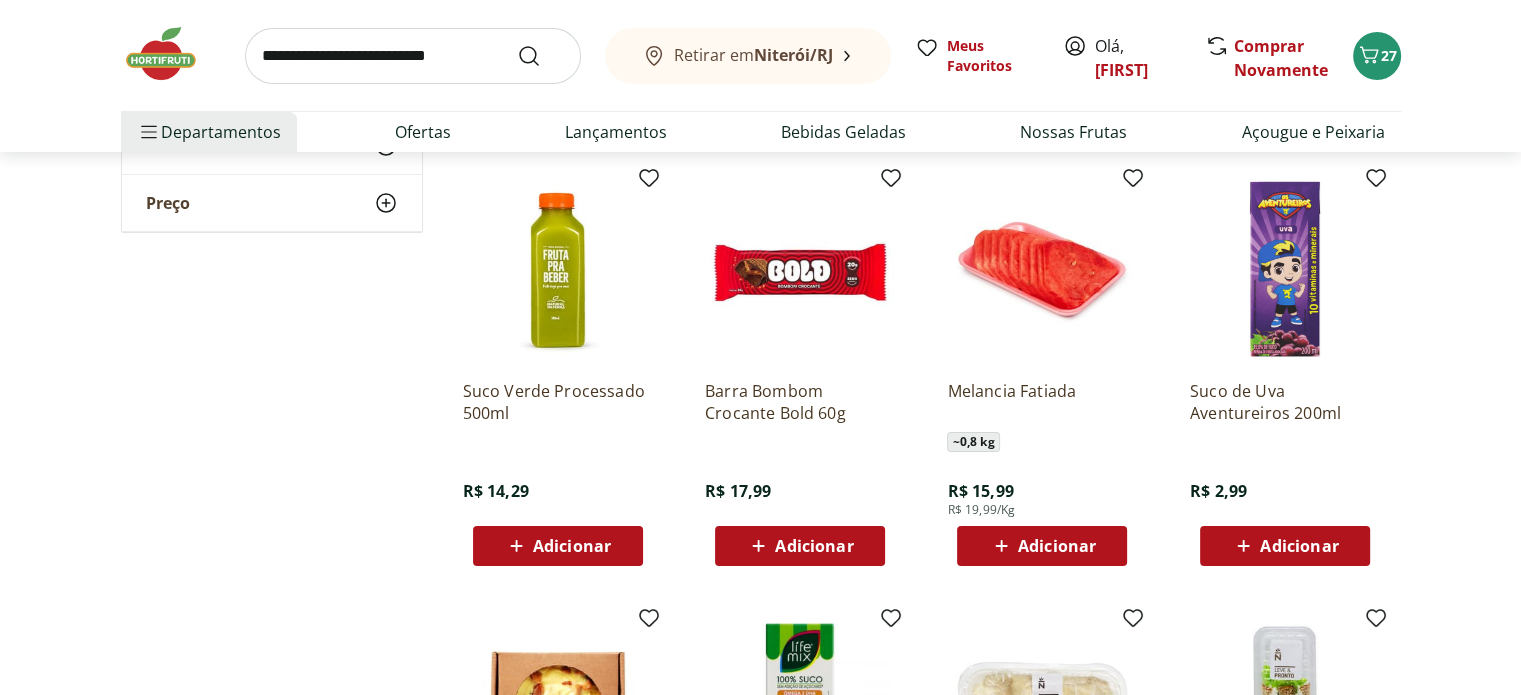click on "Adicionar" at bounding box center (1057, 546) 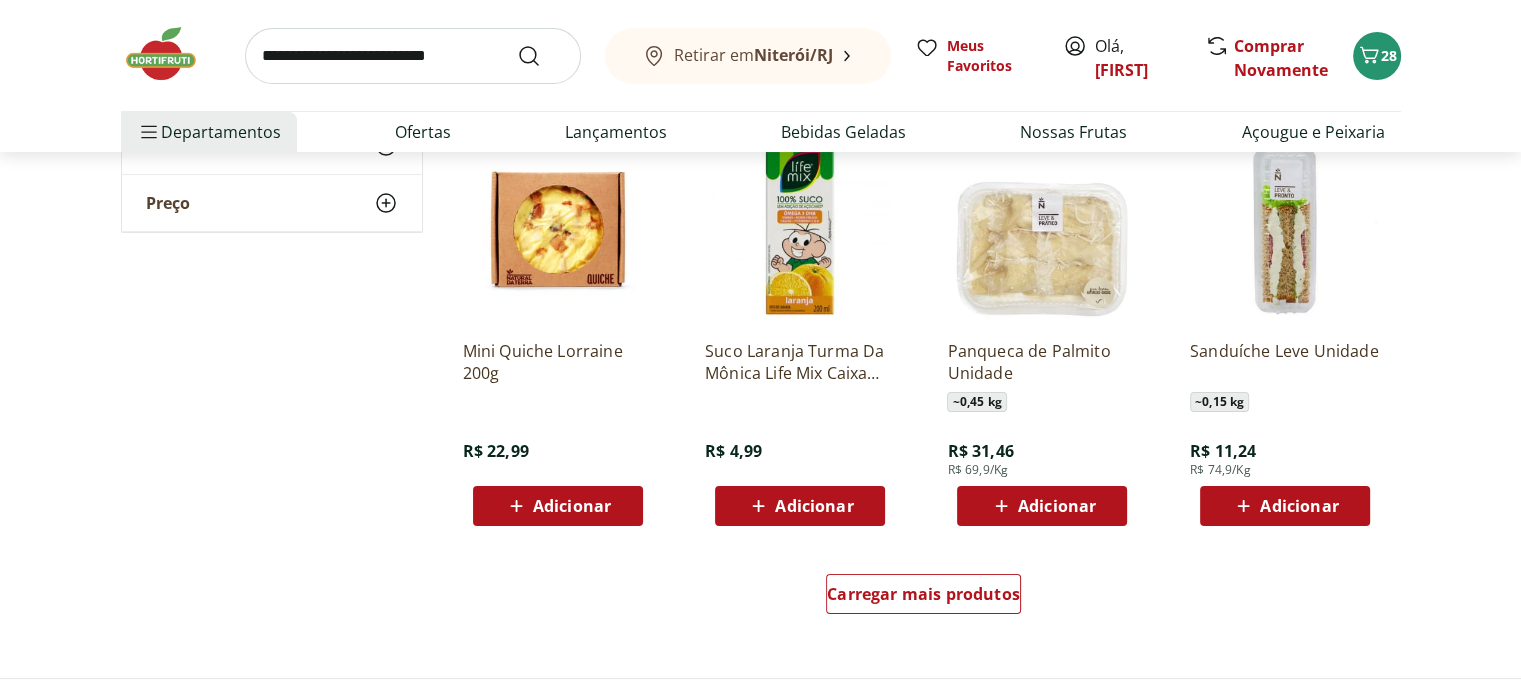 scroll, scrollTop: 15480, scrollLeft: 0, axis: vertical 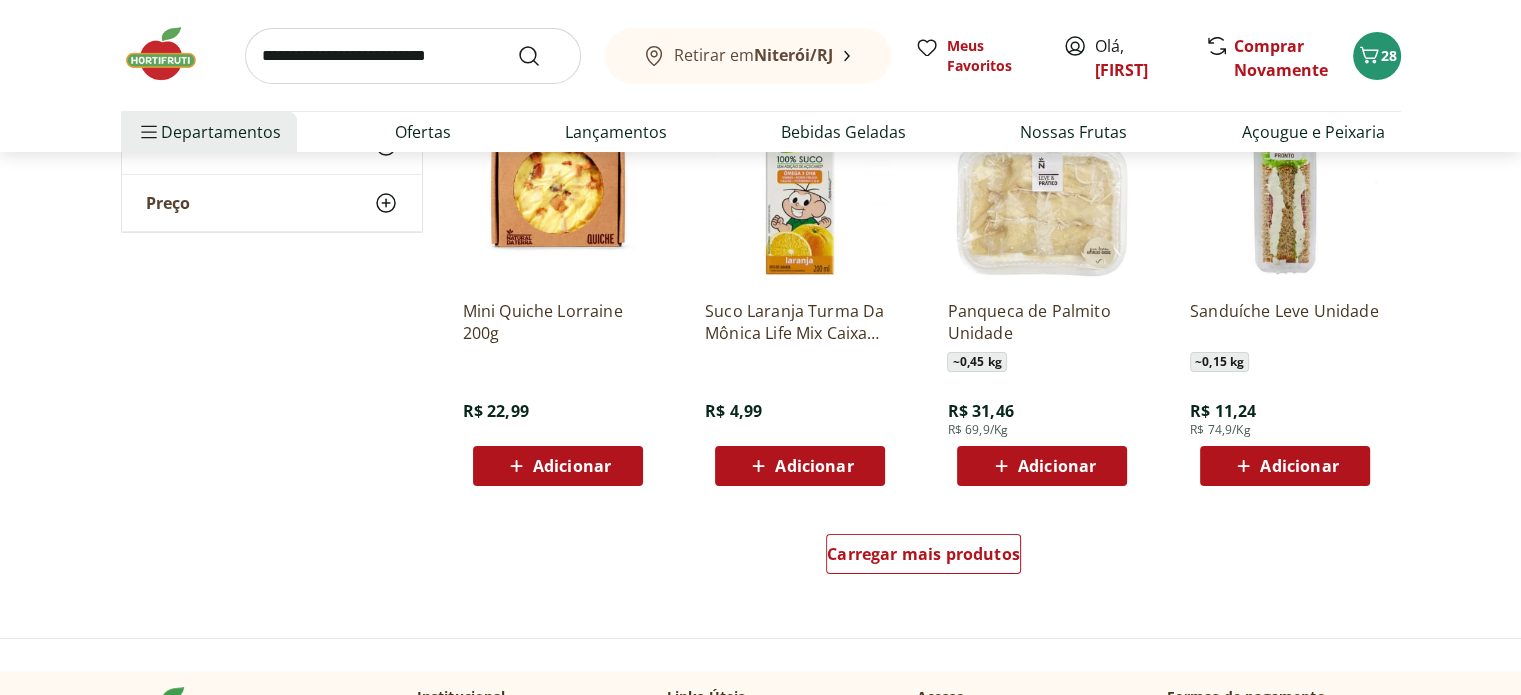 click on "Adicionar" at bounding box center [572, 466] 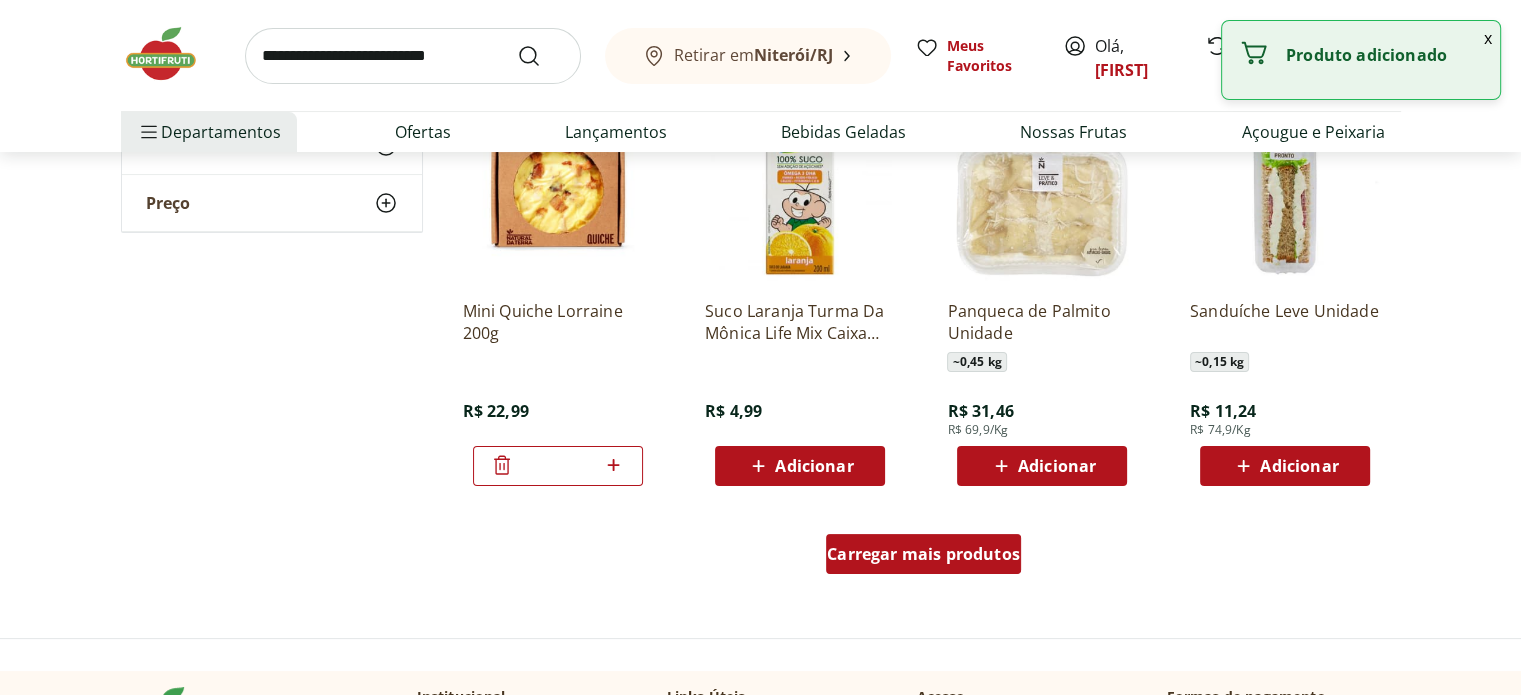 click on "Carregar mais produtos" at bounding box center [923, 554] 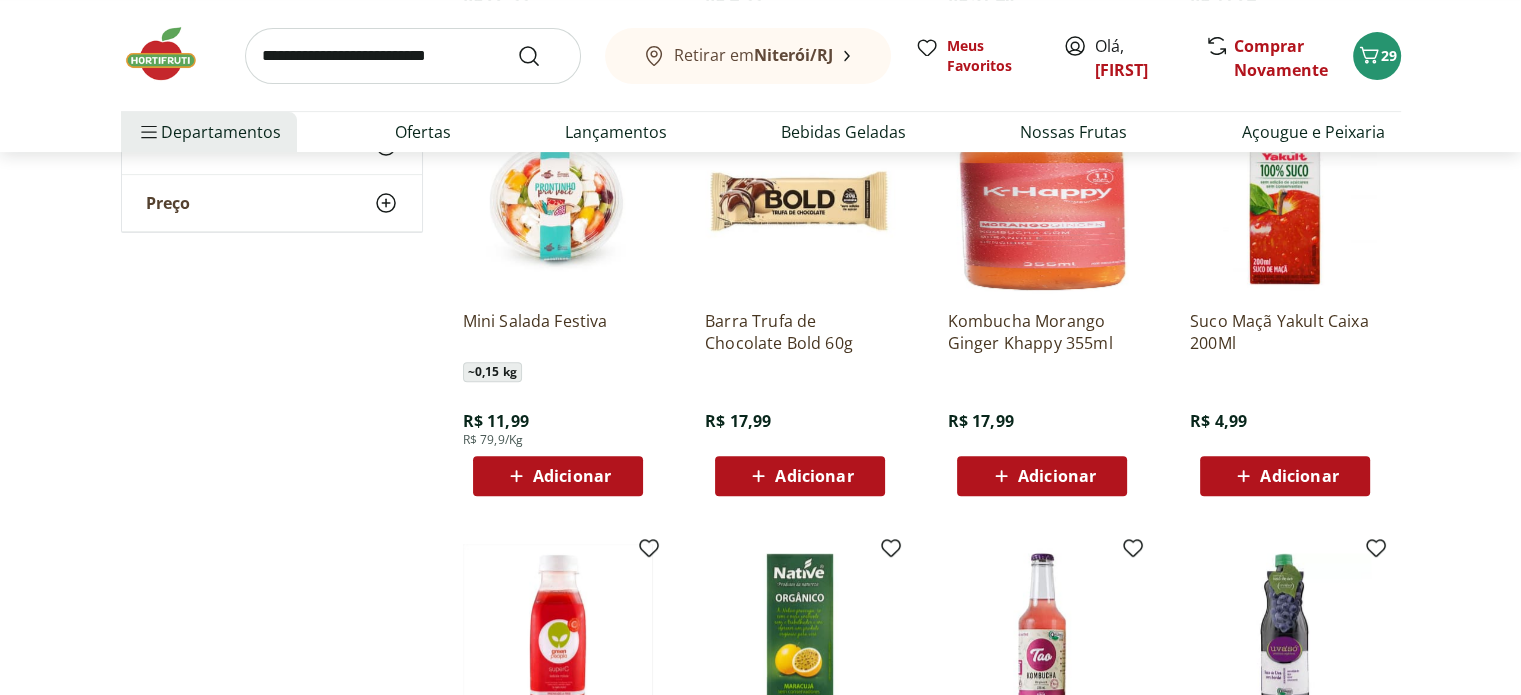 scroll, scrollTop: 15920, scrollLeft: 0, axis: vertical 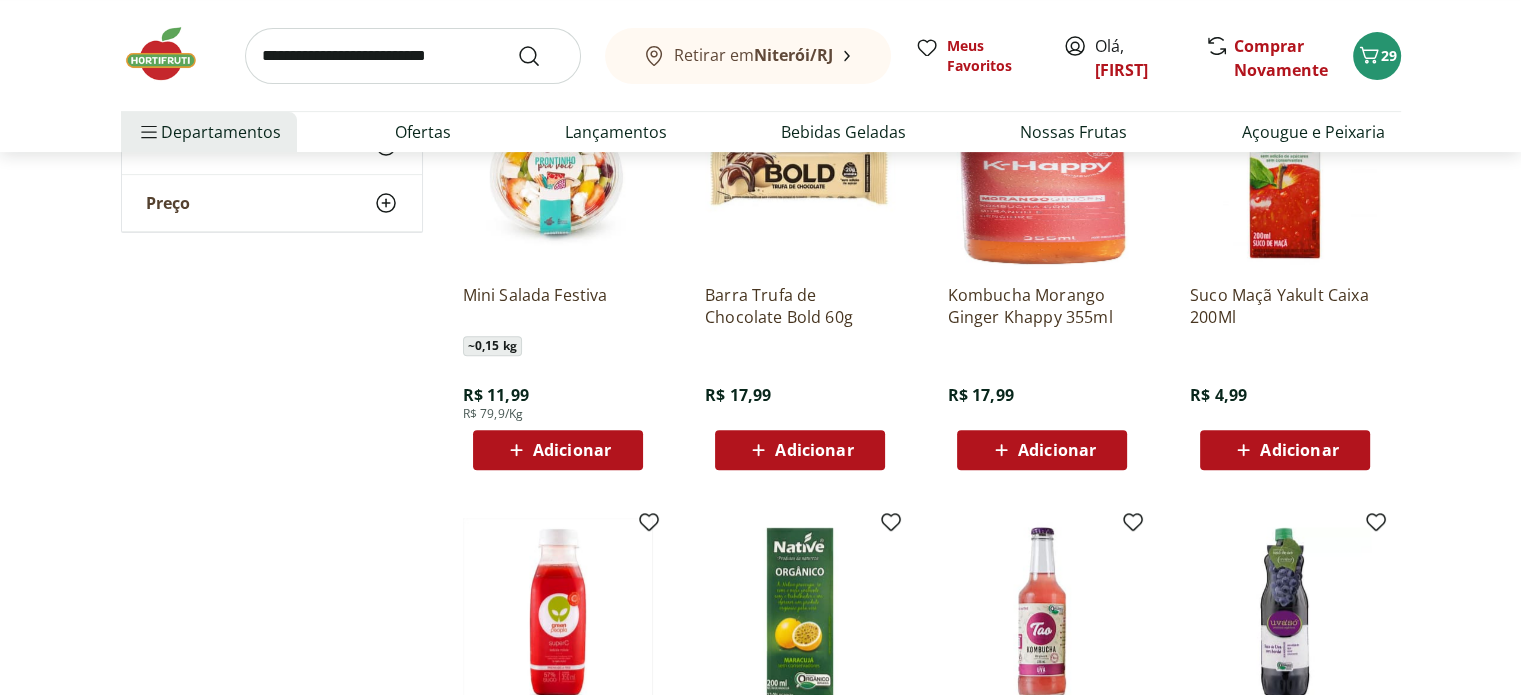 click on "Adicionar" at bounding box center (572, 450) 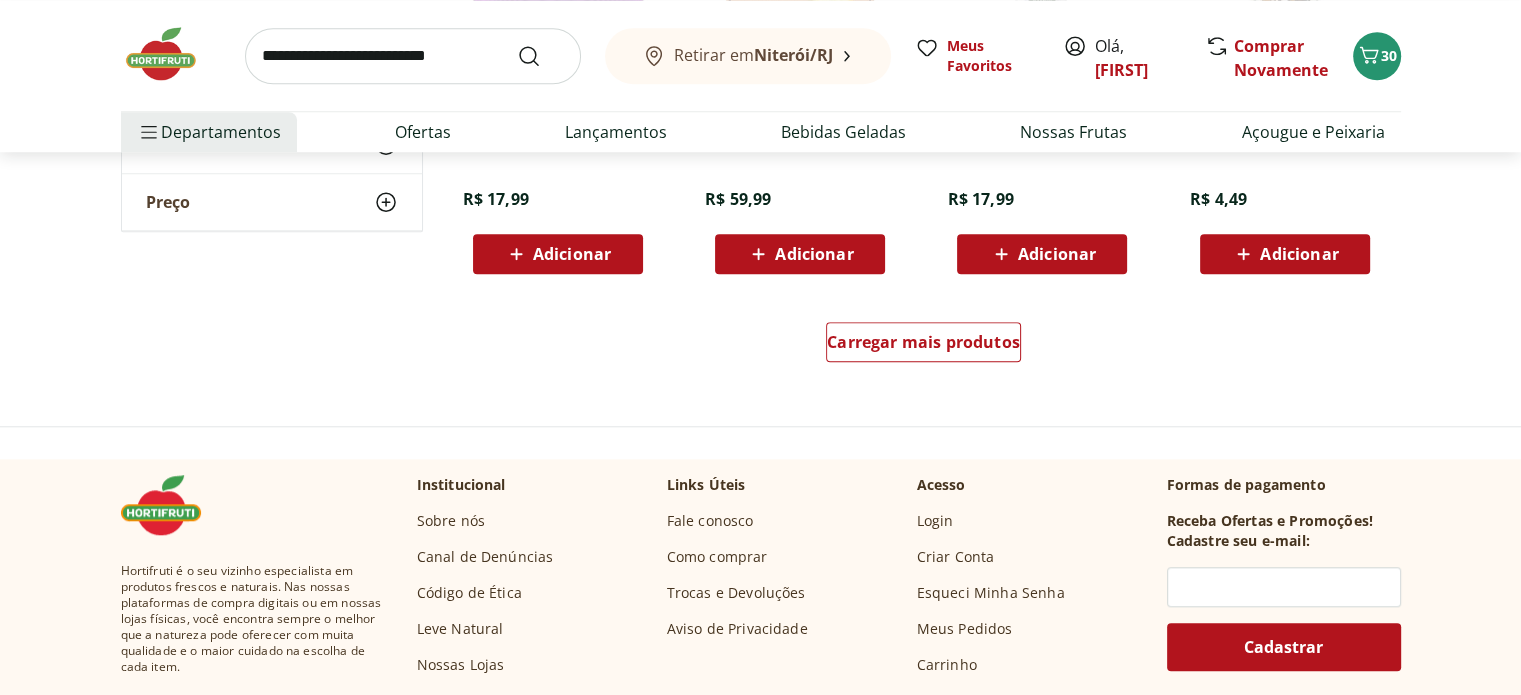 scroll, scrollTop: 17040, scrollLeft: 0, axis: vertical 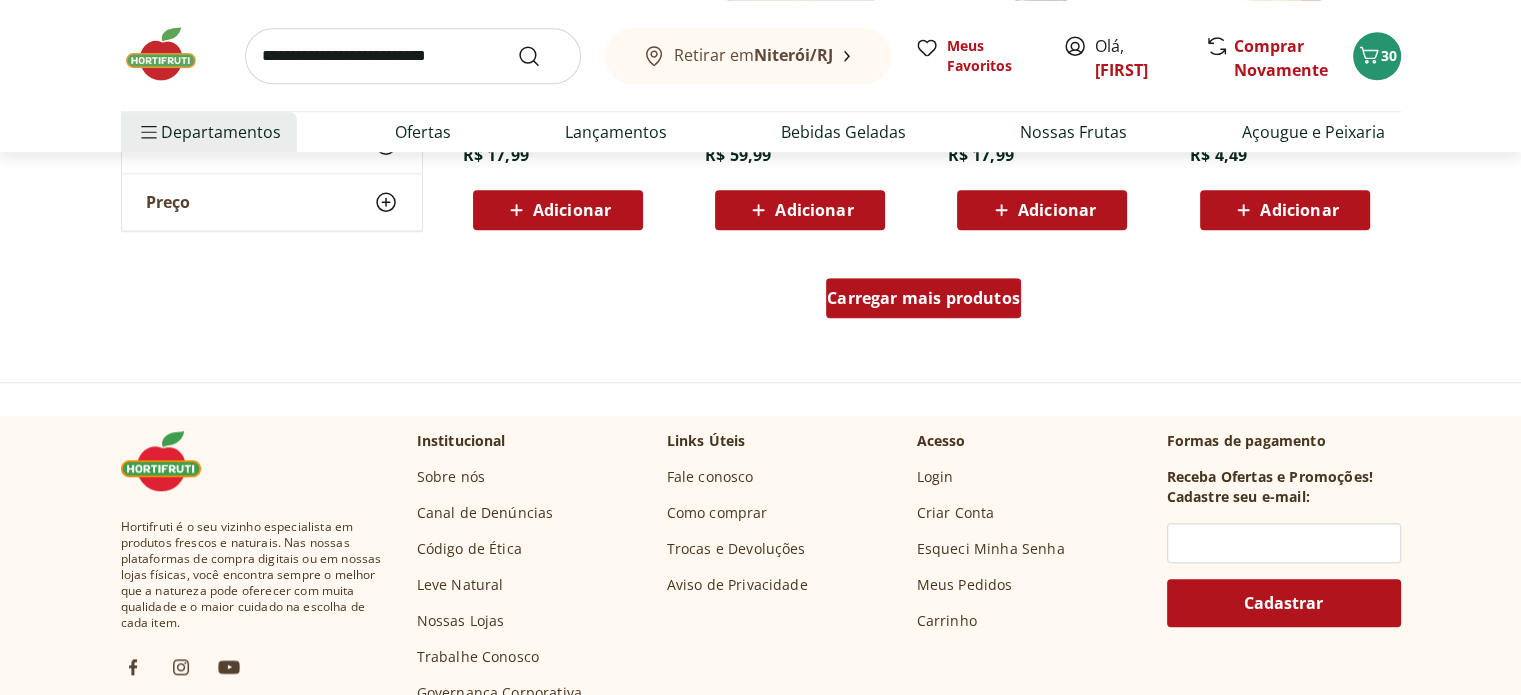 click on "Carregar mais produtos" at bounding box center [923, 298] 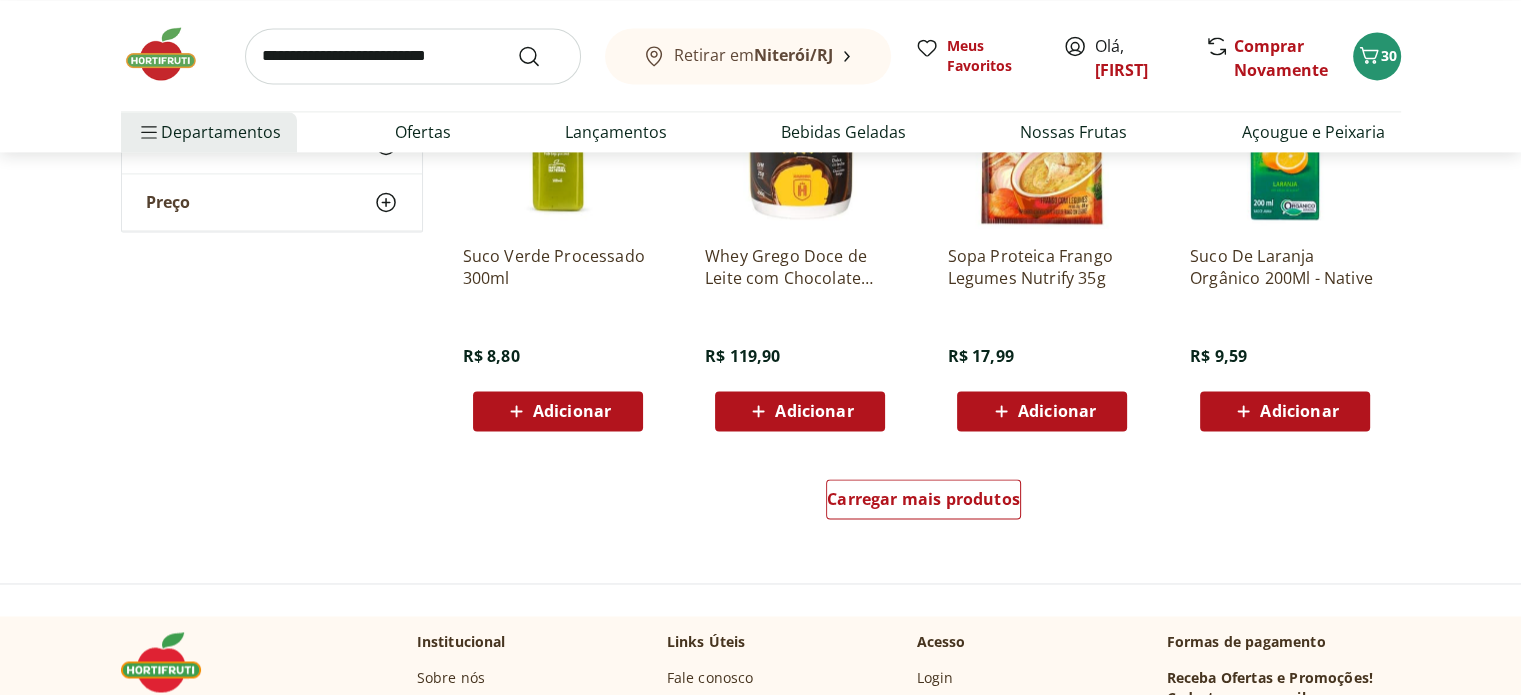 scroll, scrollTop: 18160, scrollLeft: 0, axis: vertical 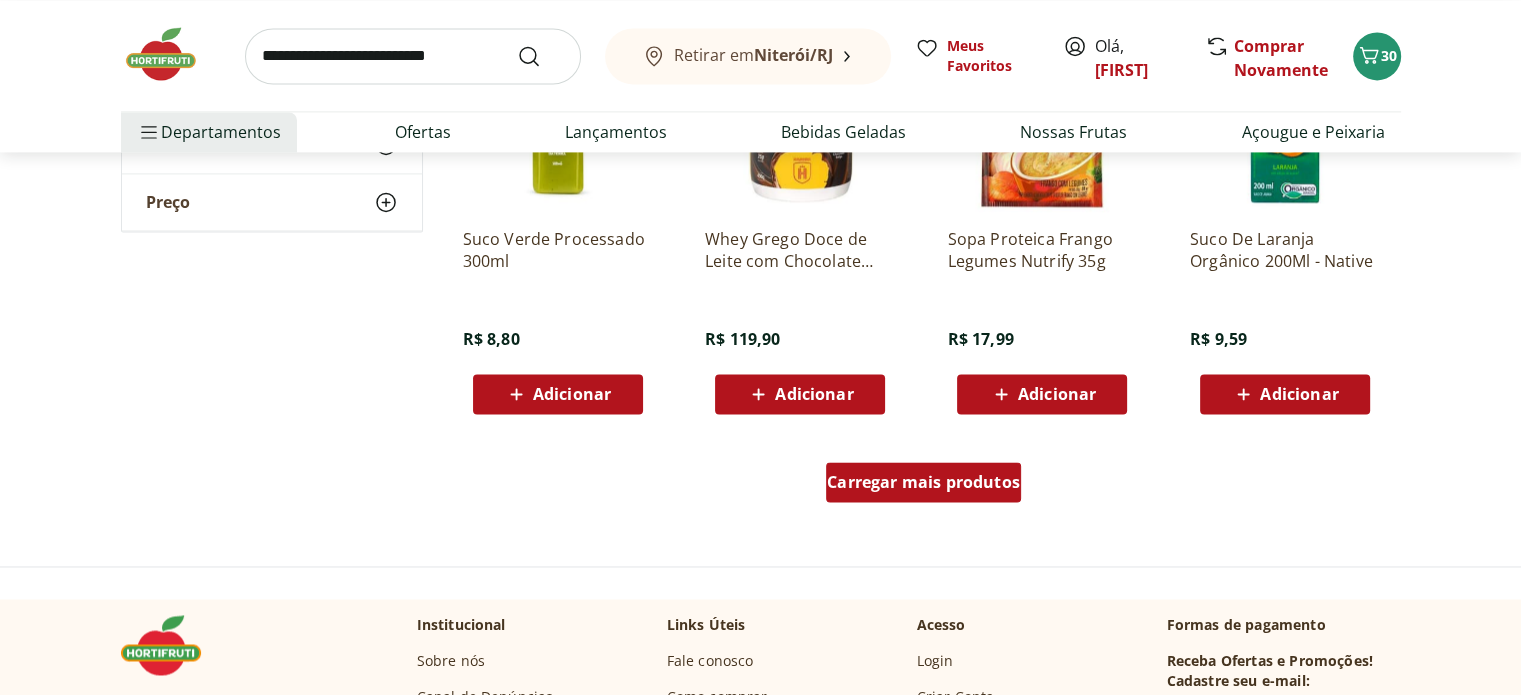 click on "Carregar mais produtos" at bounding box center [923, 482] 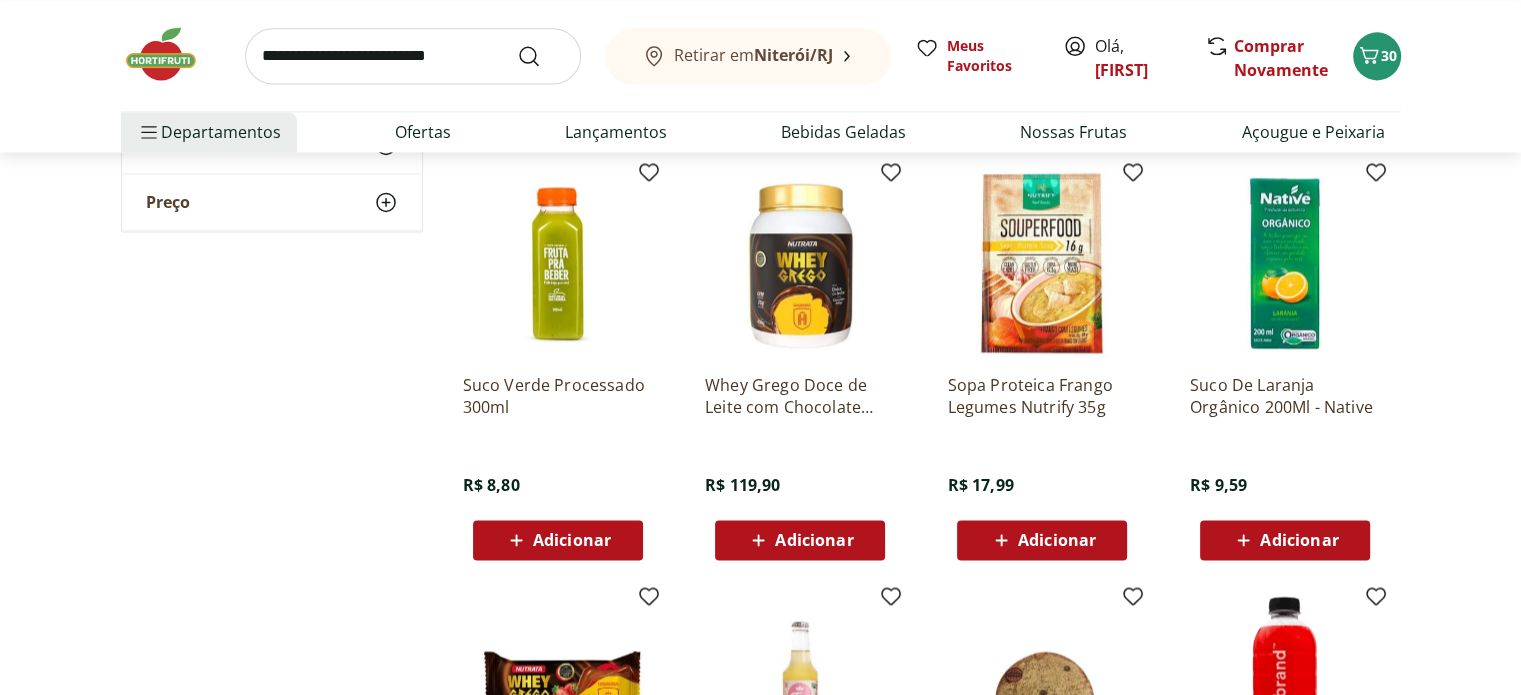 scroll, scrollTop: 18000, scrollLeft: 0, axis: vertical 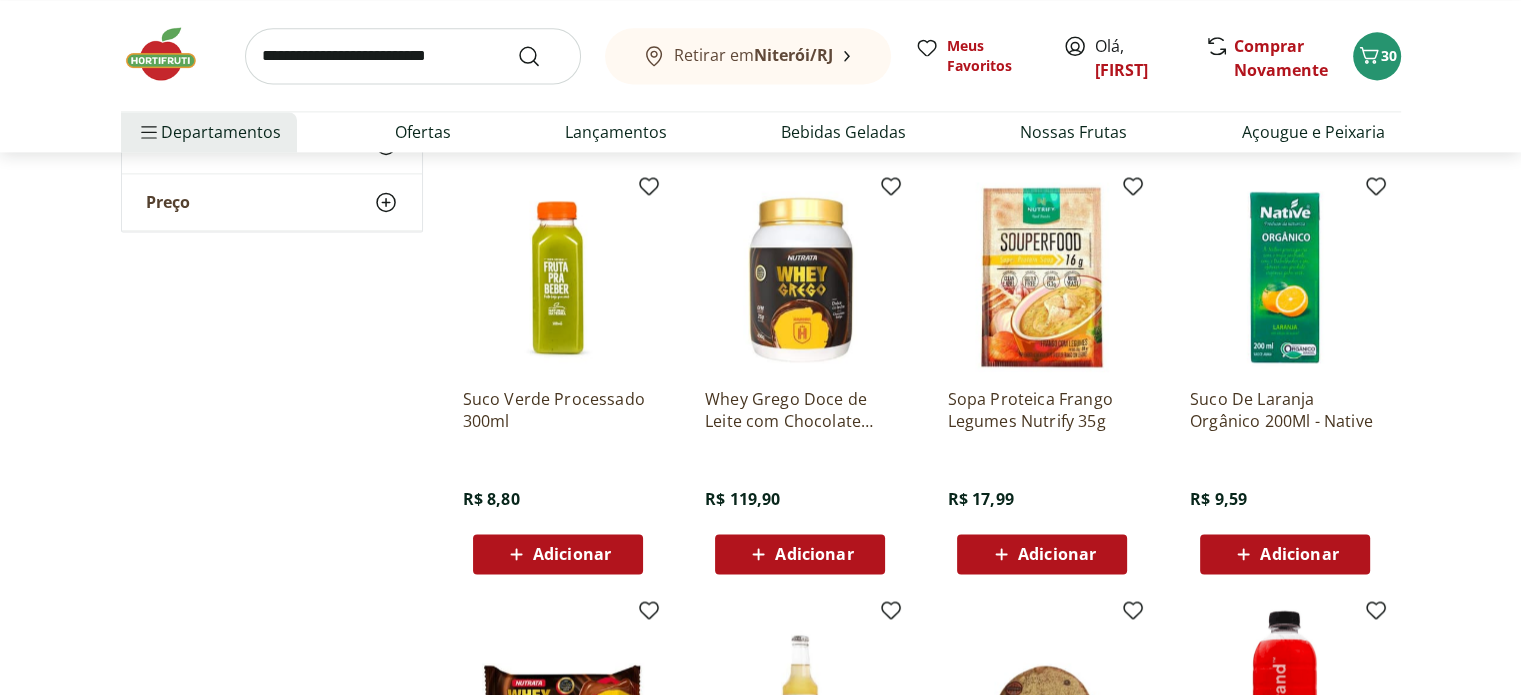 click on "Adicionar" at bounding box center (1057, 554) 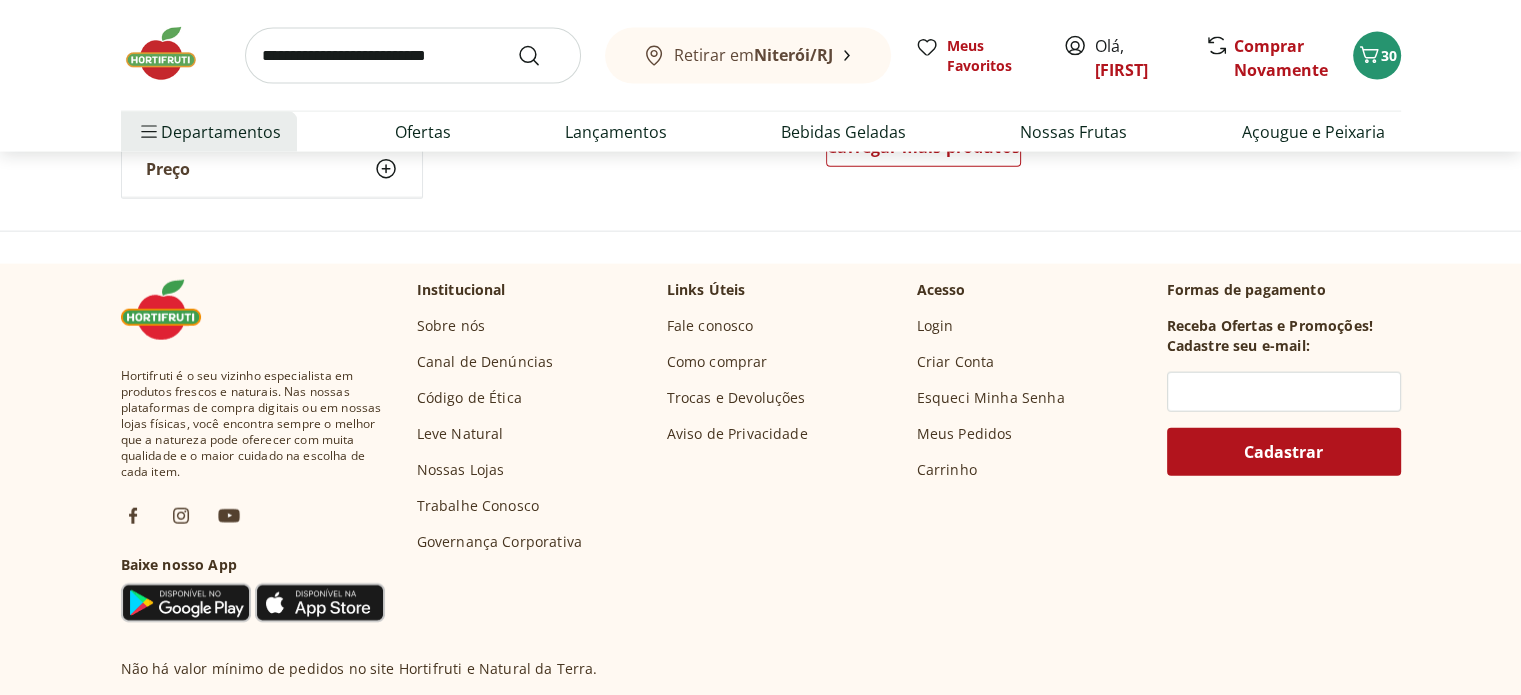 scroll, scrollTop: 19800, scrollLeft: 0, axis: vertical 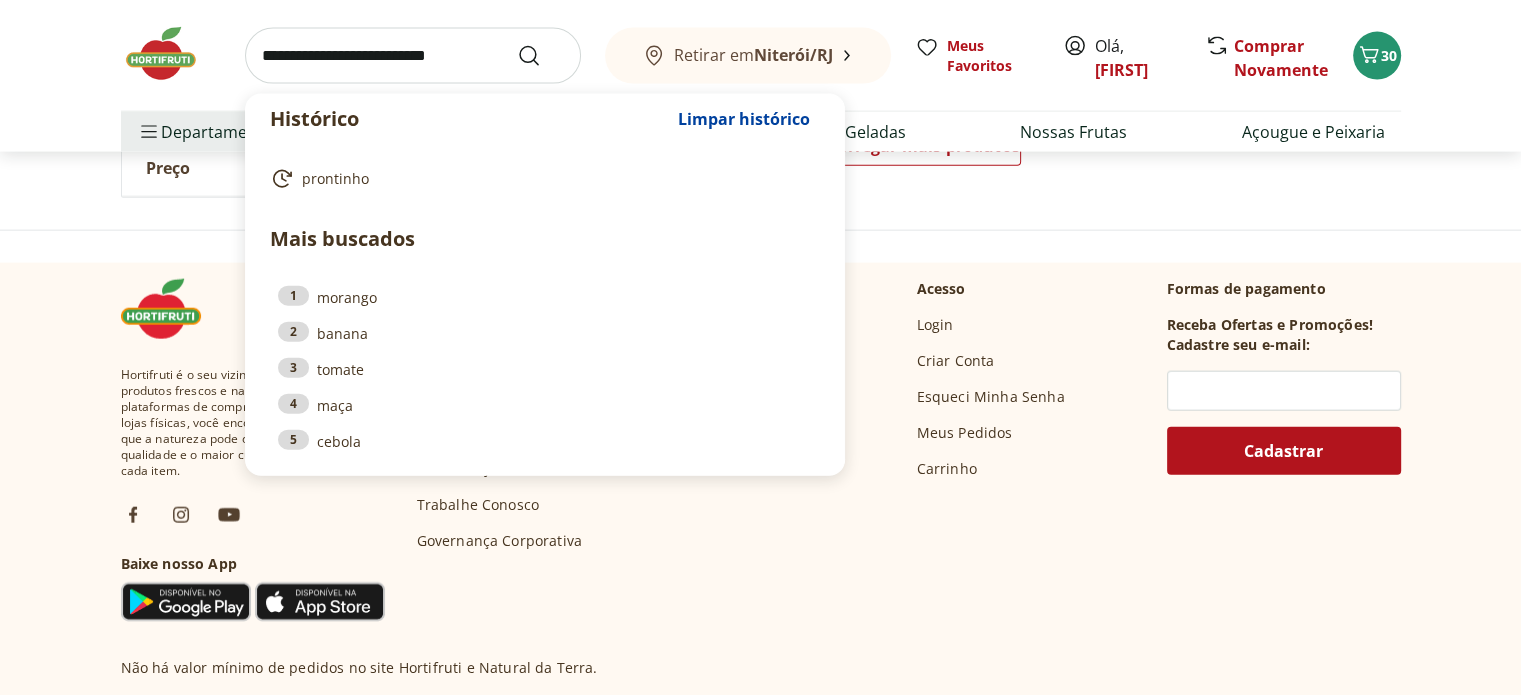 click at bounding box center (413, 56) 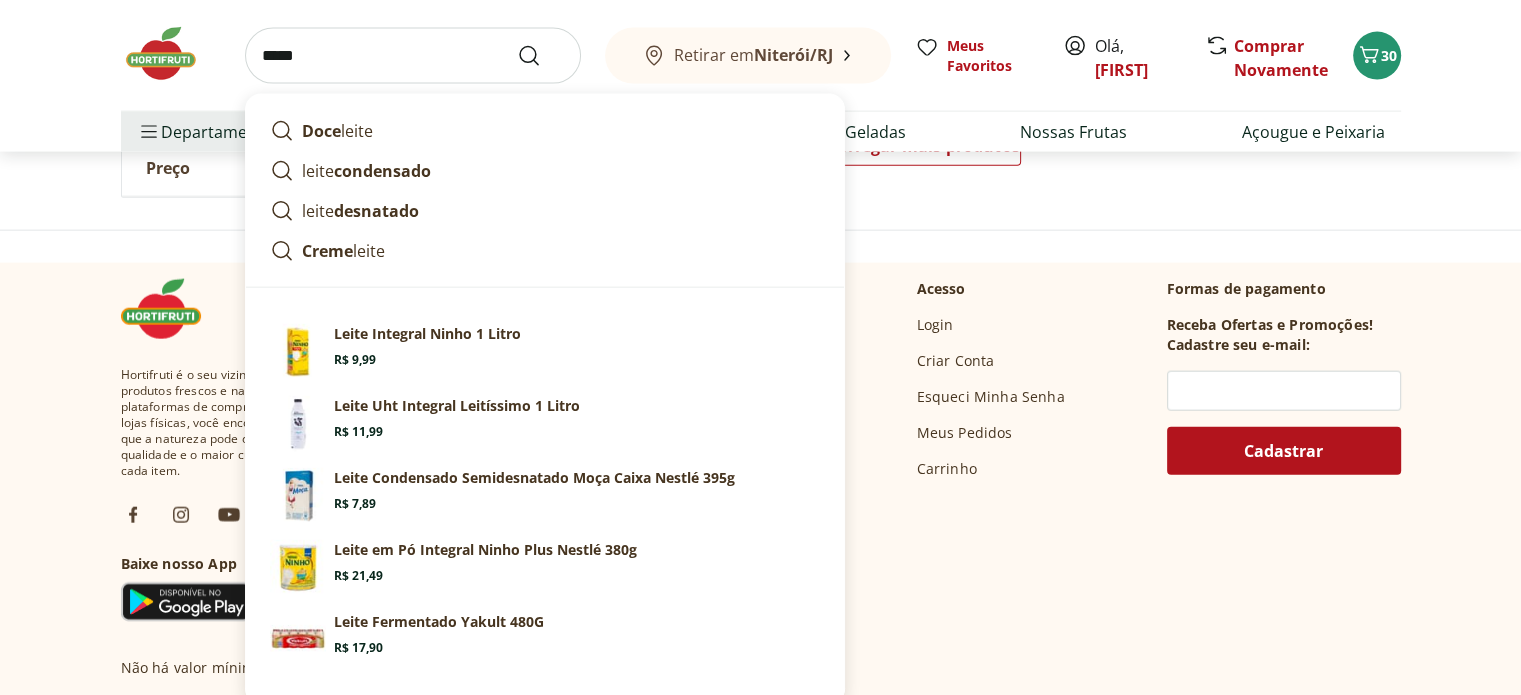 type on "*****" 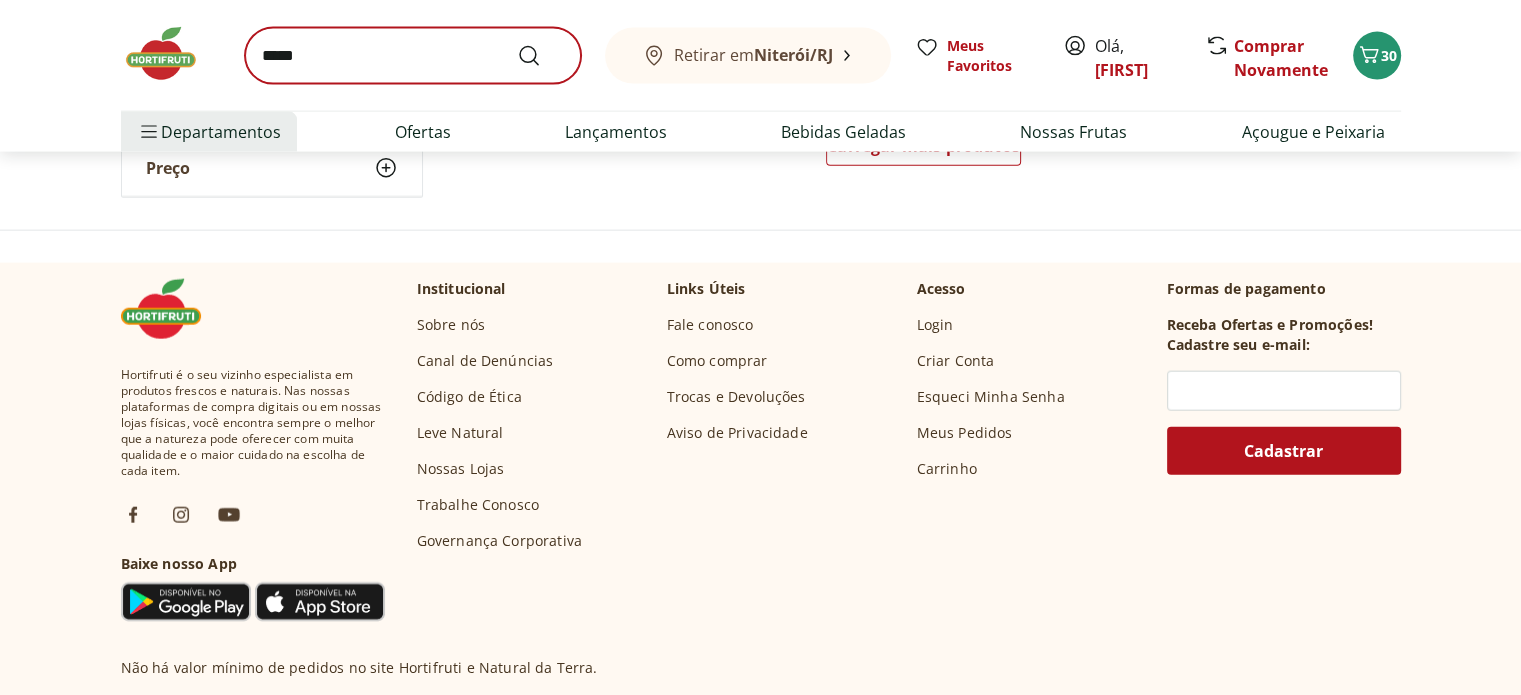 scroll, scrollTop: 0, scrollLeft: 0, axis: both 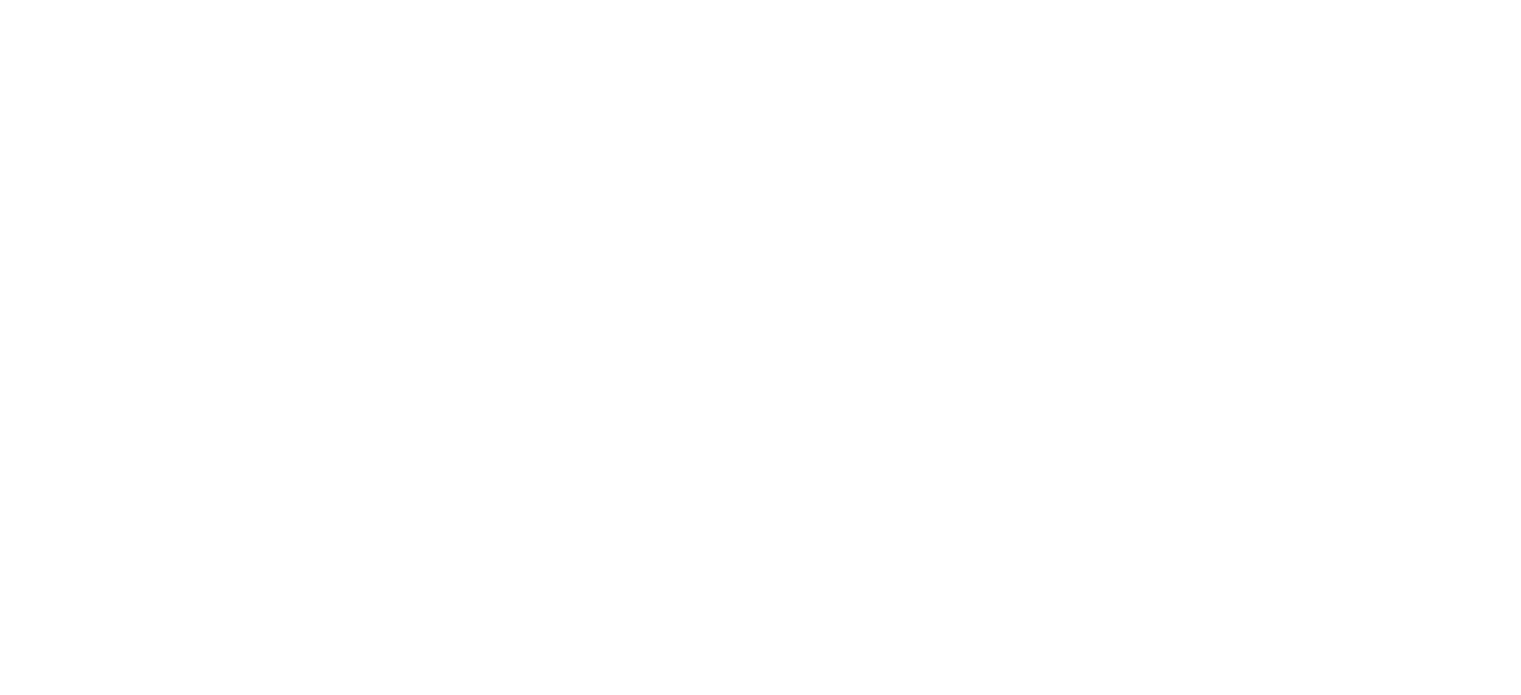 select on "**********" 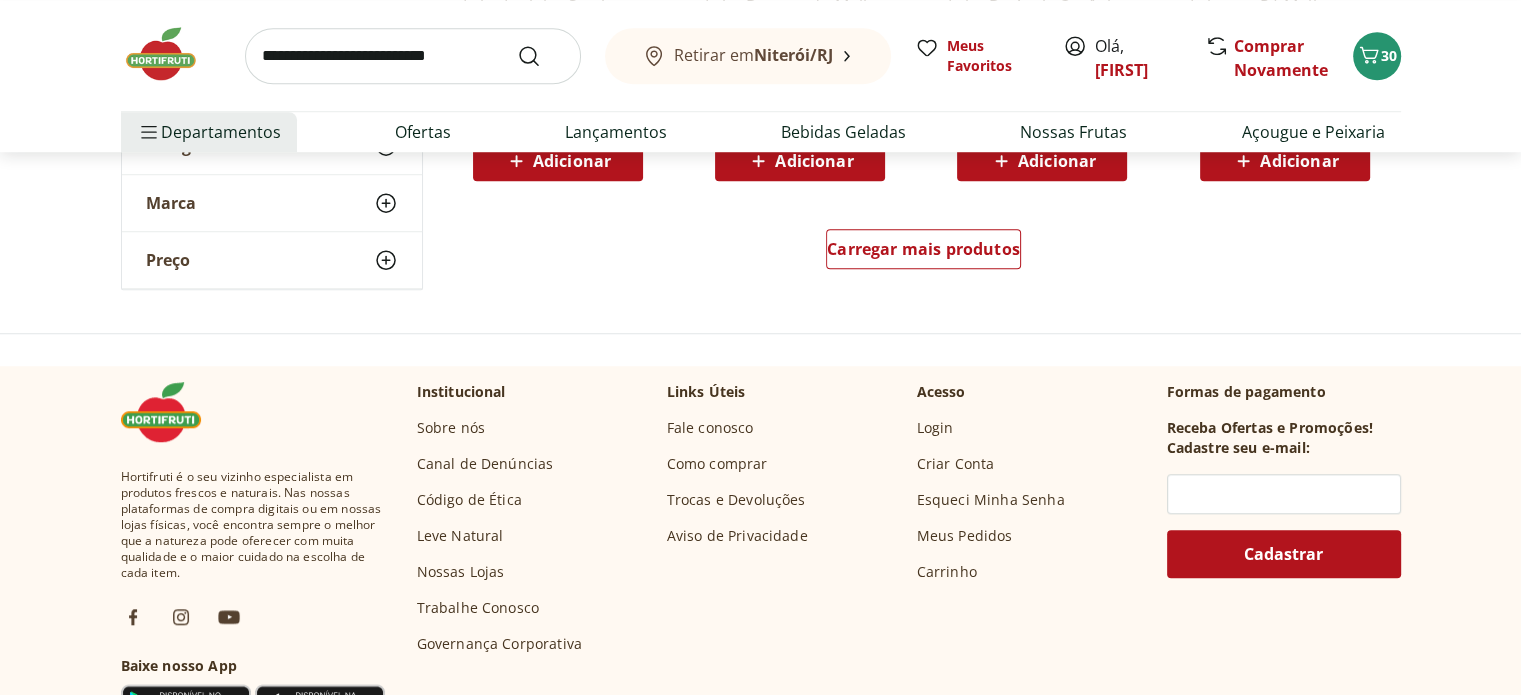scroll, scrollTop: 1520, scrollLeft: 0, axis: vertical 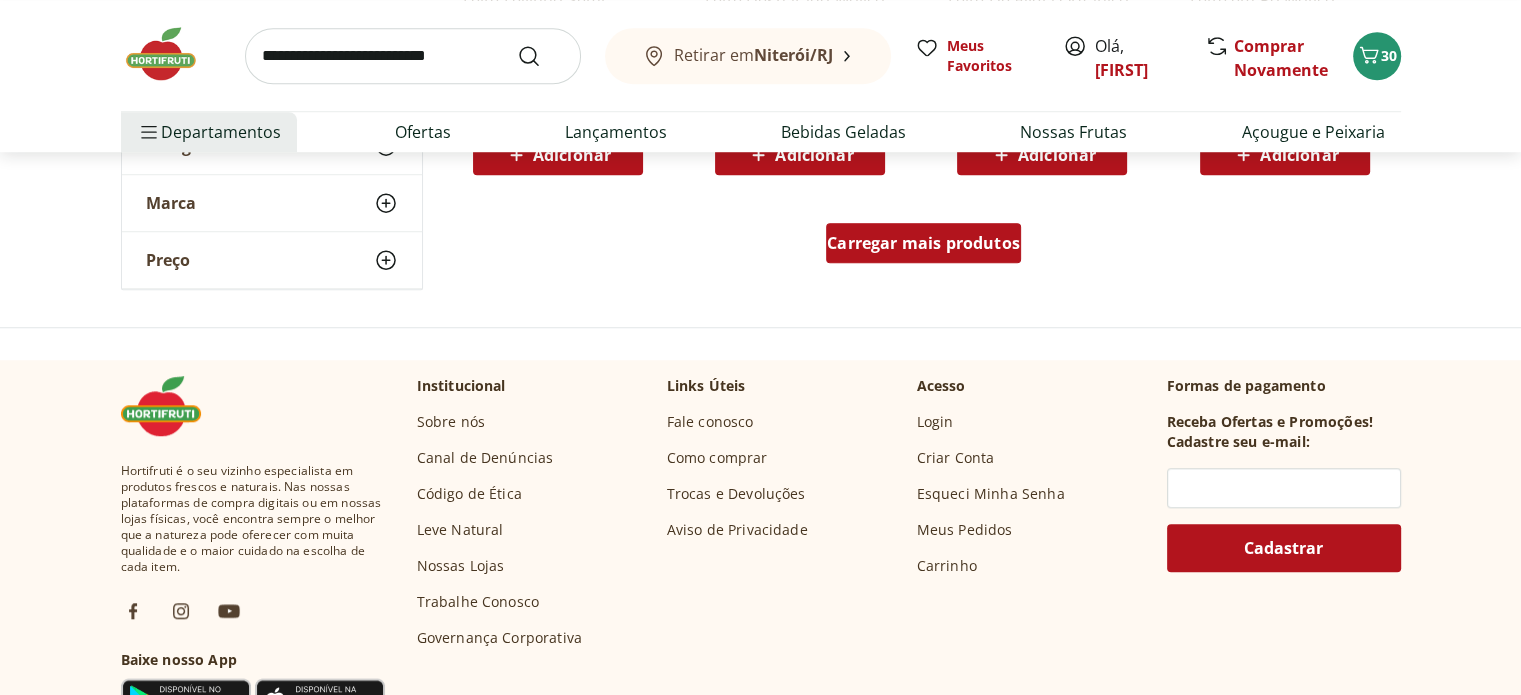 click on "Carregar mais produtos" at bounding box center (923, 243) 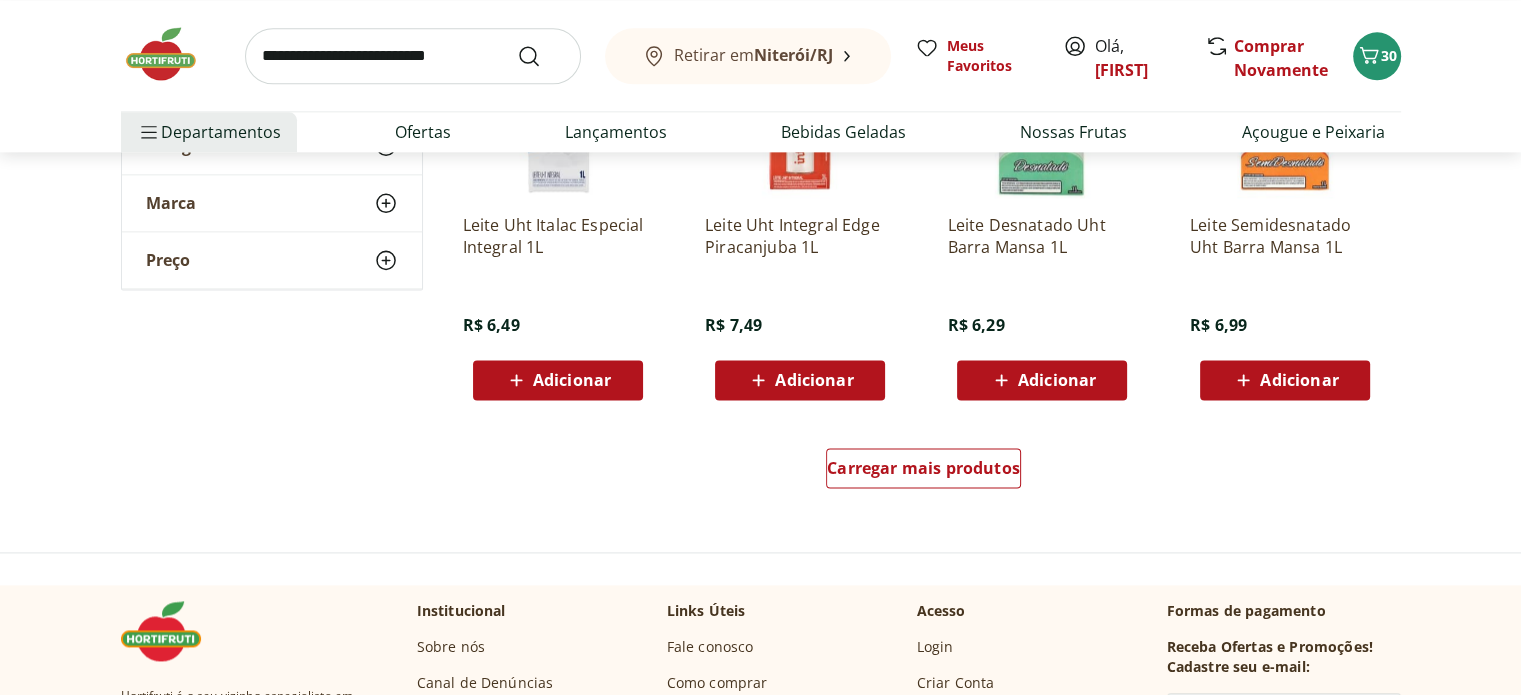 scroll, scrollTop: 2600, scrollLeft: 0, axis: vertical 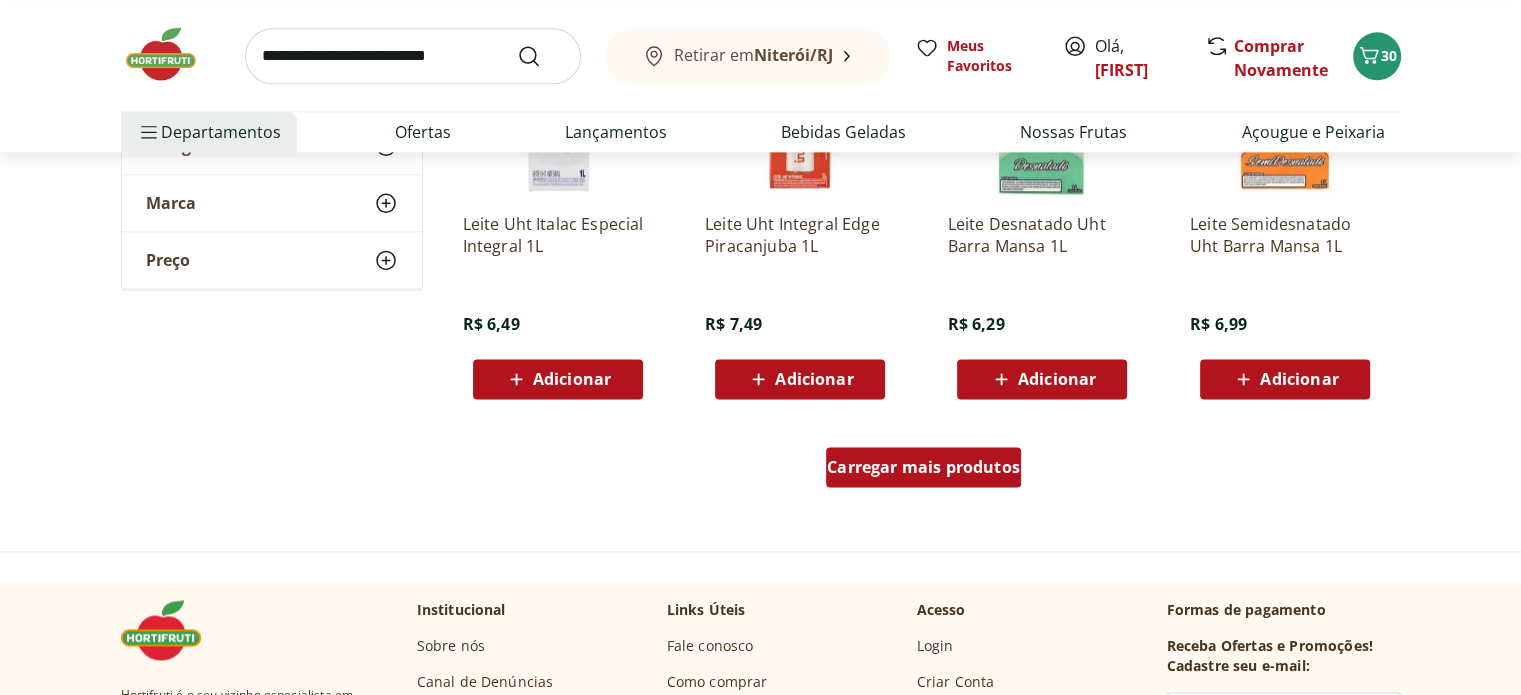 click on "Carregar mais produtos" at bounding box center (923, 467) 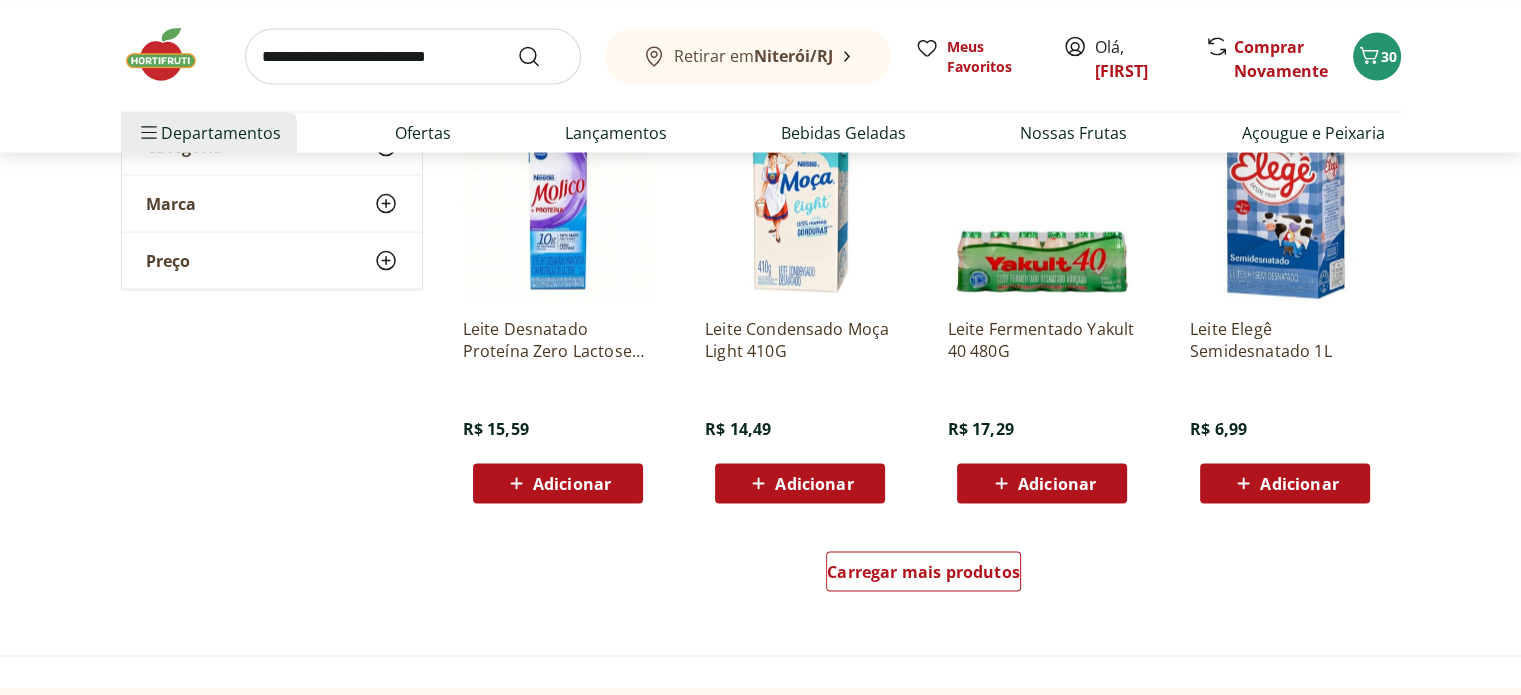 scroll, scrollTop: 3880, scrollLeft: 0, axis: vertical 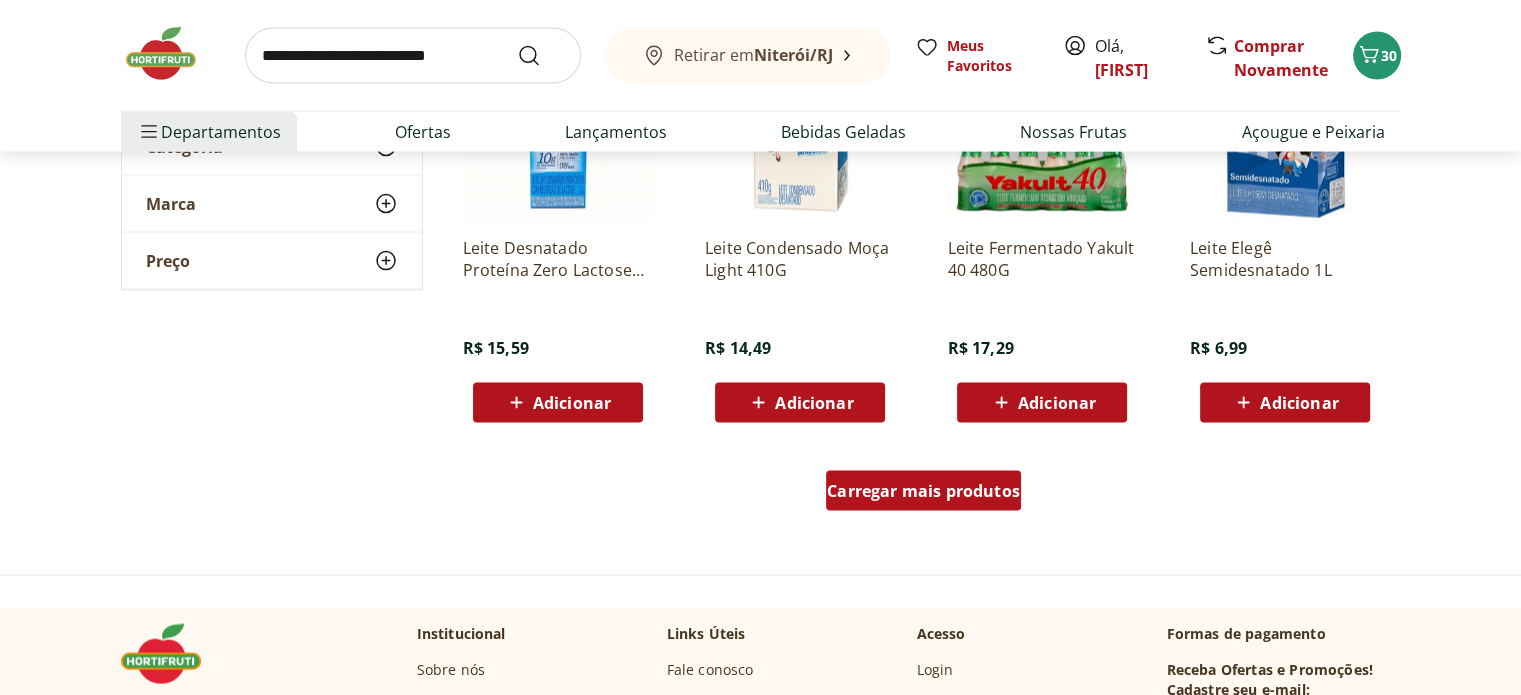 click on "Carregar mais produtos" at bounding box center [923, 491] 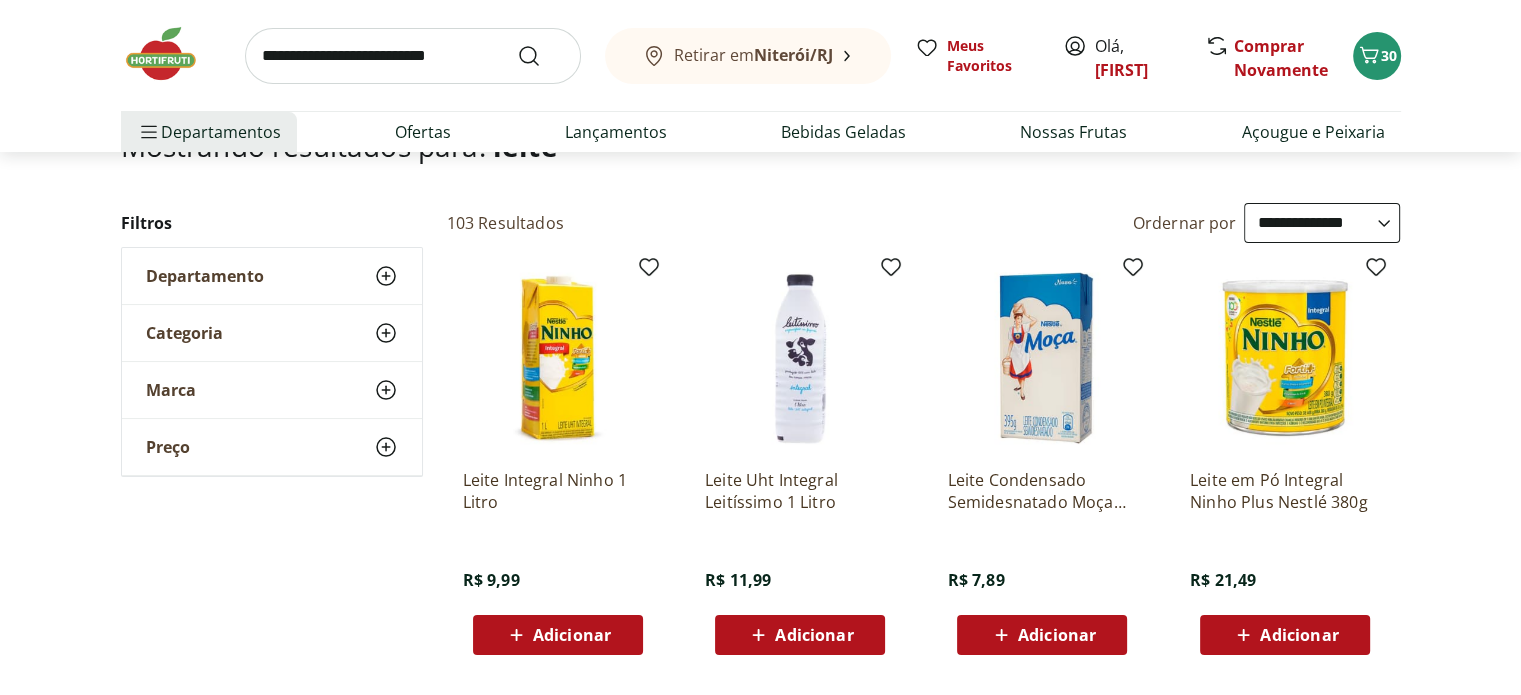 scroll, scrollTop: 200, scrollLeft: 0, axis: vertical 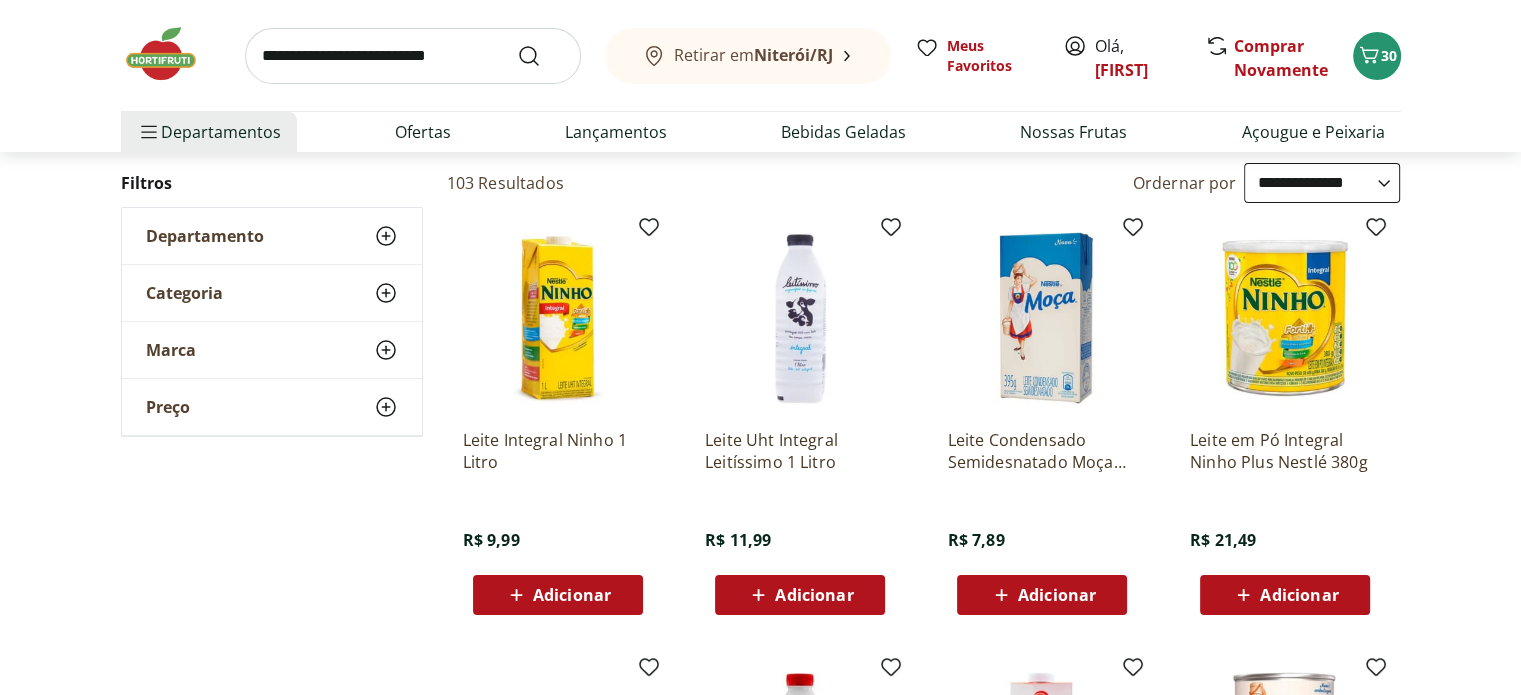 click 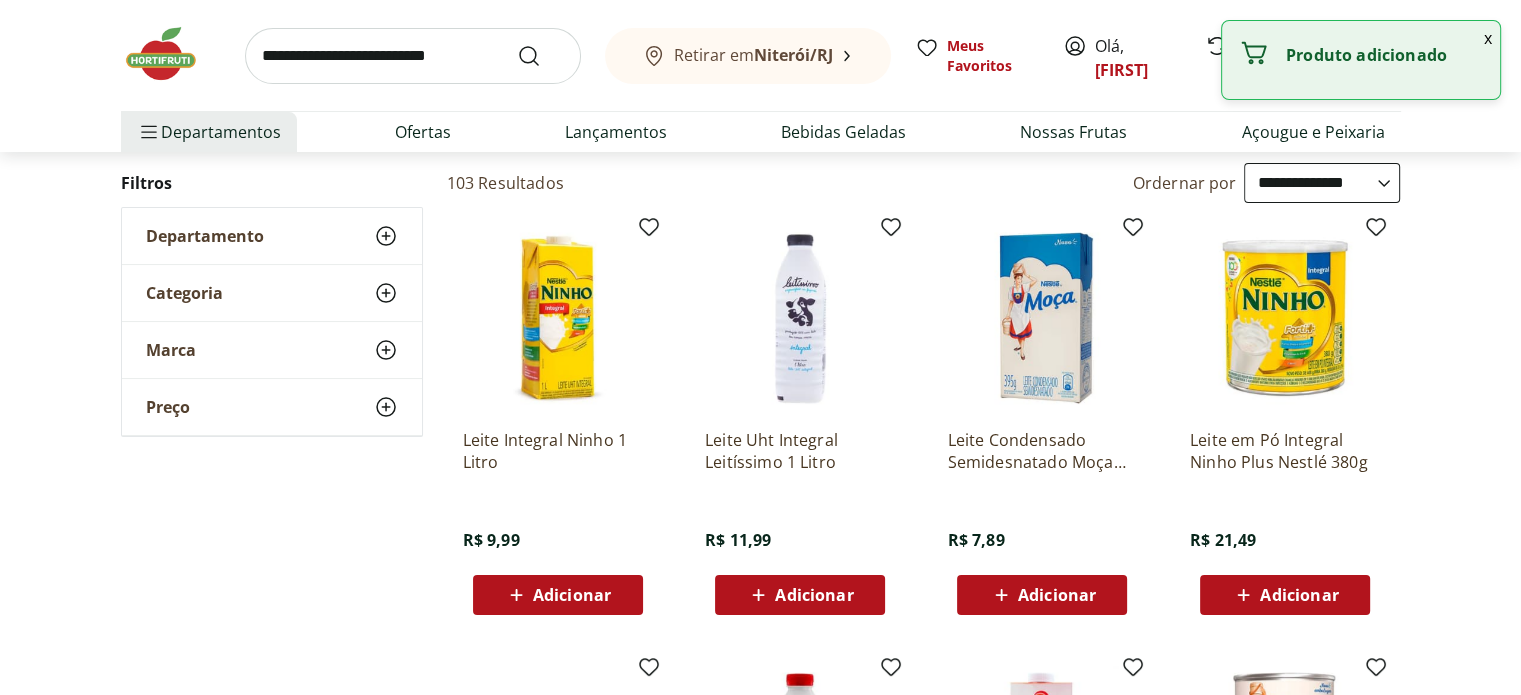 click on "Adicionar" at bounding box center [814, 595] 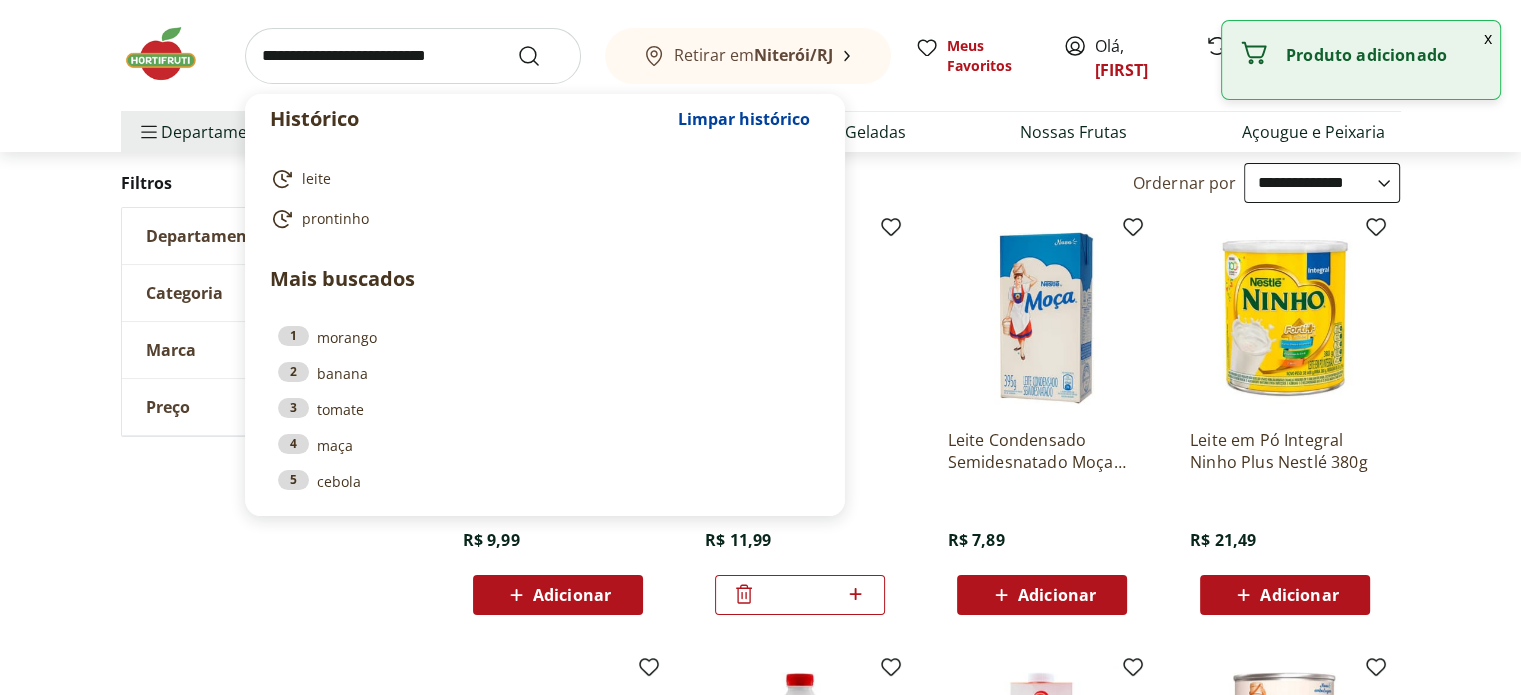 click at bounding box center [413, 56] 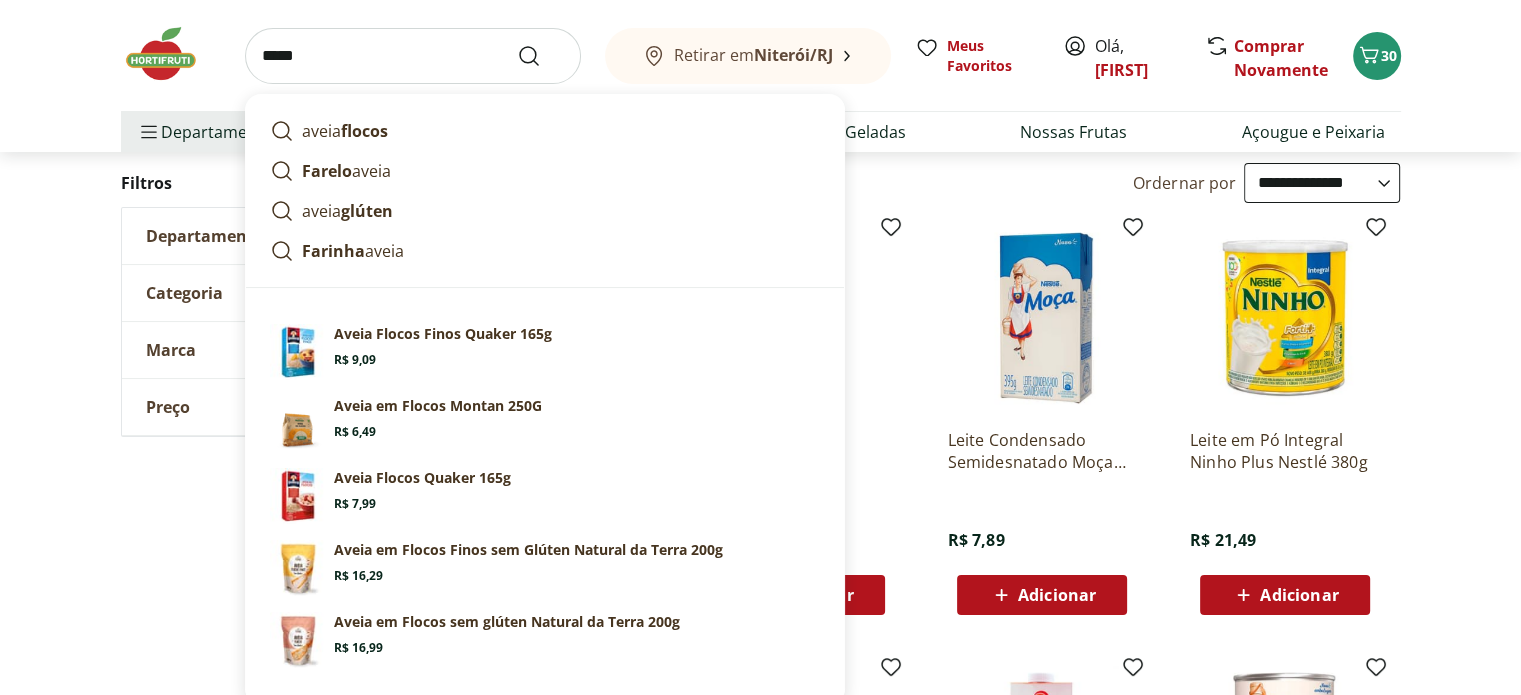 type on "*****" 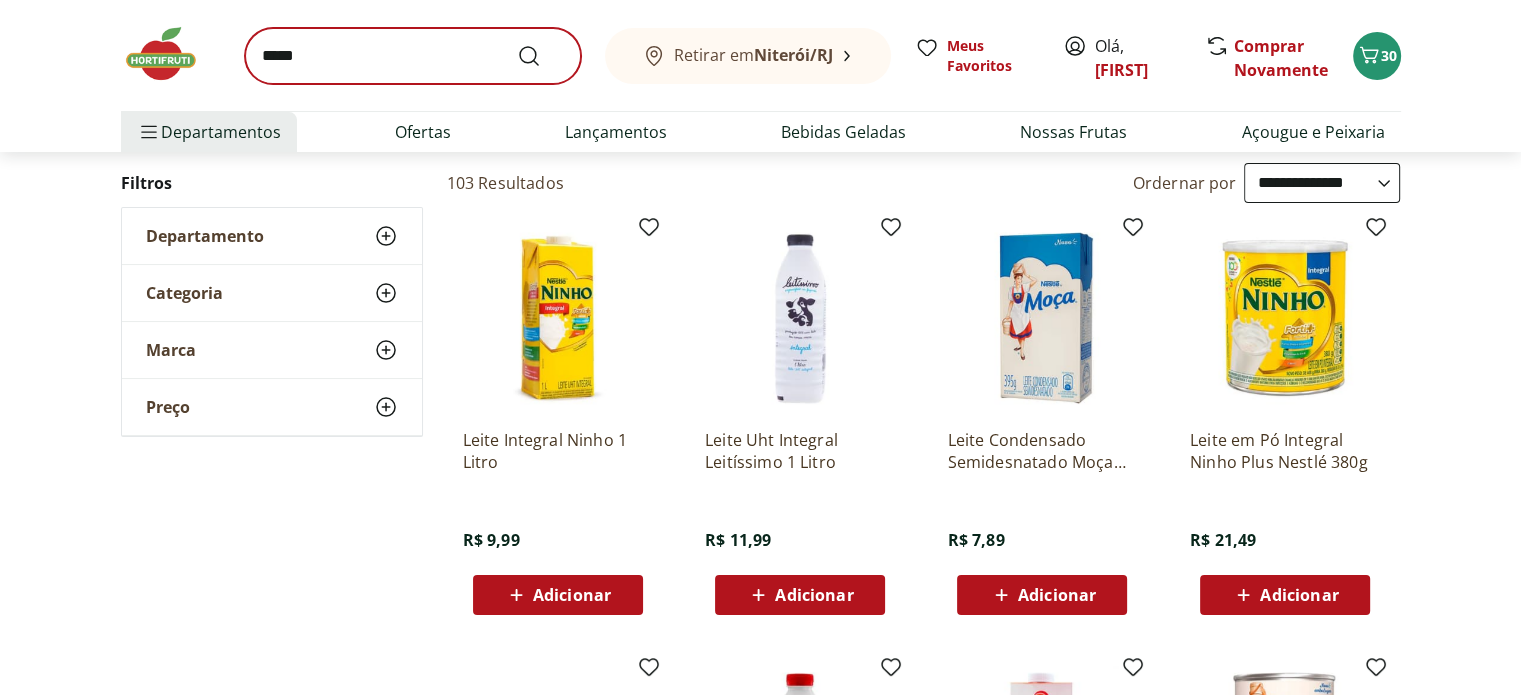 scroll, scrollTop: 0, scrollLeft: 0, axis: both 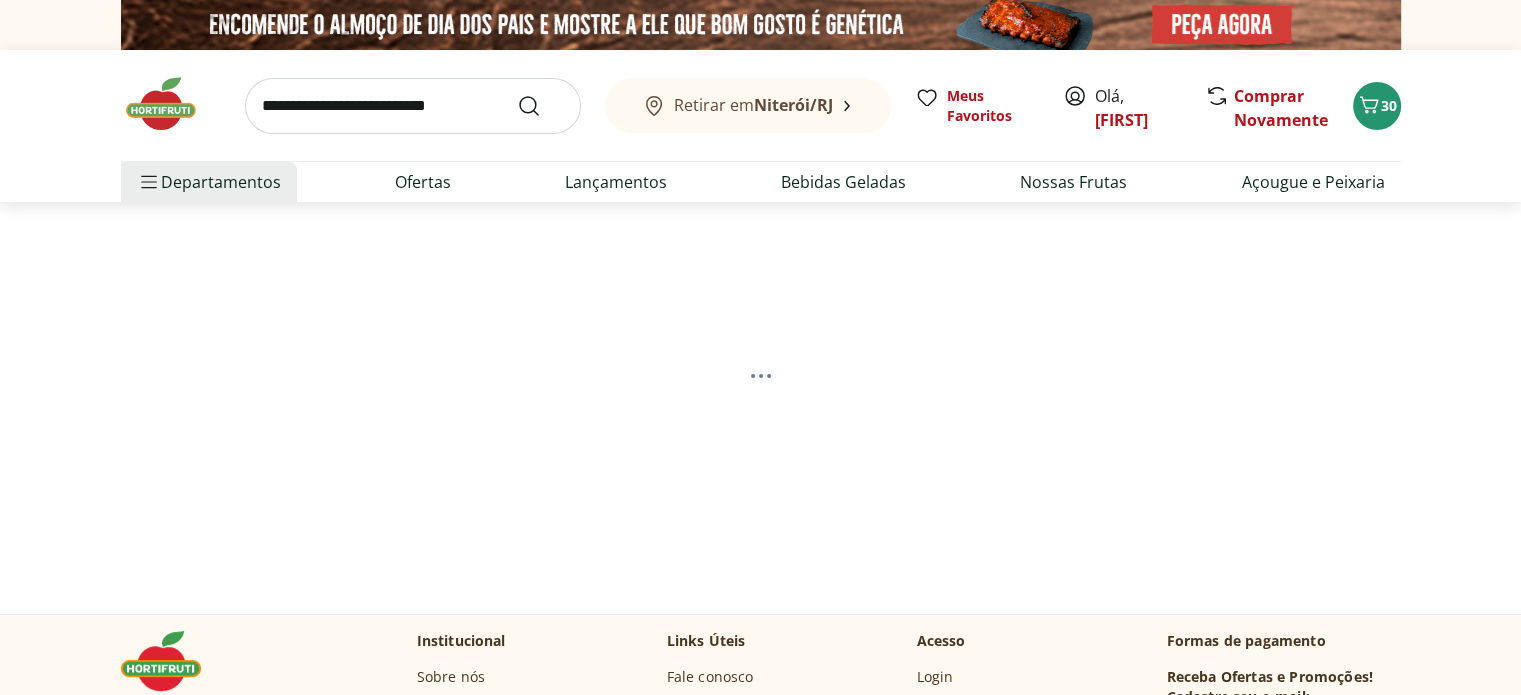 select on "**********" 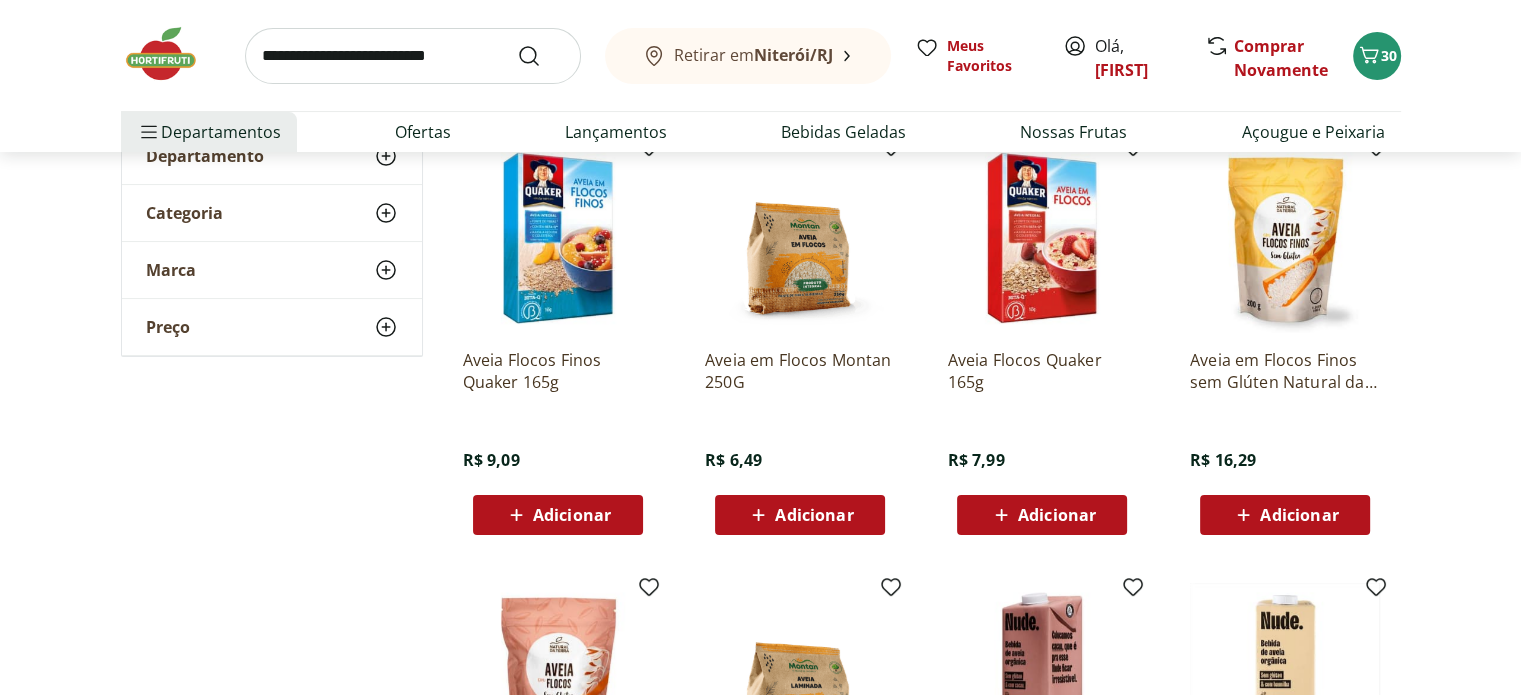 scroll, scrollTop: 240, scrollLeft: 0, axis: vertical 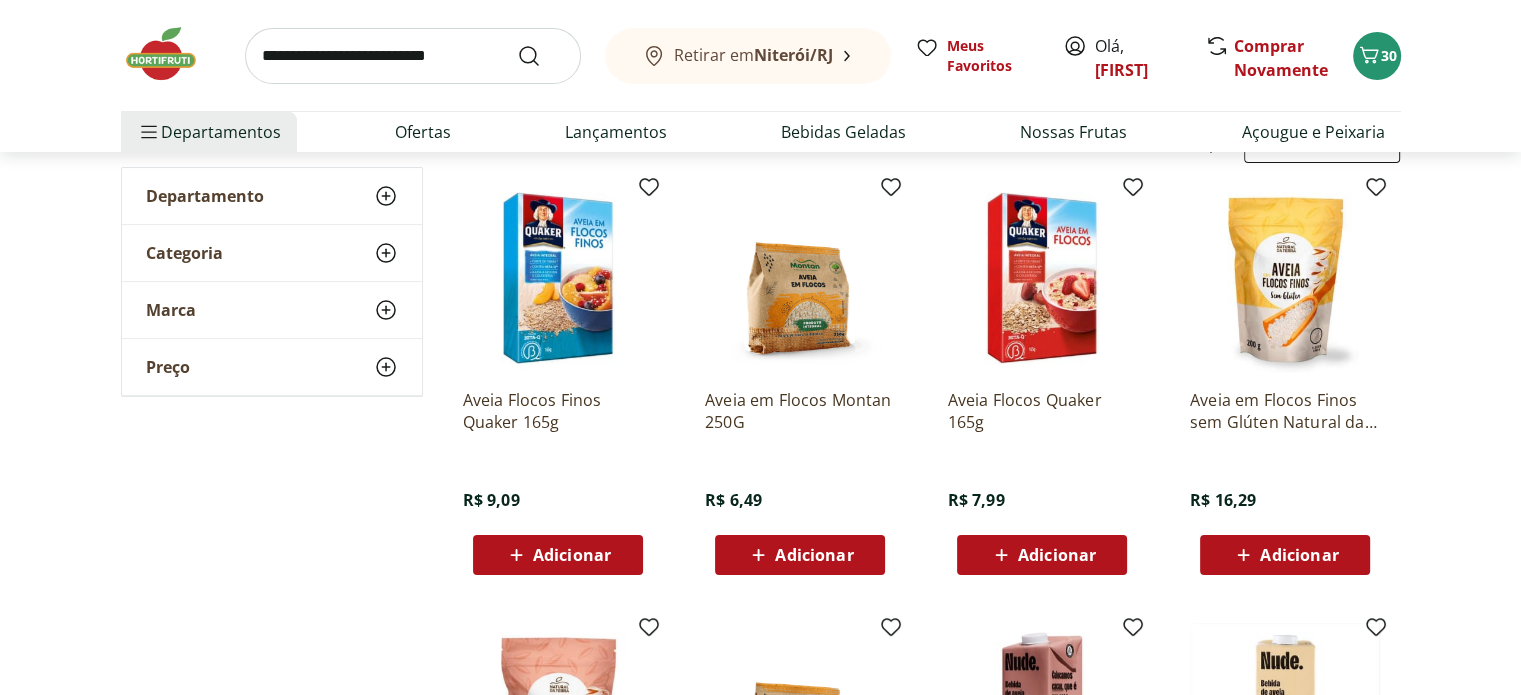 click on "Adicionar" at bounding box center [1042, 555] 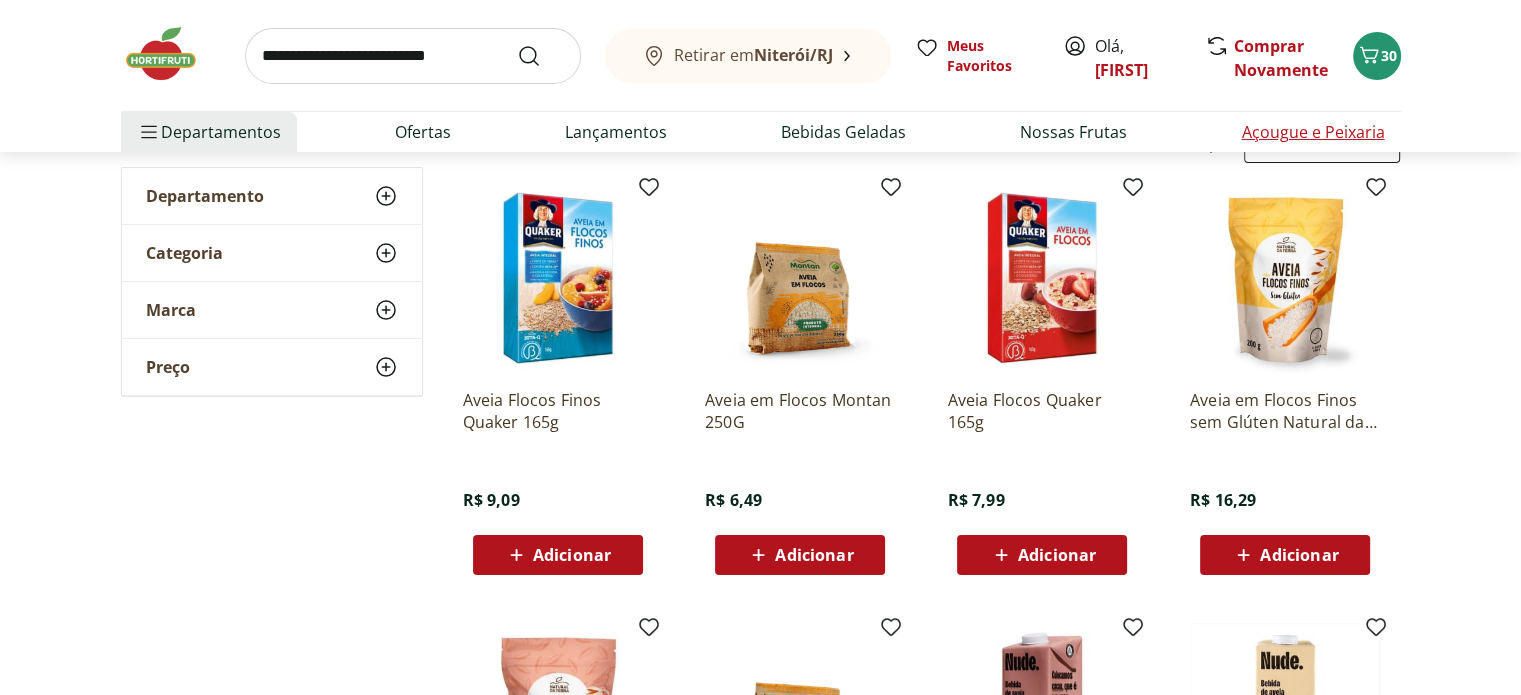 click on "Açougue e Peixaria" at bounding box center [1312, 132] 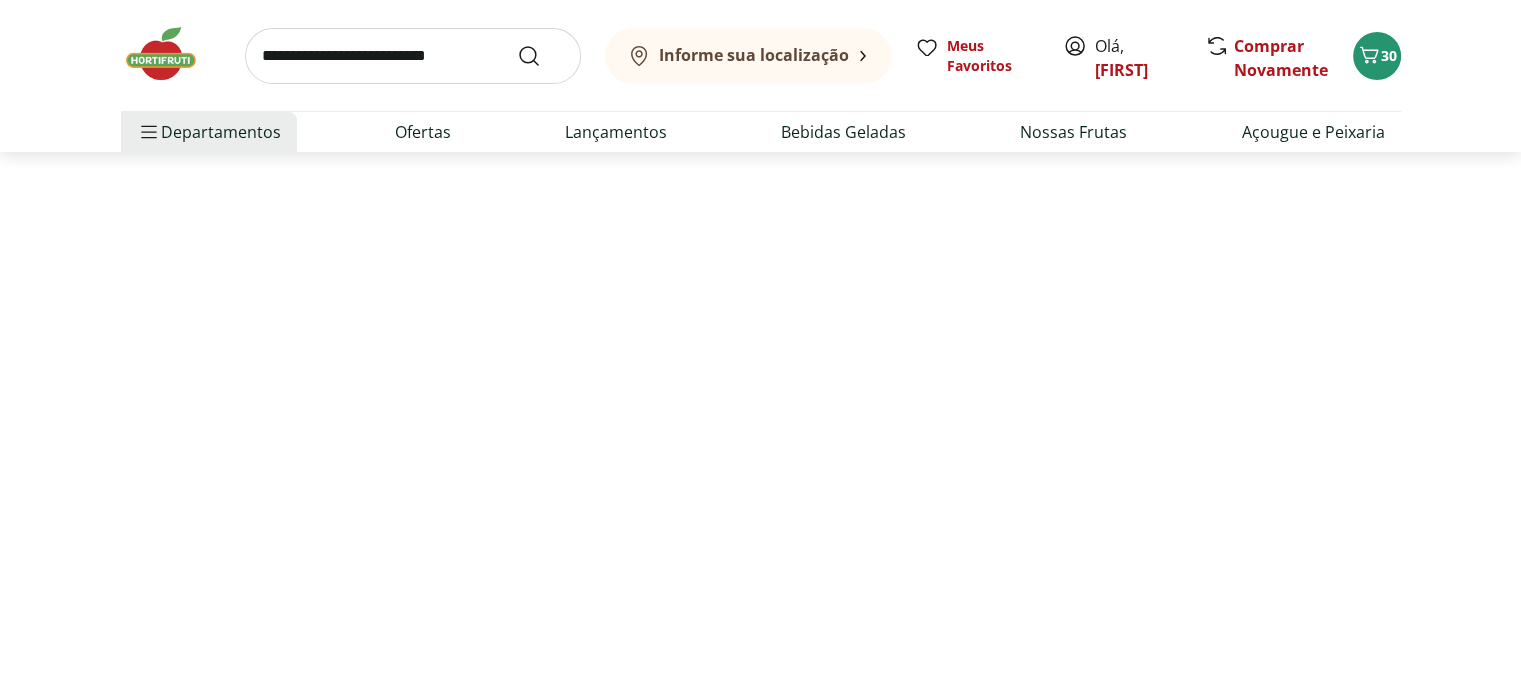 scroll, scrollTop: 0, scrollLeft: 0, axis: both 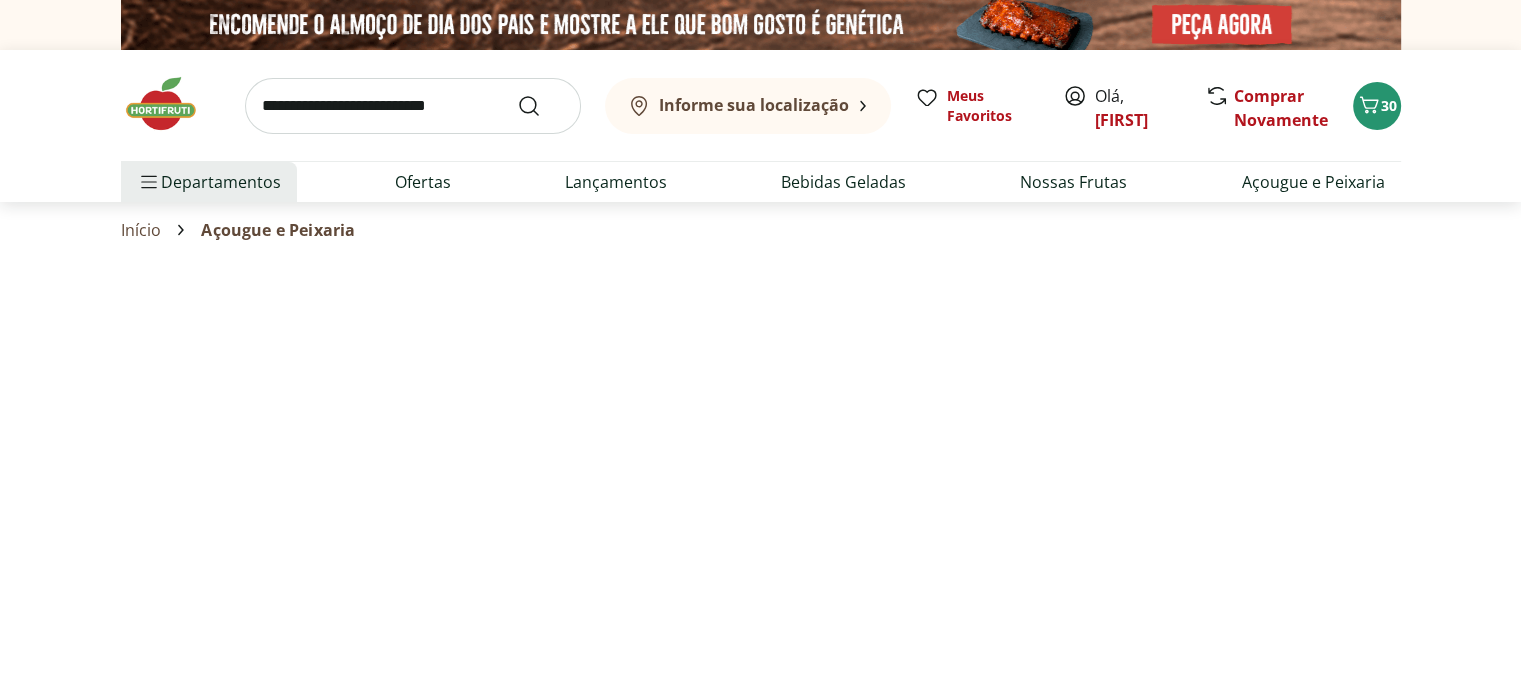 select on "**********" 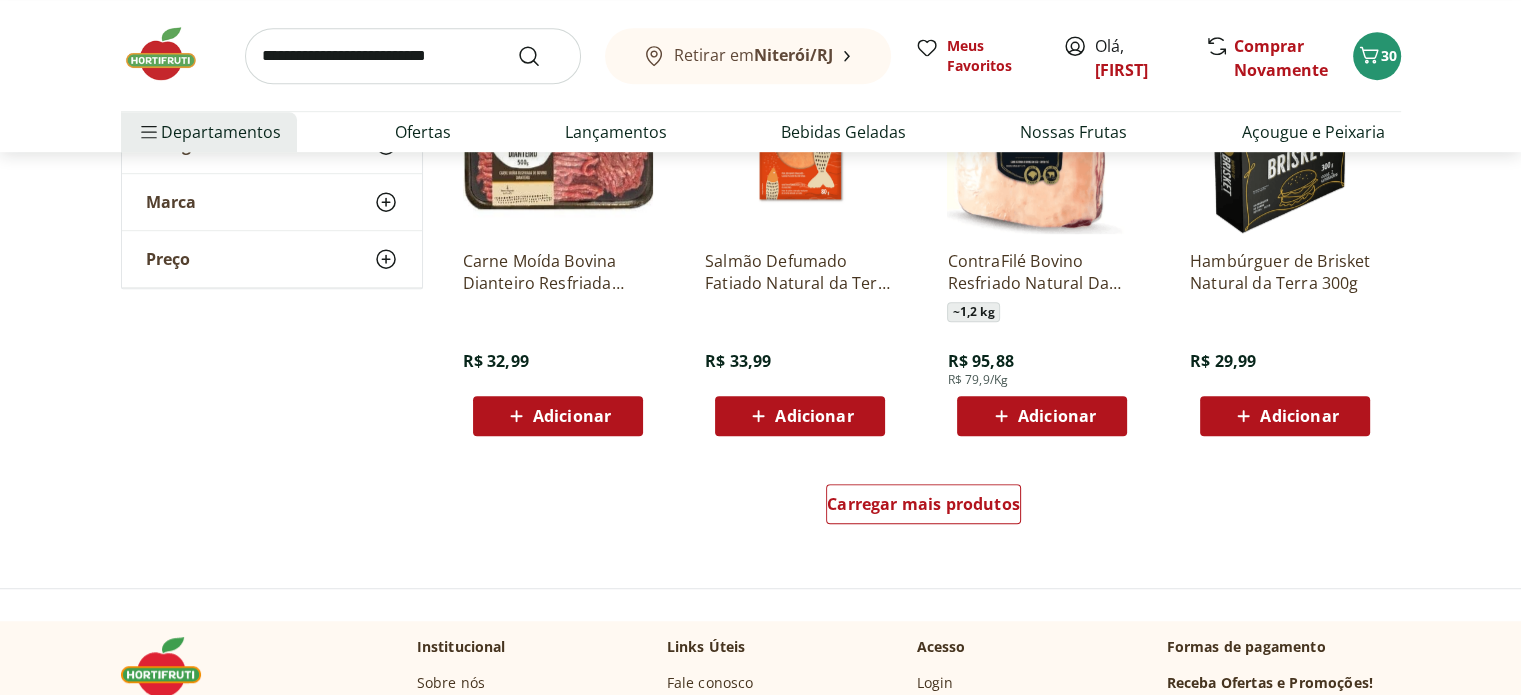 scroll, scrollTop: 1200, scrollLeft: 0, axis: vertical 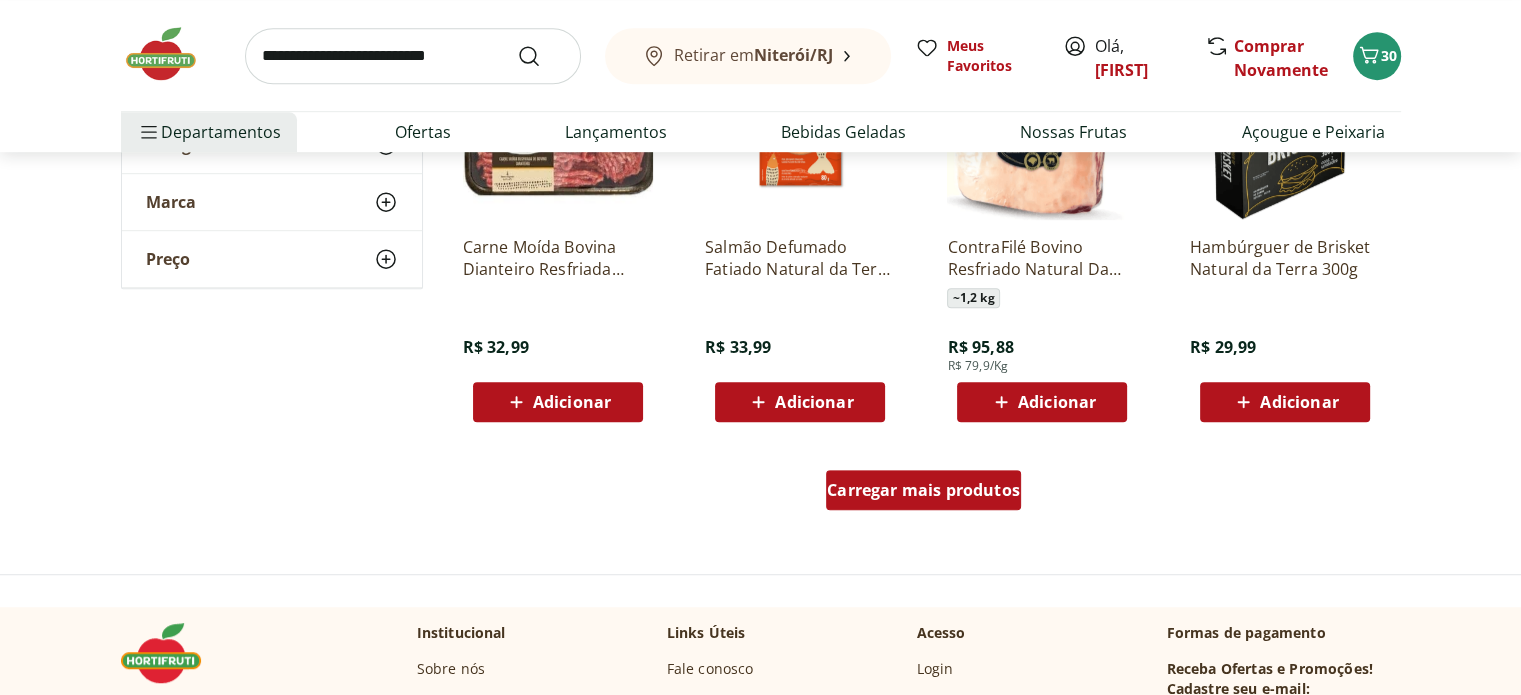 click on "Carregar mais produtos" at bounding box center (923, 490) 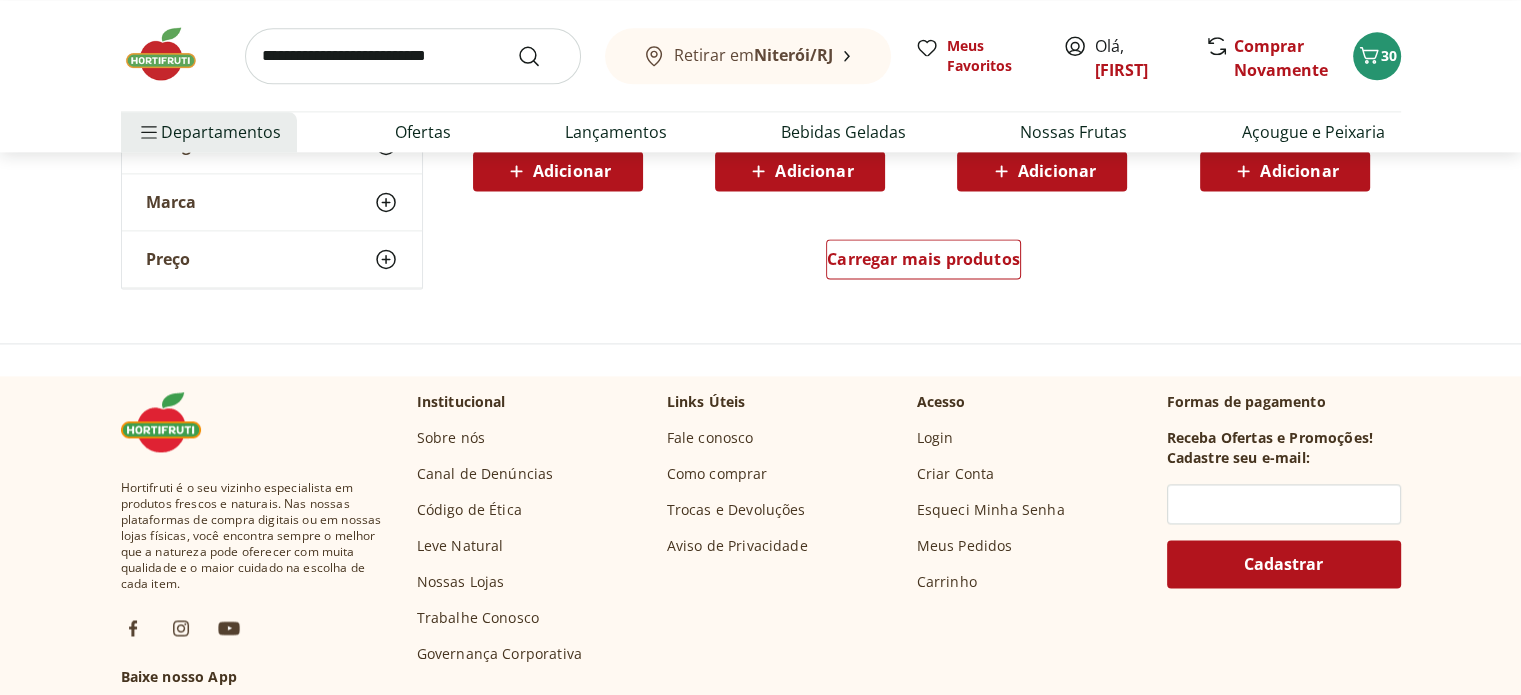scroll, scrollTop: 2760, scrollLeft: 0, axis: vertical 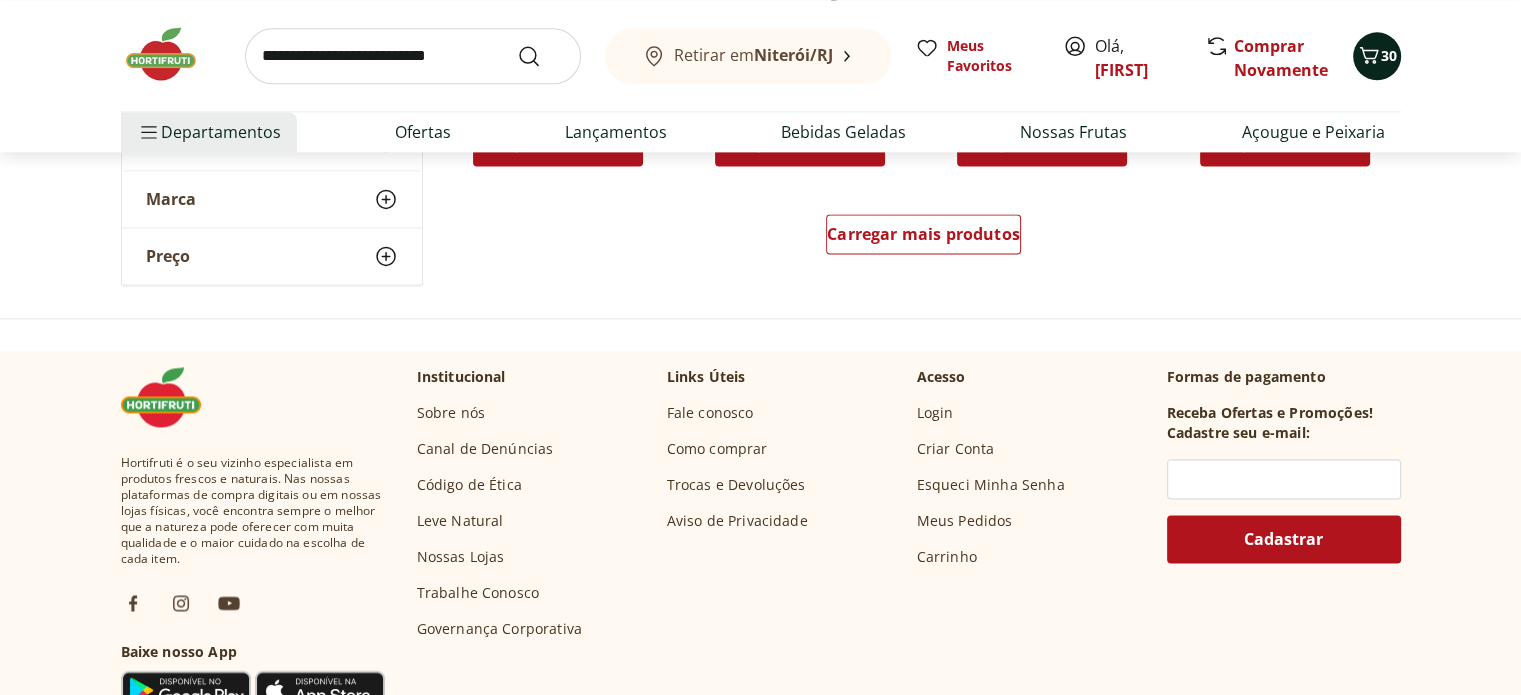 click 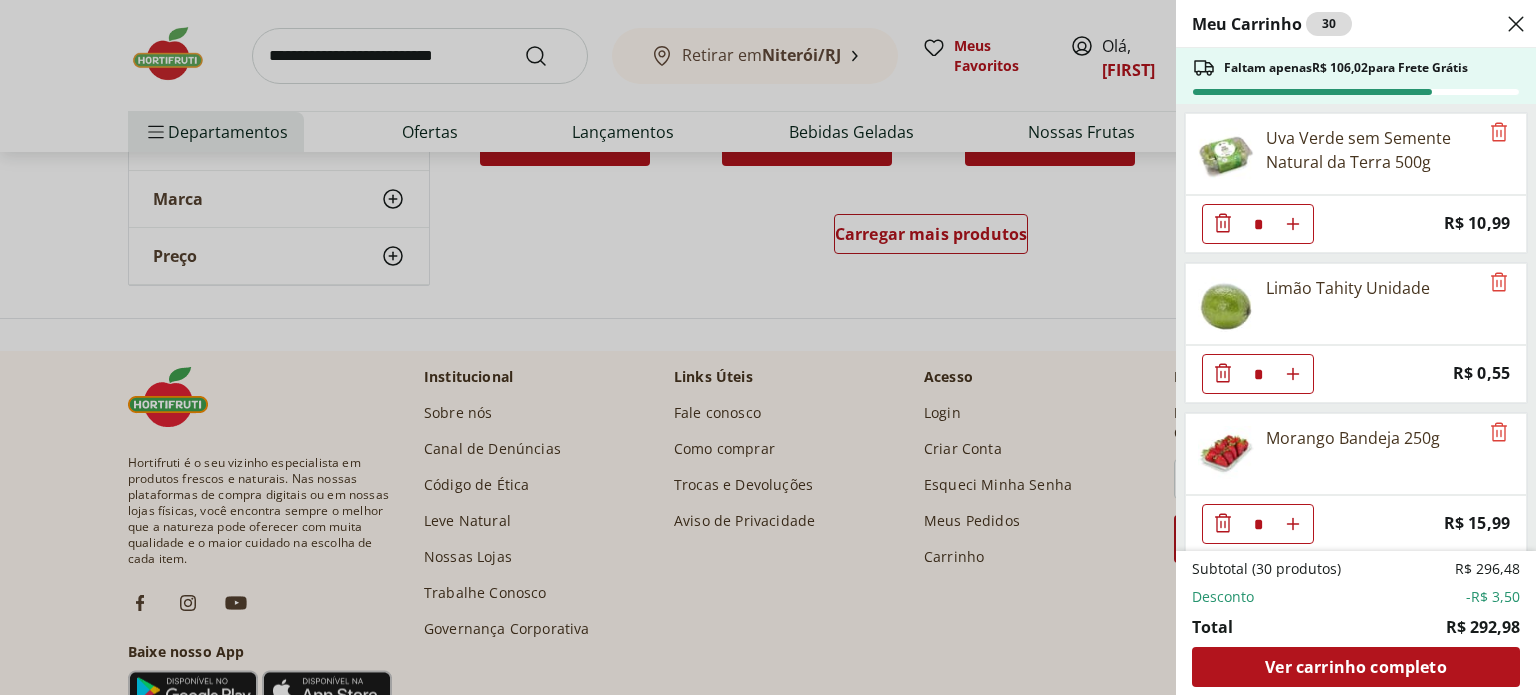 click on "Meu Carrinho 30 Faltam apenas  R$ 106,02  para Frete Grátis Uva Verde sem Semente Natural da Terra 500g * Price: R$ 10,99 Limão Tahity Unidade * Price: R$ 0,55 Morango Bandeja 250g * Price: R$ 15,99 Maçã Gala Importada Unidade * Price: R$ 3,23 Mexerica Rio Unidade * Price: R$ 1,92 Banana Nanica Unidade * Price: R$ 1,47 Mexerica Importada Unidade * Price: R$ 2,43 Caqui Fuyu * Price: R$ 4,80 Caqui Giombo * Price: R$ 14,99 Carambola Unidade * Price: R$ 3,30 Pinha Unidade * Price: R$ 7,20 Poncã Unidade * Price: R$ 1,60 Tâmara Com Caroço Embalada 200G * Price: R$ 6,99 Kiwi Verde * Price: R$ 4,56 Passata Rustica Canpez 680g * Price: R$ 17,99 Requeijão Cremoso Light Tirolez 200g * Original price: R$ 10,99 Price: R$ 9,49 Queijo Mussarela Fatiado Président 150G * Original price: R$ 11,99 Price: R$ 9,99 Ketchup Heinz Fp 397G * Price: R$ 16,99 Macarrão de Sêmola Grano Duro Linguine Paganini 500g * Price: R$ 15,99 Atum Sólido Natural Gomes Da Costa 170Gr * Price: R$ 15,99 * Price: * * *" at bounding box center [768, 347] 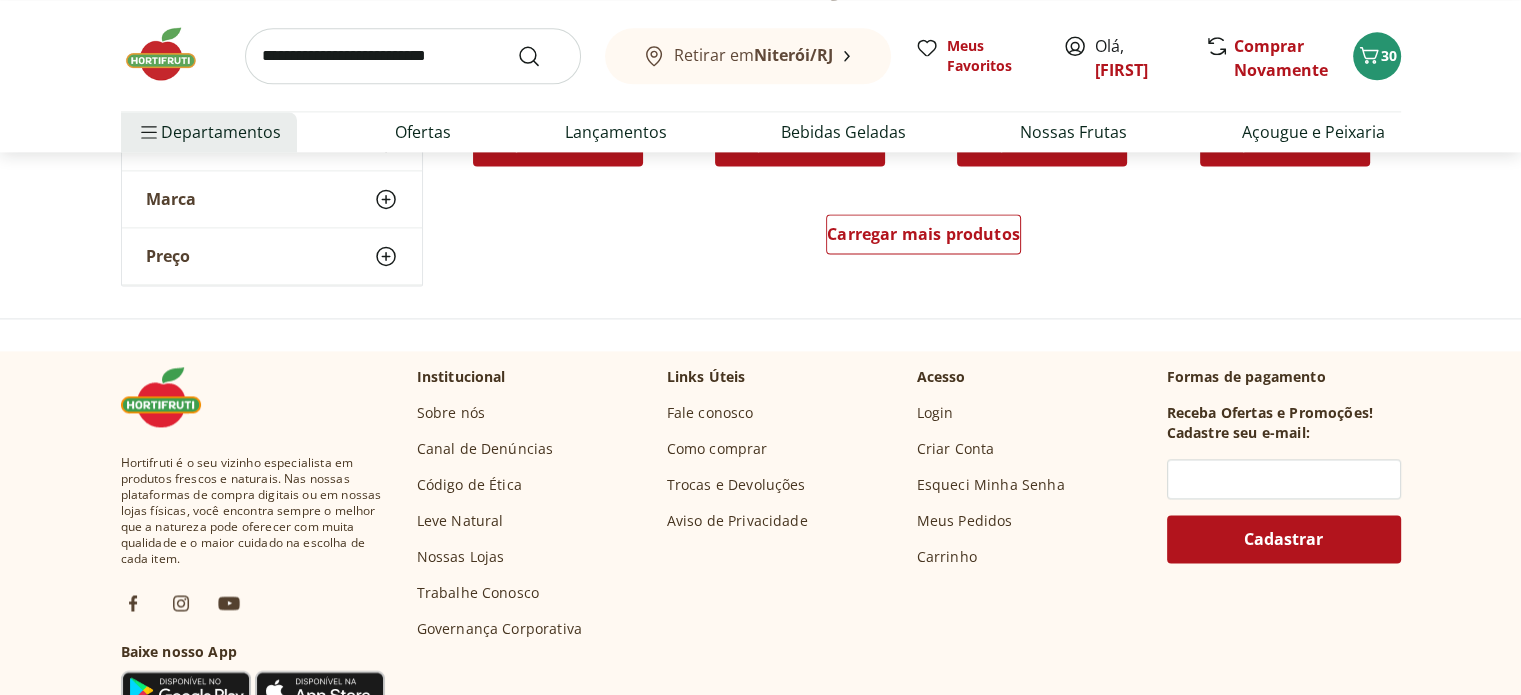 click at bounding box center (171, 54) 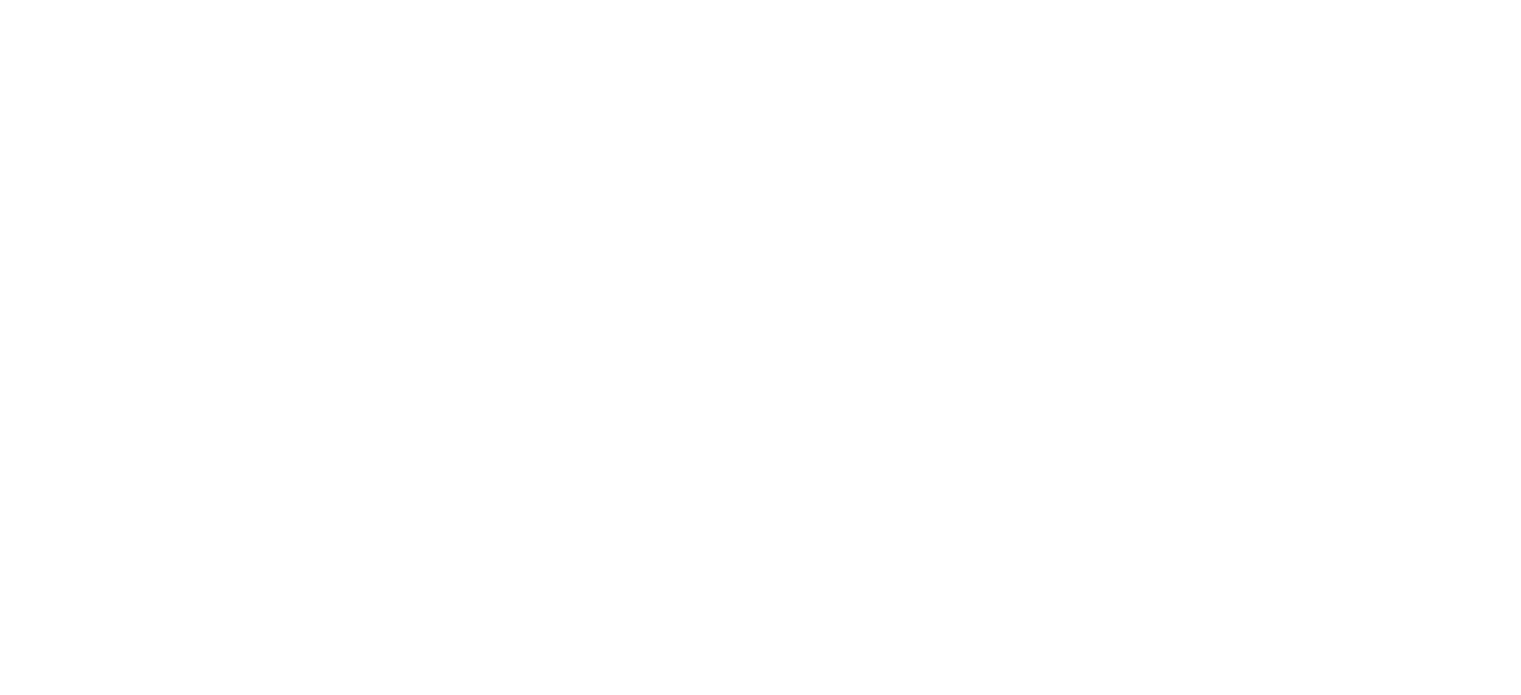 scroll, scrollTop: 0, scrollLeft: 0, axis: both 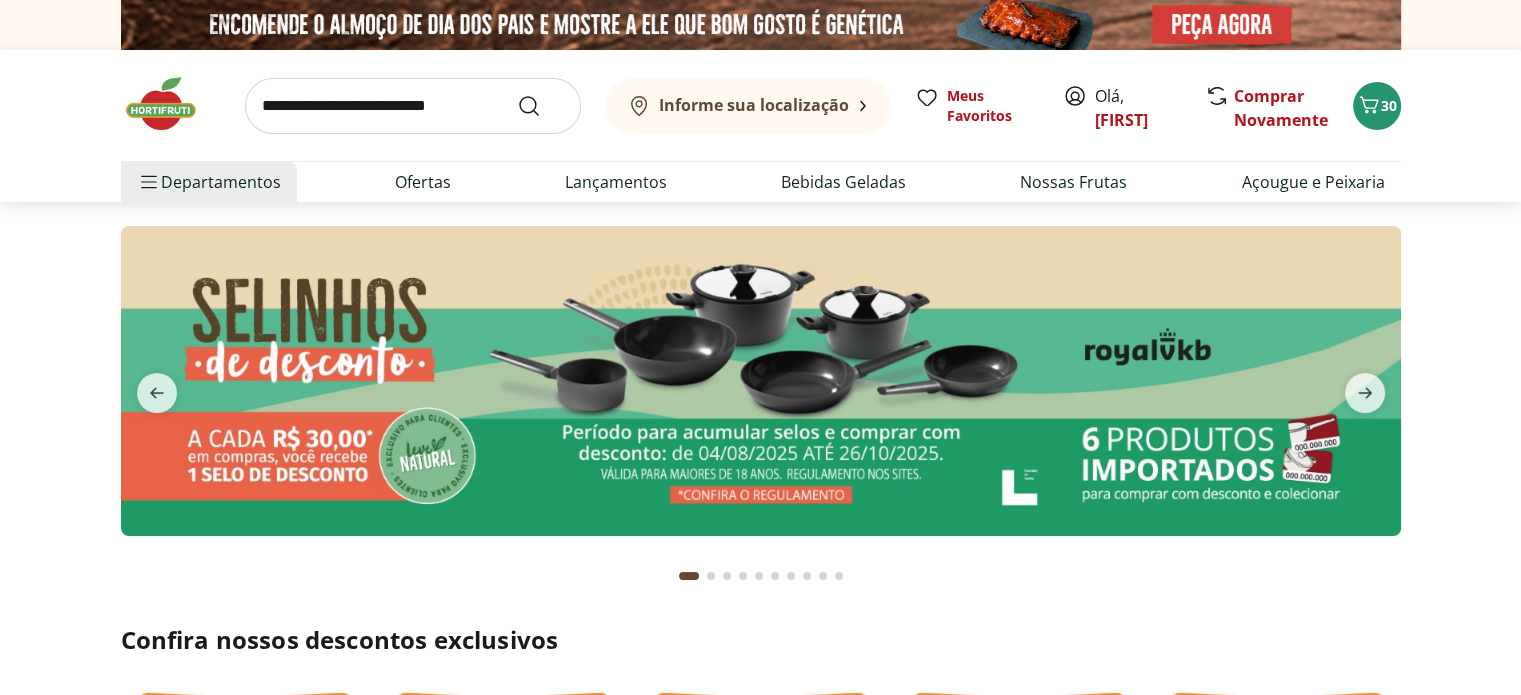 type on "*" 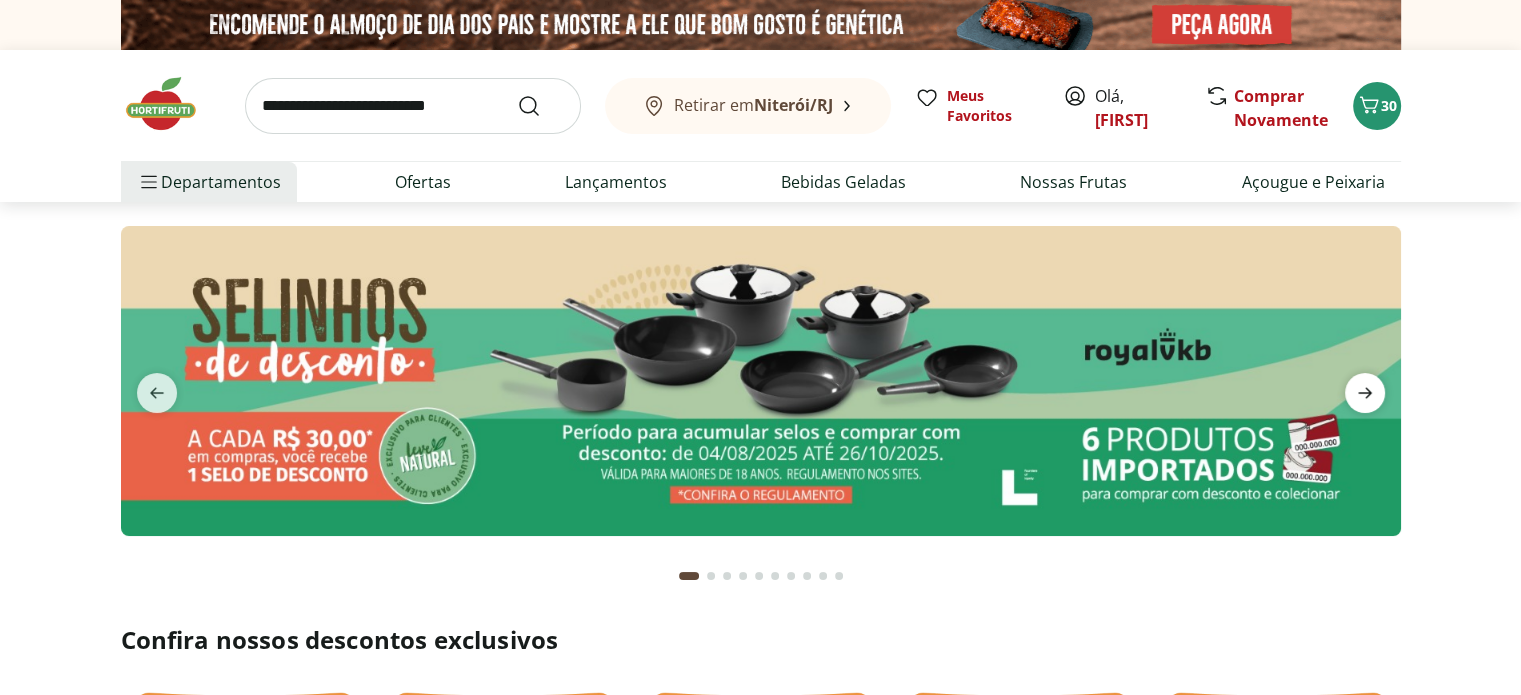click 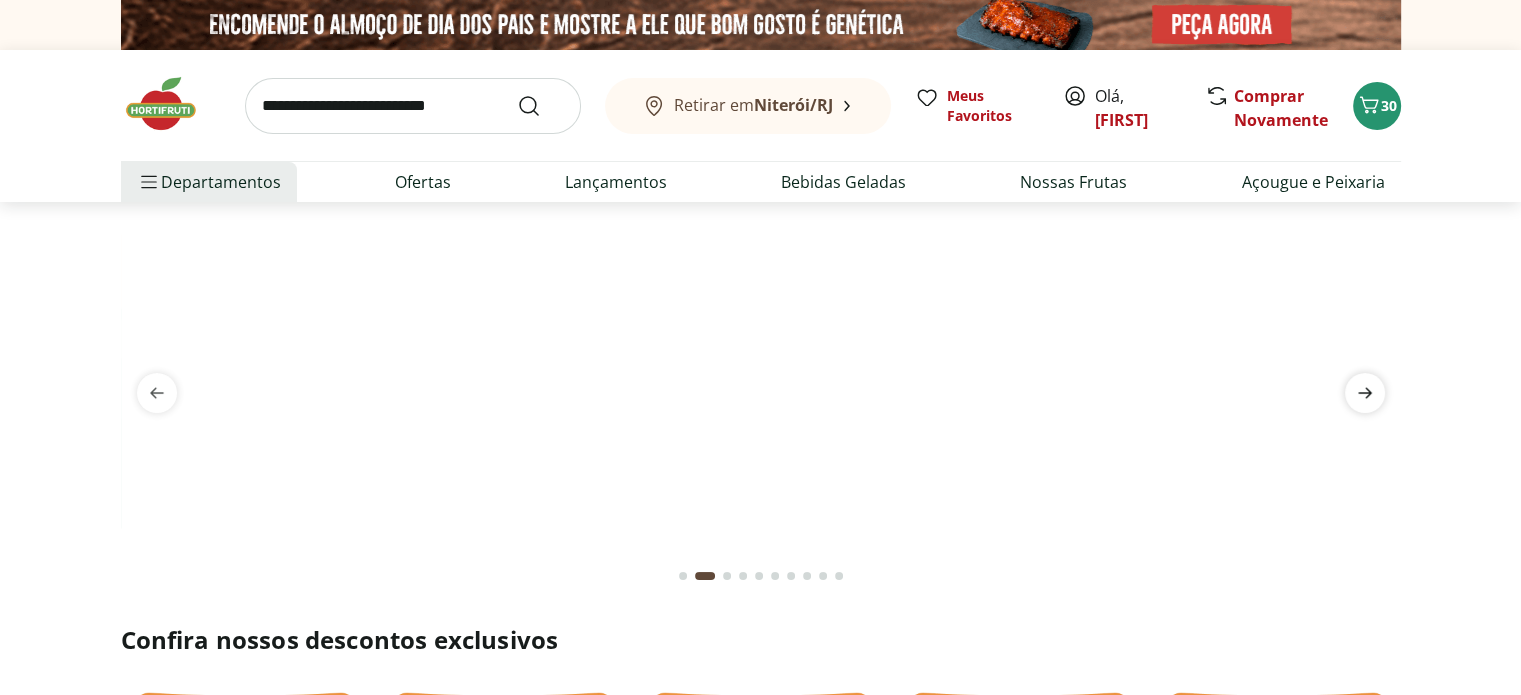 click 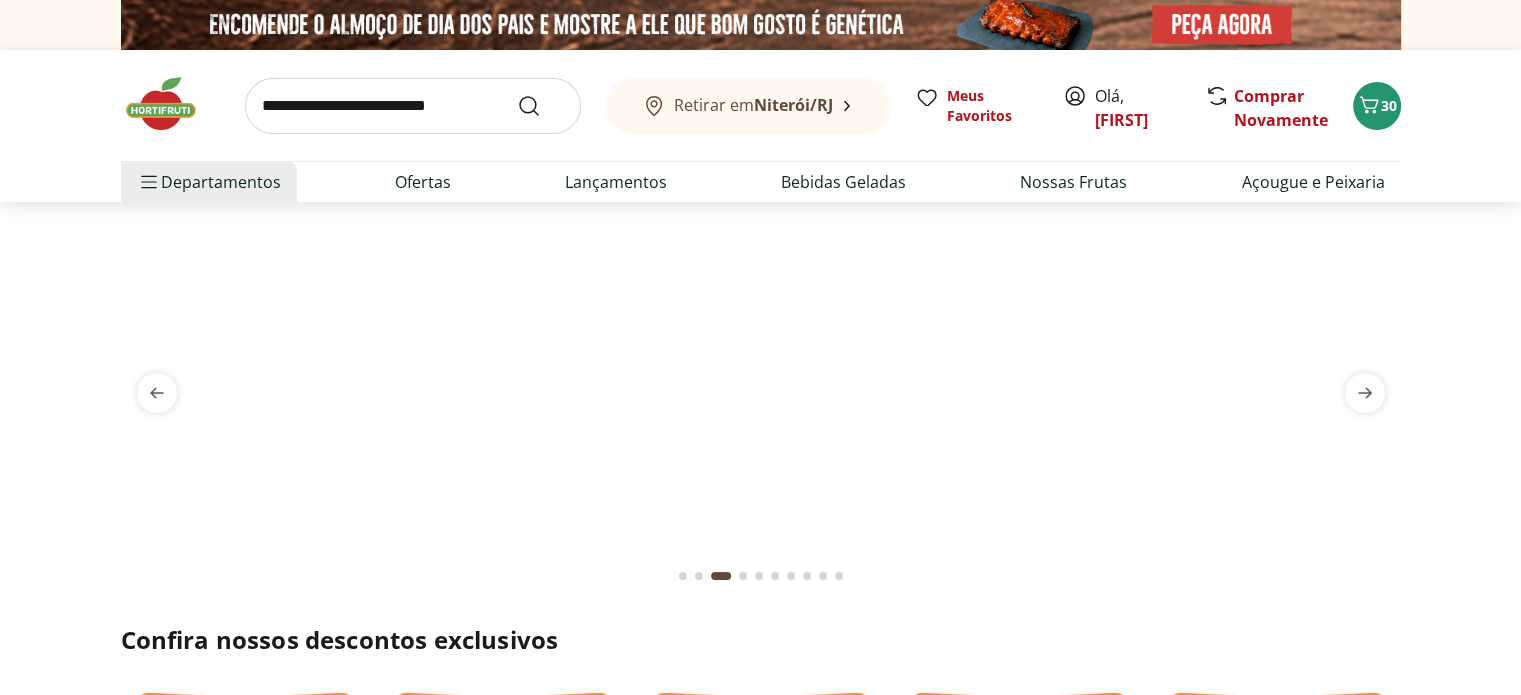 click at bounding box center (761, 226) 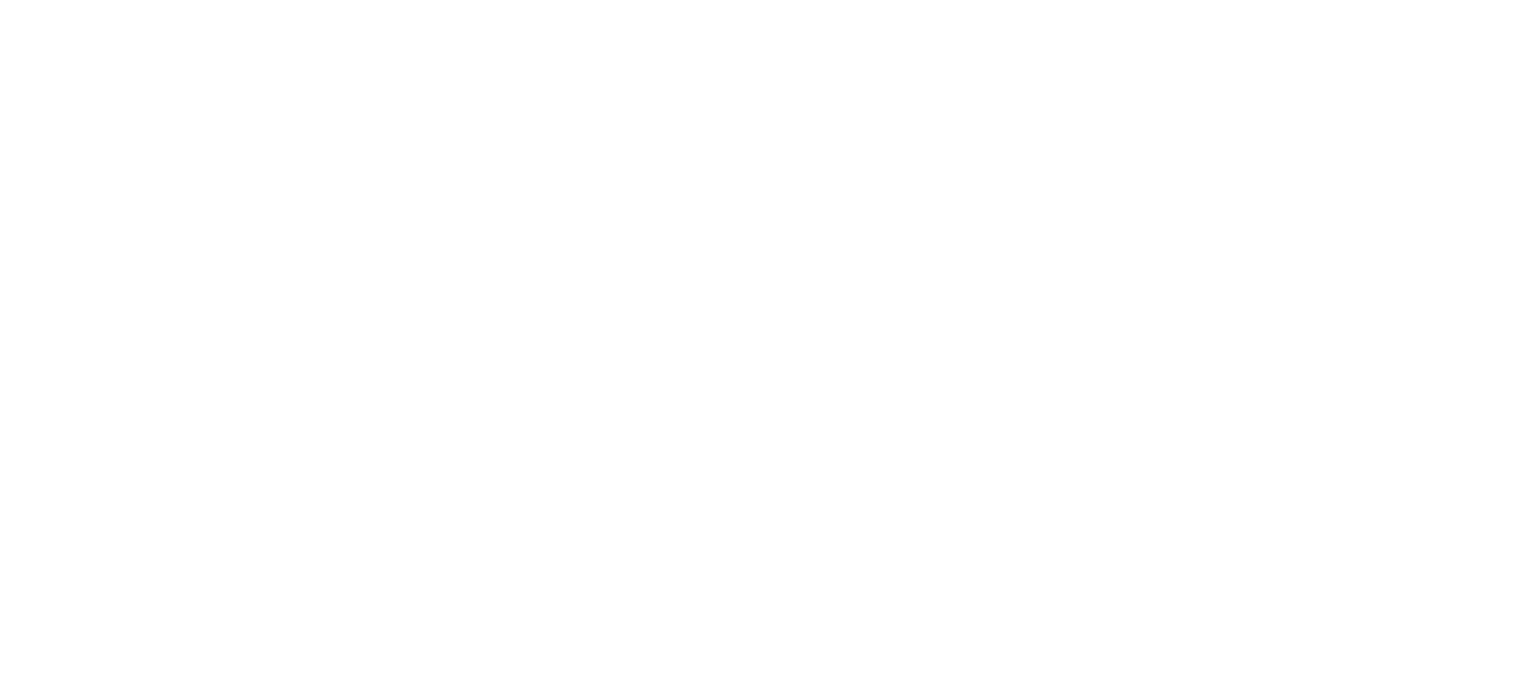 select on "**********" 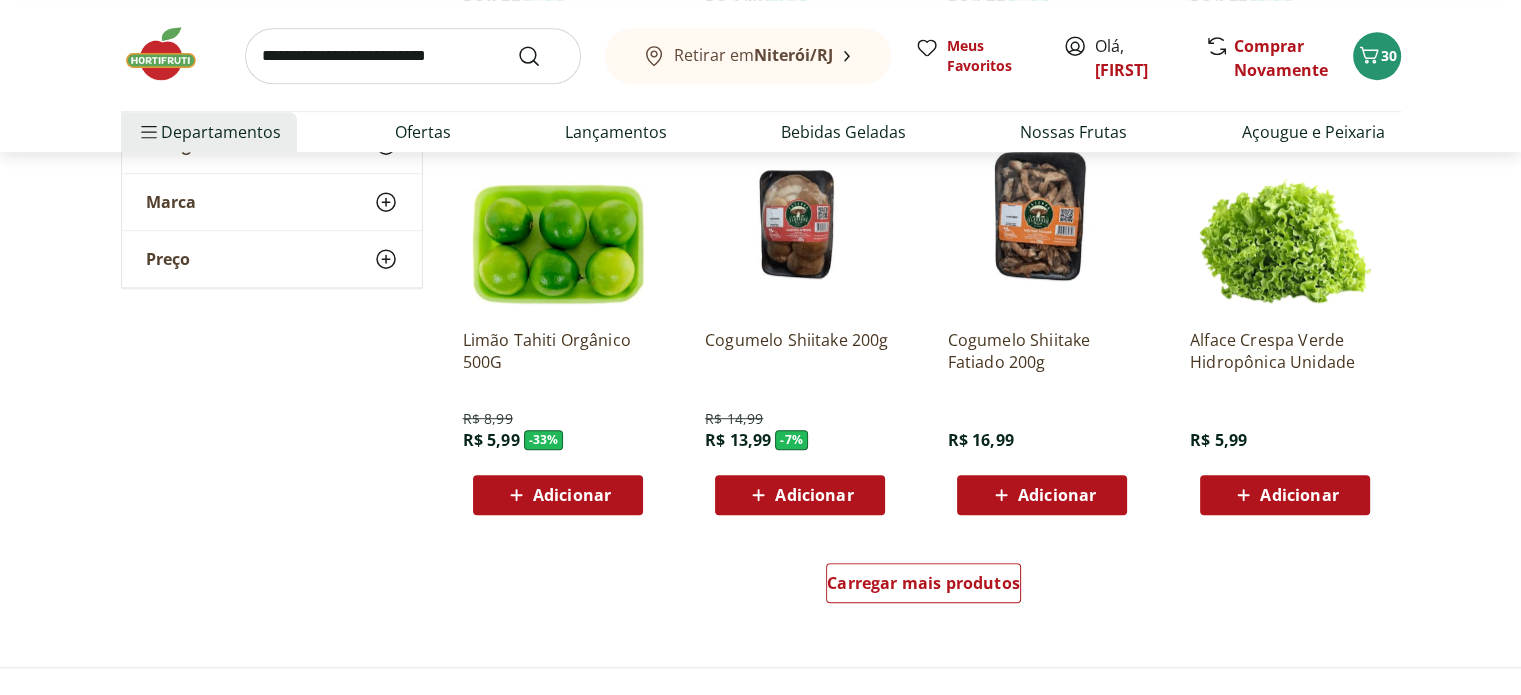 scroll, scrollTop: 1120, scrollLeft: 0, axis: vertical 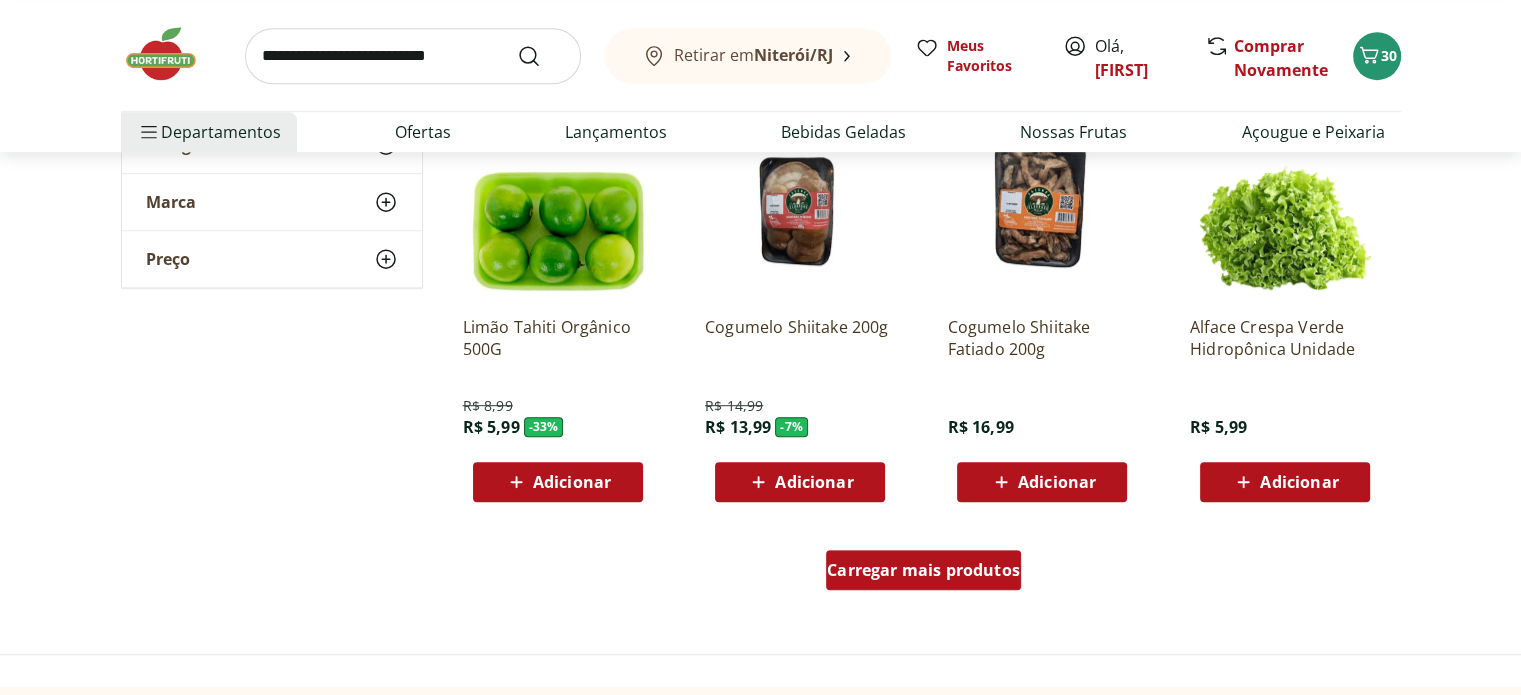 click on "Carregar mais produtos" at bounding box center [923, 570] 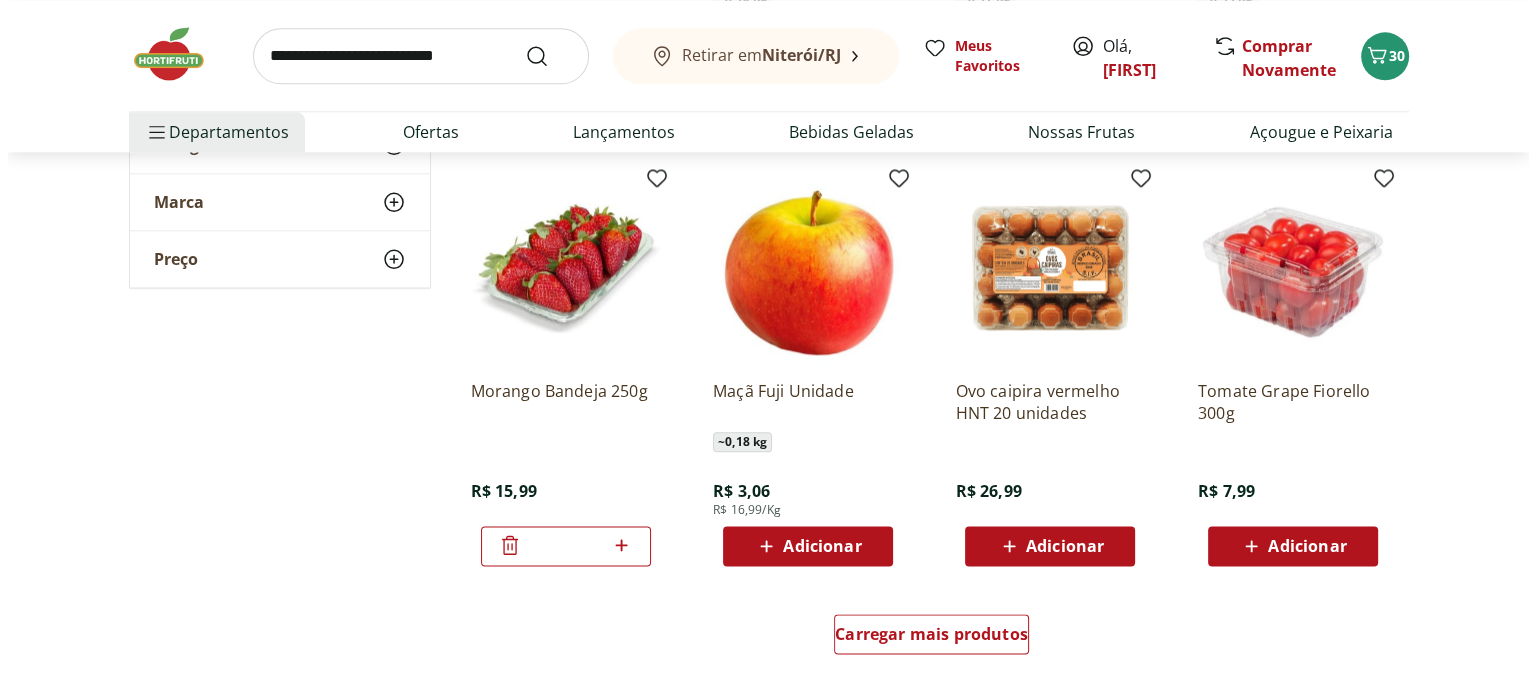 scroll, scrollTop: 2400, scrollLeft: 0, axis: vertical 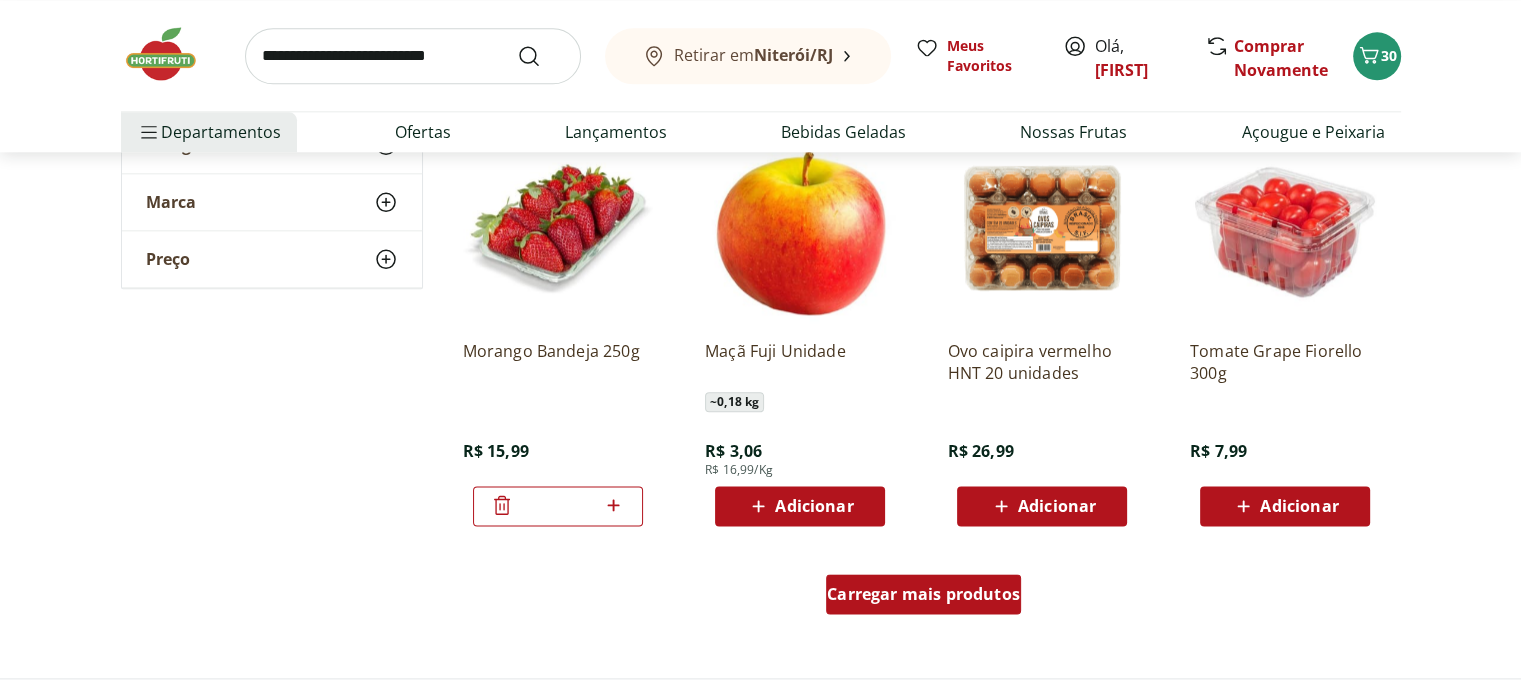 click on "Carregar mais produtos" at bounding box center [923, 594] 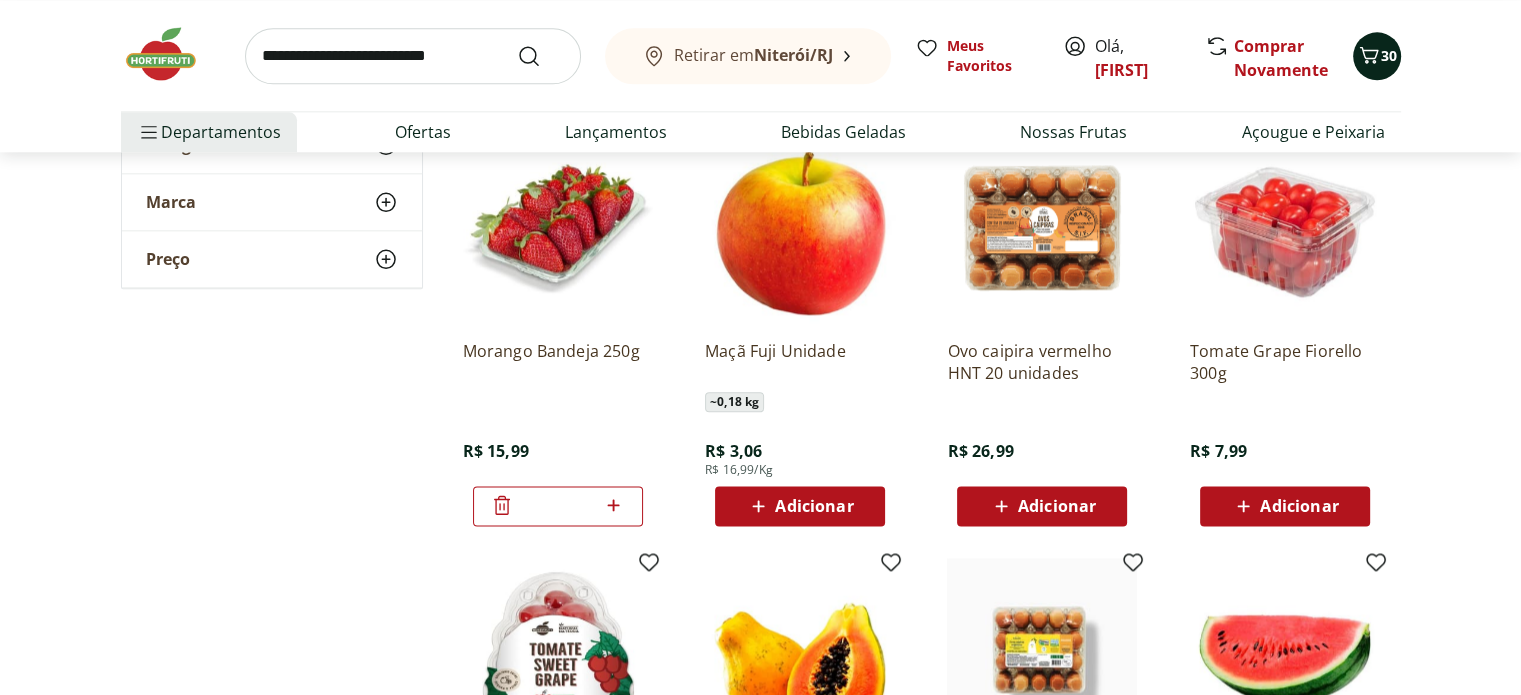 click on "30" at bounding box center [1389, 55] 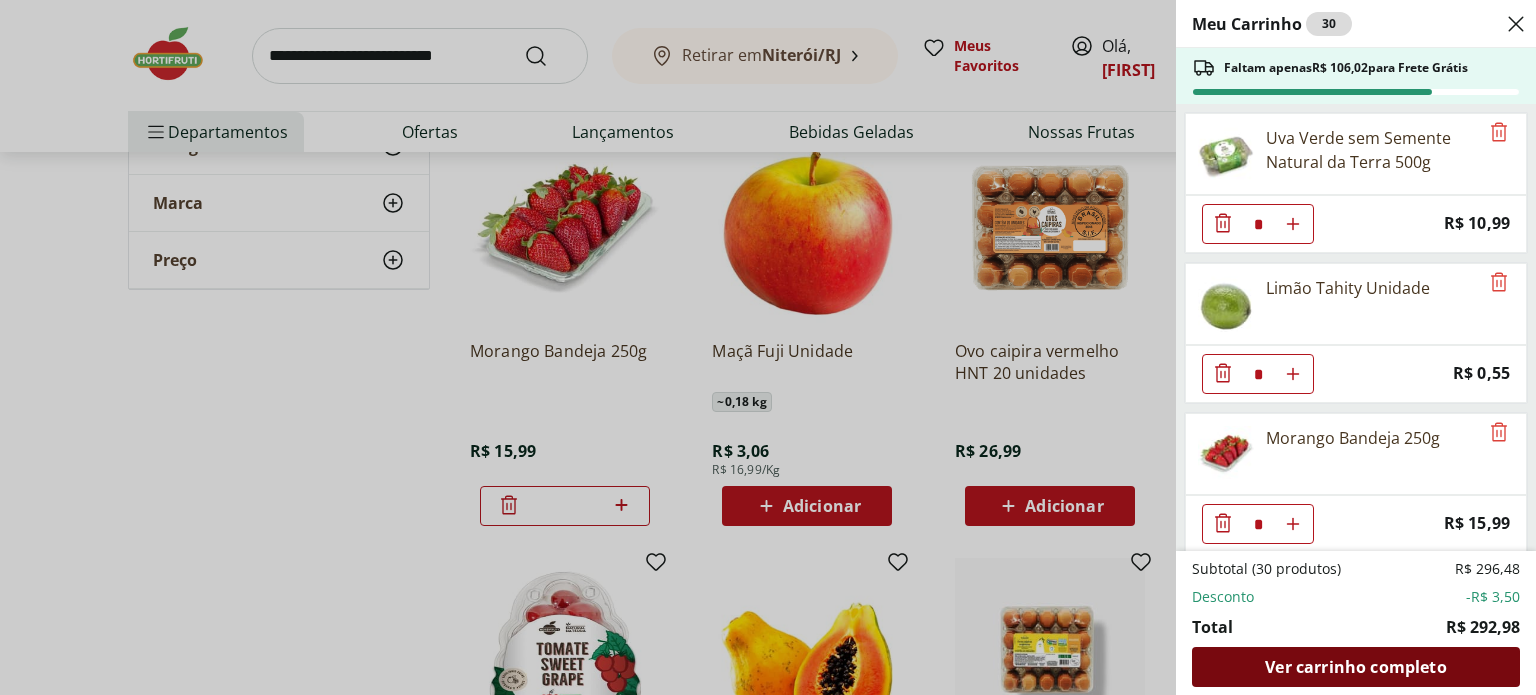click on "Ver carrinho completo" at bounding box center (1355, 667) 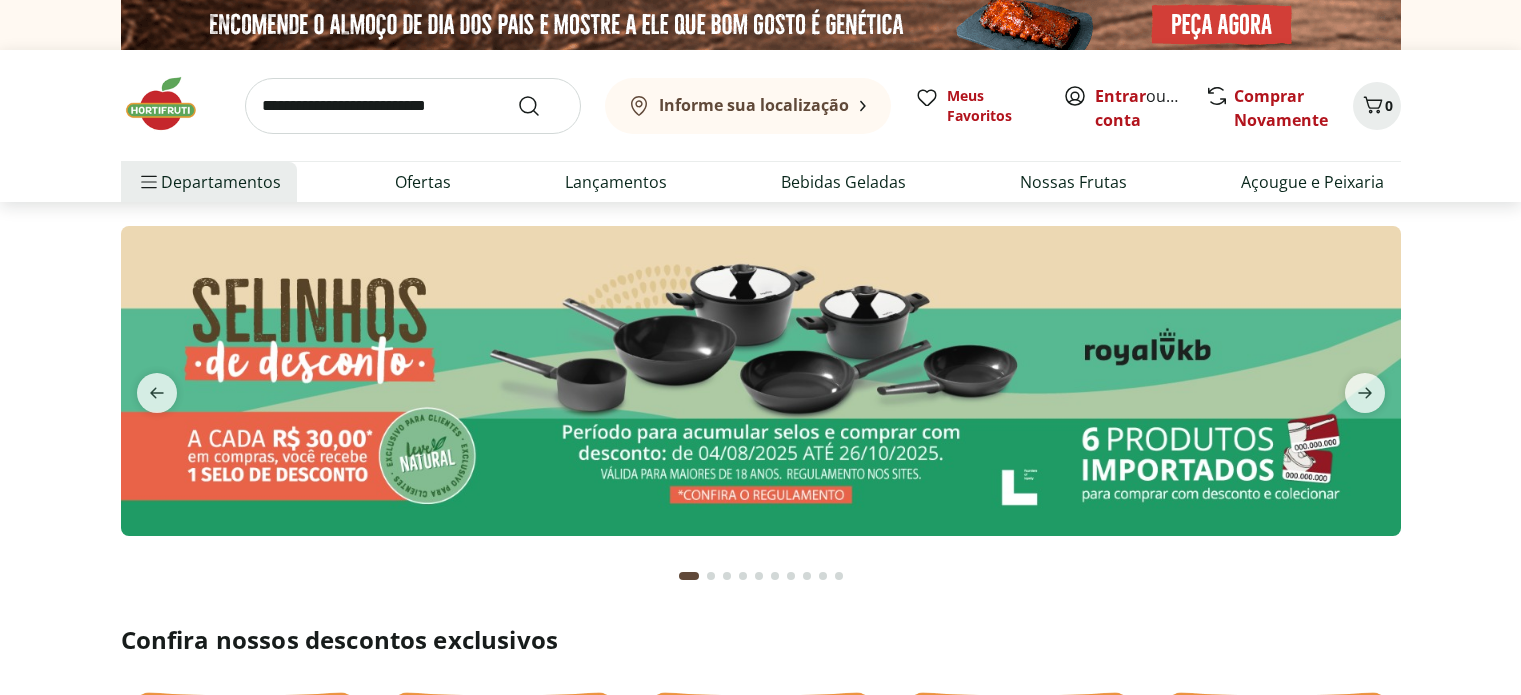 scroll, scrollTop: 0, scrollLeft: 0, axis: both 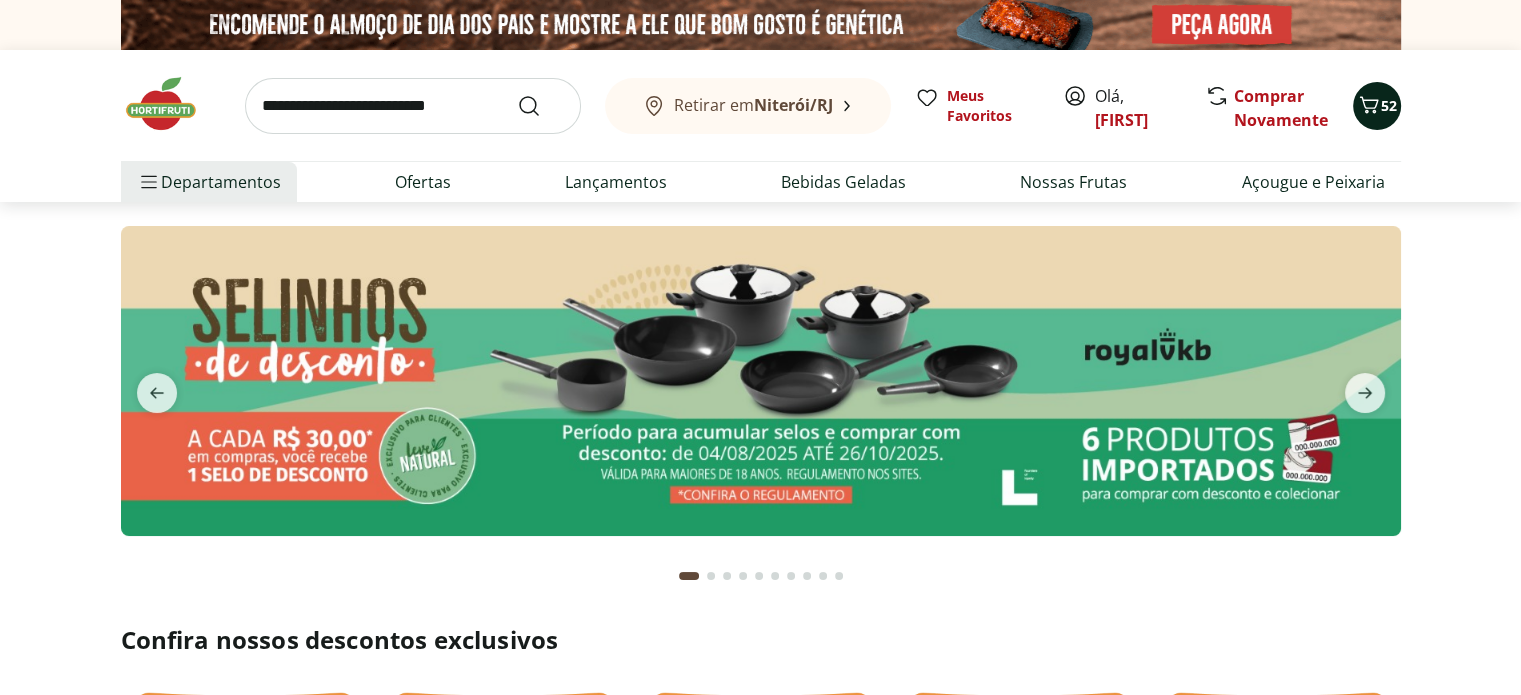 click on "52" at bounding box center [1389, 105] 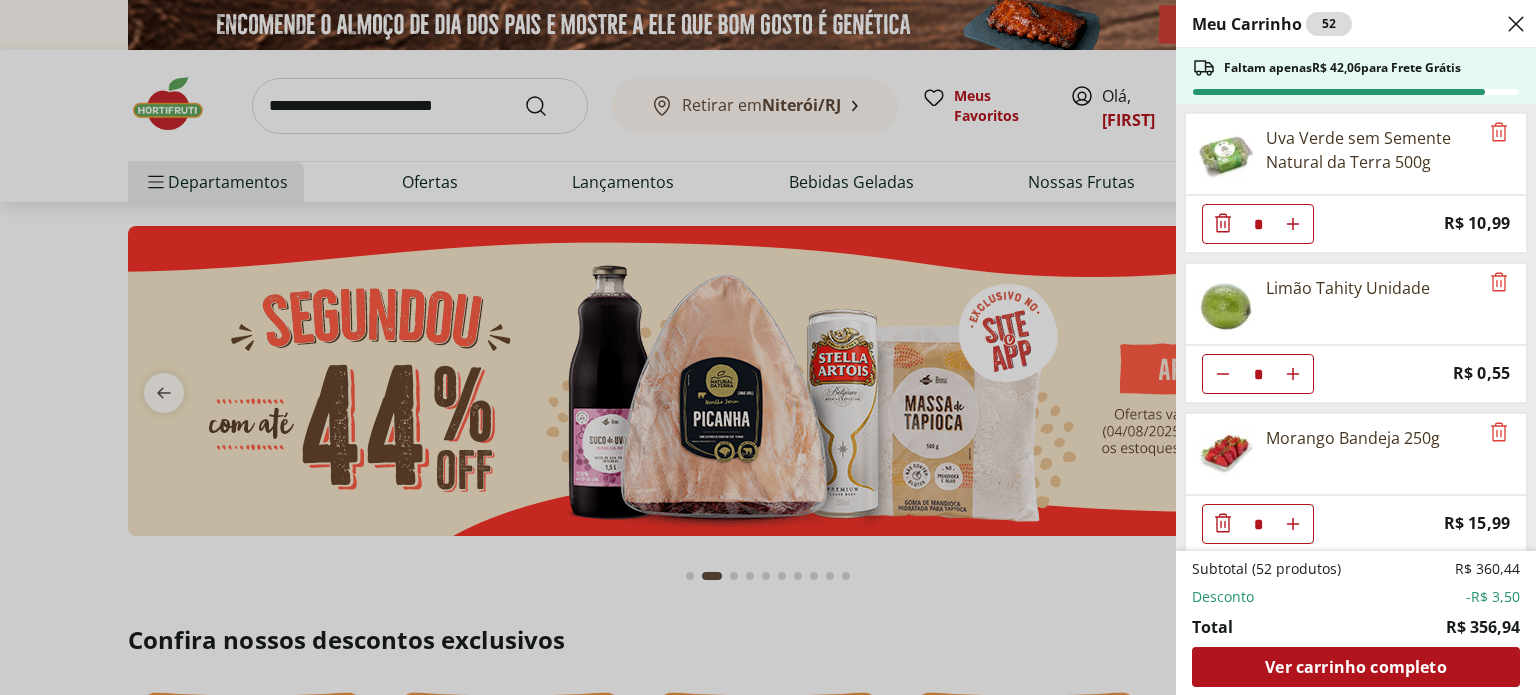 click on "Meu Carrinho 52 Faltam apenas  R$ 42,06  para Frete Grátis Uva Verde sem Semente Natural da Terra 500g * Price: R$ 10,99 Limão Tahity Unidade * Price: R$ 0,55 Morango Bandeja 250g * Price: R$ 15,99 Maçã Gala Importada Unidade * Price: R$ 3,23 Mexerica Rio Unidade * Price: R$ 1,92 Banana Nanica Unidade * Price: R$ 1,47 Caqui Fuyu * Price: R$ 4,80 Caqui Giombo * Price: R$ 14,99 Carambola Unidade * Price: R$ 3,30 Pinha Unidade * Price: R$ 7,20 Poncã Unidade * Price: R$ 1,60 Tâmara Com Caroço Embalada 200G * Price: R$ 6,99 Kiwi Verde * Price: R$ 4,56 Passata Rustica Canpez 680g * Price: R$ 17,99 Requeijão Cremoso Light Tirolez 200g * Original price: R$ 10,99 Price: R$ 9,49 Queijo Mussarela Fatiado Président 150G * Original price: R$ 11,99 Price: R$ 9,99 Ketchup Heinz Fp 397G * Price: R$ 16,99 Macarrão de Sêmola Grano Duro Linguine Paganini 500g * Price: R$ 15,99 Atum Sólido Natural Gomes Da Costa 170Gr * Price: R$ 15,99 Manga Tommy Cortadinha * Price: R$ 9,90 Salada Fantasia * *" at bounding box center [768, 347] 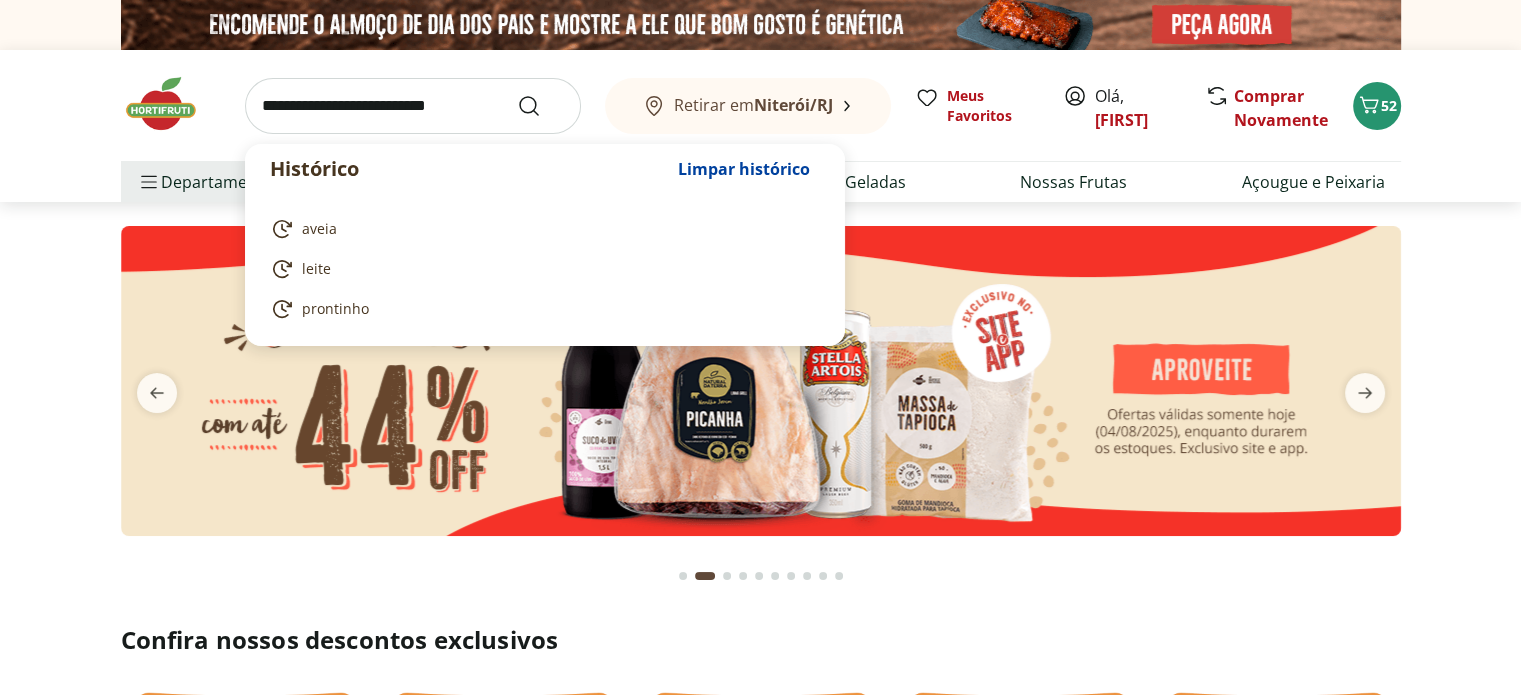 click at bounding box center (413, 106) 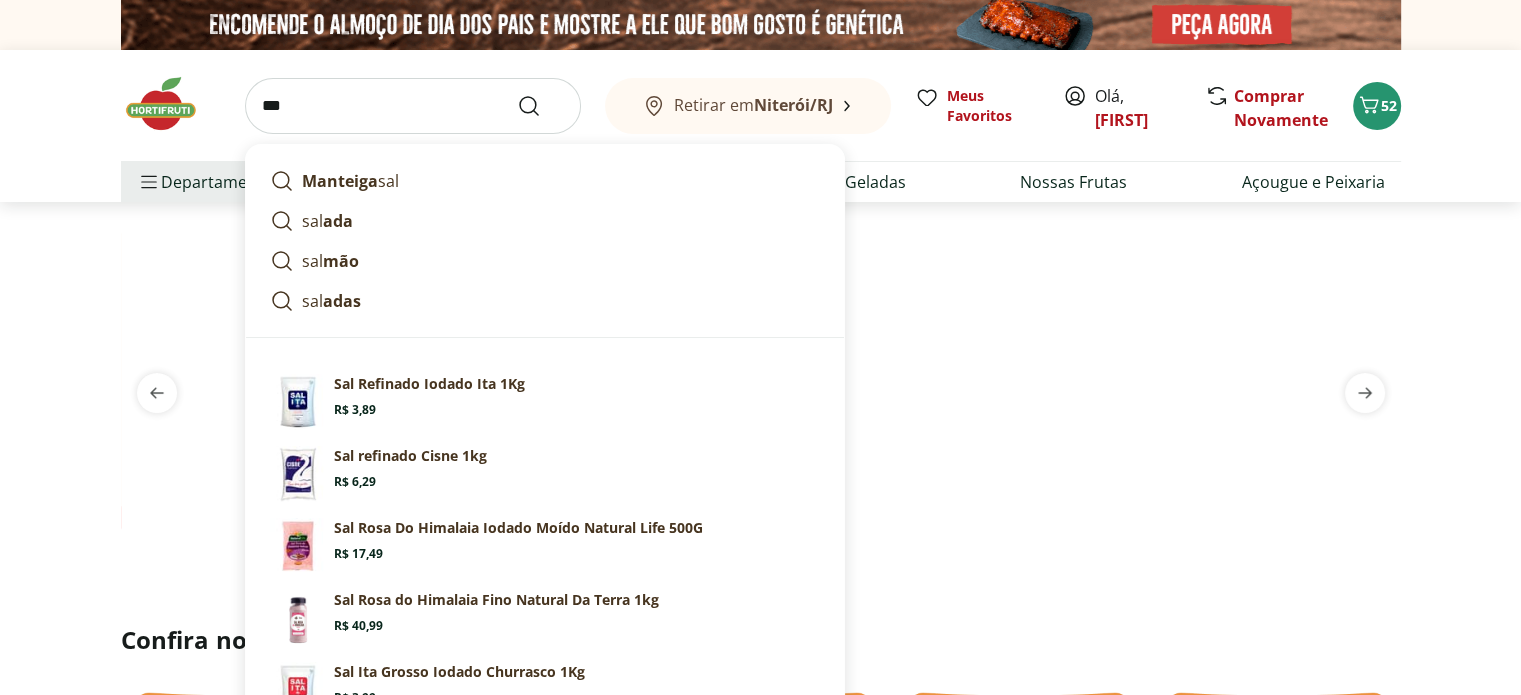 type on "***" 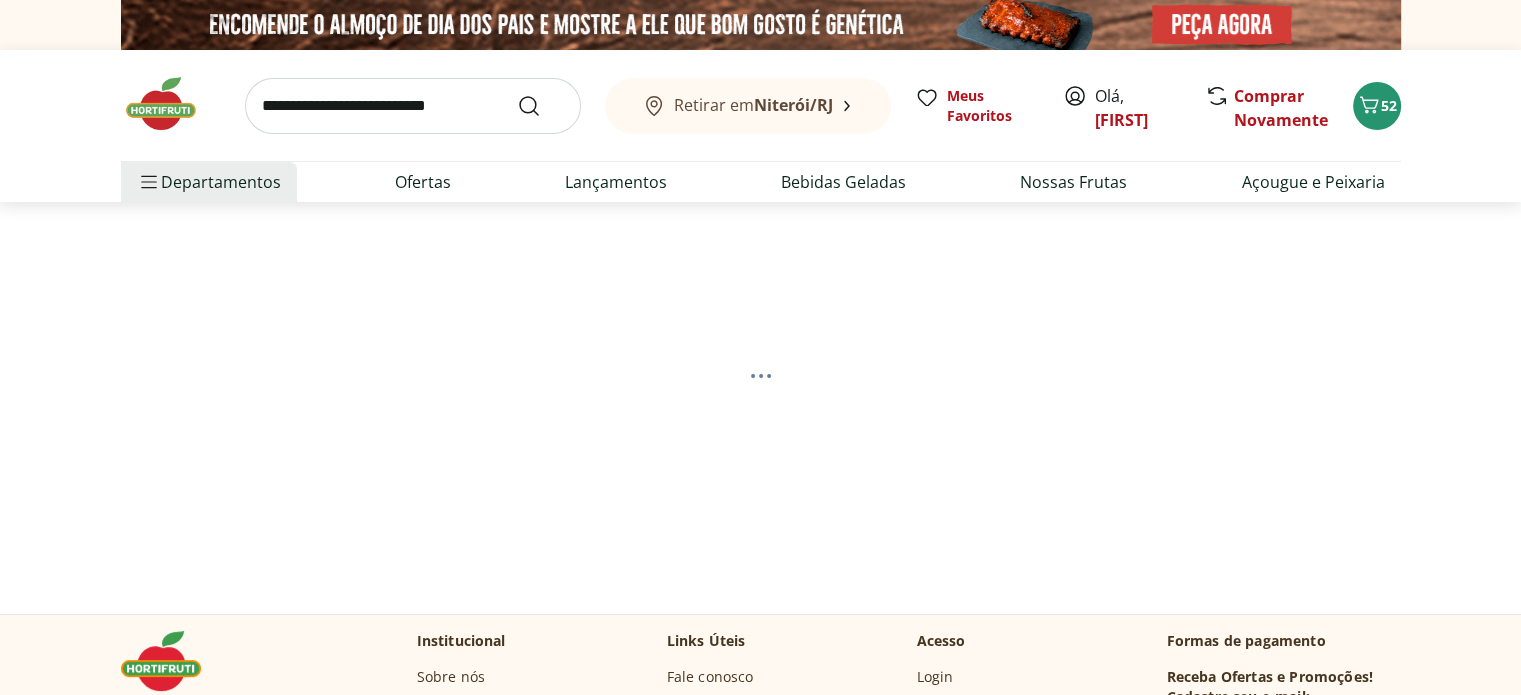 select on "**********" 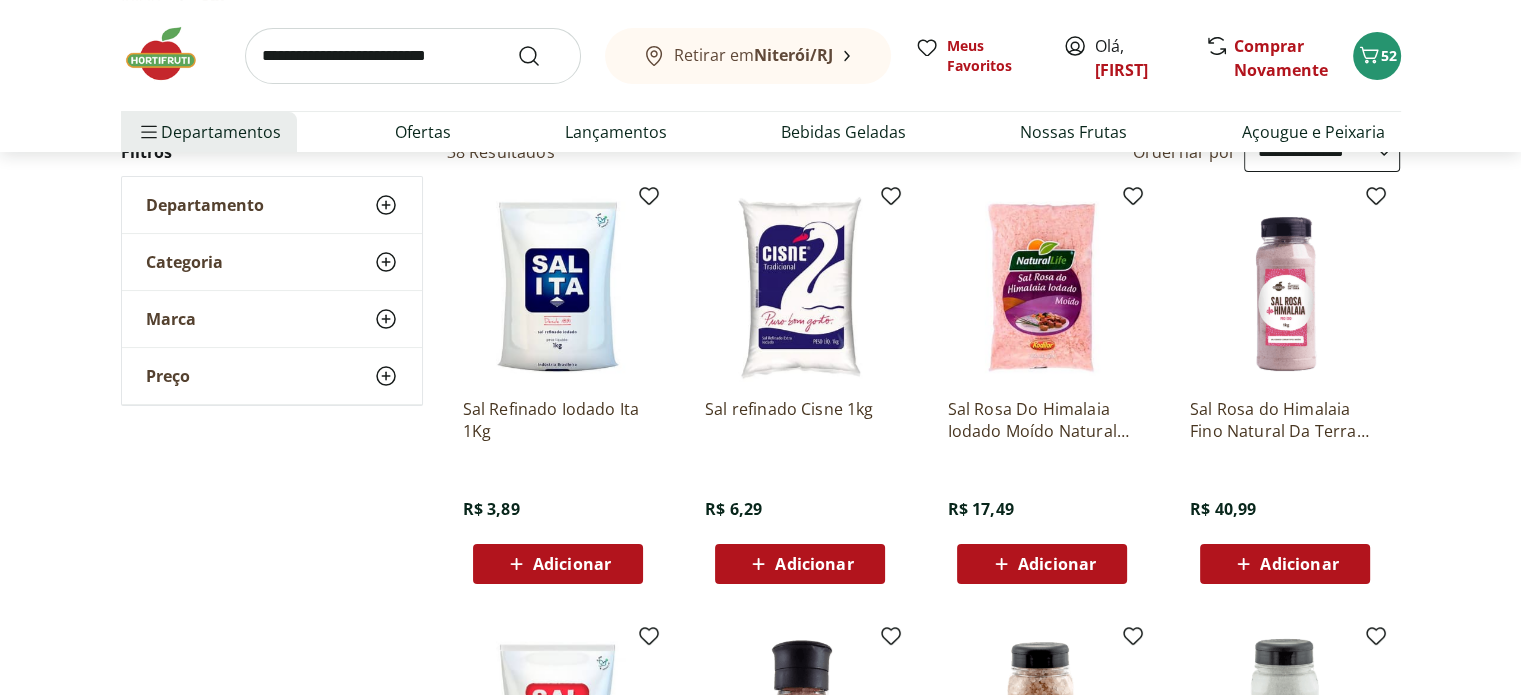 scroll, scrollTop: 240, scrollLeft: 0, axis: vertical 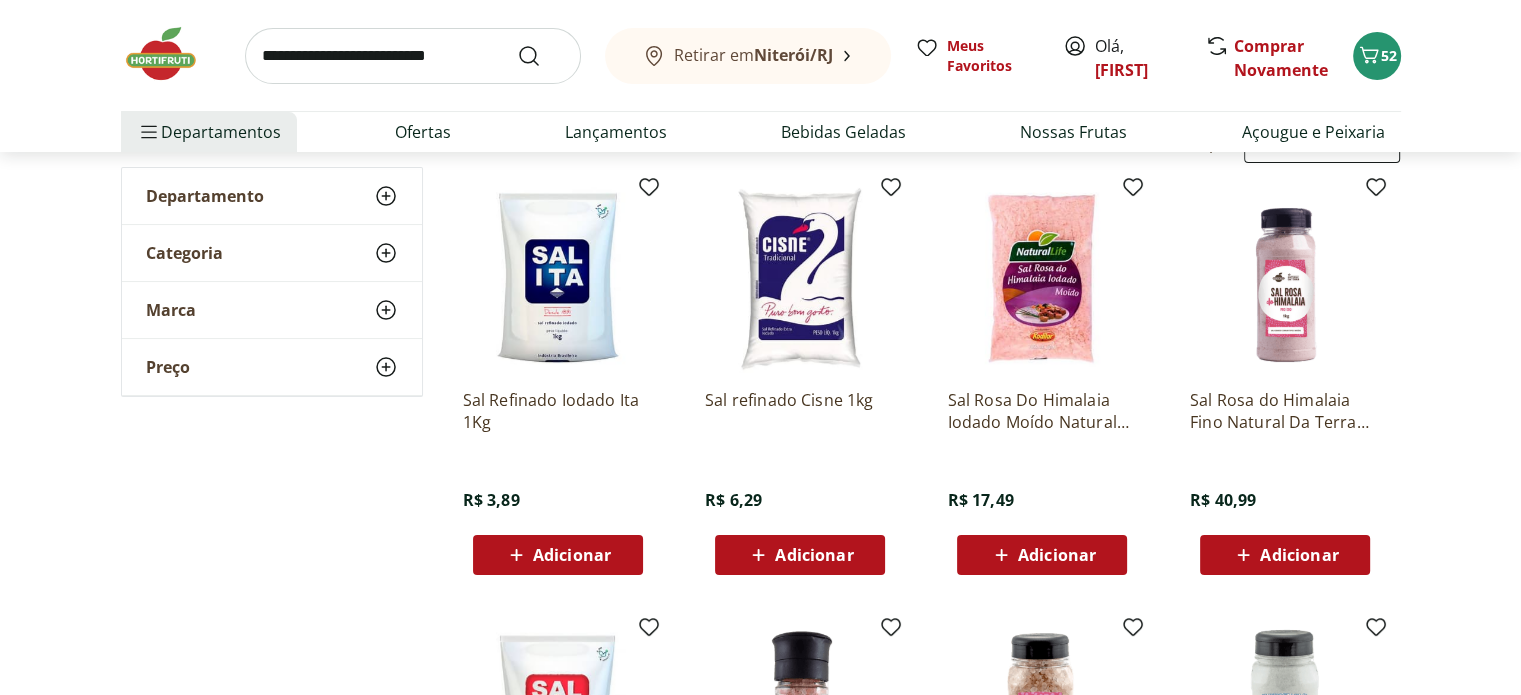 click on "Adicionar" at bounding box center (572, 555) 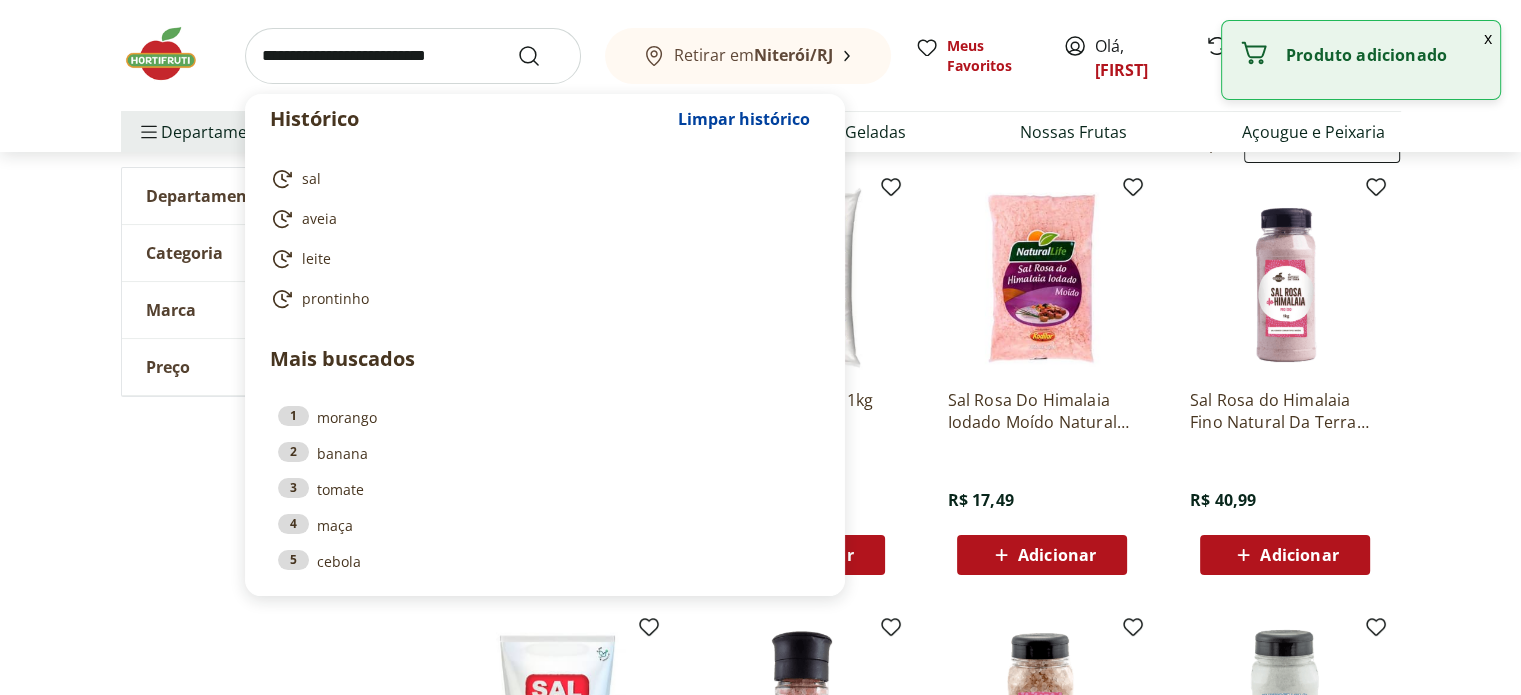 click at bounding box center [413, 56] 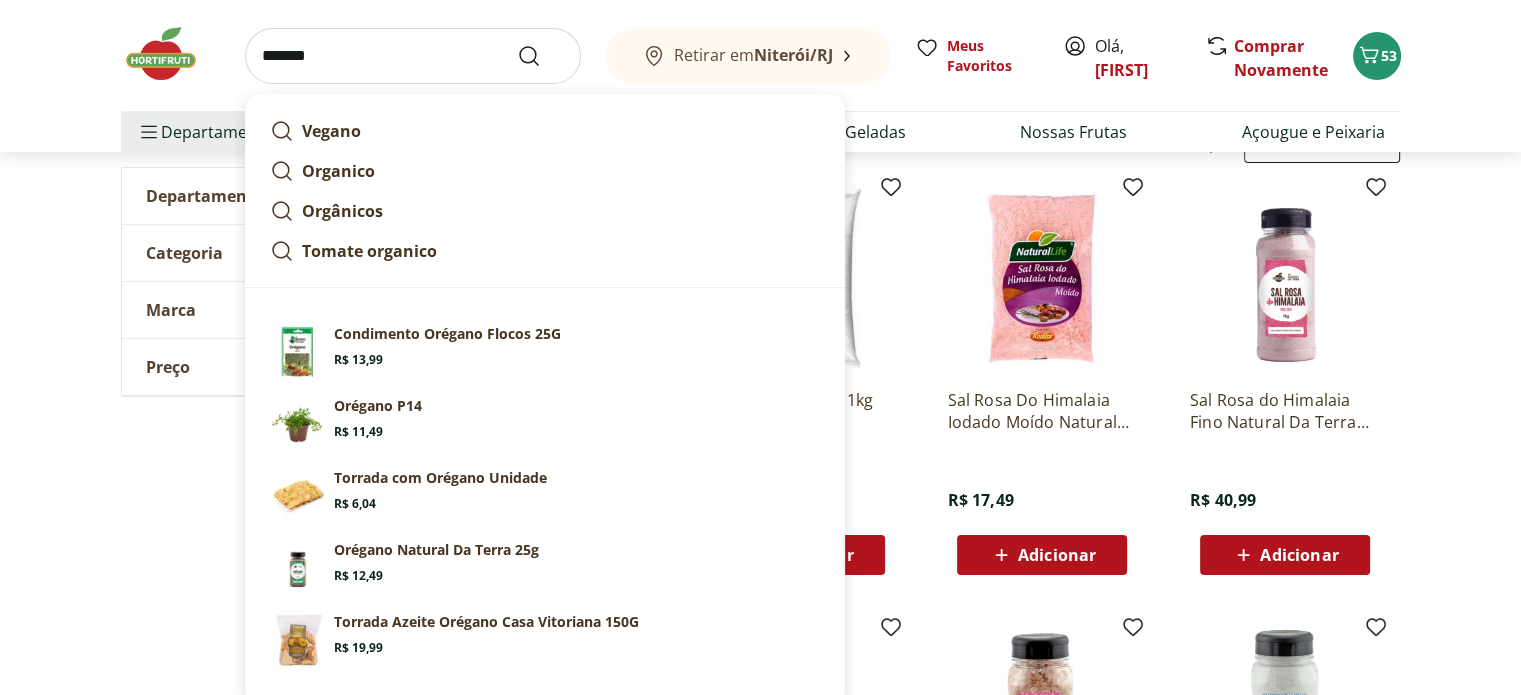 type on "*******" 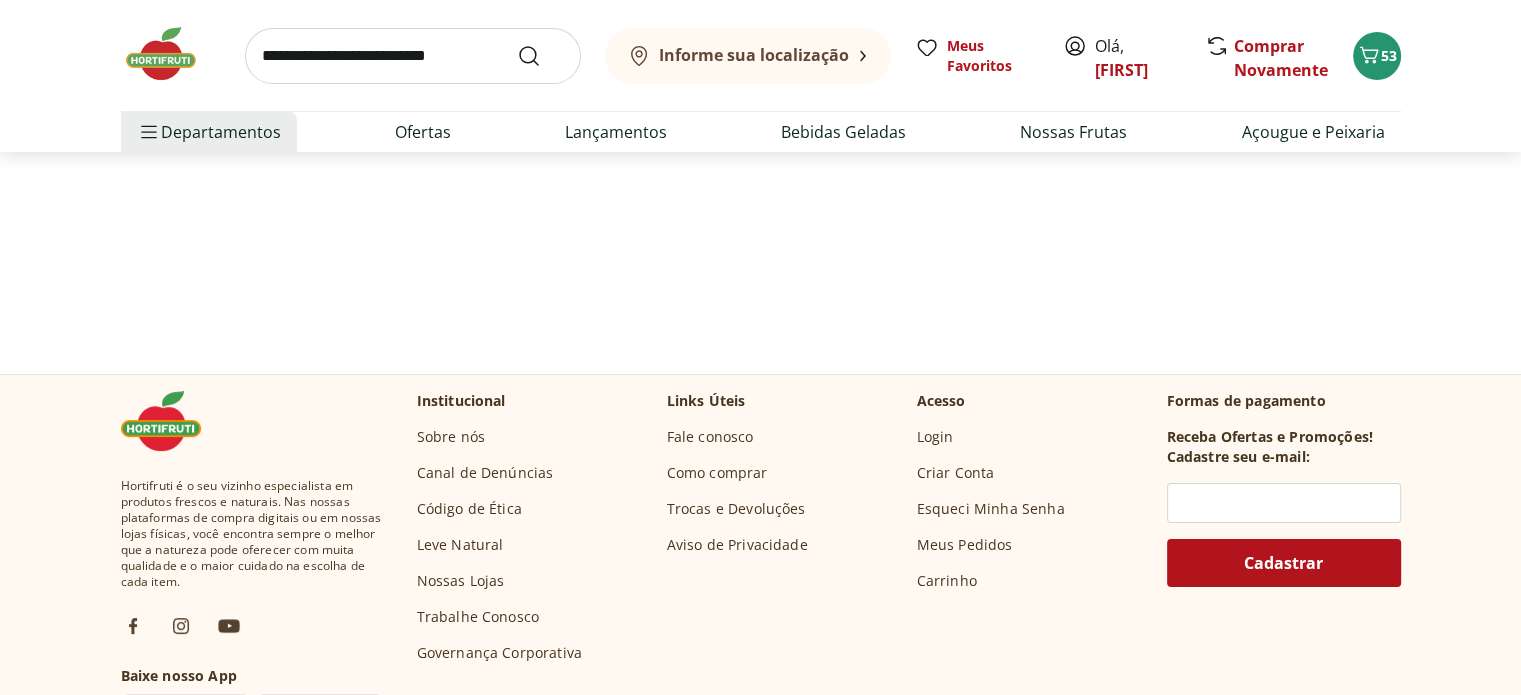 scroll, scrollTop: 0, scrollLeft: 0, axis: both 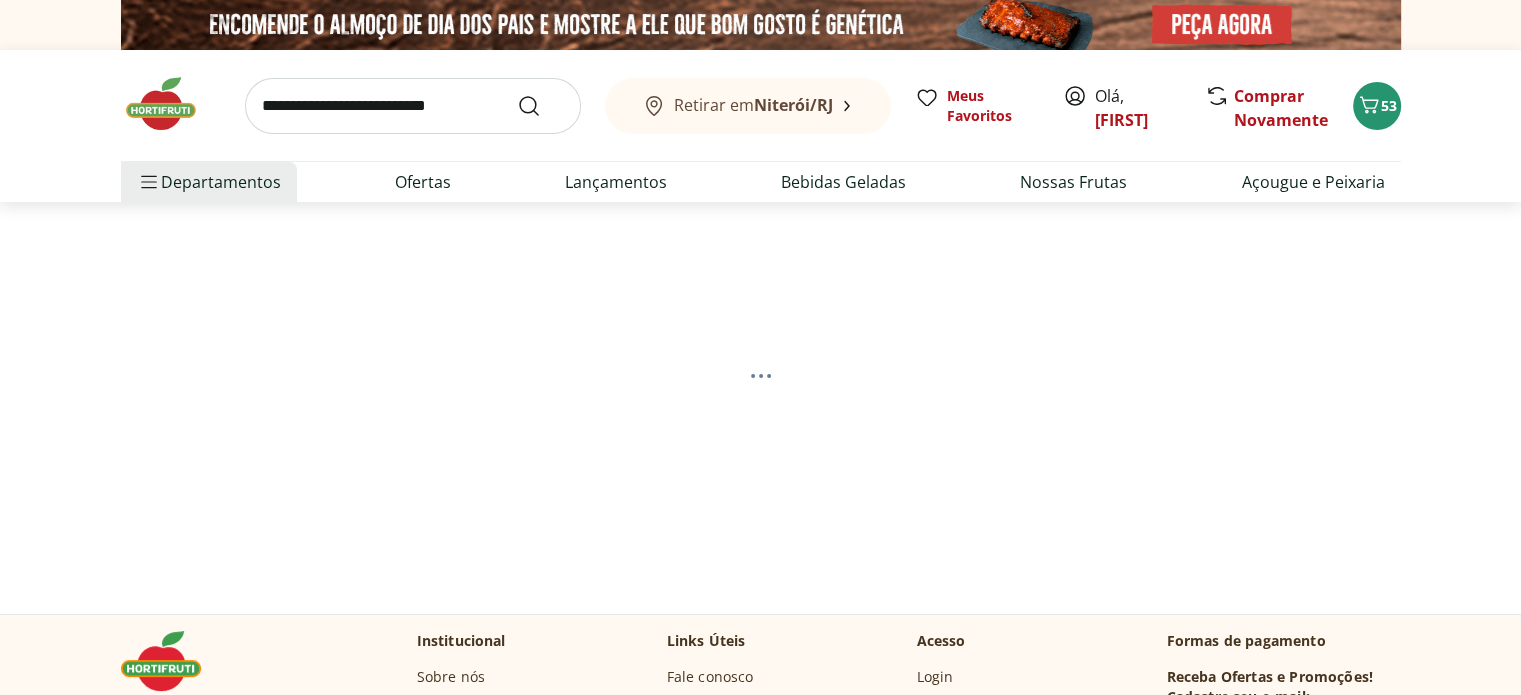 select on "**********" 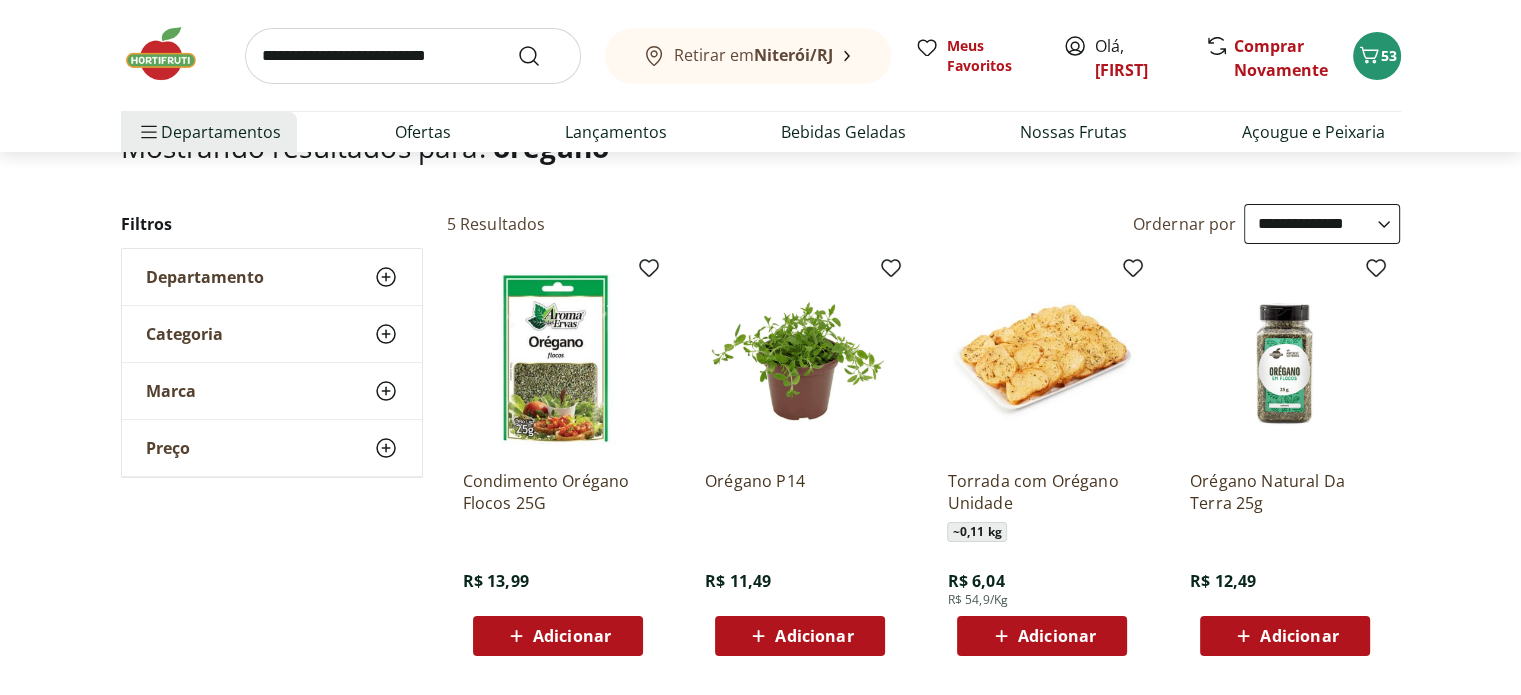 scroll, scrollTop: 200, scrollLeft: 0, axis: vertical 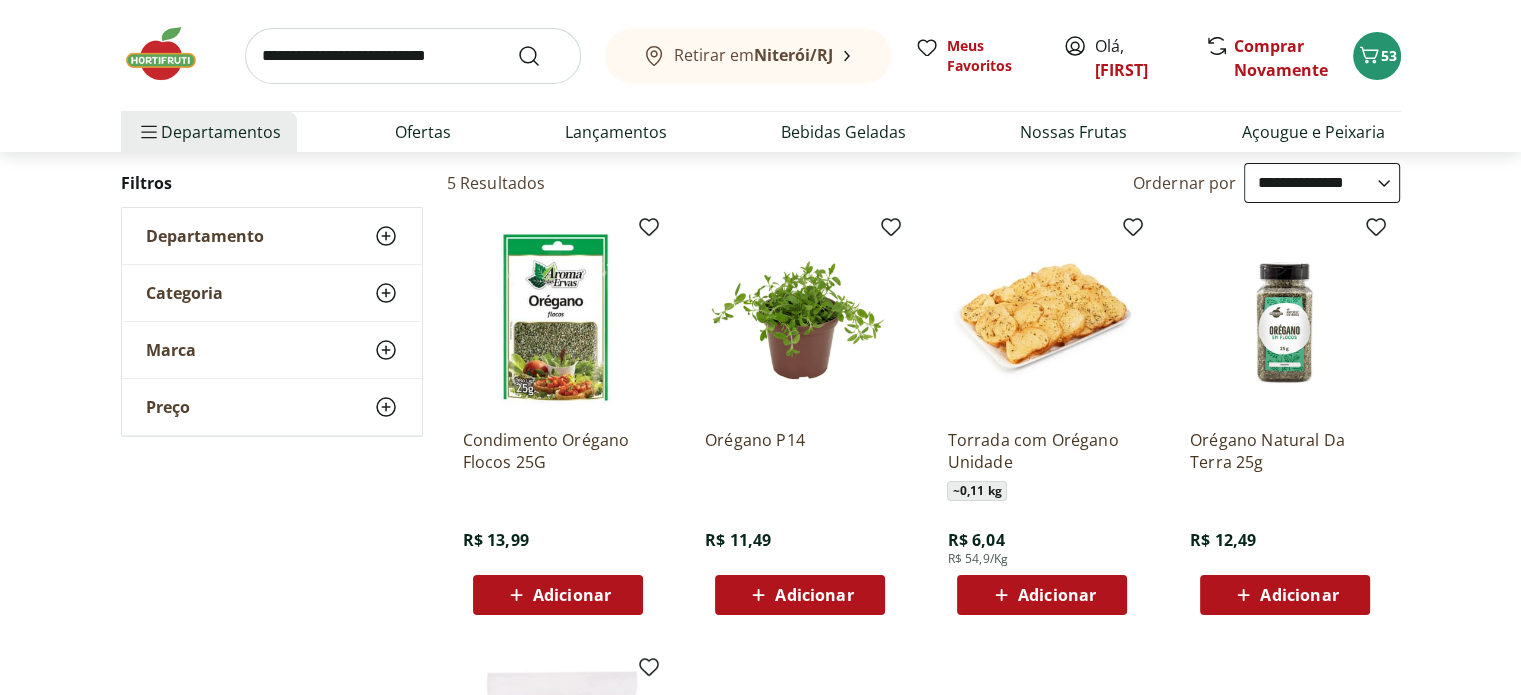 click on "Adicionar" at bounding box center [1285, 595] 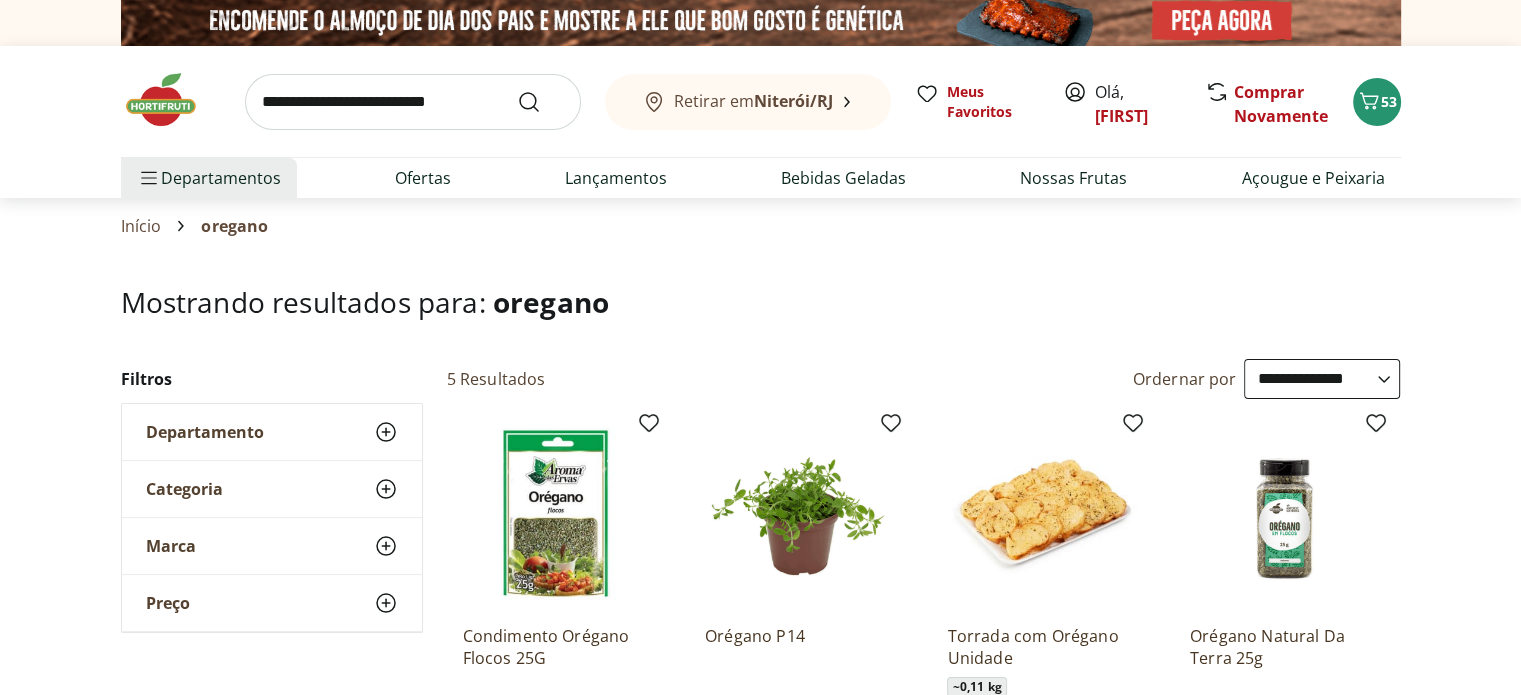 scroll, scrollTop: 0, scrollLeft: 0, axis: both 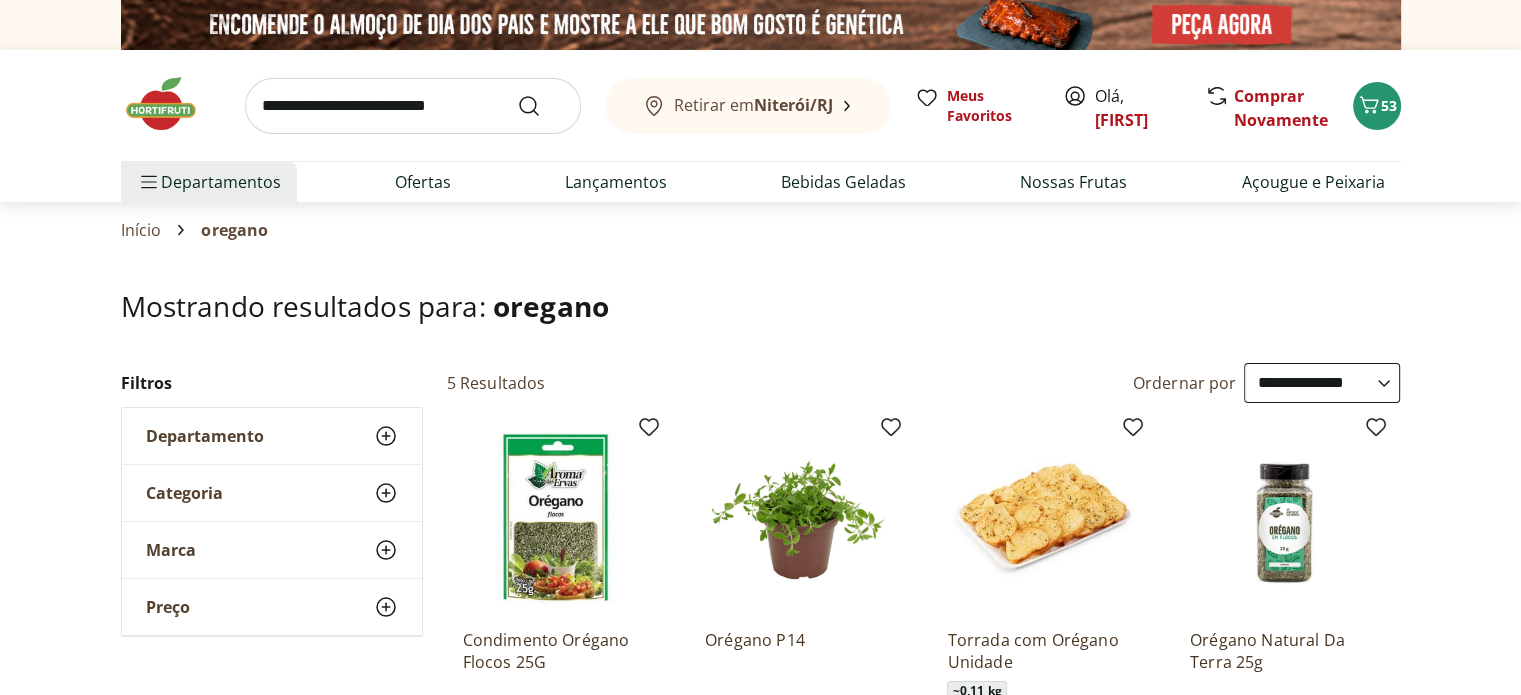 click at bounding box center [171, 104] 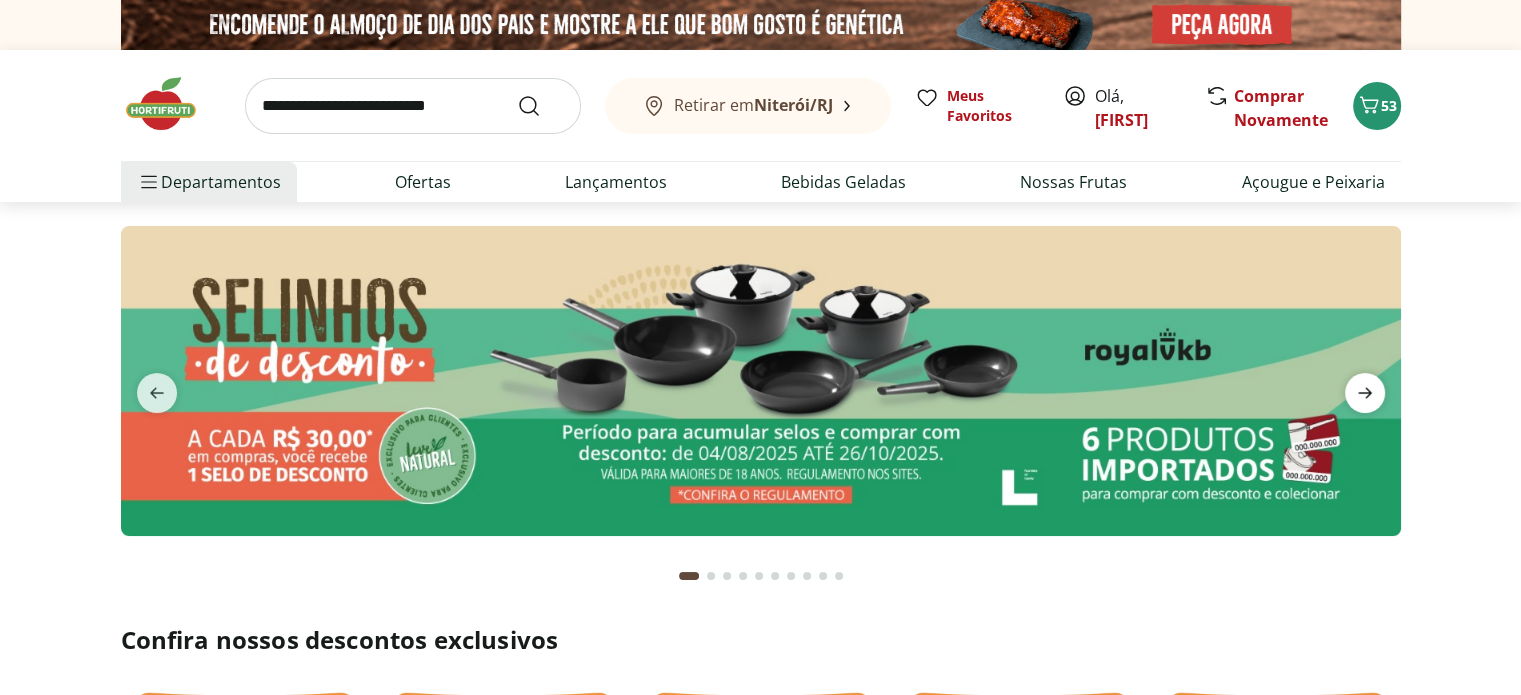 click 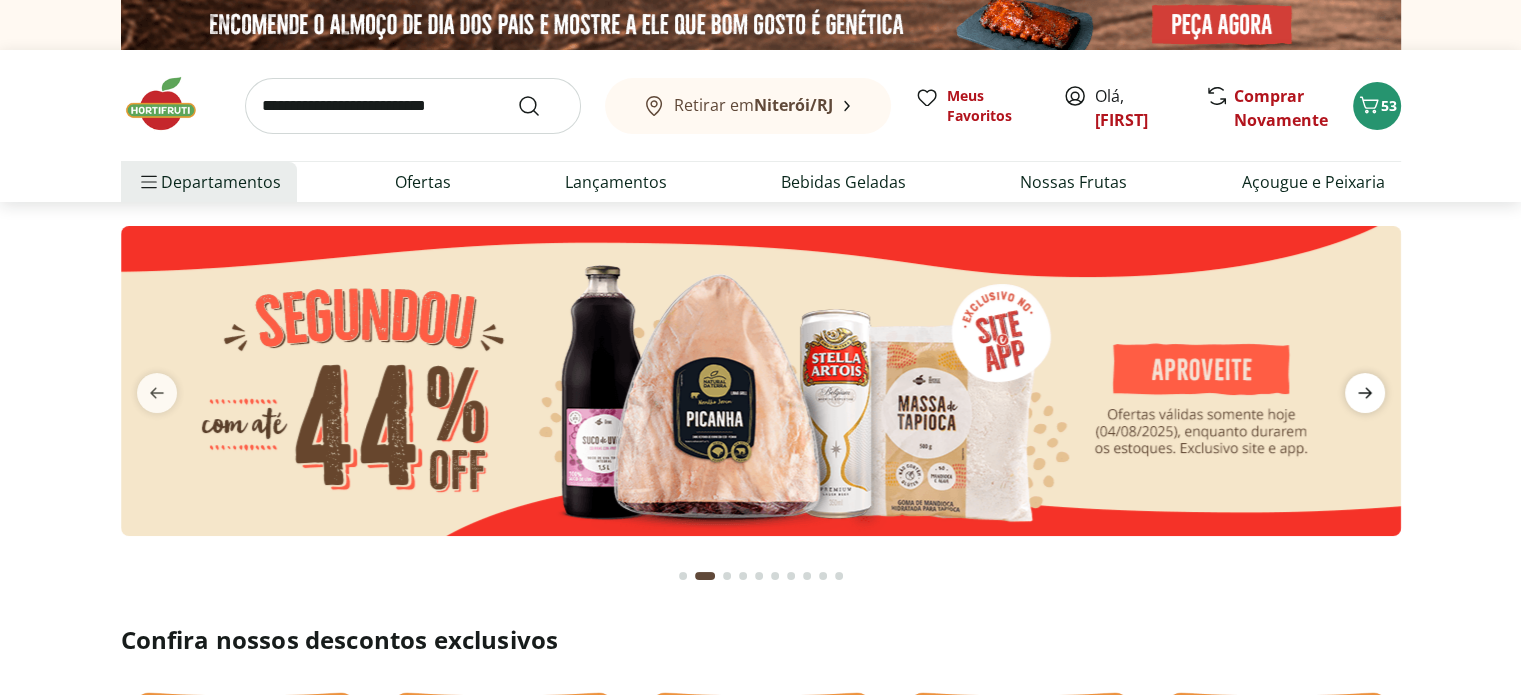 click 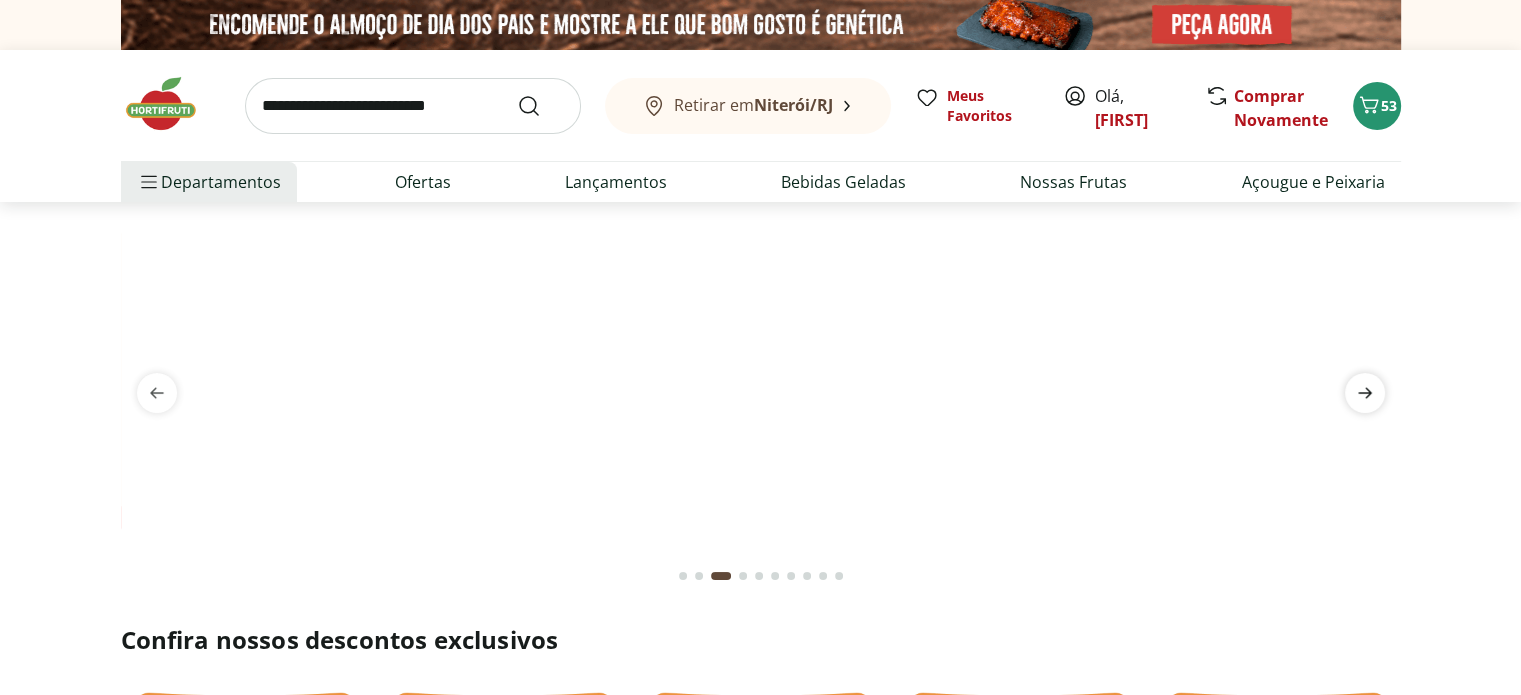 click 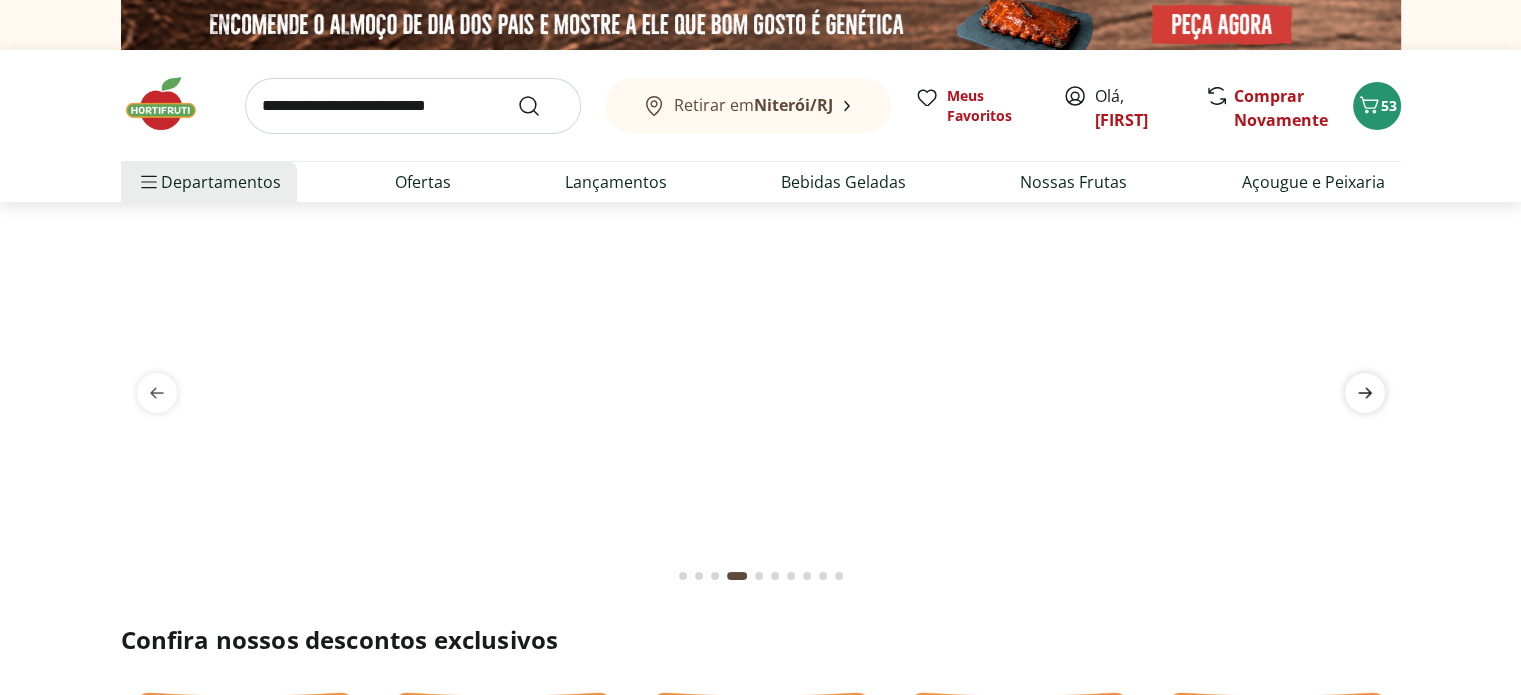 click 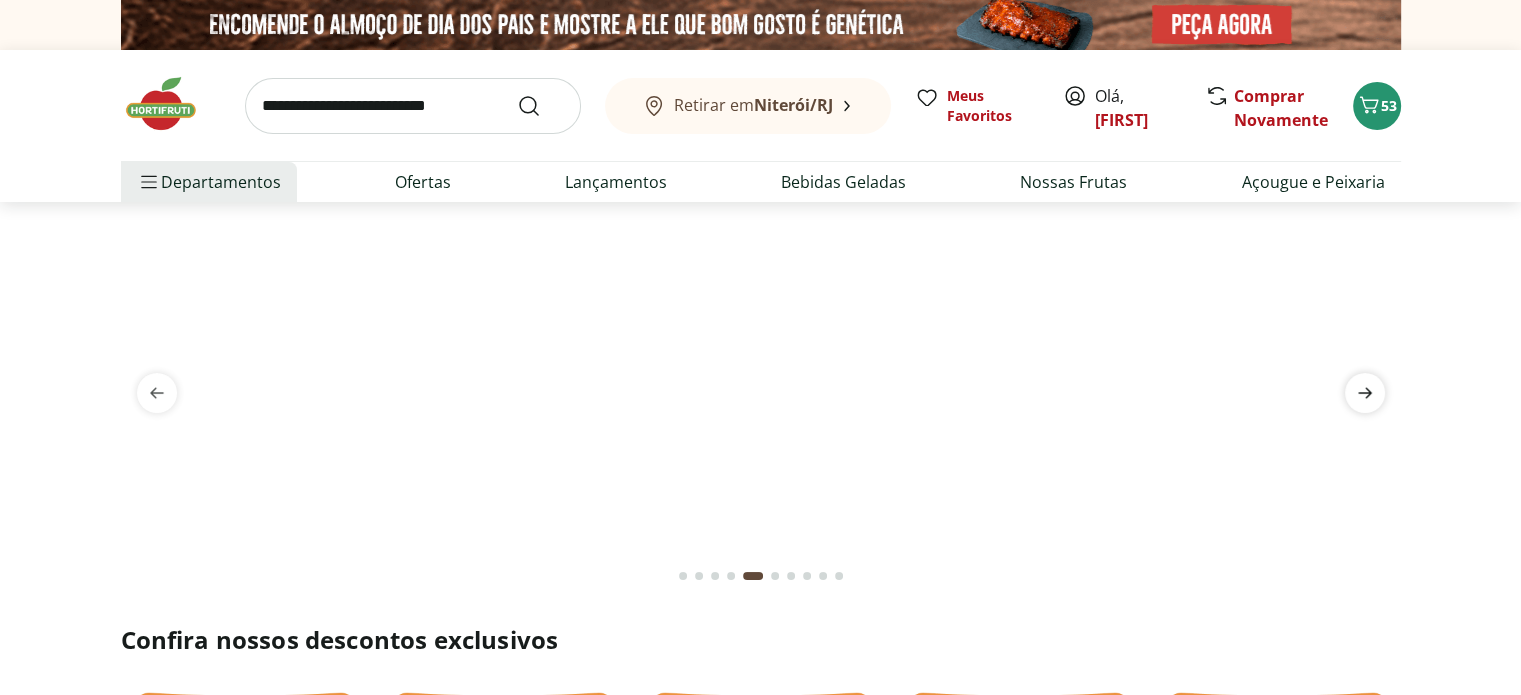 click 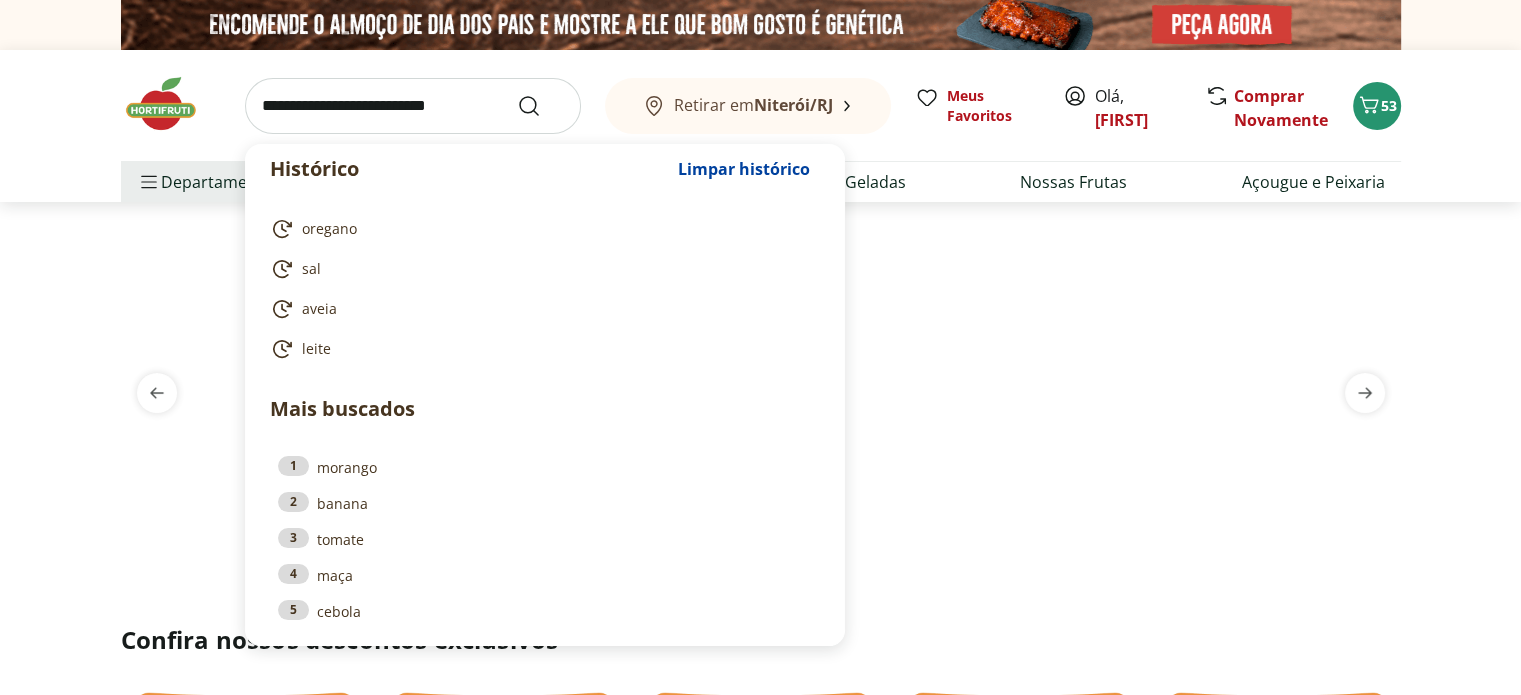 click at bounding box center (413, 106) 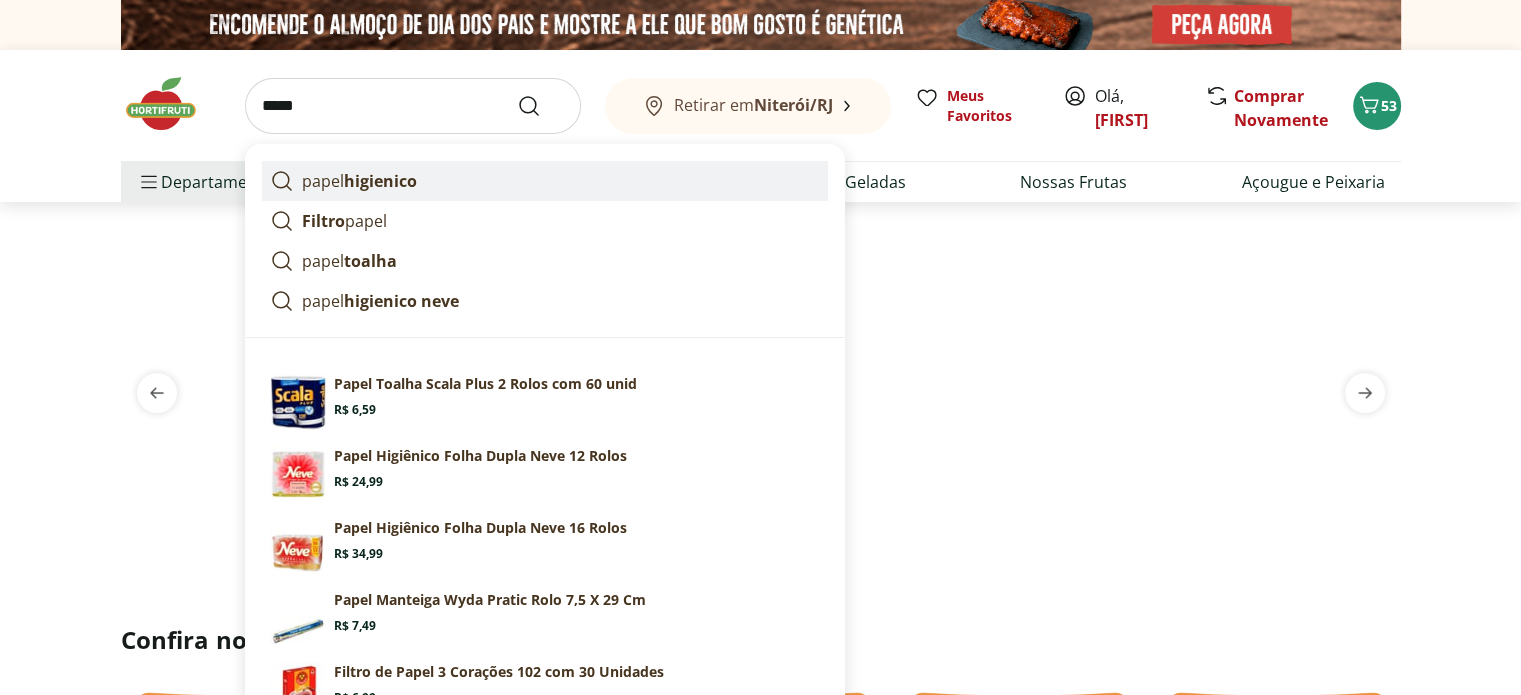 click on "higienico" at bounding box center [380, 181] 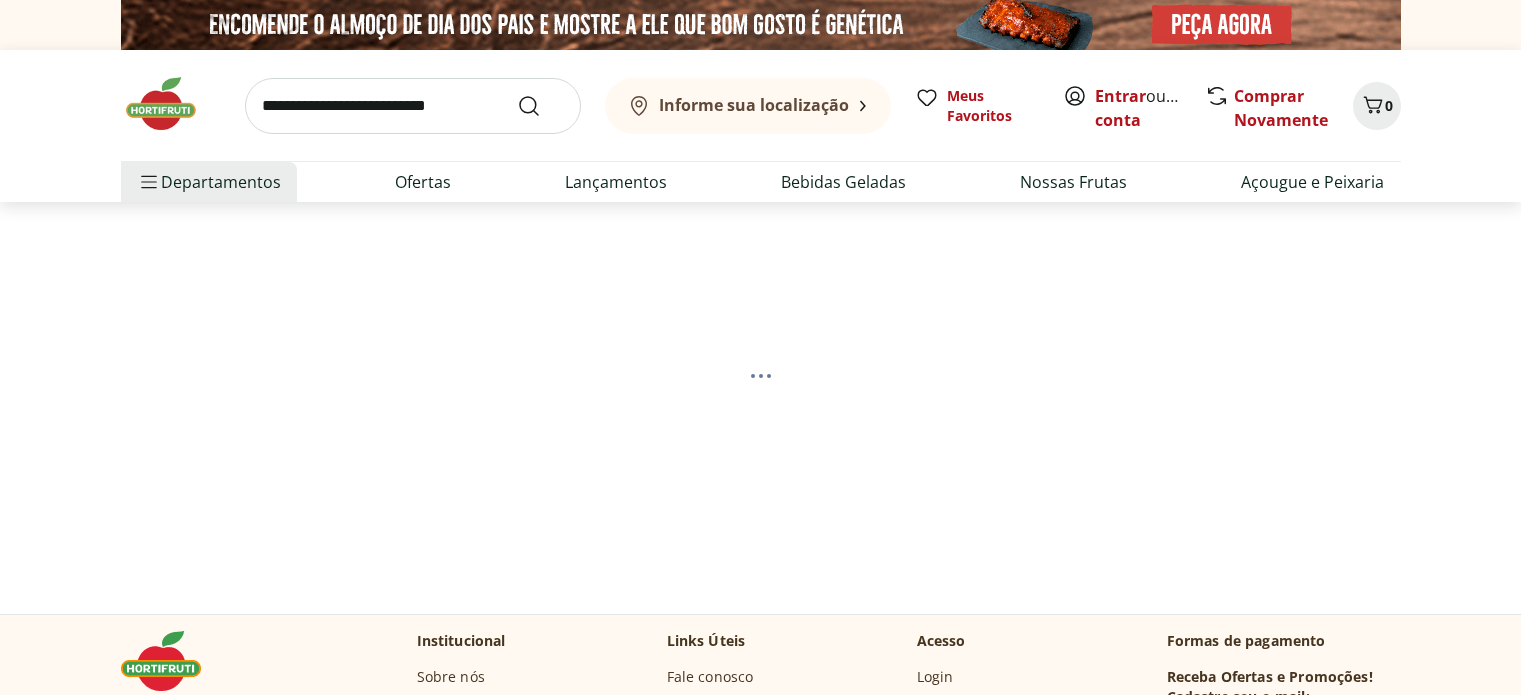 scroll, scrollTop: 0, scrollLeft: 0, axis: both 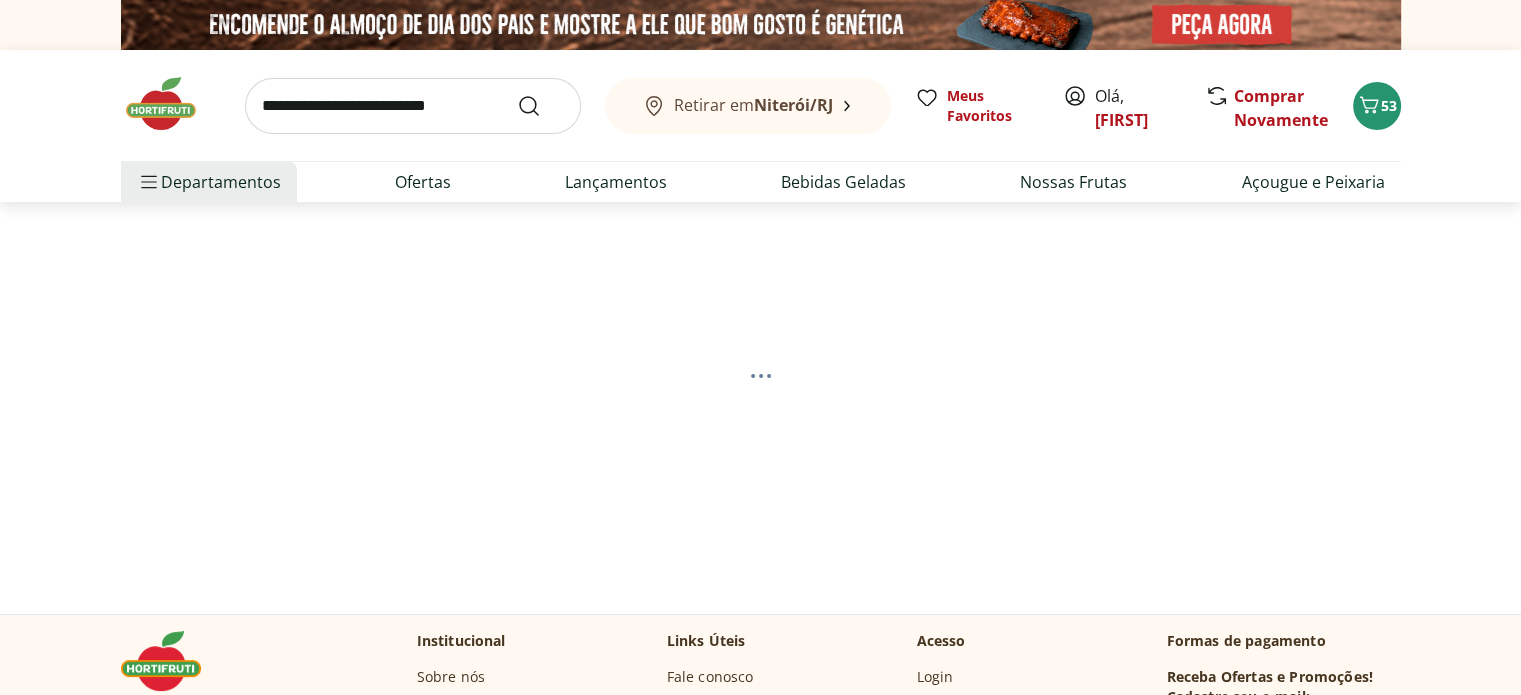 select on "**********" 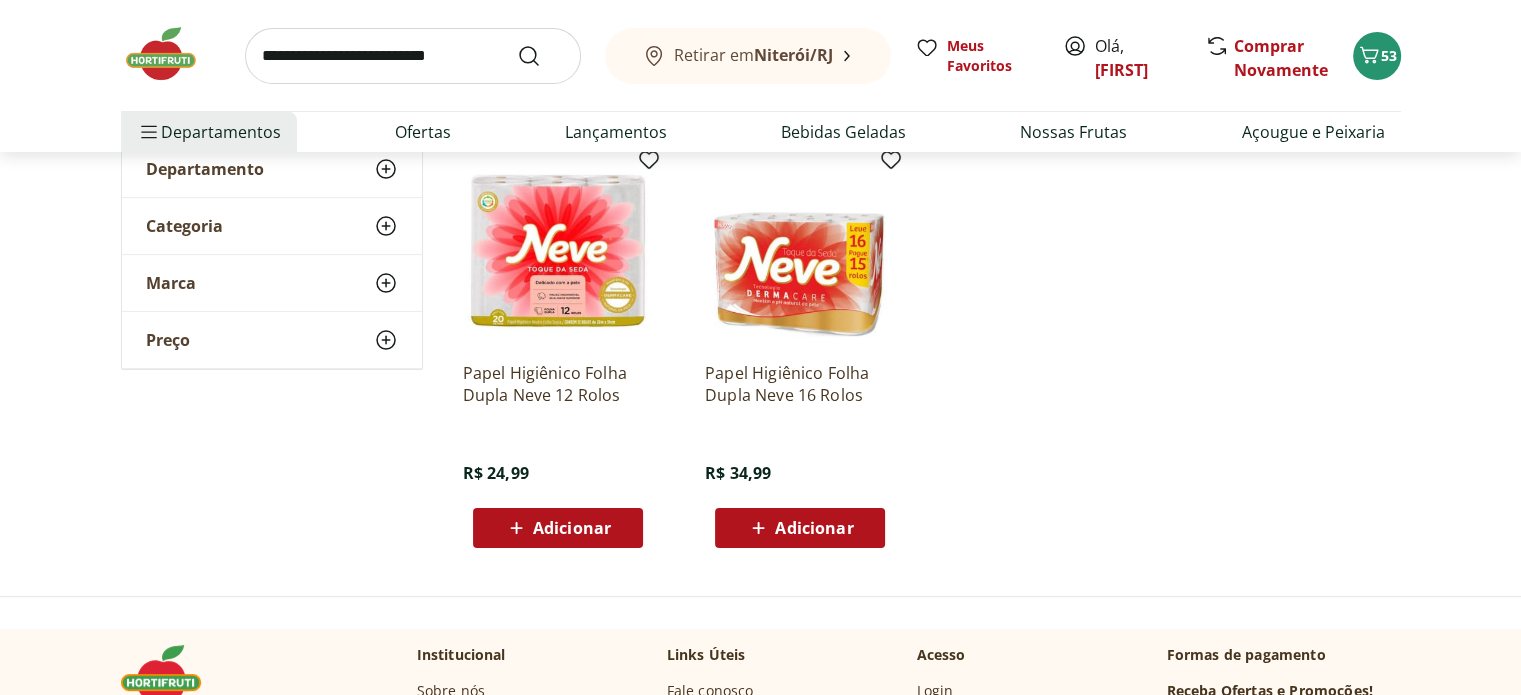 scroll, scrollTop: 280, scrollLeft: 0, axis: vertical 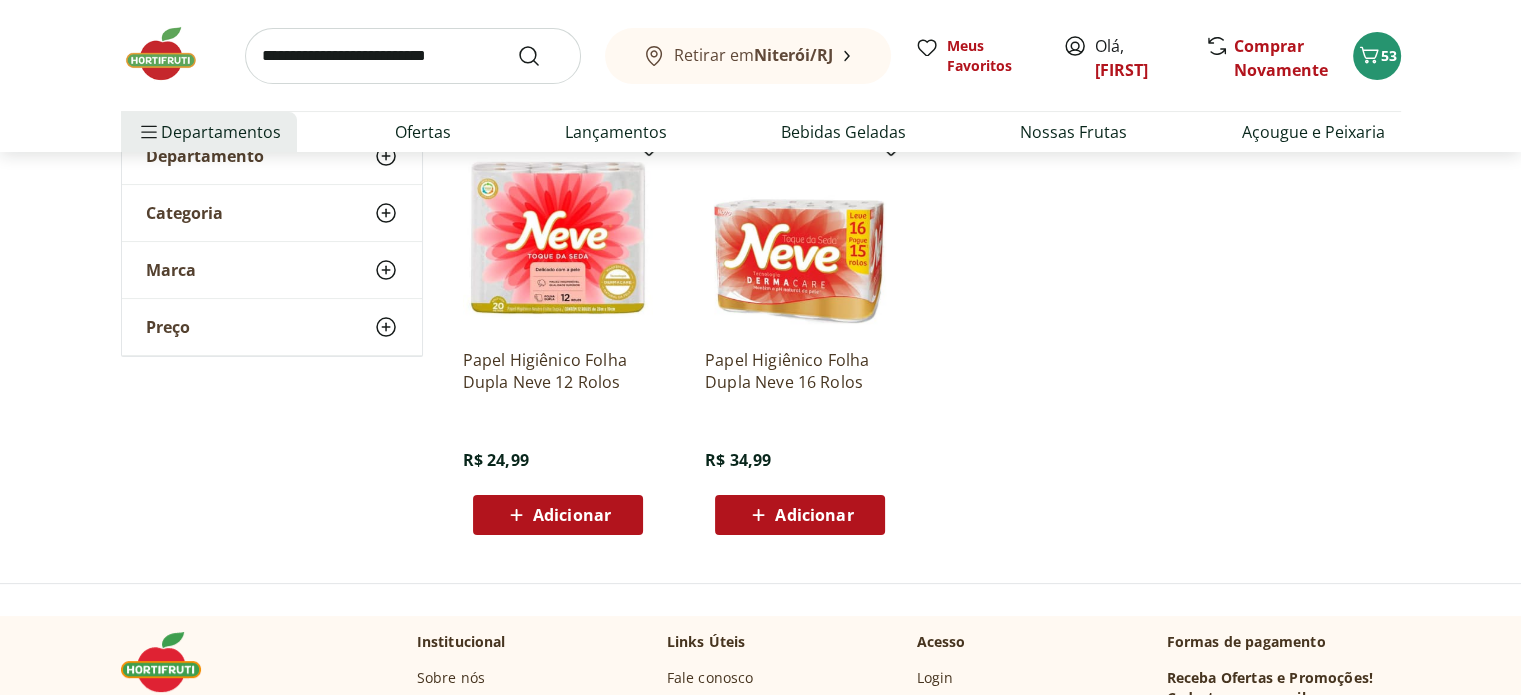 click on "Adicionar" at bounding box center (572, 515) 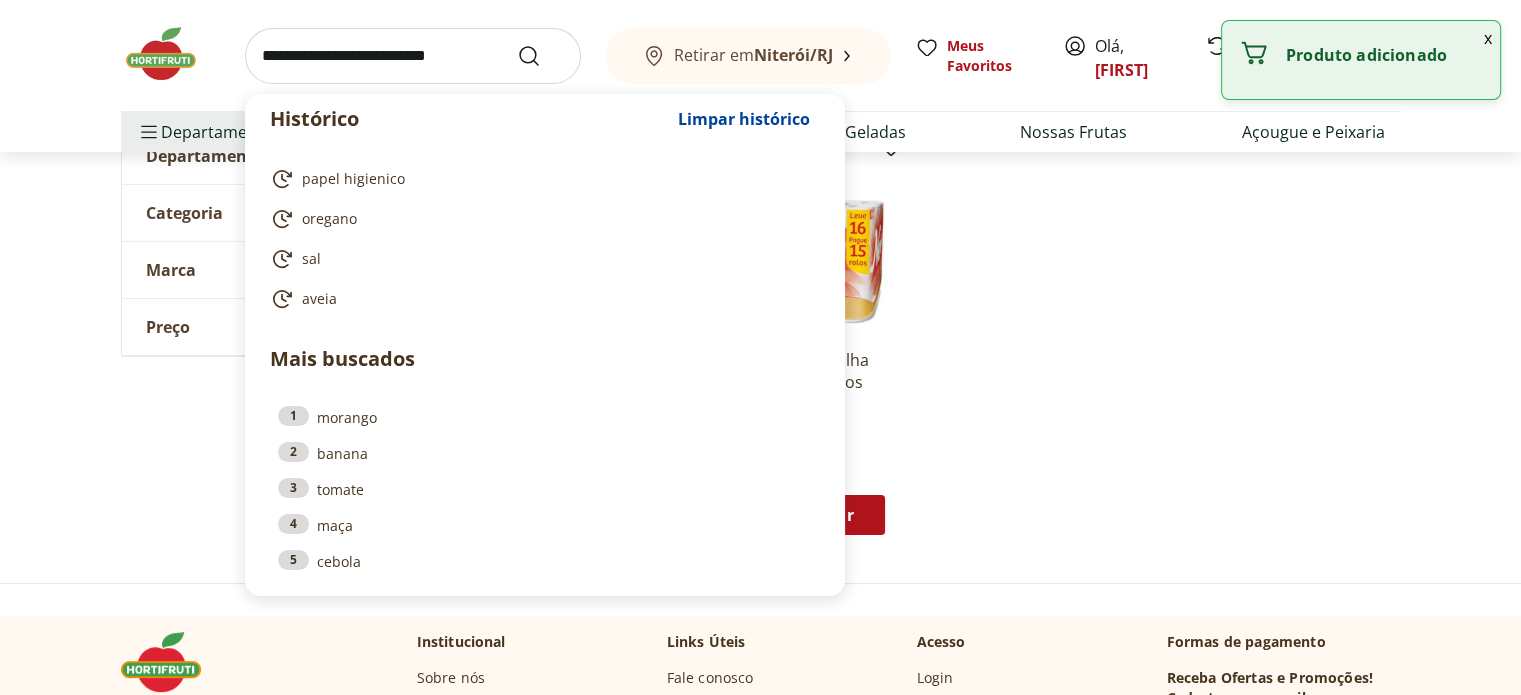 click at bounding box center [413, 56] 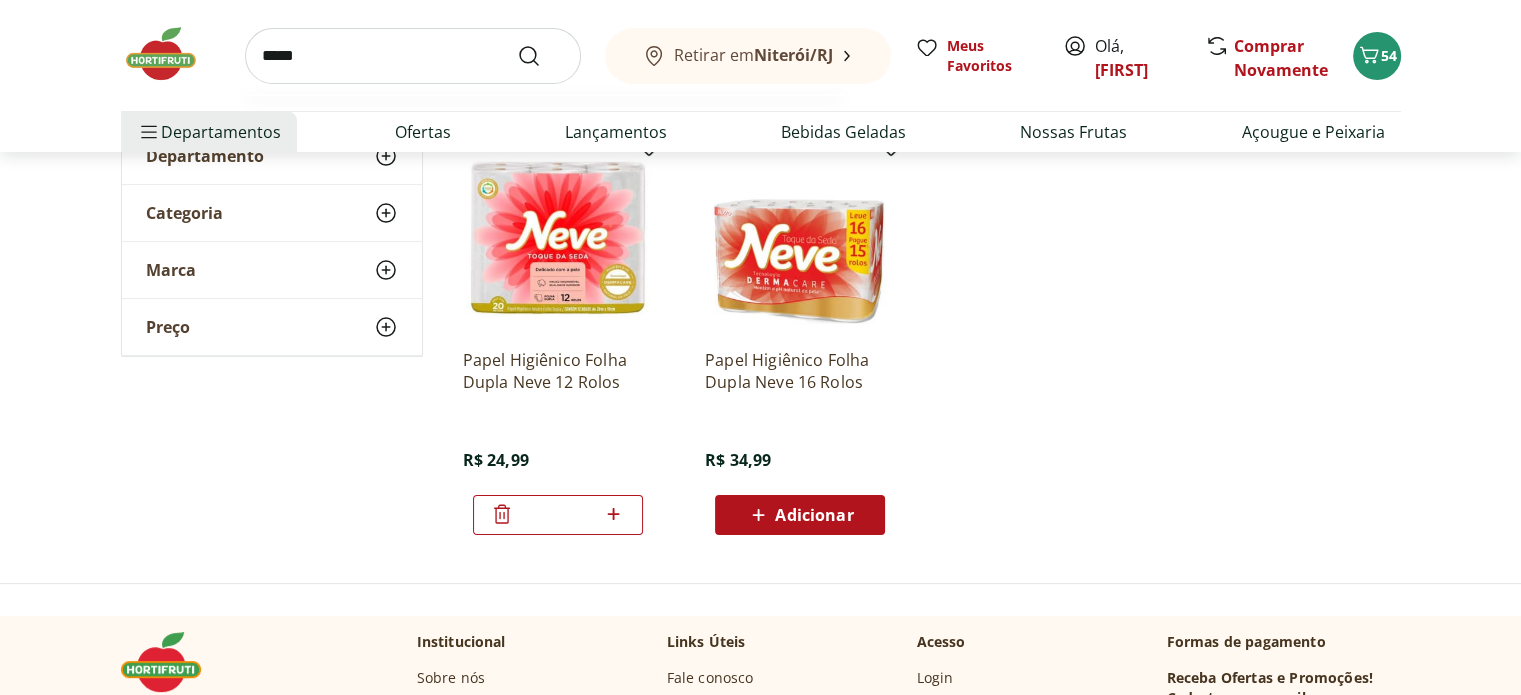 type on "*****" 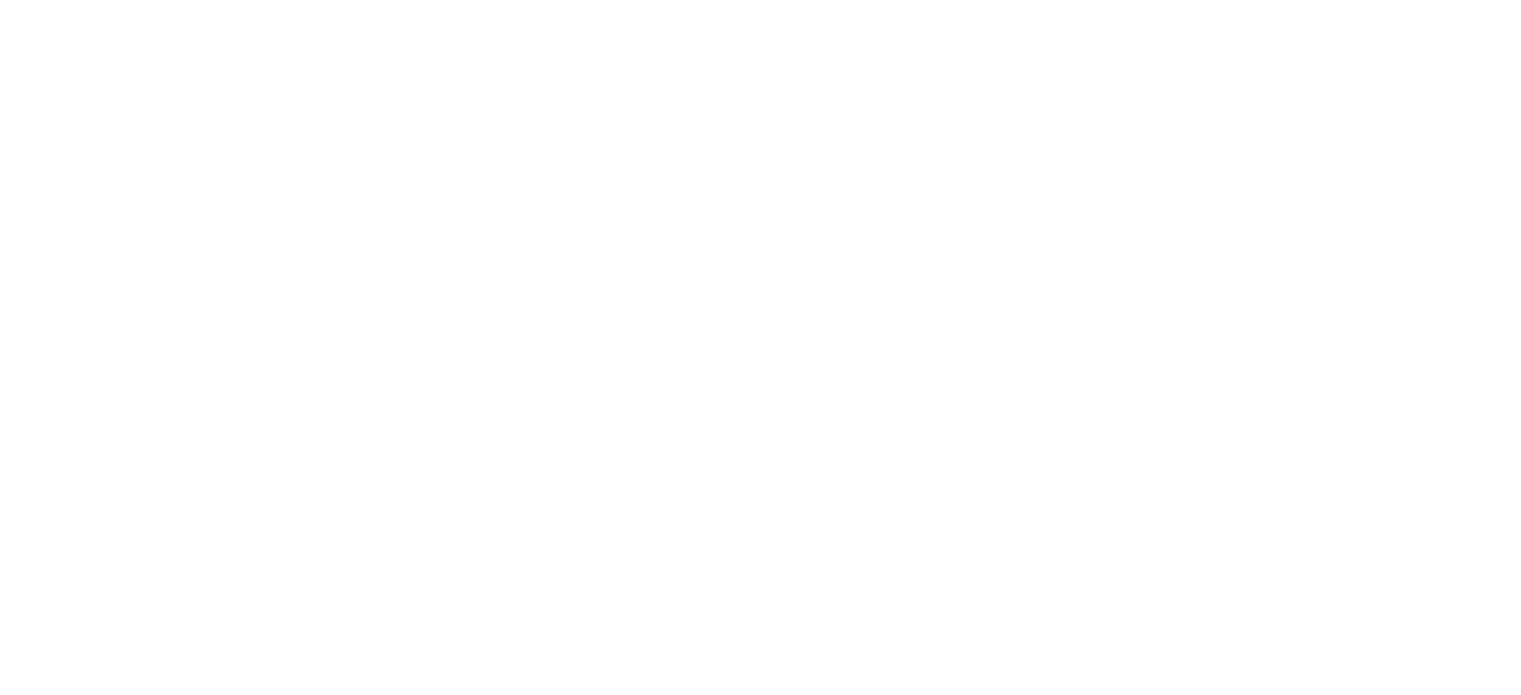 scroll, scrollTop: 0, scrollLeft: 0, axis: both 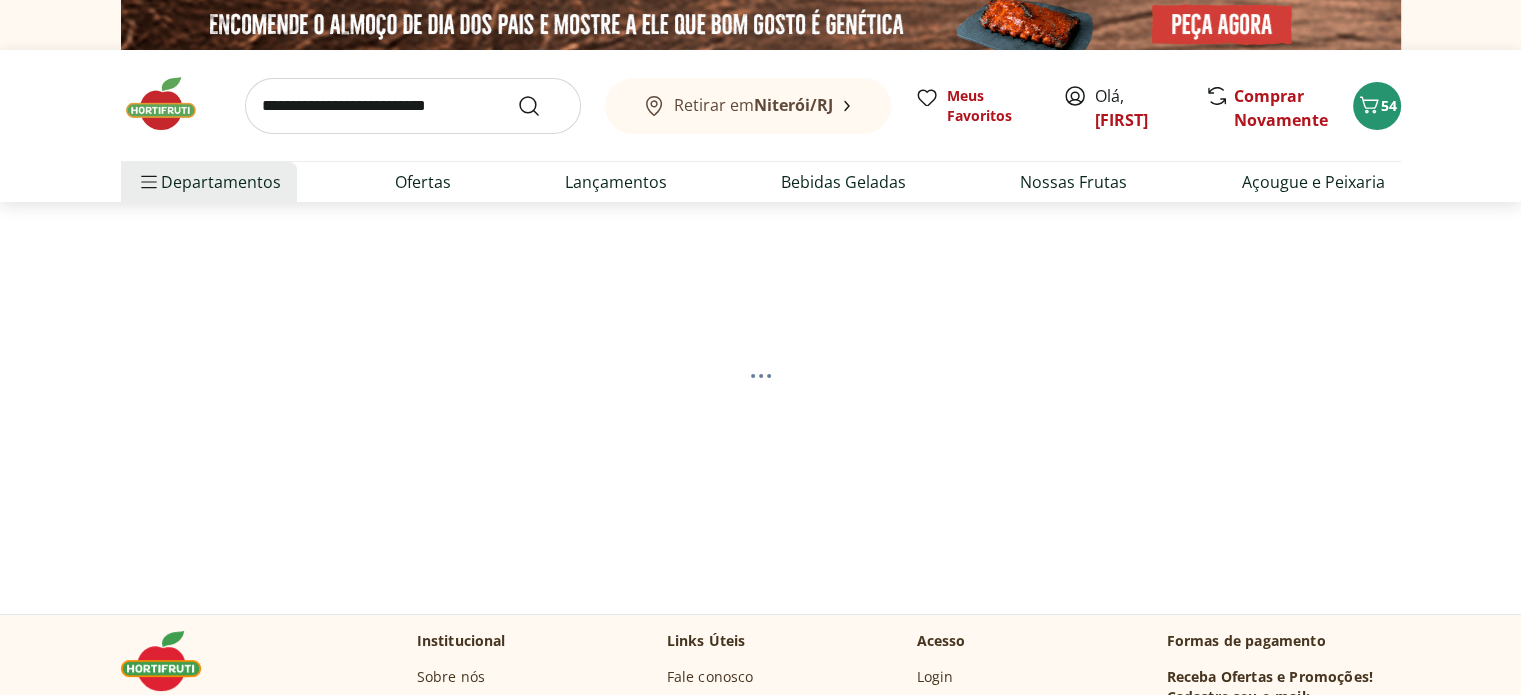 select on "**********" 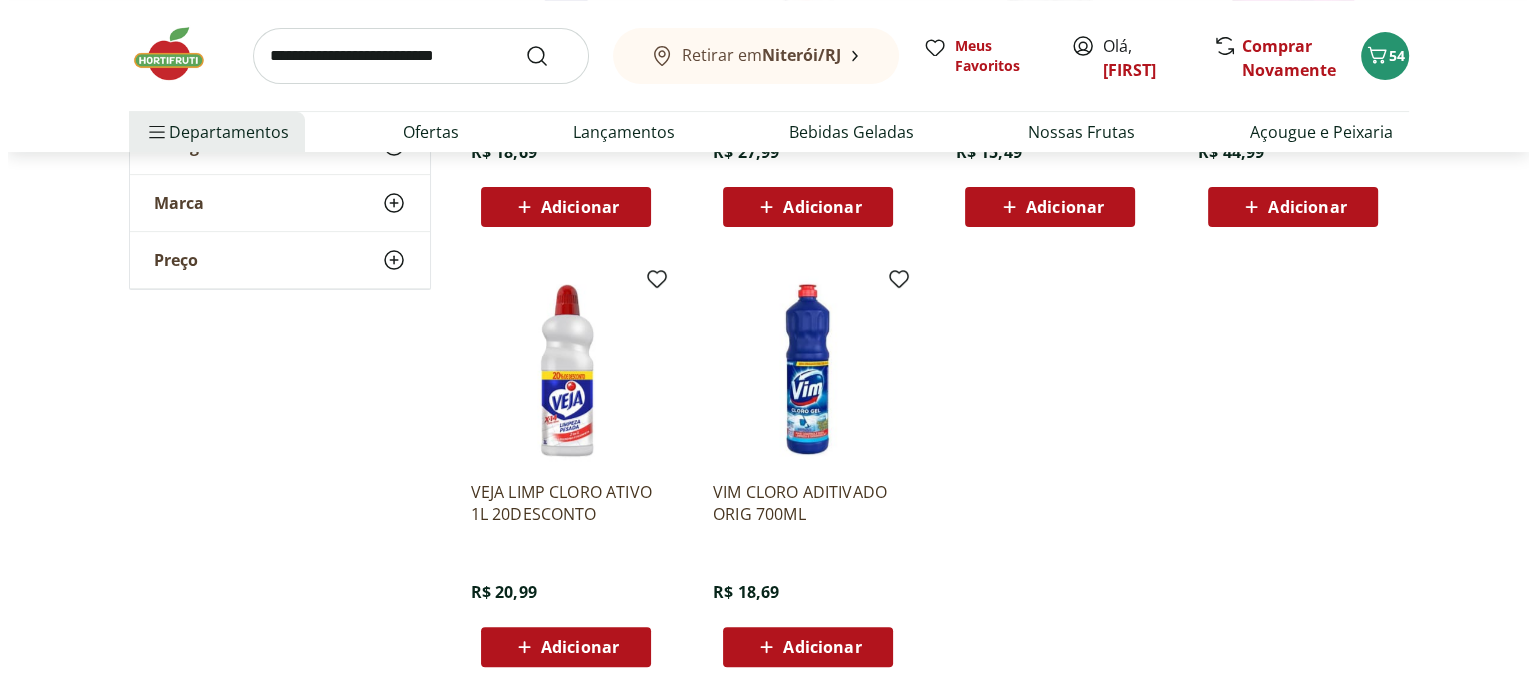 scroll, scrollTop: 600, scrollLeft: 0, axis: vertical 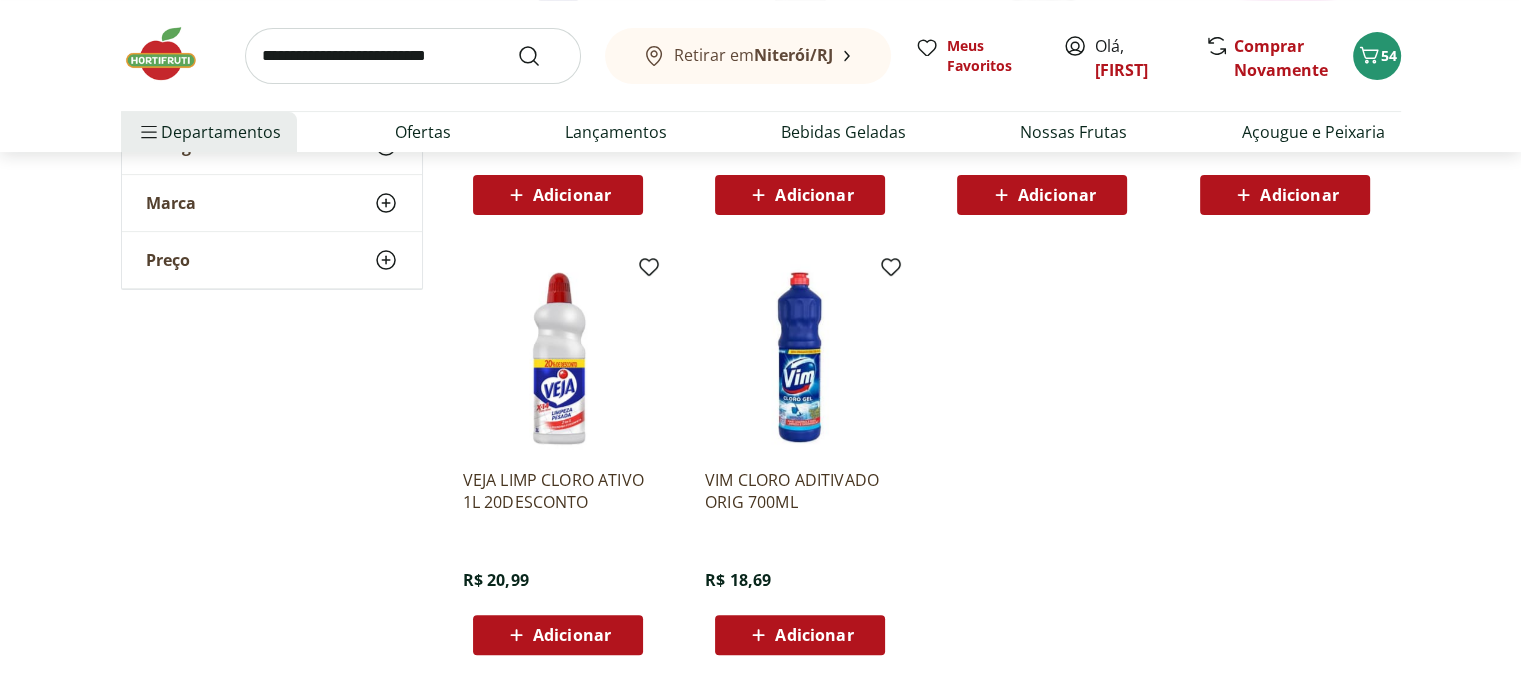 click on "Adicionar" at bounding box center (572, 635) 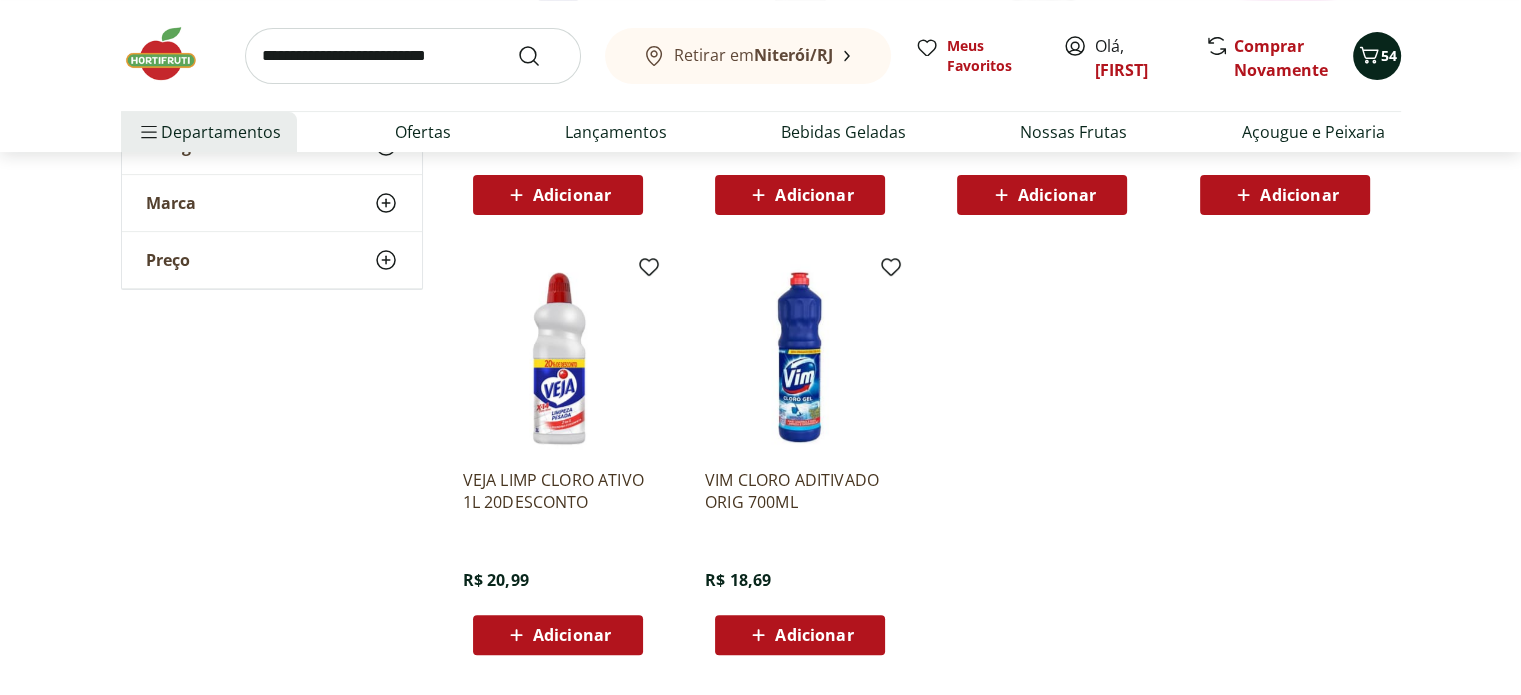click 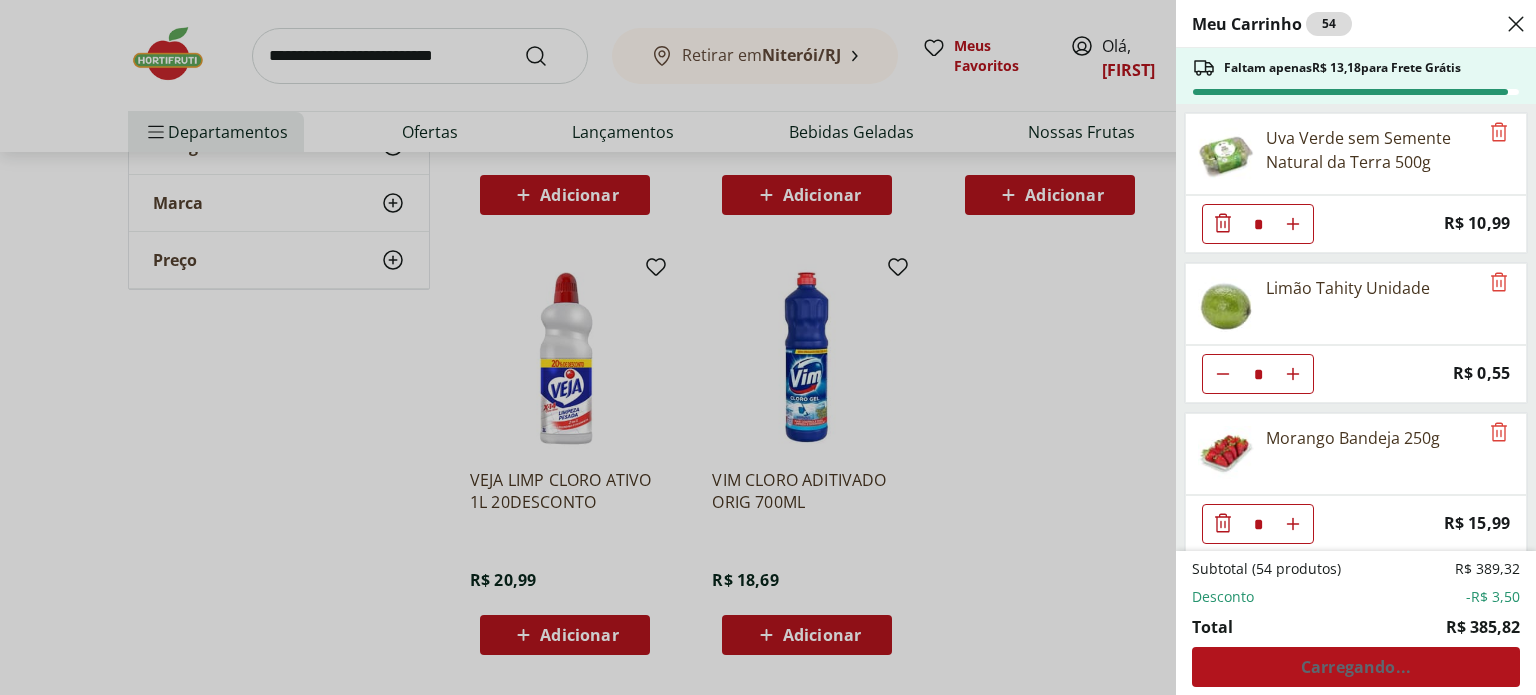 click on "Meu Carrinho 54 Faltam apenas  R$ 13,18  para Frete Grátis Uva Verde sem Semente Natural da Terra 500g * Price: R$ 10,99 Limão Tahity Unidade * Price: R$ 0,55 Morango Bandeja 250g * Price: R$ 15,99 Maçã Gala Importada Unidade * Price: R$ 3,23 Mexerica Rio Unidade * Price: R$ 1,92 Banana Nanica Unidade * Price: R$ 1,47 Caqui Fuyu * Price: R$ 4,80 Caqui Giombo * Price: R$ 14,99 Carambola Unidade * Price: R$ 3,30 Pinha Unidade * Price: R$ 7,20 Poncã Unidade * Price: R$ 1,60 Tâmara Com Caroço Embalada 200G * Price: R$ 6,99 Kiwi Verde * Price: R$ 4,56 Passata Rustica Canpez 680g * Price: R$ 17,99 Requeijão Cremoso Light Tirolez 200g * Original price: R$ 10,99 Price: R$ 9,49 Queijo Mussarela Fatiado Président 150G * Original price: R$ 11,99 Price: R$ 9,99 Ketchup Heinz Fp 397G * Price: R$ 16,99 Macarrão de Sêmola Grano Duro Linguine Paganini 500g * Price: R$ 15,99 Atum Sólido Natural Gomes Da Costa 170Gr * Price: R$ 15,99 Manga Tommy Cortadinha * Price: R$ 9,90 Salada Fantasia * *" at bounding box center [768, 347] 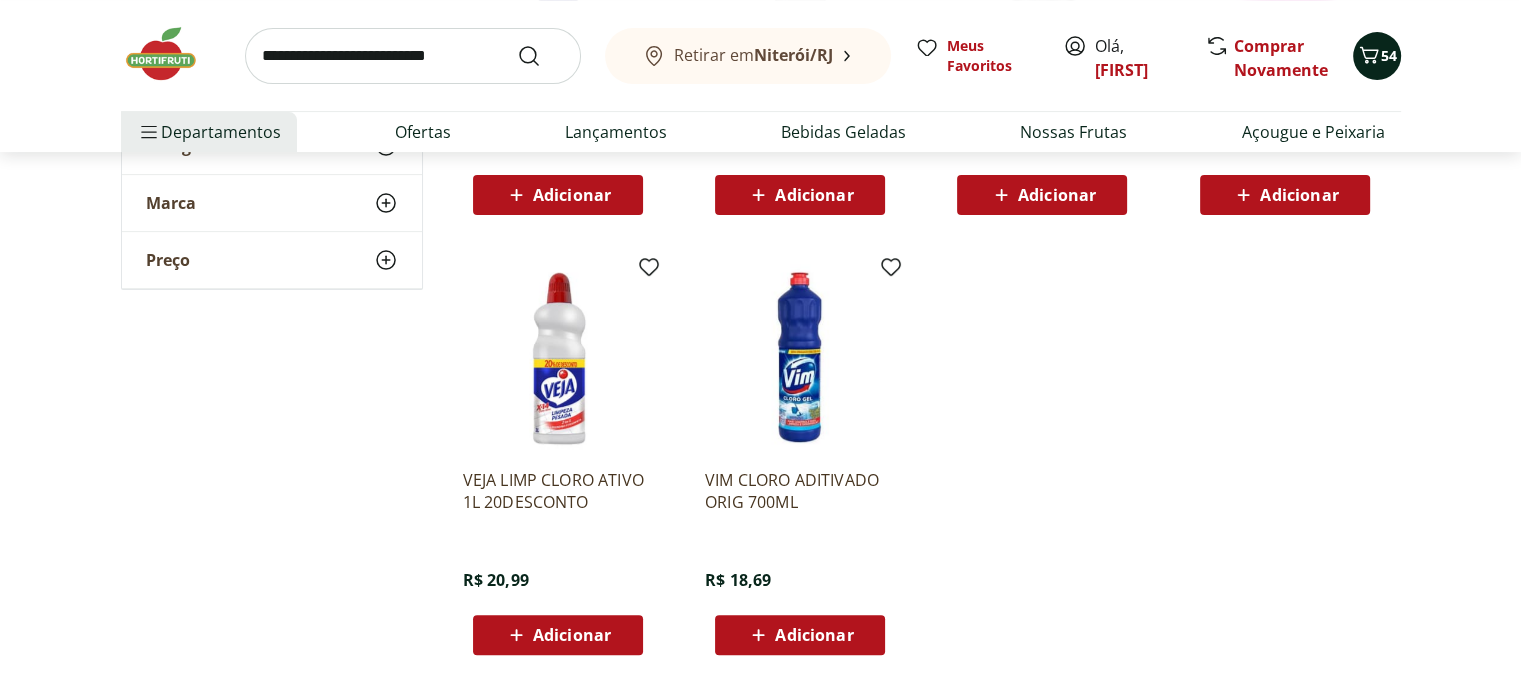 click 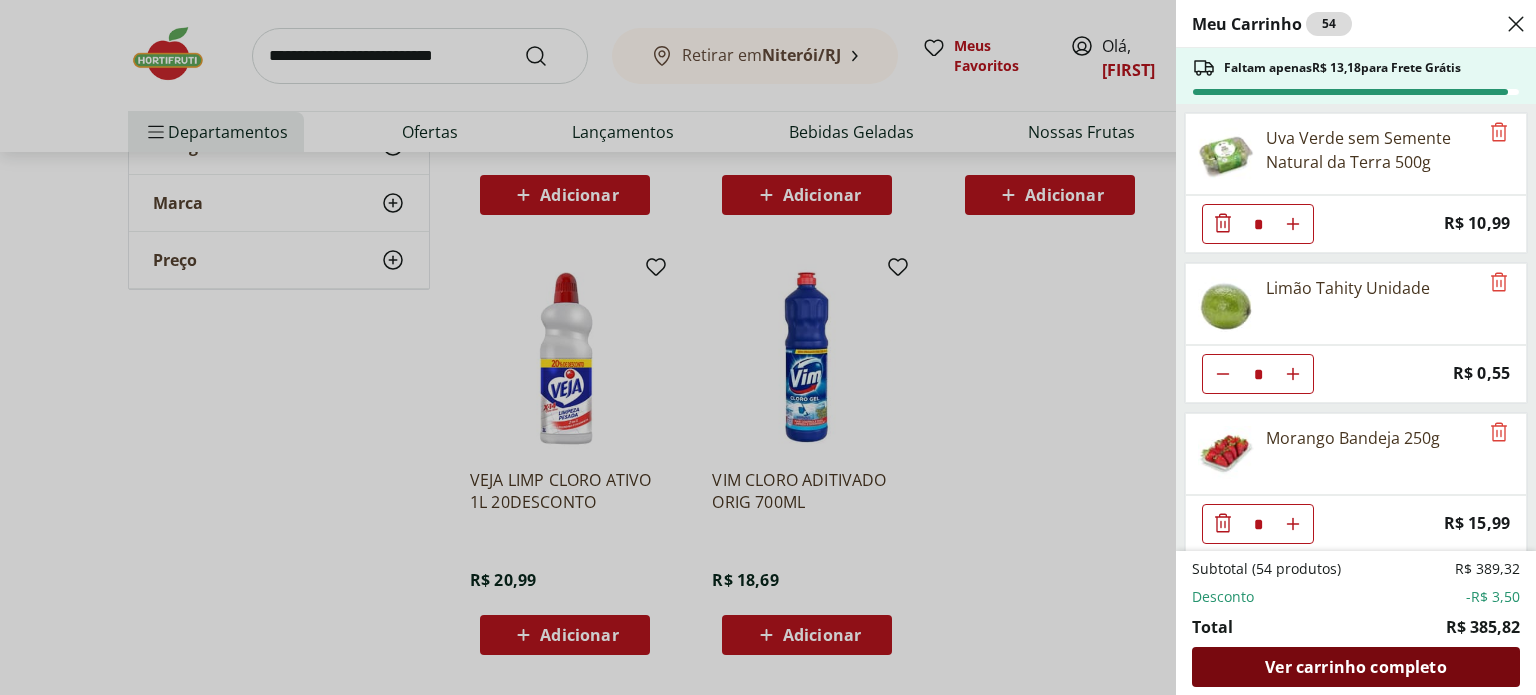 click on "Ver carrinho completo" at bounding box center [1355, 667] 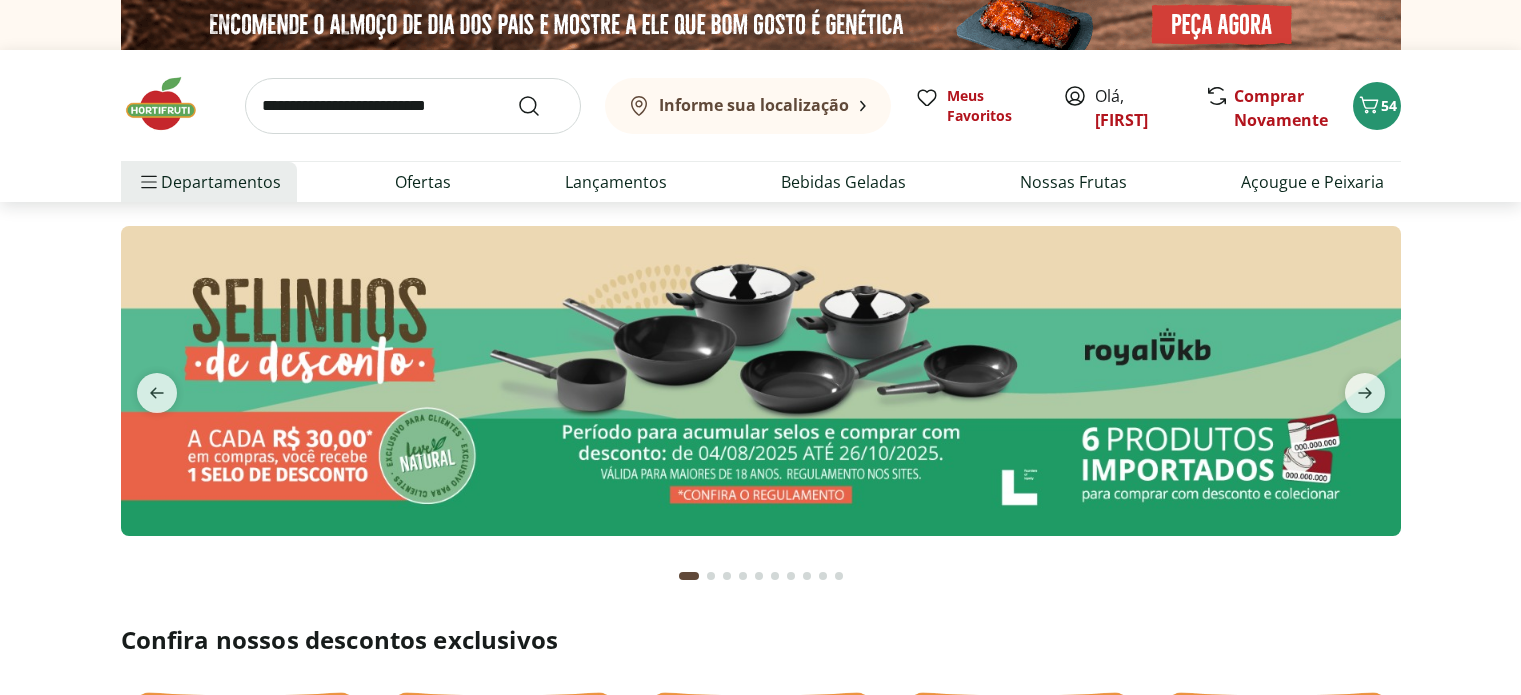 scroll, scrollTop: 0, scrollLeft: 0, axis: both 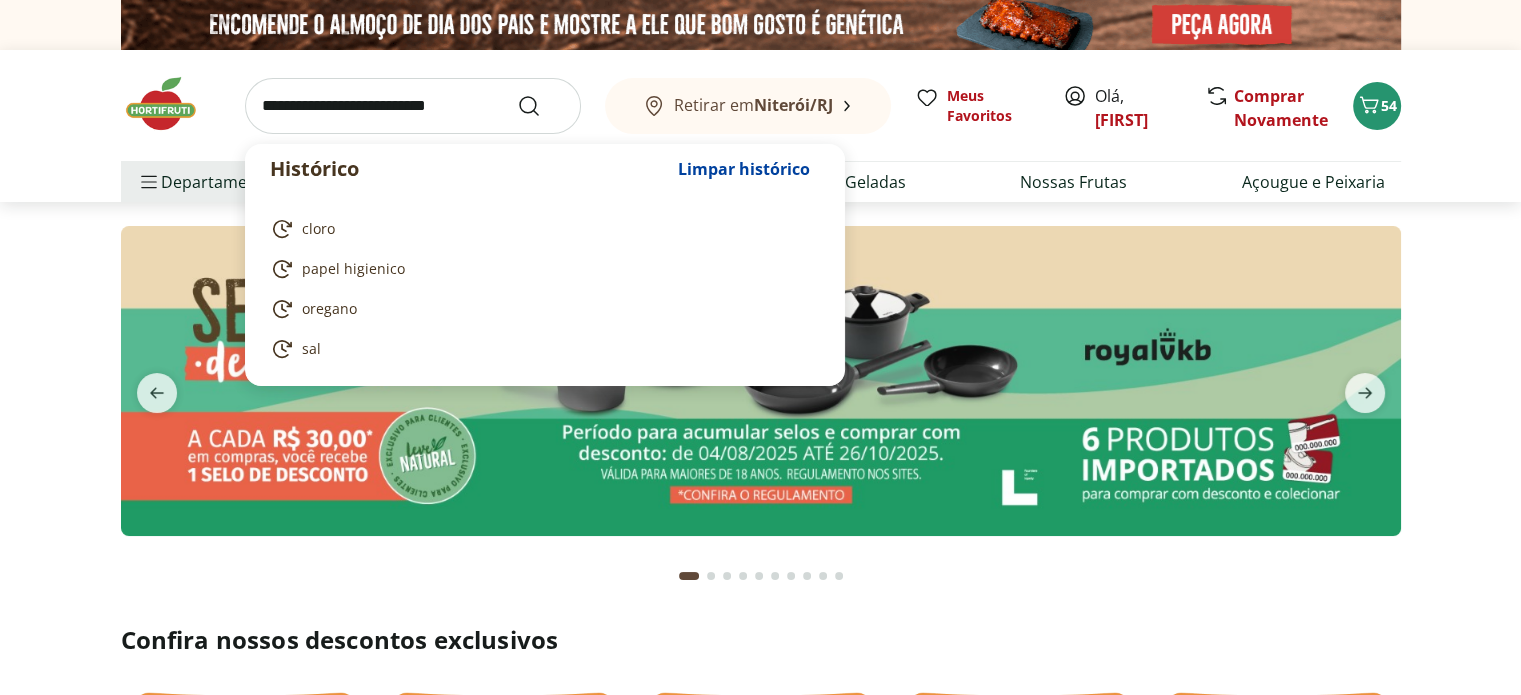 click at bounding box center [413, 106] 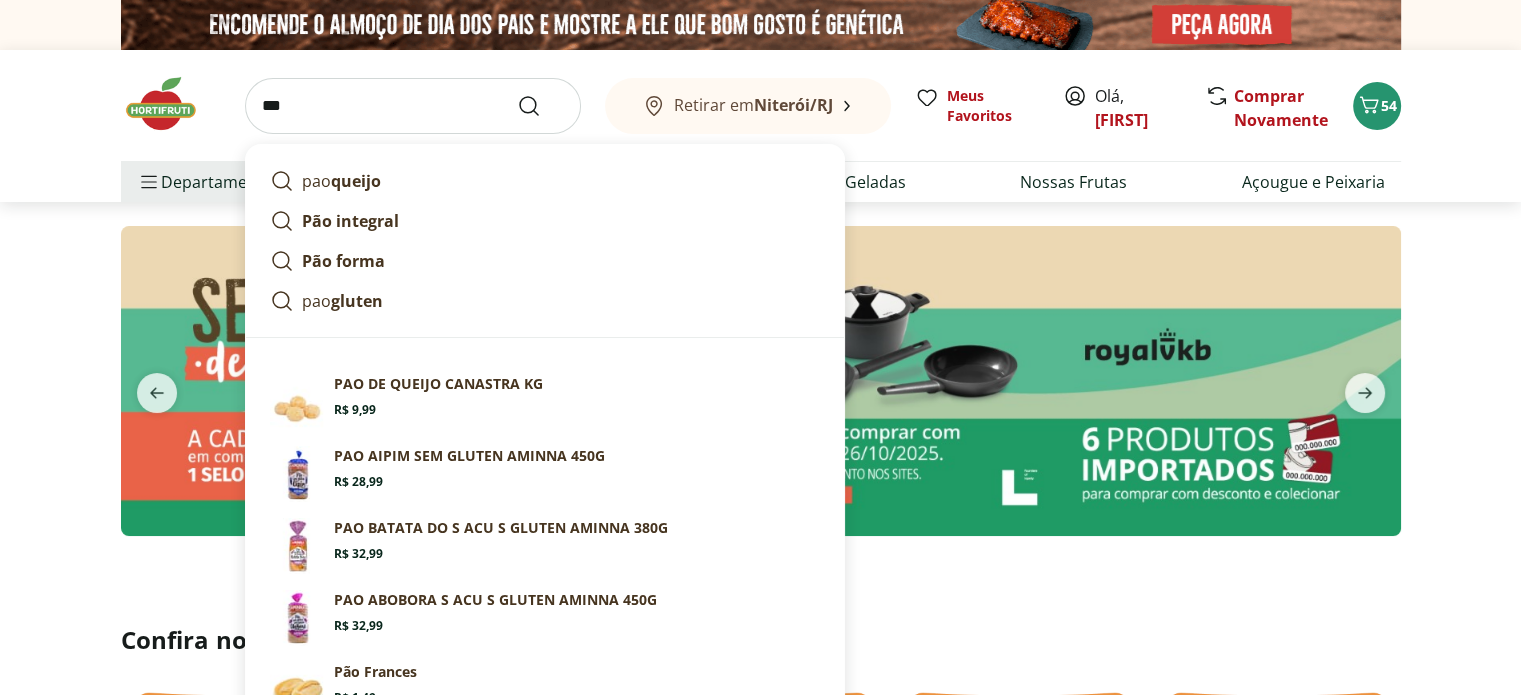 type on "***" 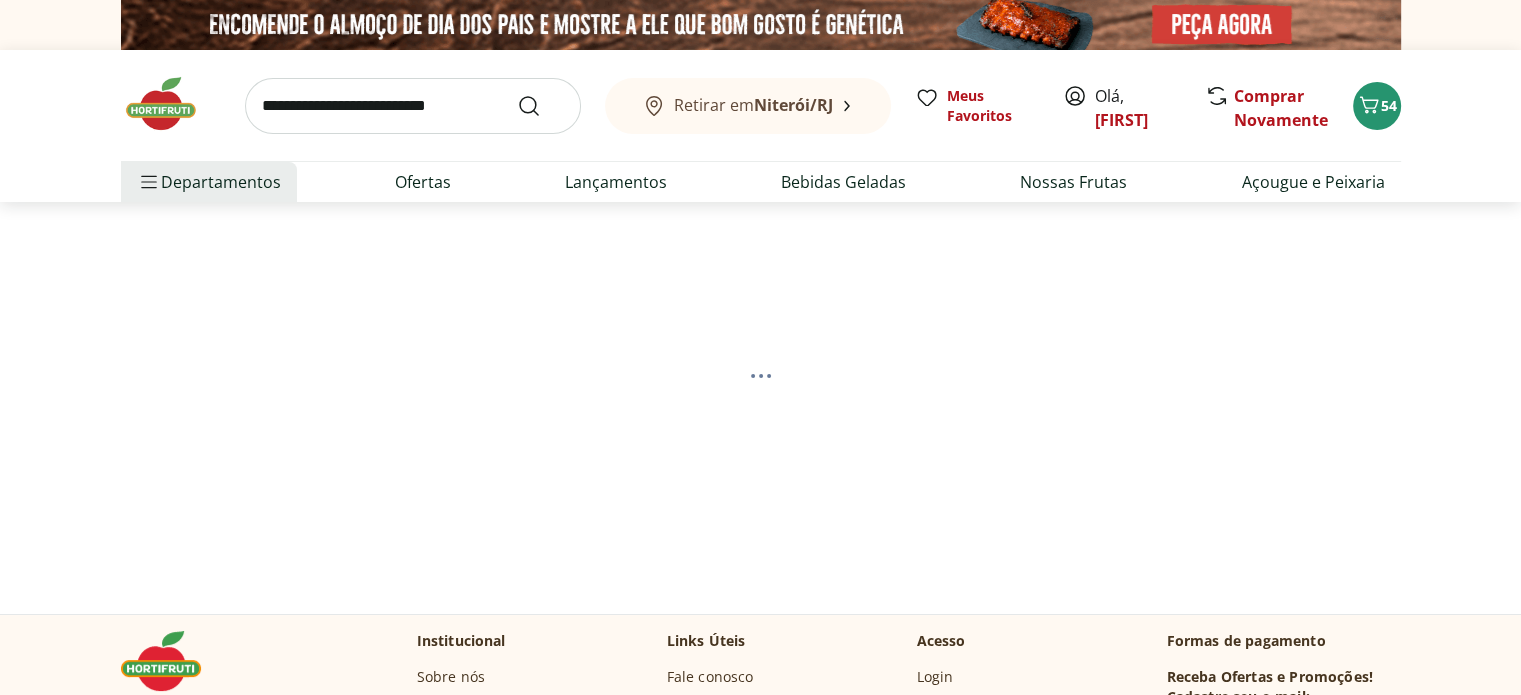 select on "**********" 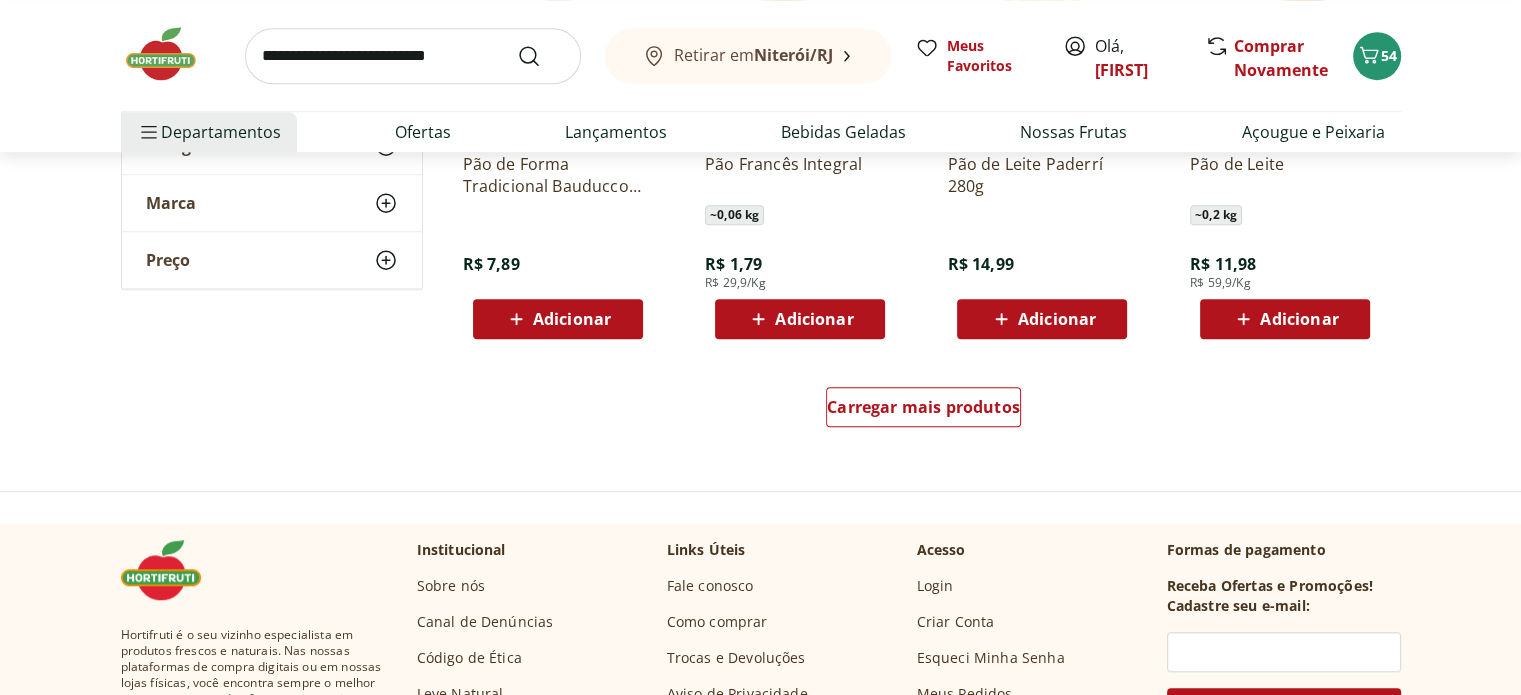 scroll, scrollTop: 1440, scrollLeft: 0, axis: vertical 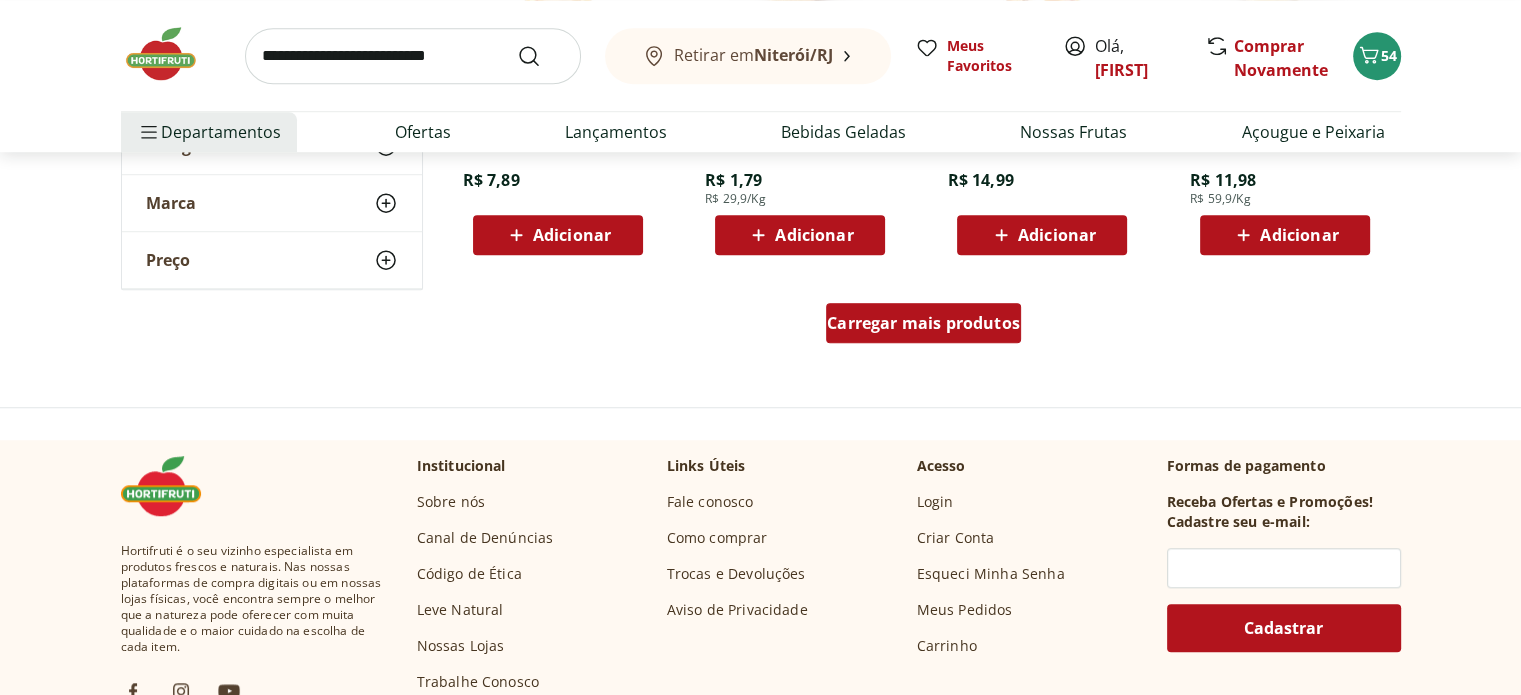 click on "Carregar mais produtos" at bounding box center [923, 323] 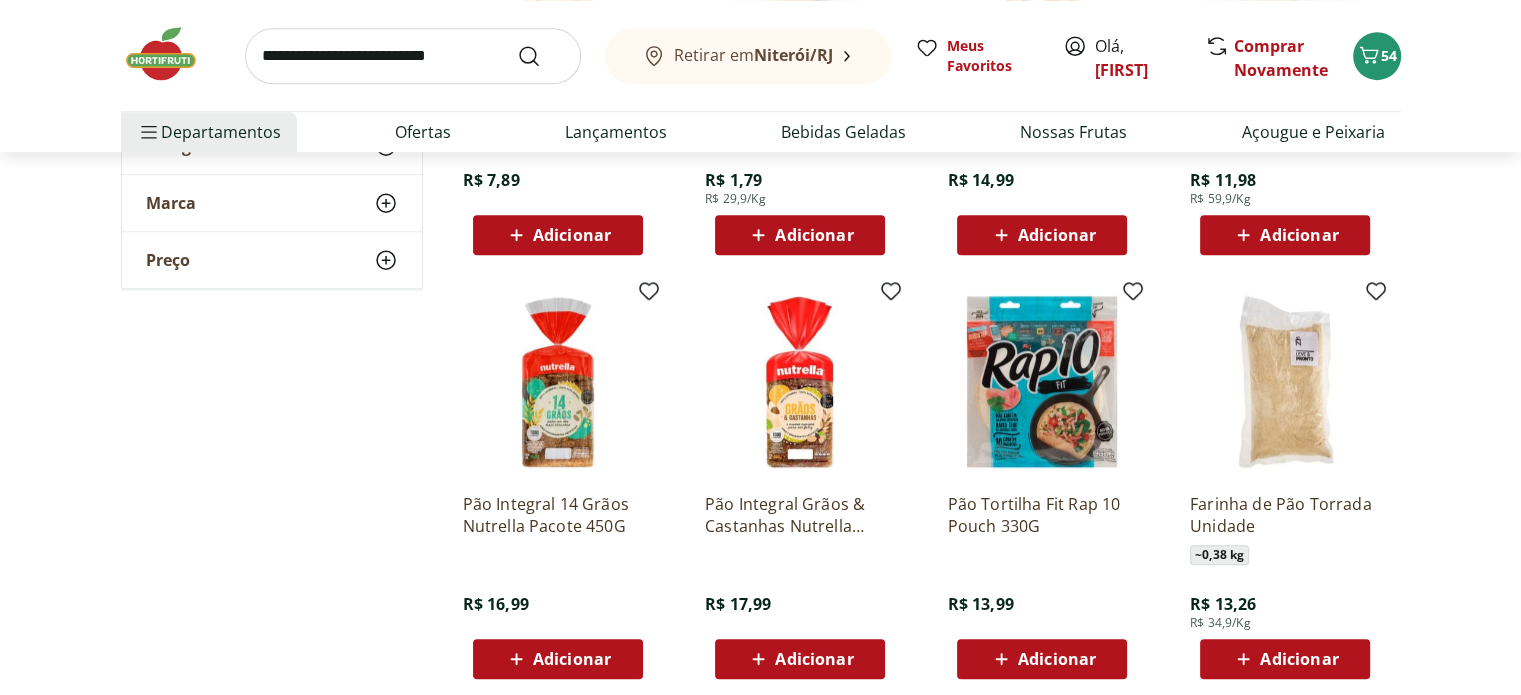 click on "Adicionar" at bounding box center (814, 659) 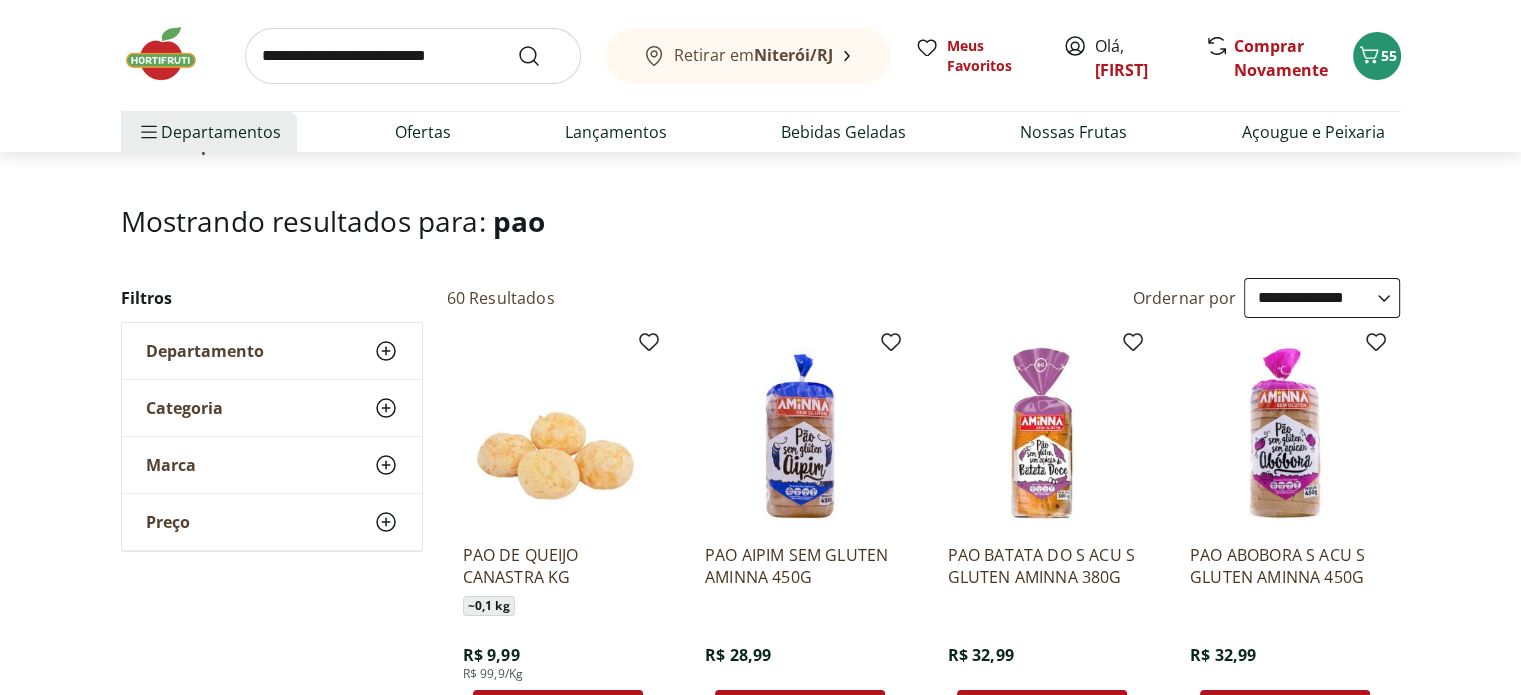scroll, scrollTop: 0, scrollLeft: 0, axis: both 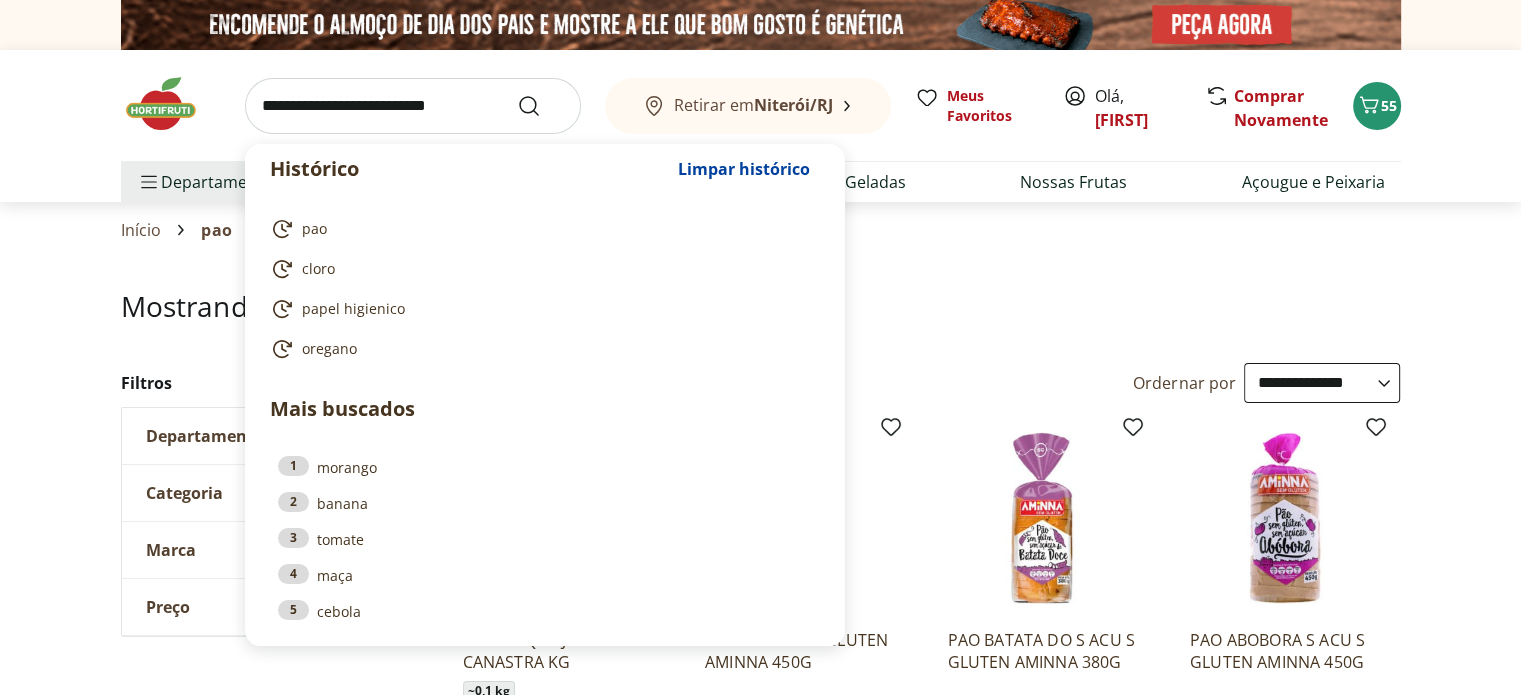 click at bounding box center [413, 106] 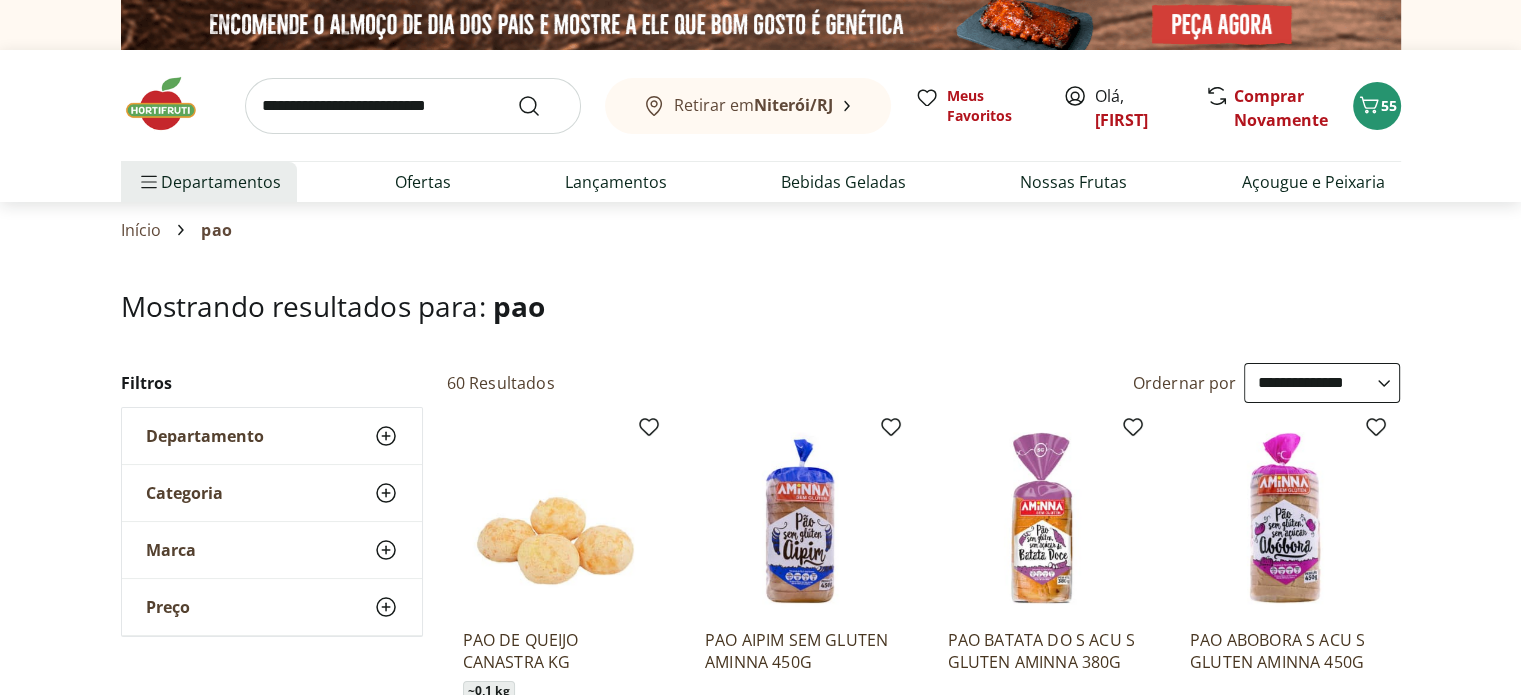 click at bounding box center [171, 104] 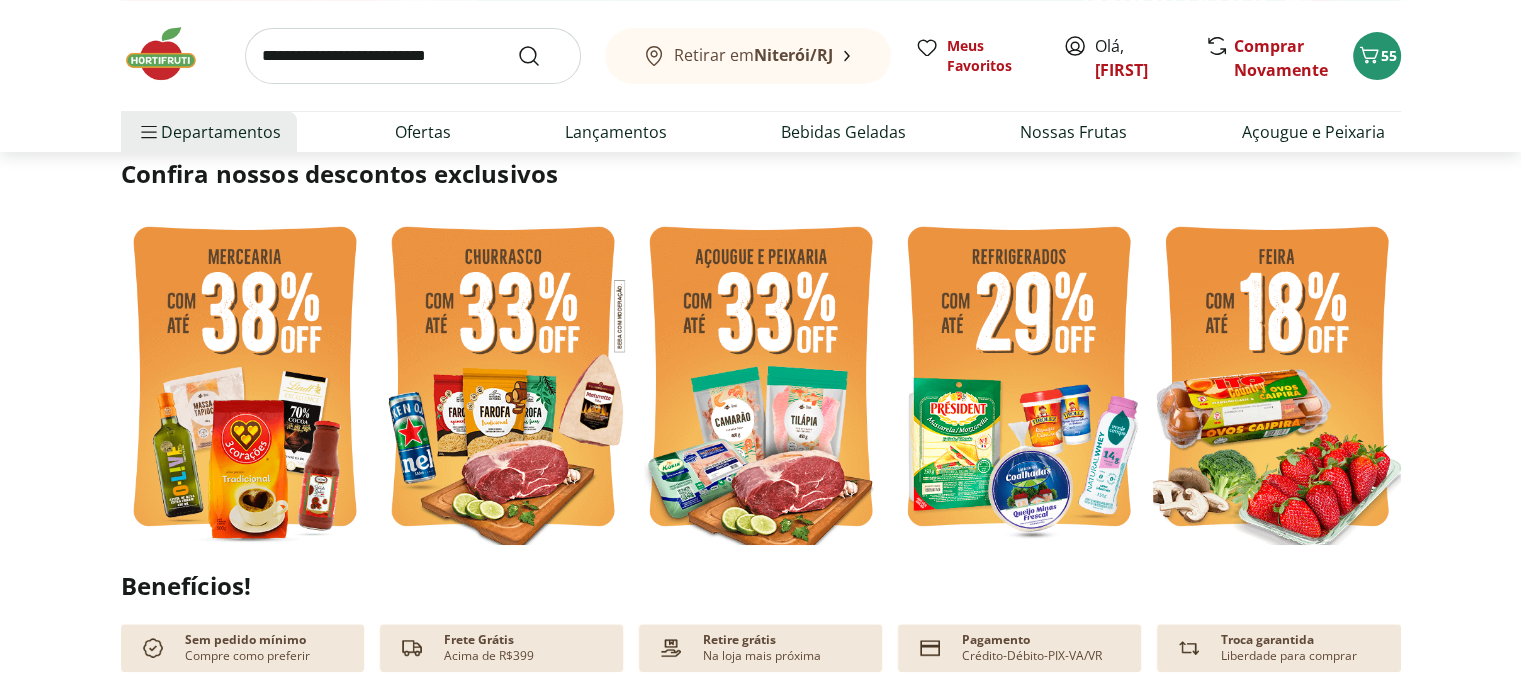 scroll, scrollTop: 480, scrollLeft: 0, axis: vertical 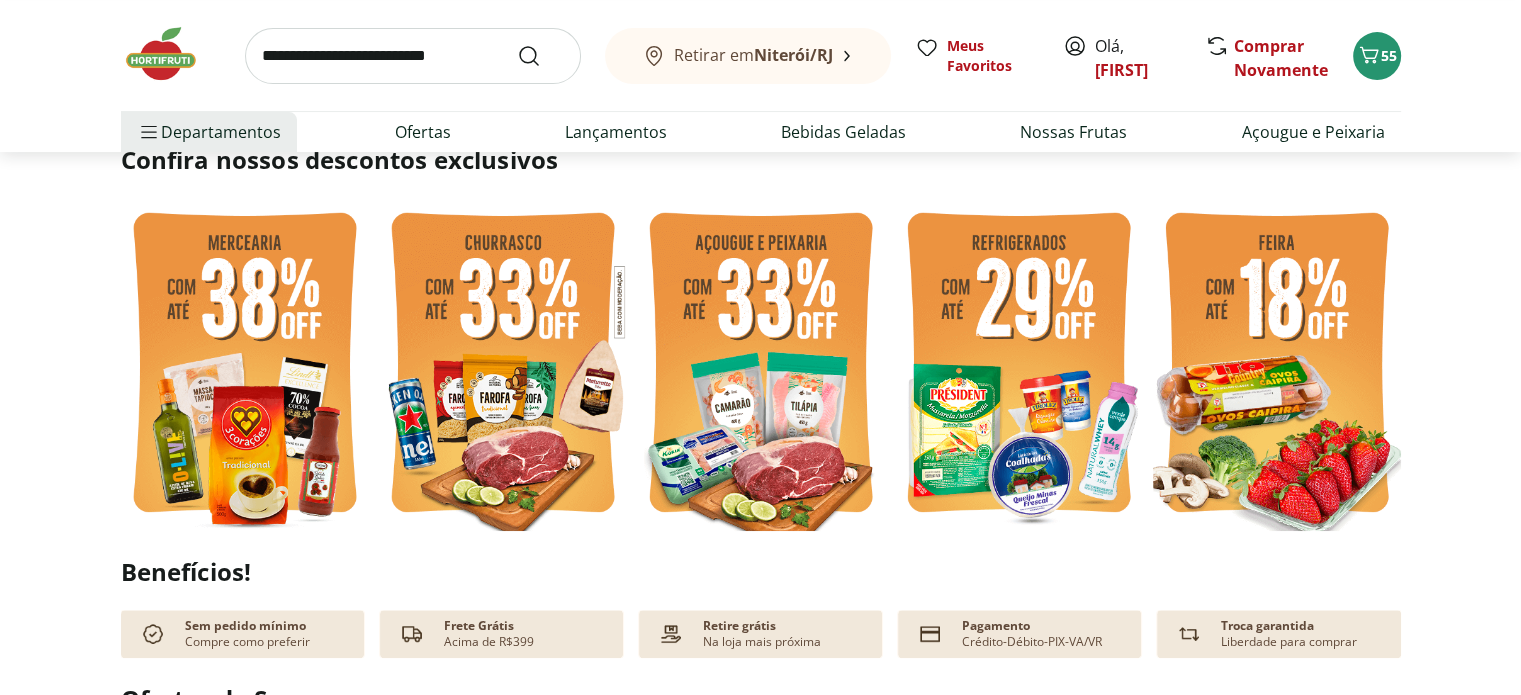 click at bounding box center [1019, 365] 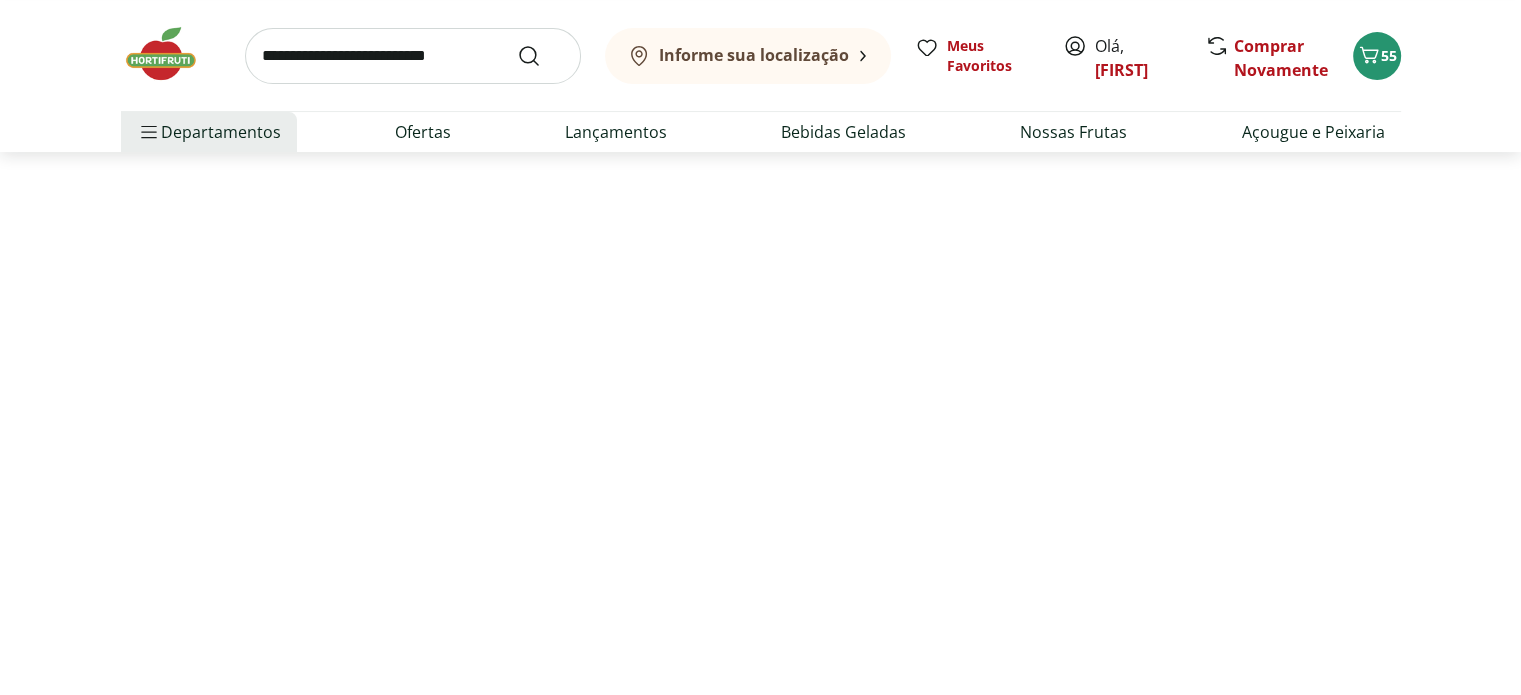 scroll, scrollTop: 0, scrollLeft: 0, axis: both 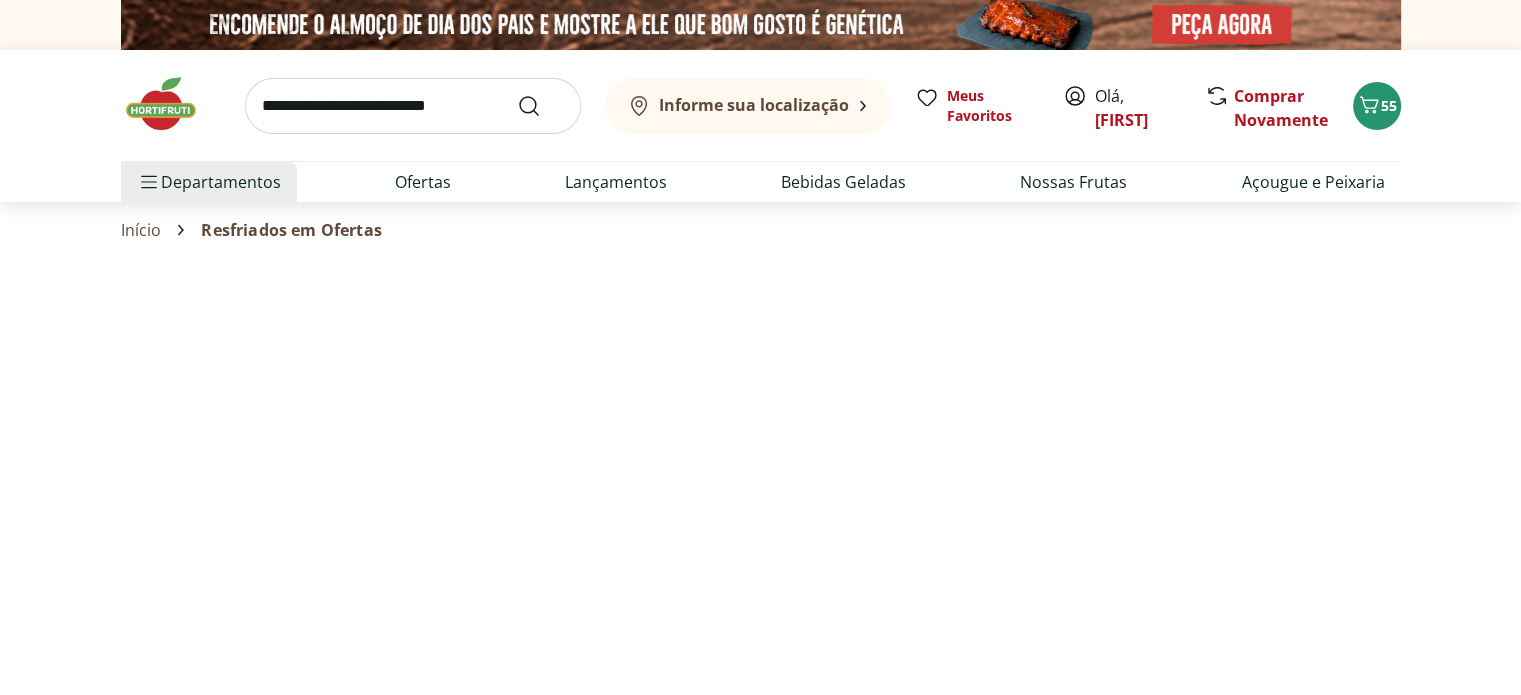select on "**********" 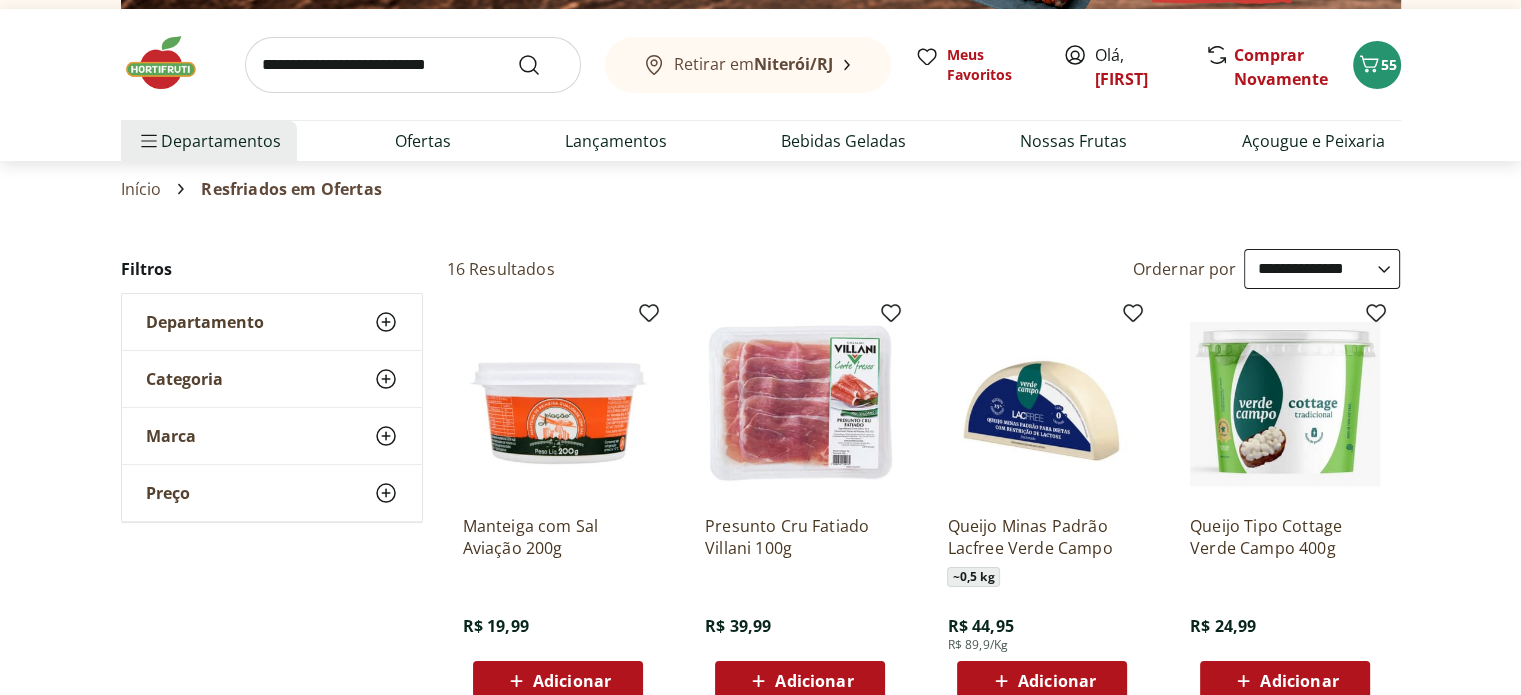 scroll, scrollTop: 80, scrollLeft: 0, axis: vertical 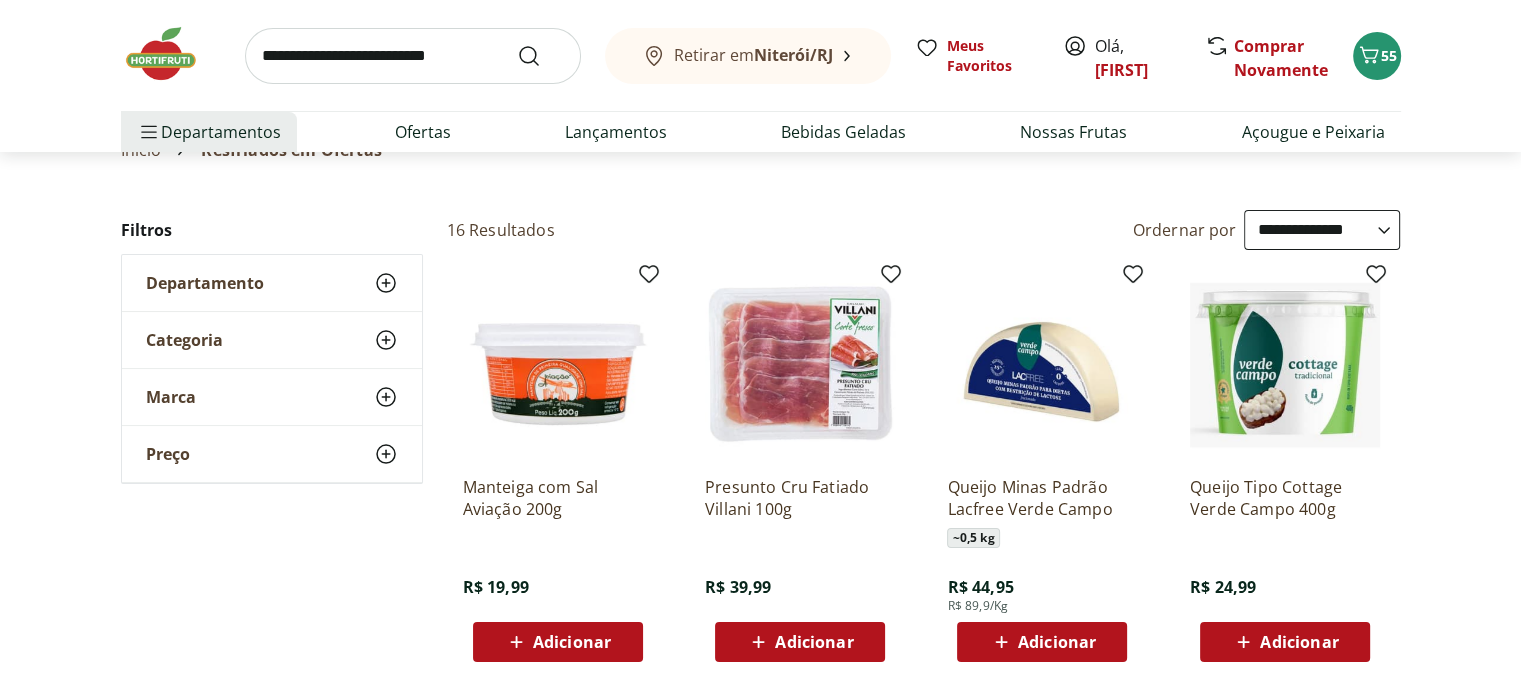 click on "Adicionar" at bounding box center (572, 642) 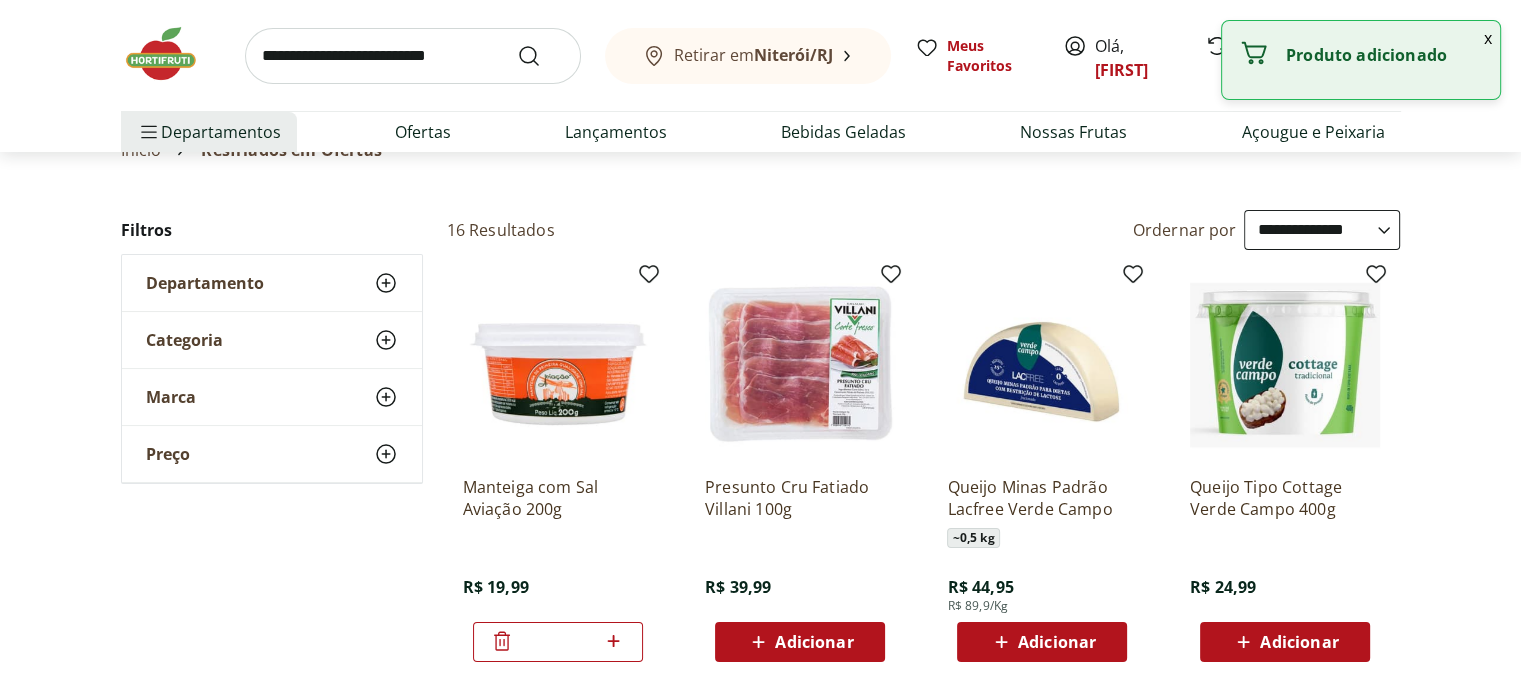 click on "Adicionar" at bounding box center (1299, 642) 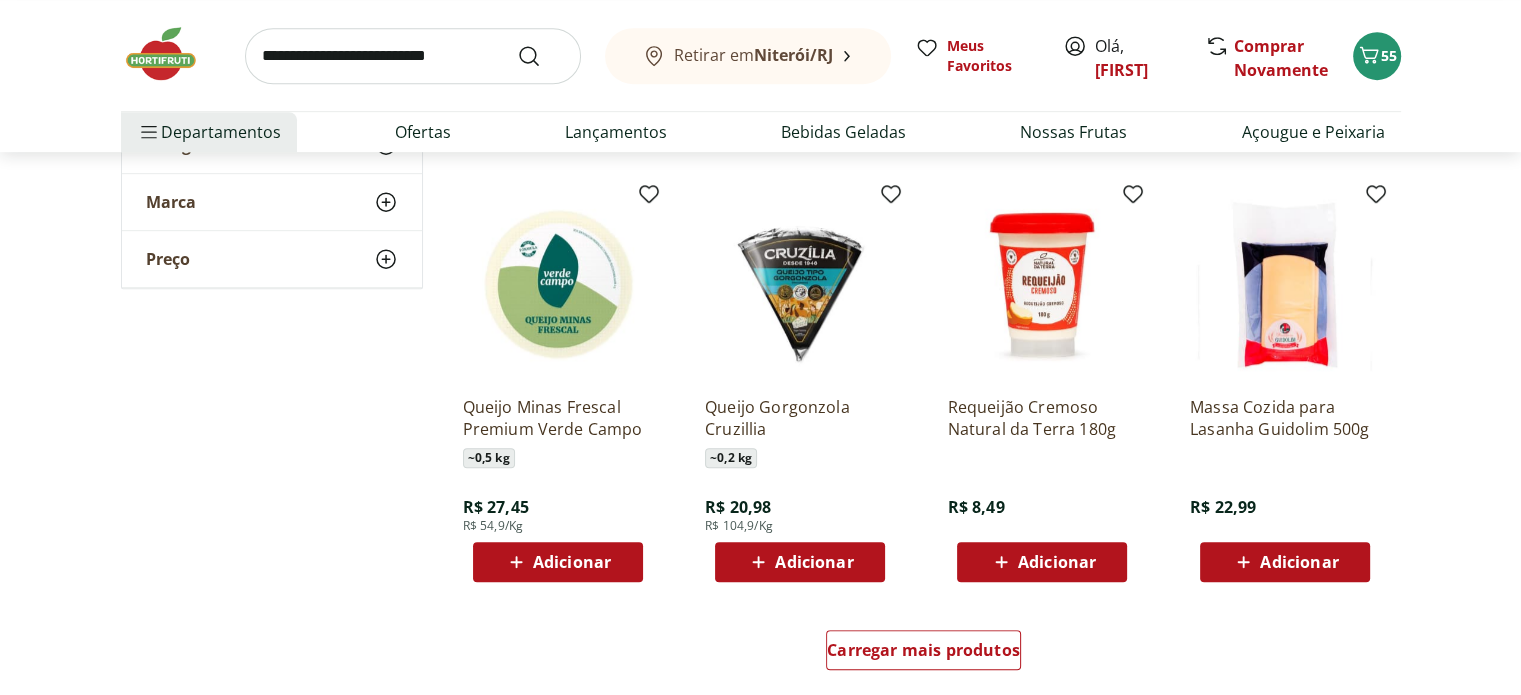scroll, scrollTop: 1080, scrollLeft: 0, axis: vertical 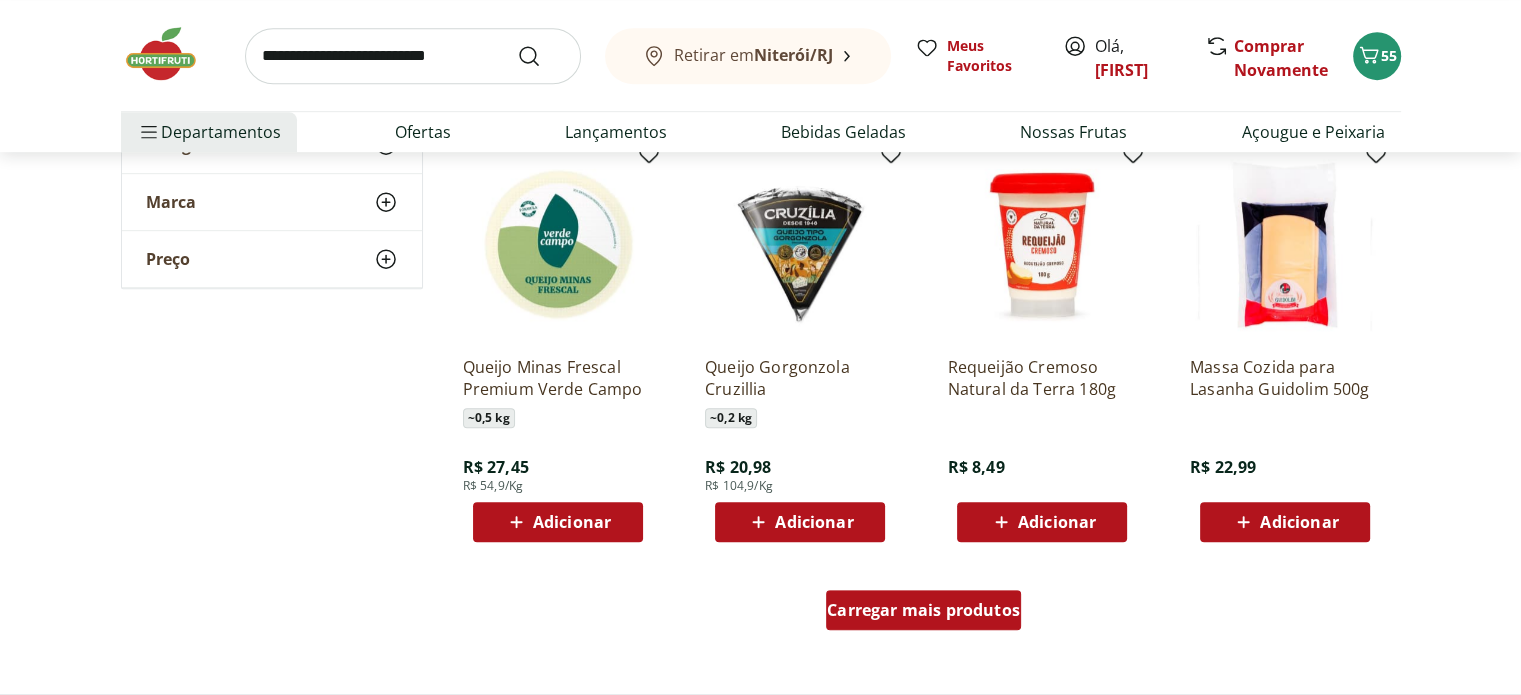 click on "Carregar mais produtos" at bounding box center [923, 610] 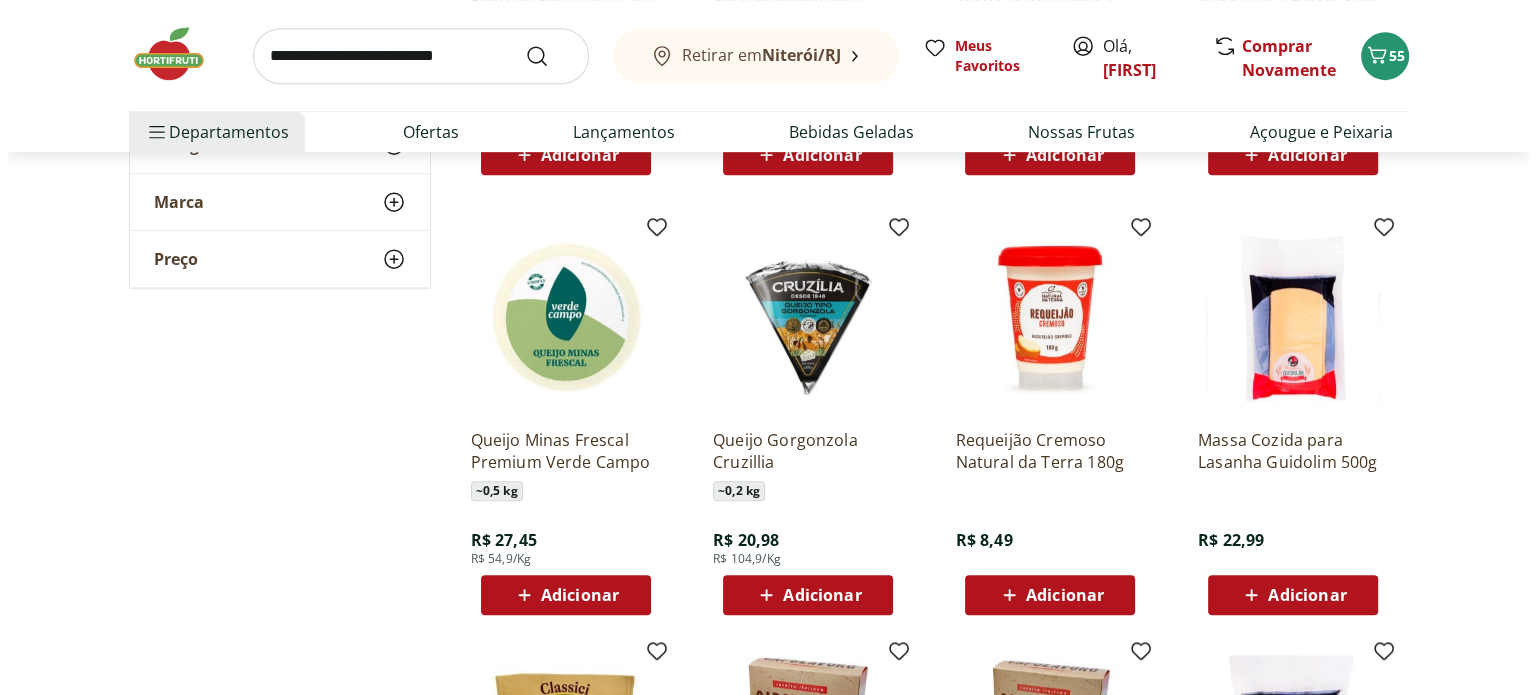 scroll, scrollTop: 1000, scrollLeft: 0, axis: vertical 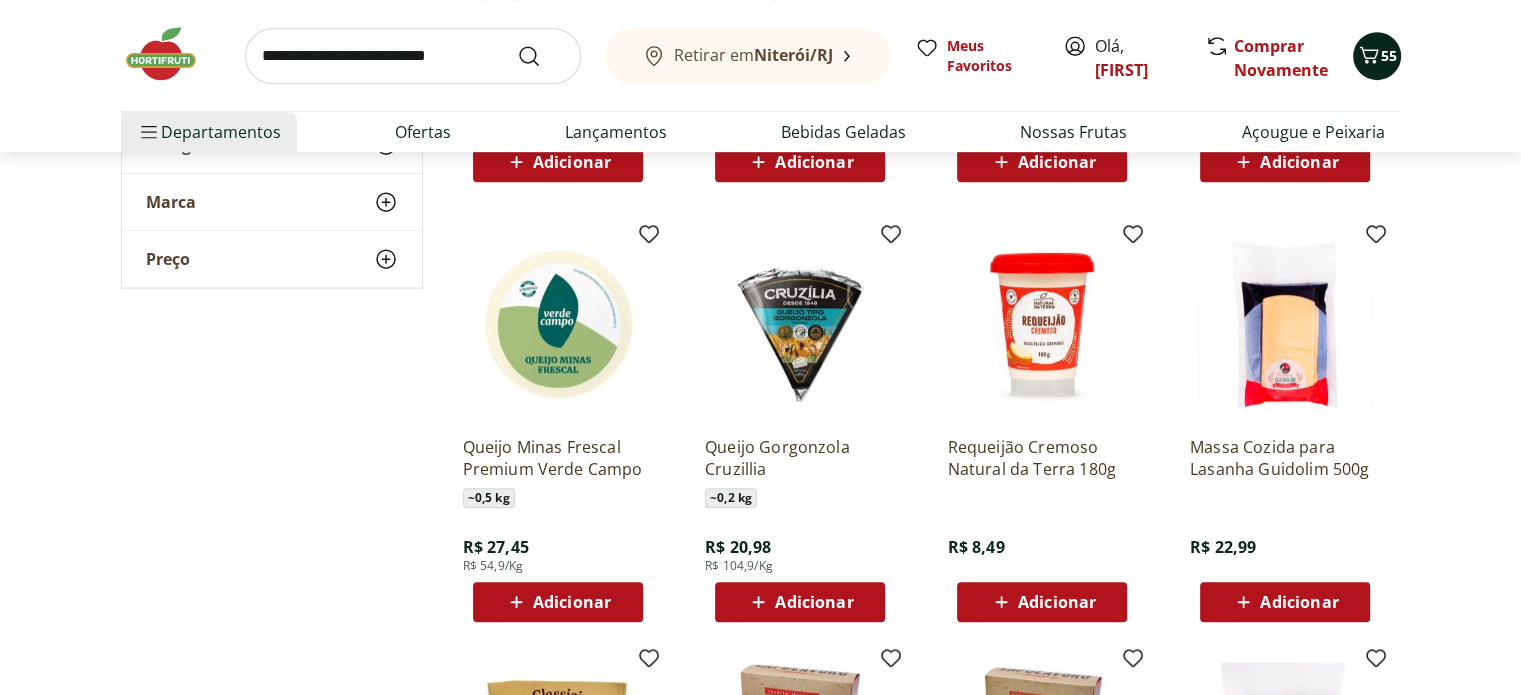 click on "55" at bounding box center [1377, 56] 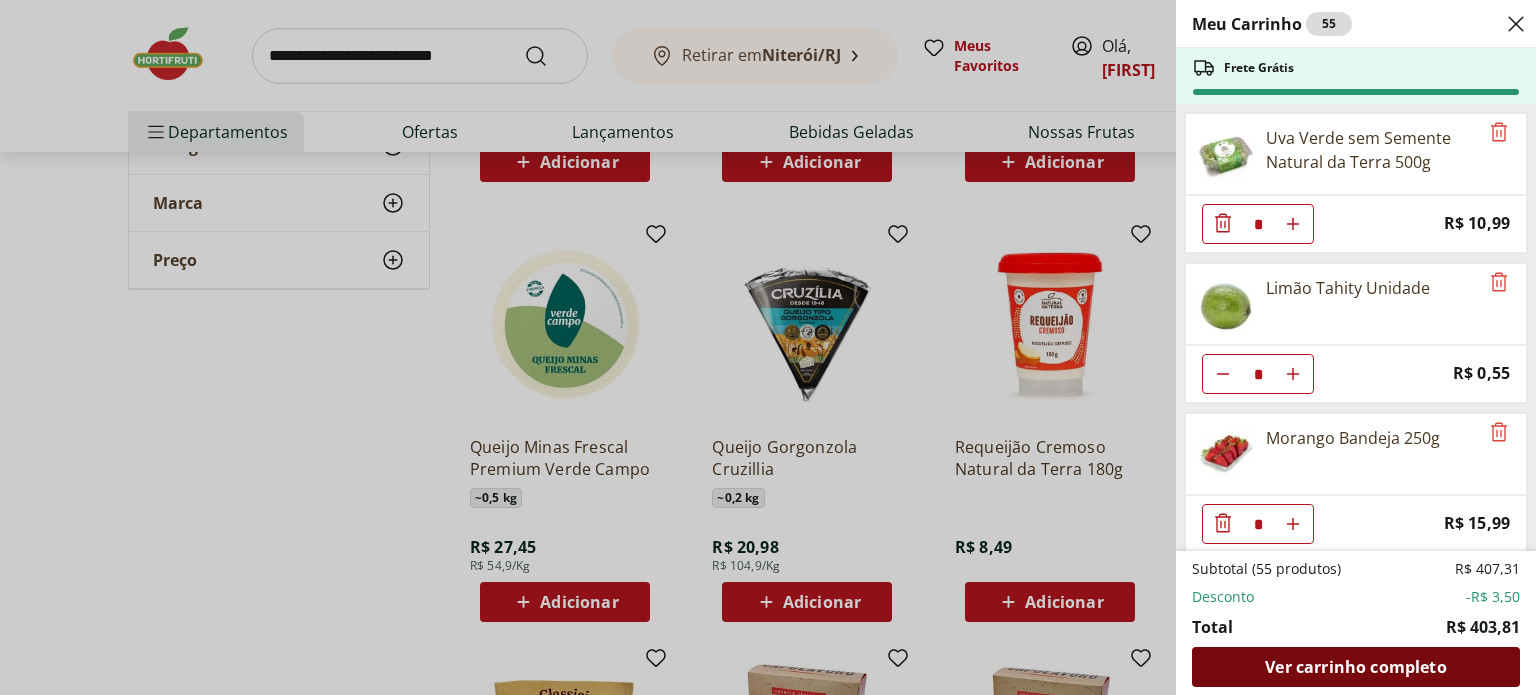 click on "Ver carrinho completo" at bounding box center (1355, 667) 